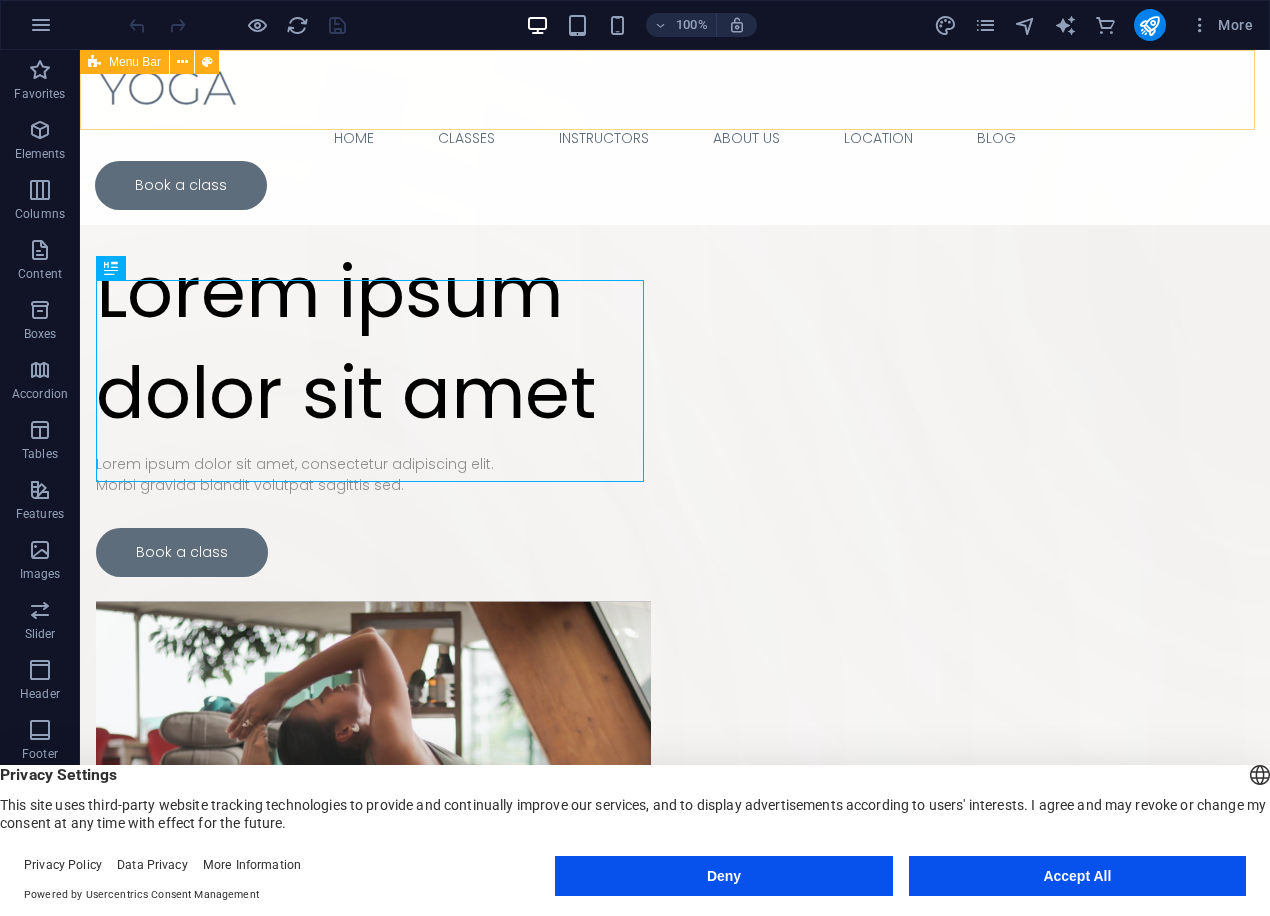 scroll, scrollTop: 0, scrollLeft: 0, axis: both 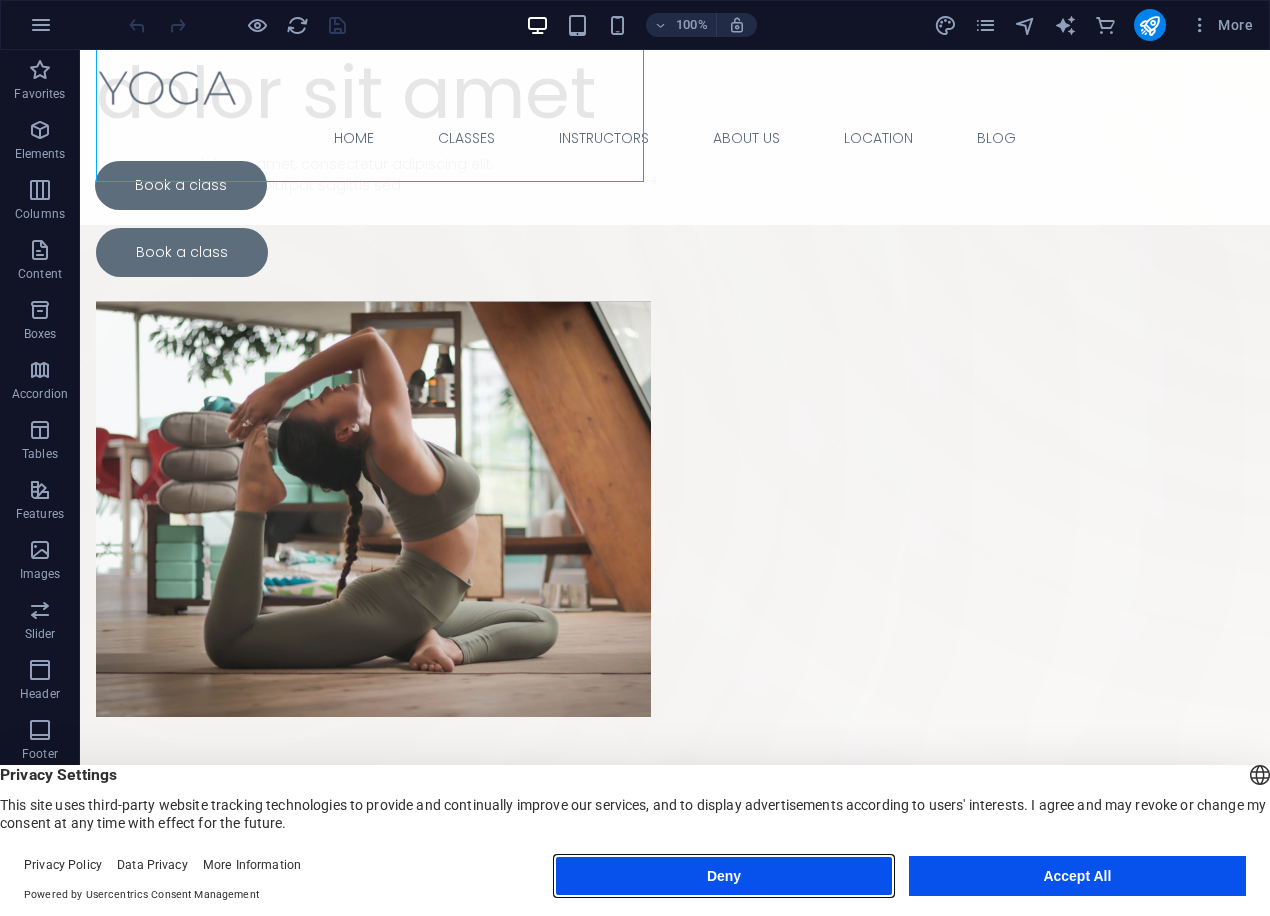 click on "Deny" at bounding box center (723, 876) 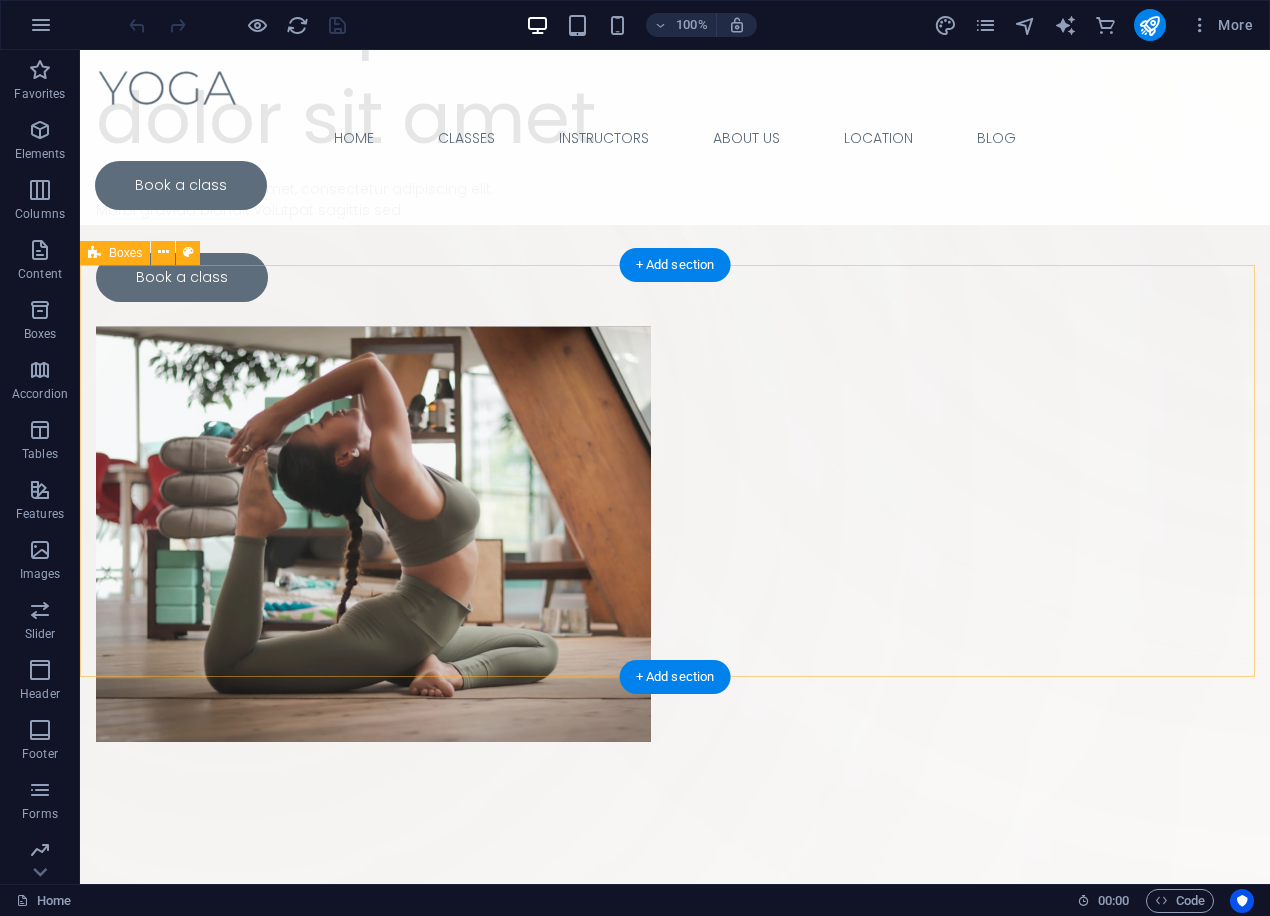 scroll, scrollTop: 0, scrollLeft: 0, axis: both 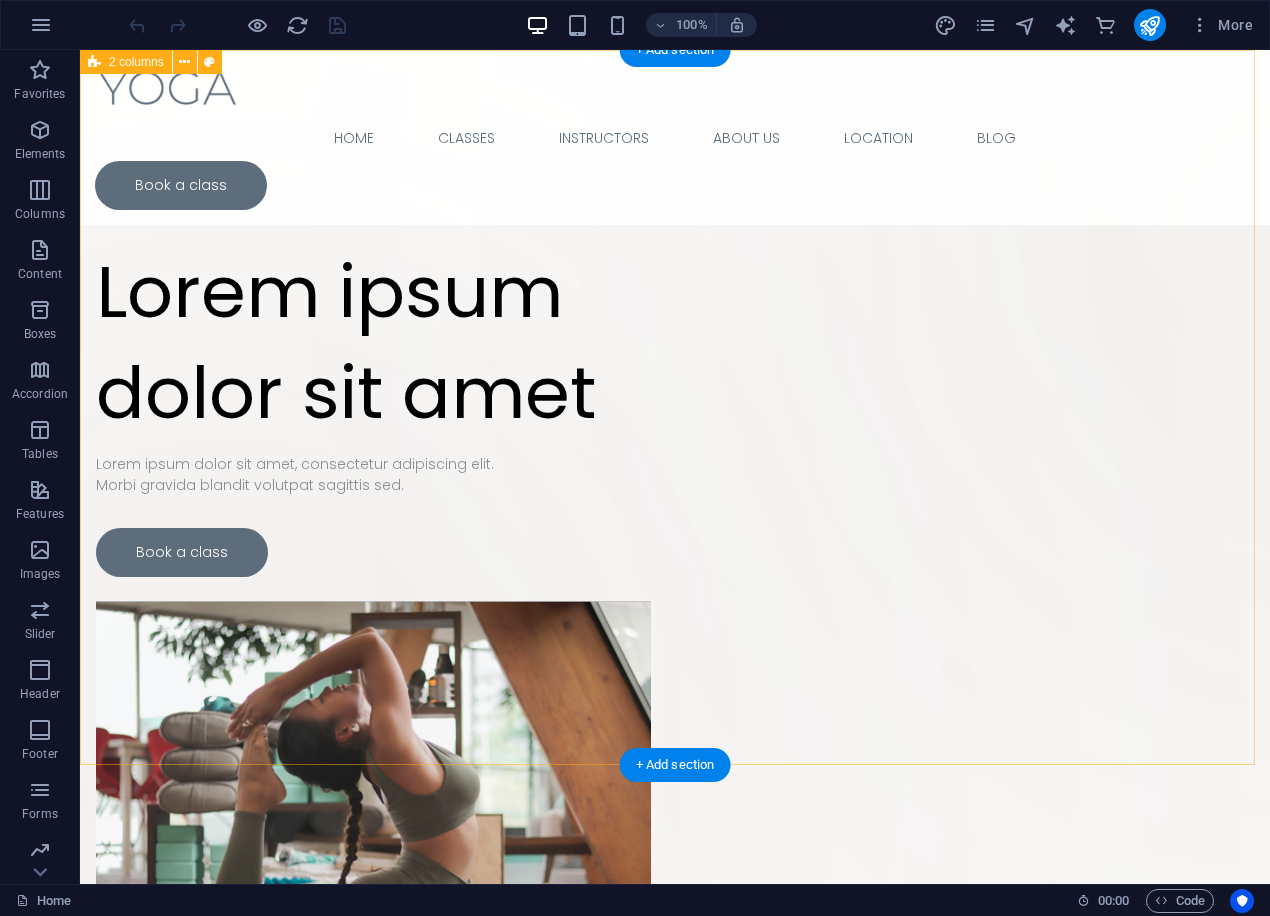 click on "Drop content here or  Add elements  Paste clipboard Lorem ipsum dolor sit amet Lorem ipsum dolor sit amet, consectetur adipiscing elit.  Morbi gravida blandit volutpat sagittis sed. Book a class" at bounding box center [675, 589] 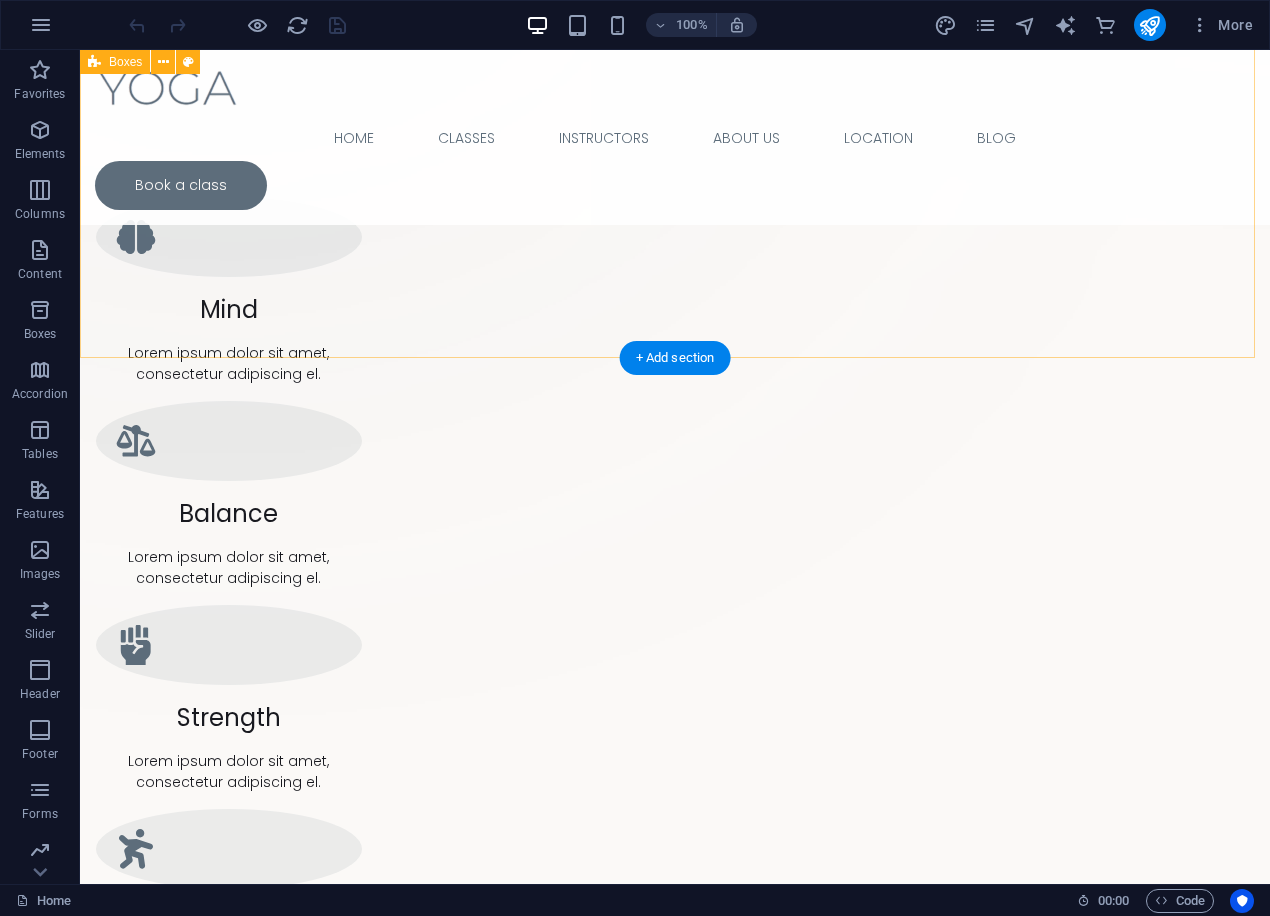 scroll, scrollTop: 800, scrollLeft: 0, axis: vertical 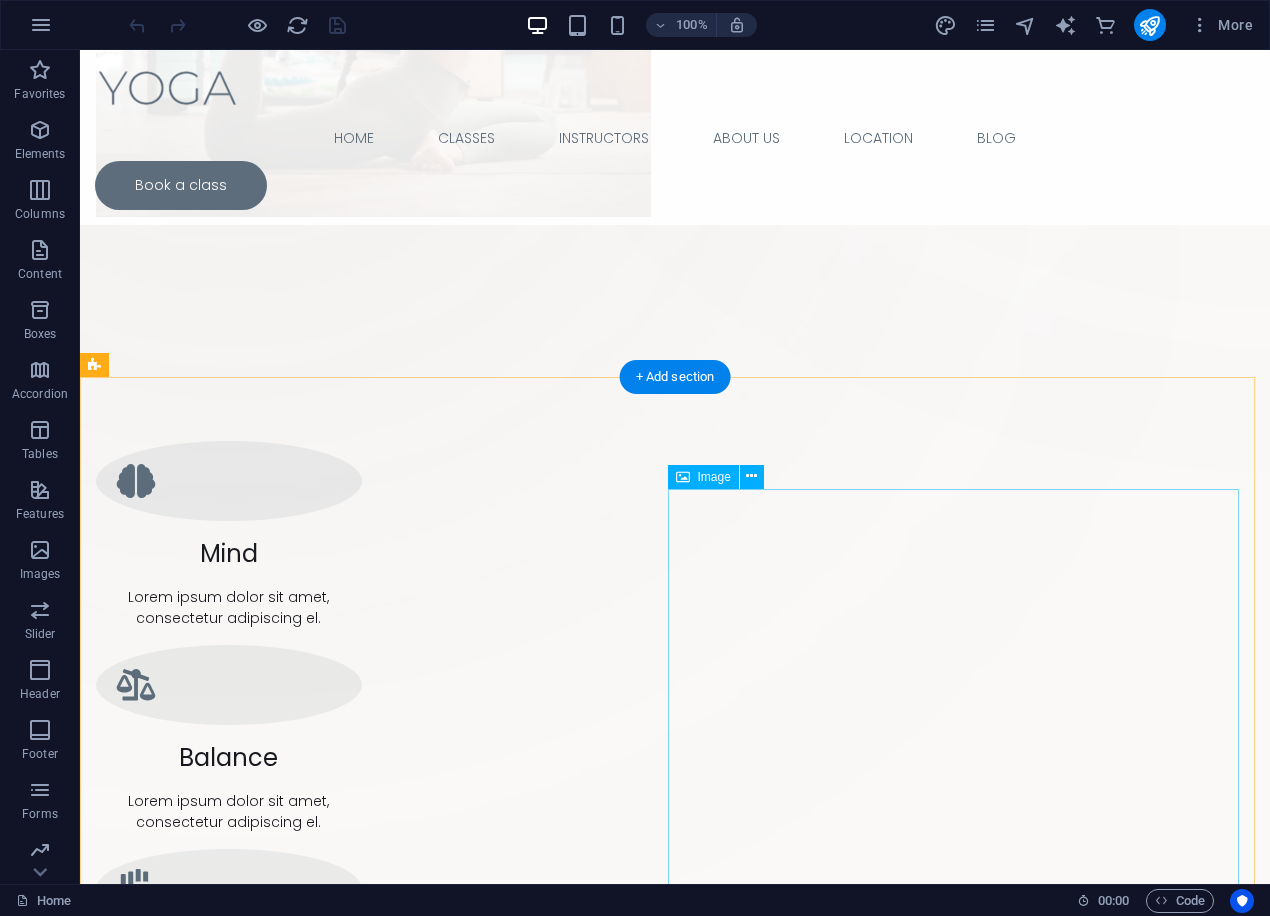 click at bounding box center (675, 2999) 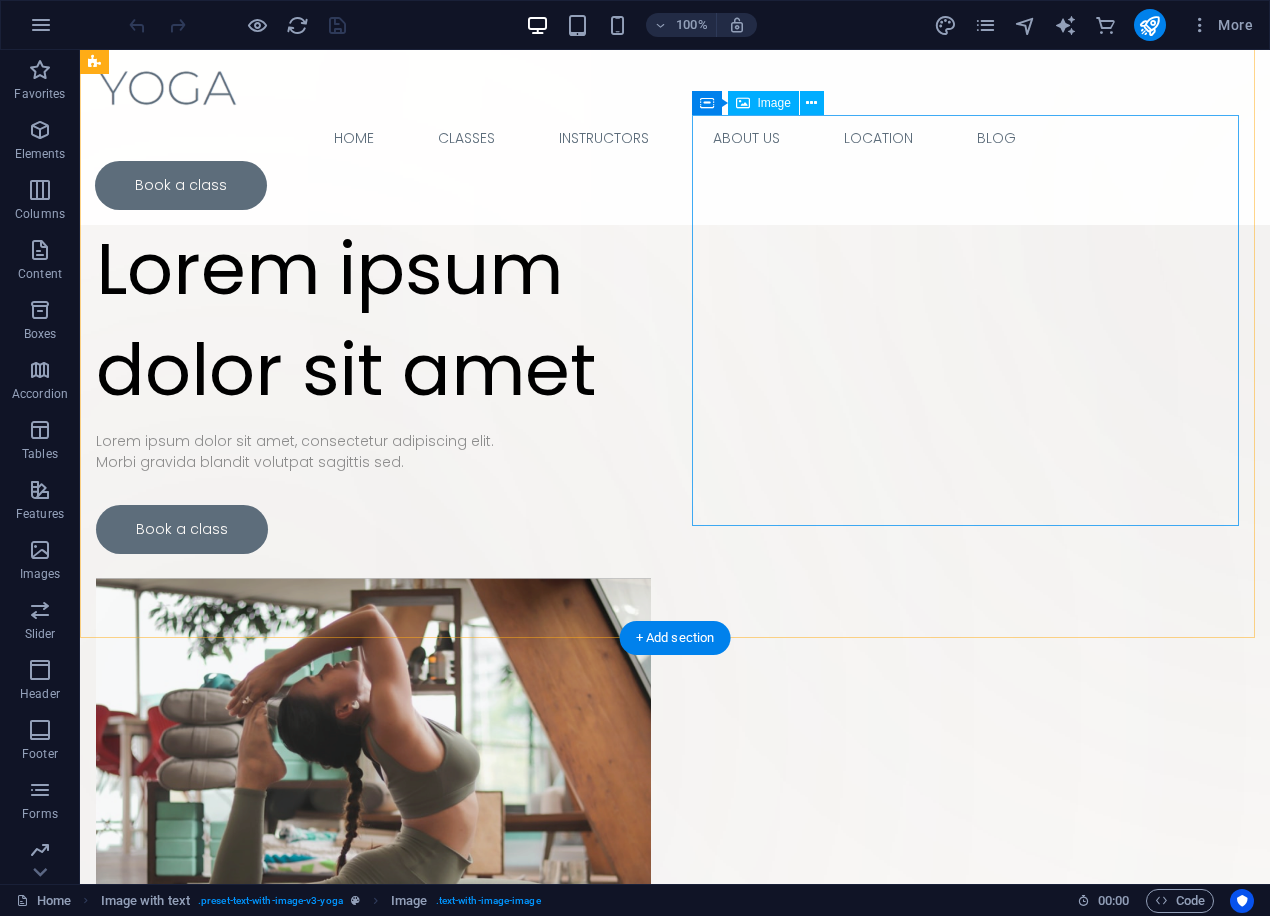 scroll, scrollTop: 0, scrollLeft: 0, axis: both 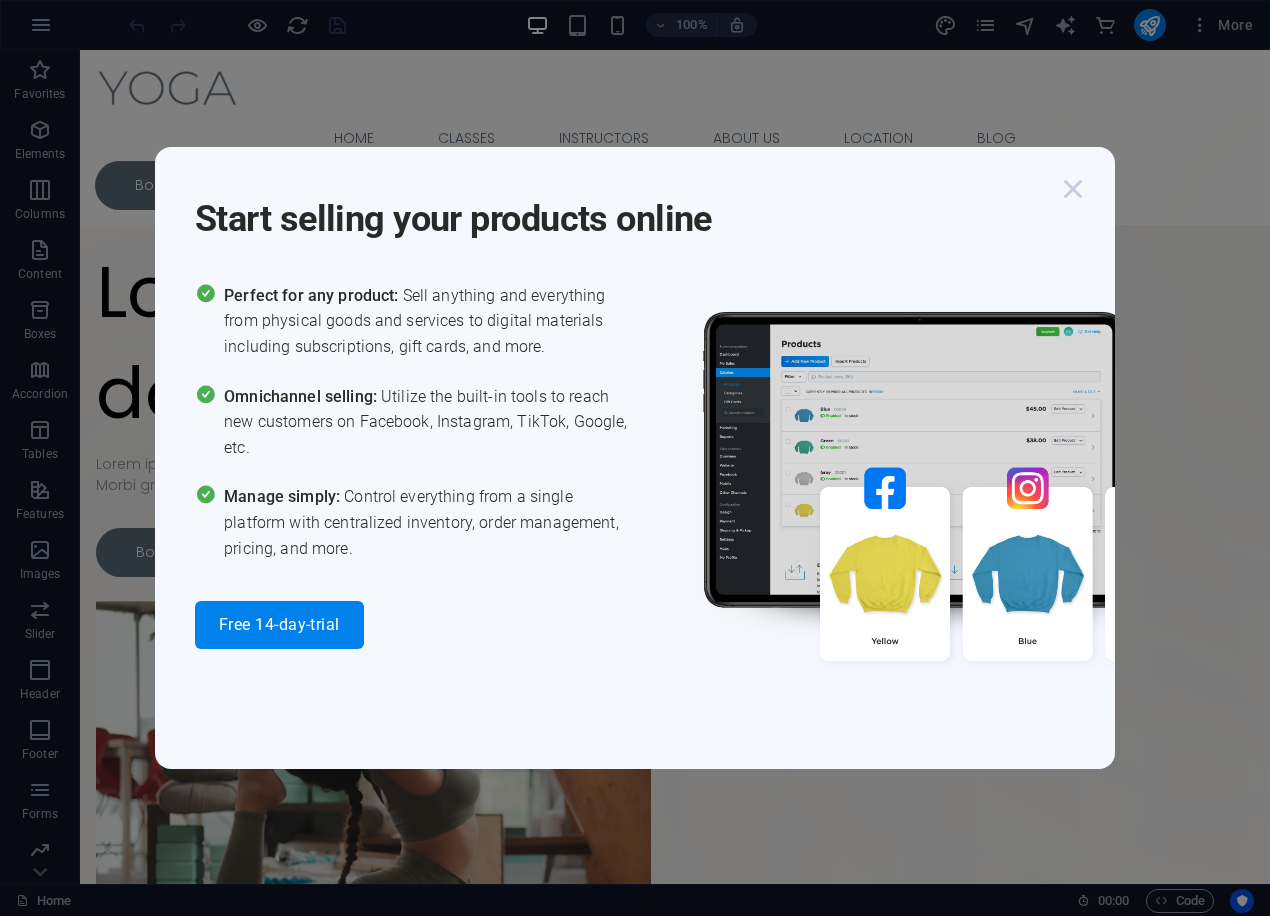 click at bounding box center [1073, 189] 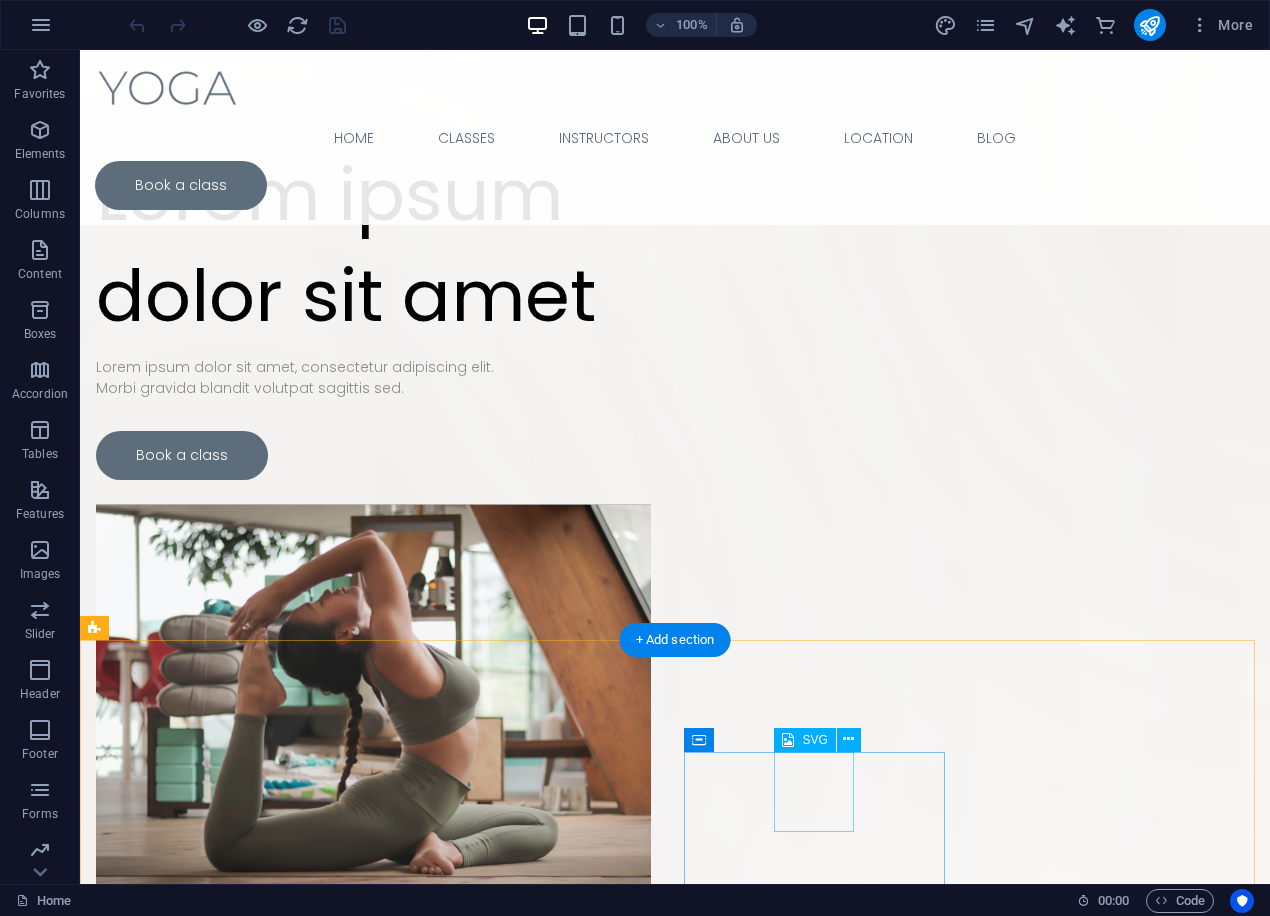 scroll, scrollTop: 0, scrollLeft: 0, axis: both 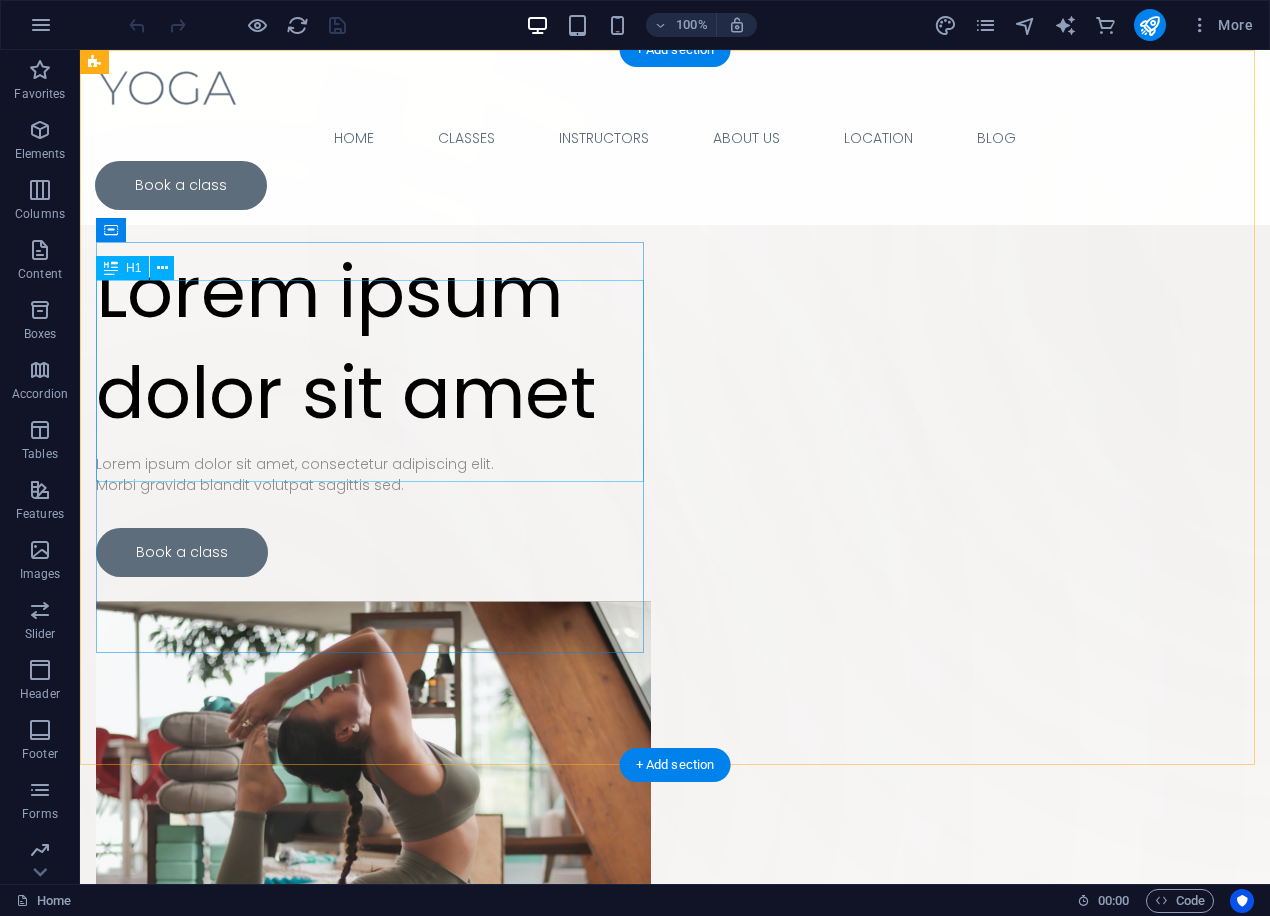 click on "Lorem ipsum dolor sit amet" at bounding box center [373, 343] 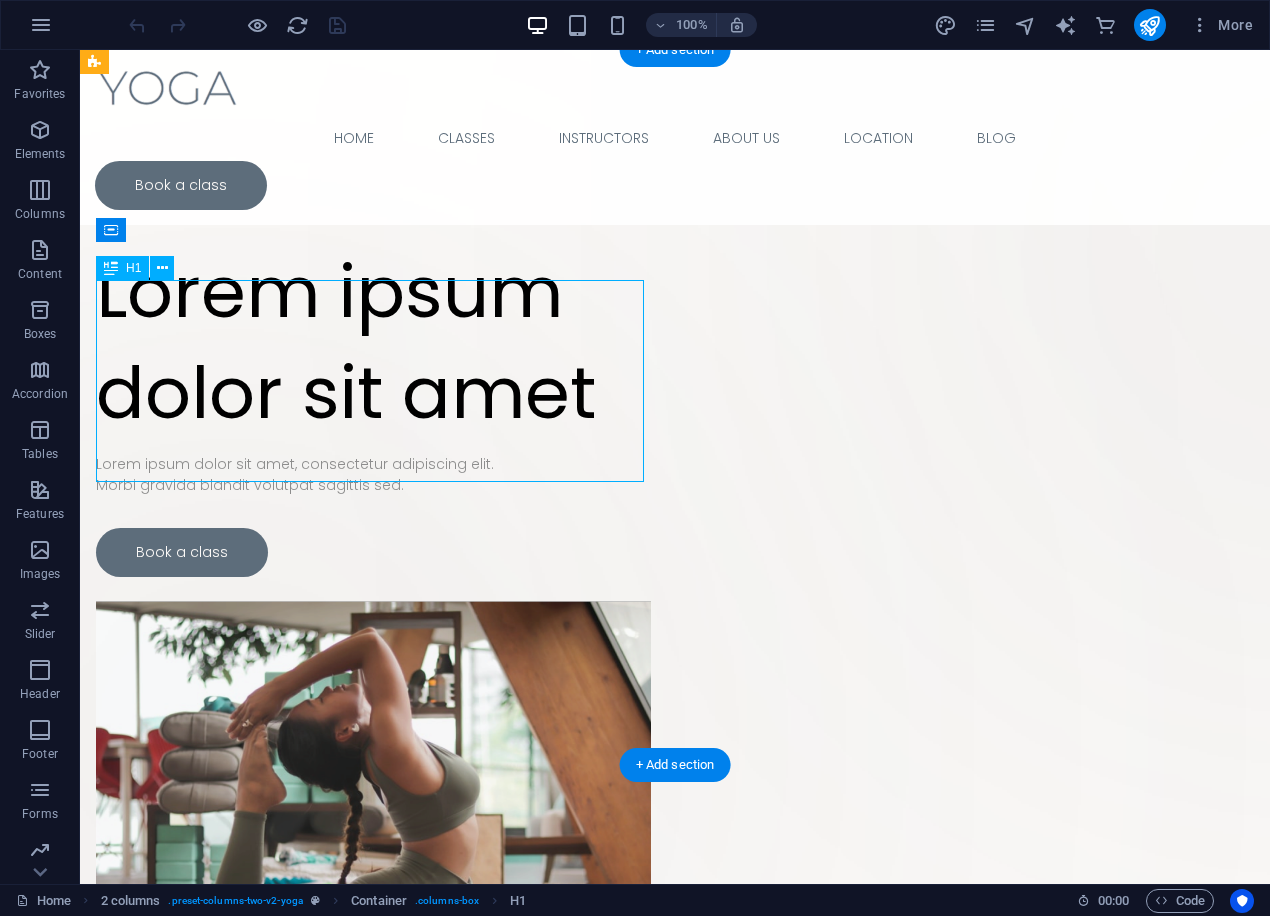 click on "Lorem ipsum dolor sit amet" at bounding box center (373, 343) 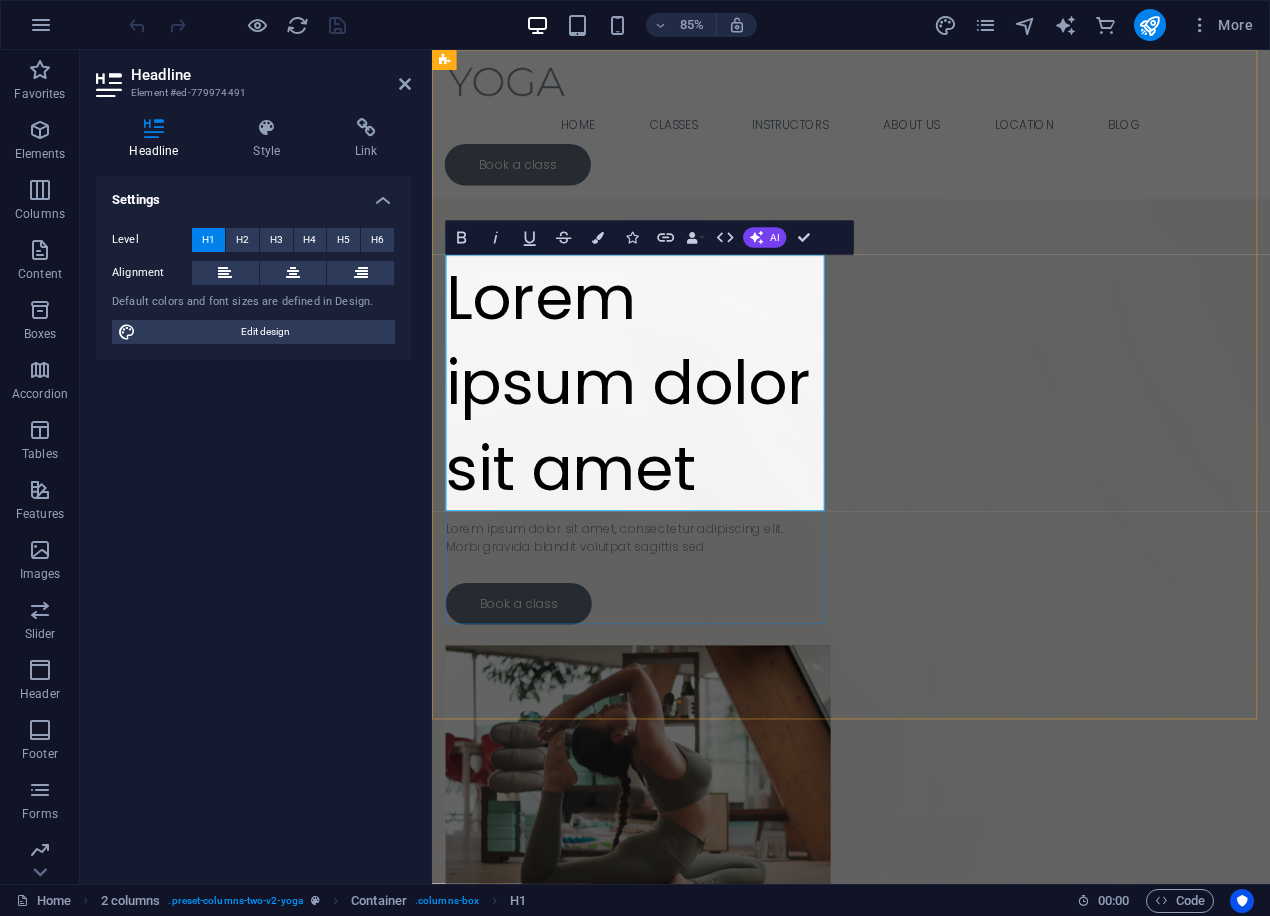 type 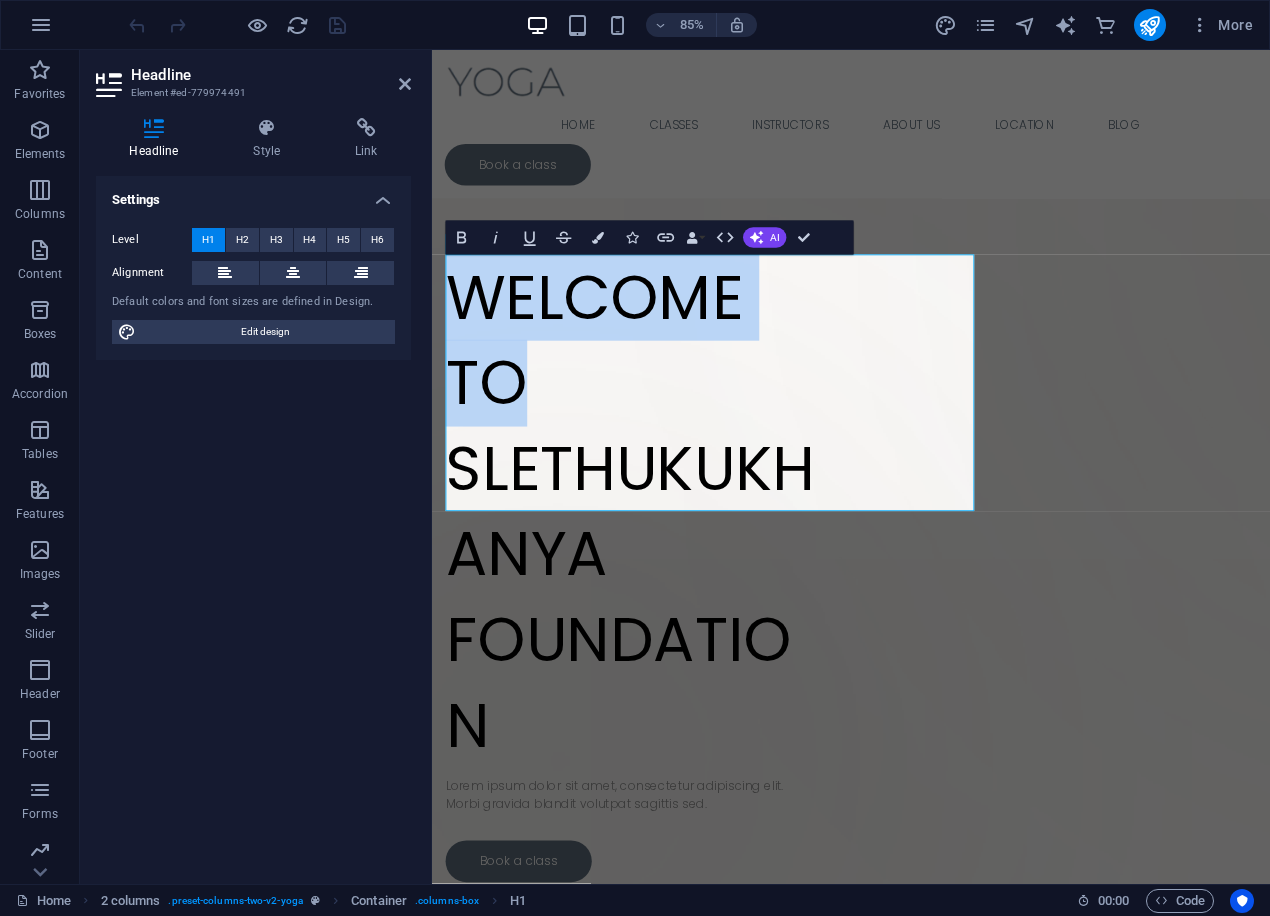 drag, startPoint x: 900, startPoint y: 337, endPoint x: 403, endPoint y: 329, distance: 497.0644 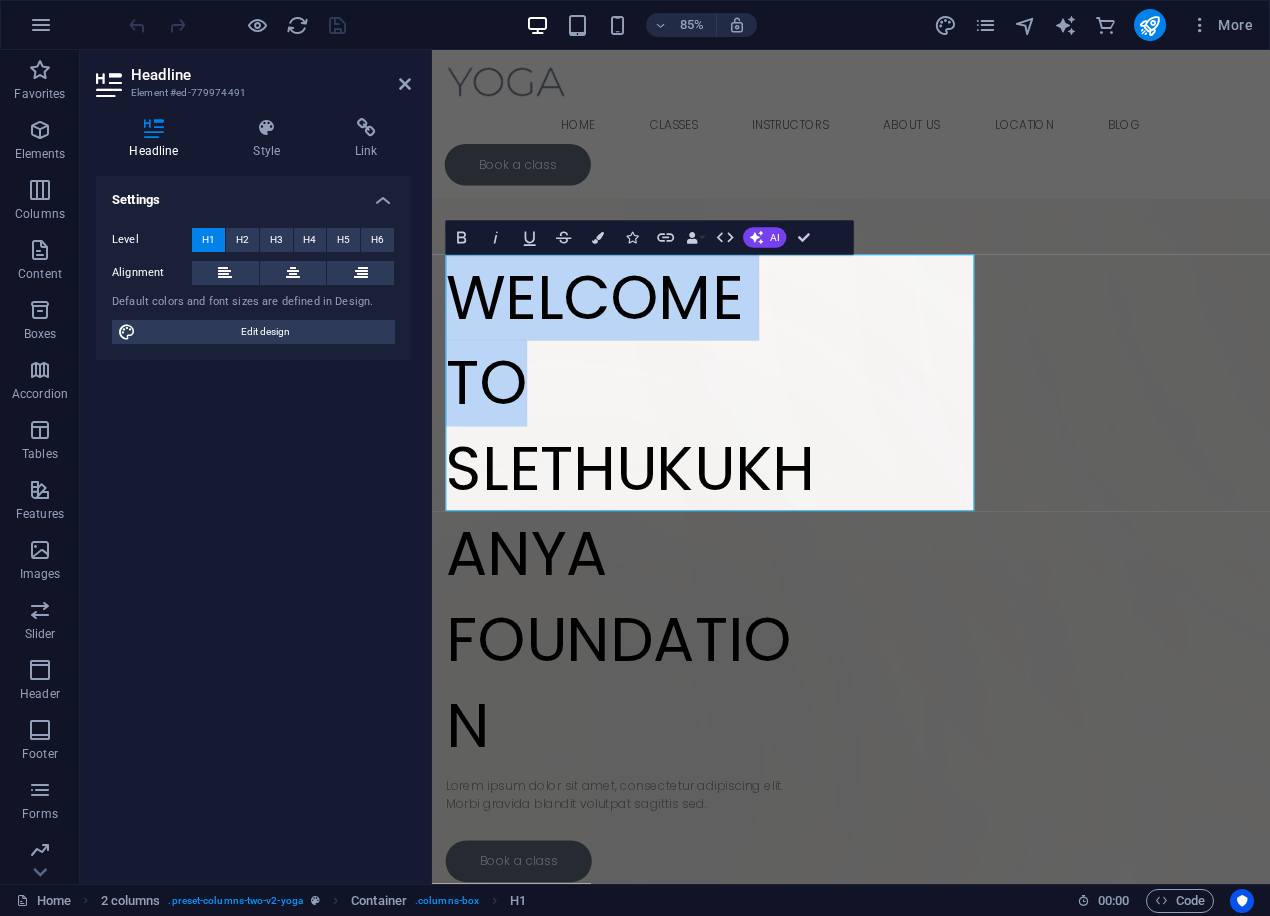 click on "Skip to main content
Home Classes Instructors About Us Location     Blog Book a class Drop content here or  Add elements  Paste clipboard WELCOME TO SLETHUKUKHANYA ‌FOUNDATION Lorem ipsum dolor sit amet, consectetur adipiscing elit.  Morbi gravida blandit volutpat sagittis sed. Book a class
Mind Lorem ipsum dolor sit amet, consectetur adipiscing el.
Balance Lorem ipsum dolor sit amet, consectetur adipiscing el.
Strength Lorem ipsum dolor sit amet, consectetur adipiscing el.
Flexibility Lorem ipsum dolor sit amet, consectetur adipiscing el. Drop content here or  Add elements  Paste clipboard Why choose us
Mind Lorem ipsum dolor sit amet, consectetur adipiscing elit. Morbi gravida blandit volutpat sagittis sed.
Balance Lorem ipsum dolor sit amet, consectetur adipiscing elit. Morbi gravida blandit volutpat sagittis sed.
Strength Lorem ipsum dolor sit amet, consectetur adipiscing elit. Morbi gravida blandit volutpat sagittis sed.
Flexibility Headline Headline Headline $8" at bounding box center [925, 7396] 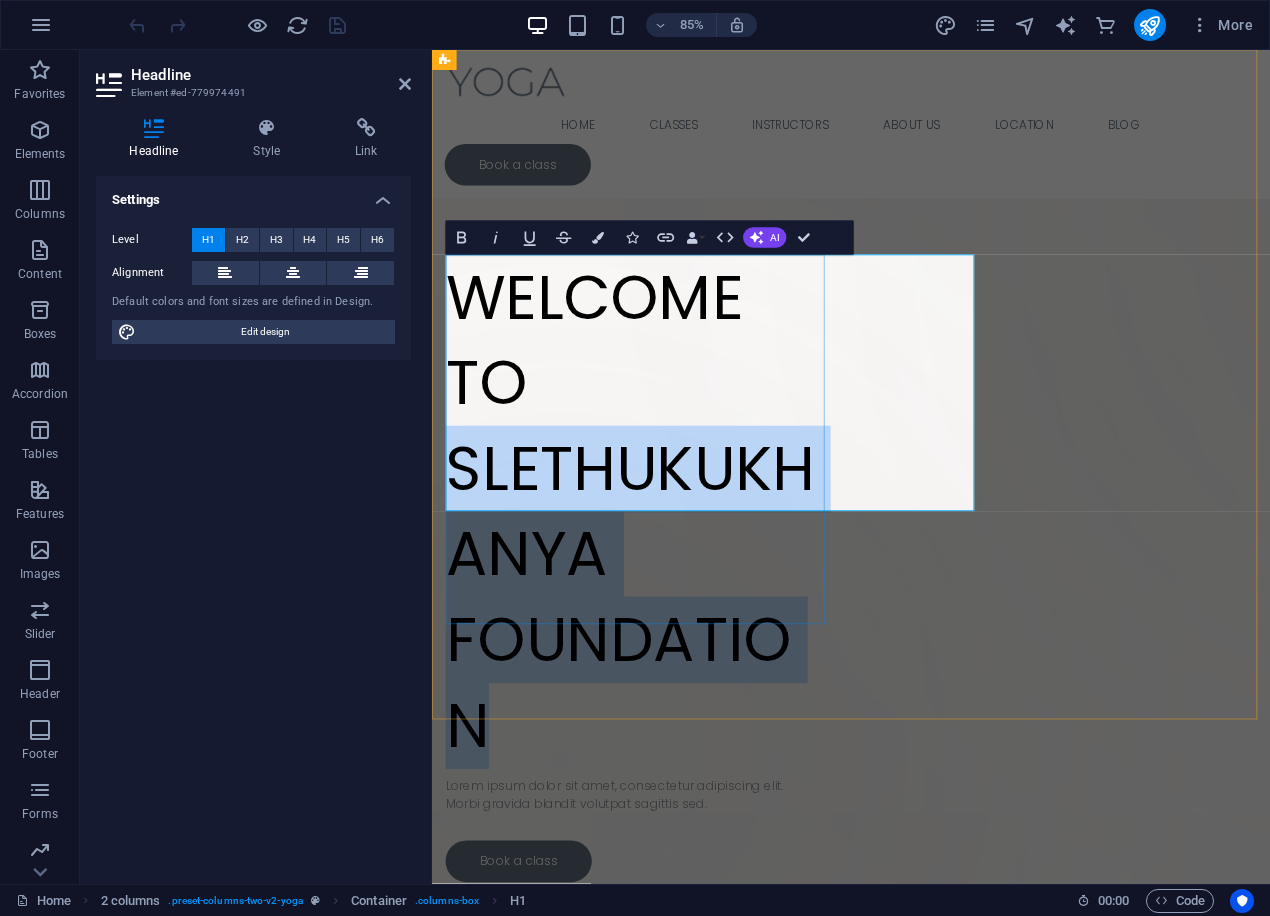 drag, startPoint x: 455, startPoint y: 433, endPoint x: 988, endPoint y: 555, distance: 546.78424 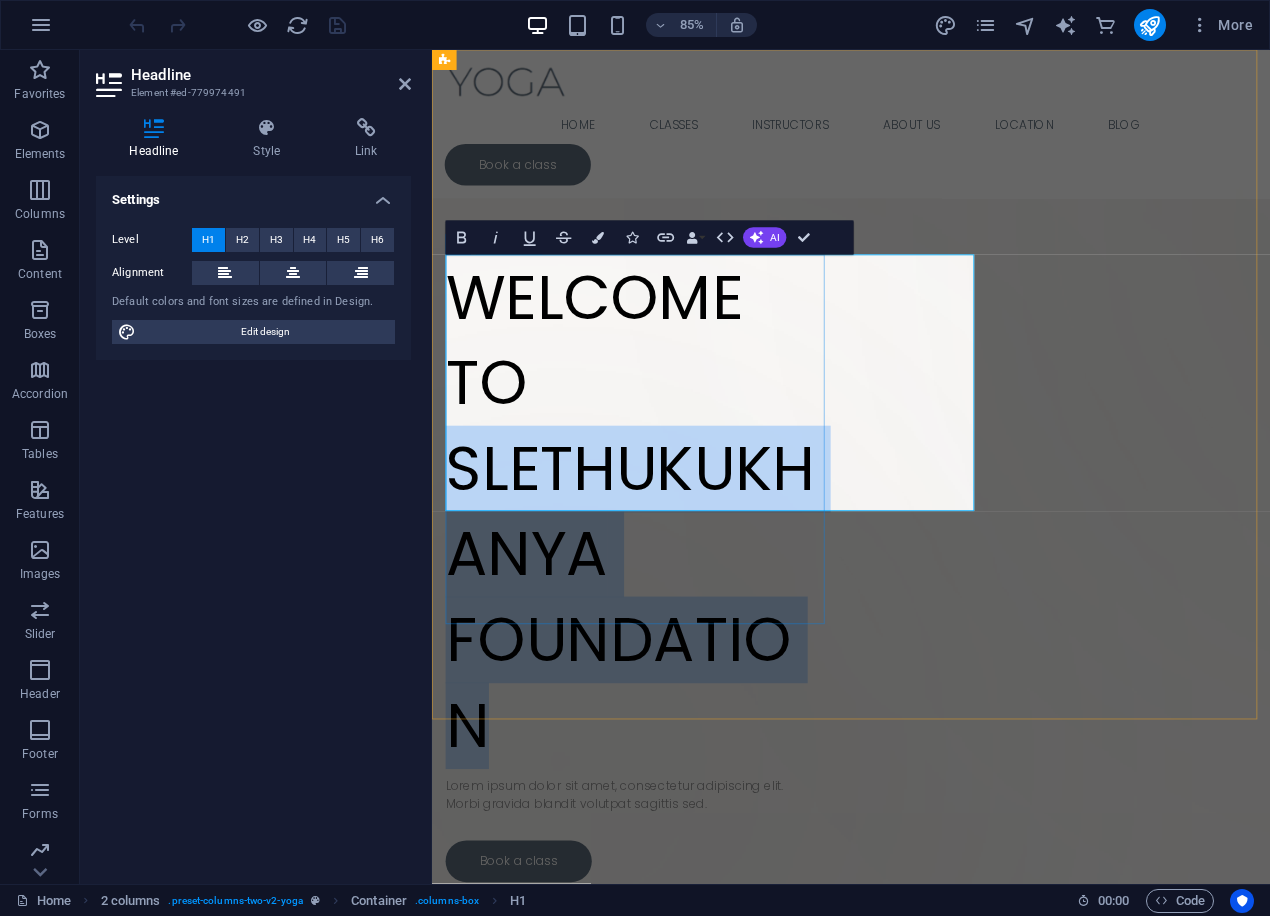 click on "WELCOME TO SLETHUKUKHANYA ‌FOUNDATION" at bounding box center [674, 593] 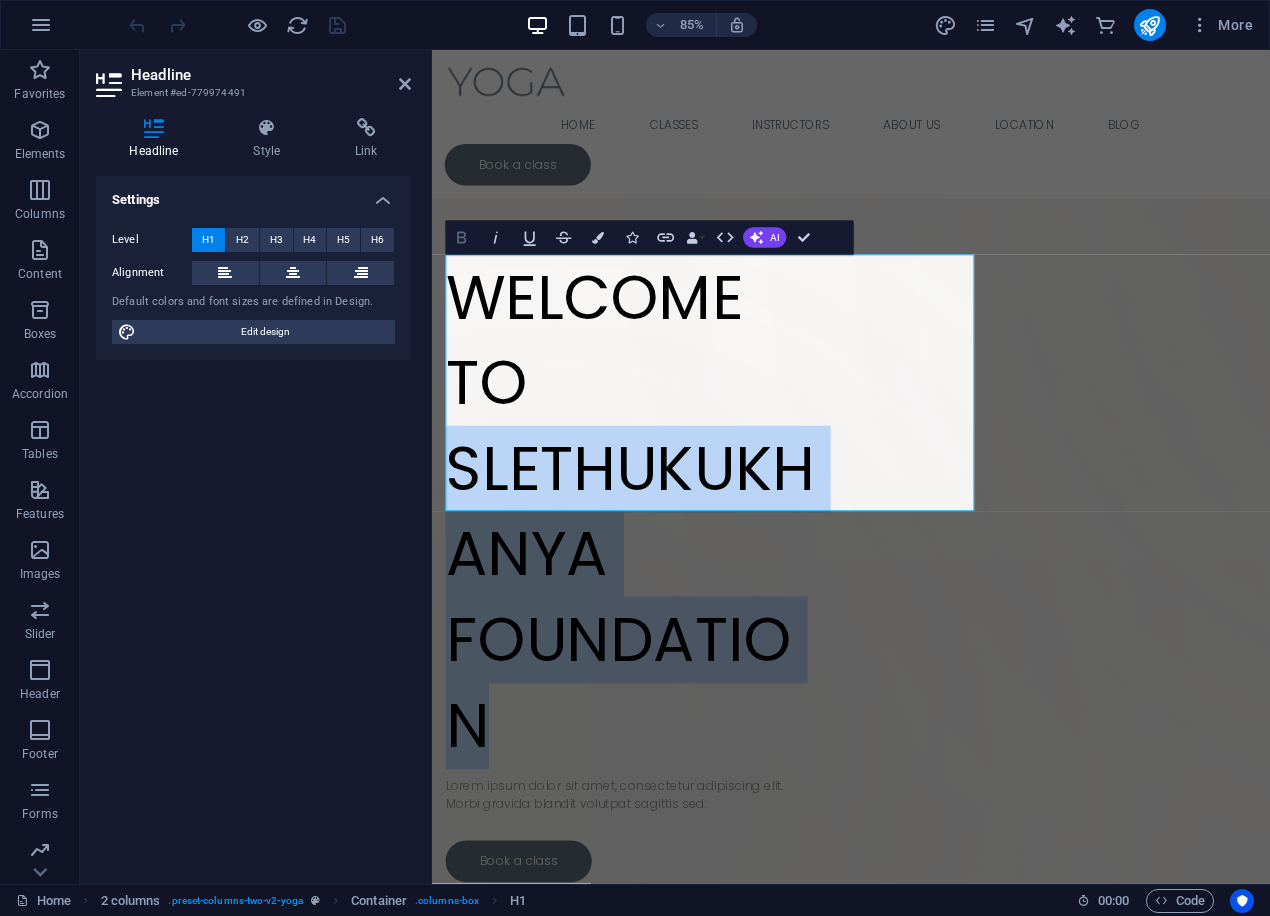 click 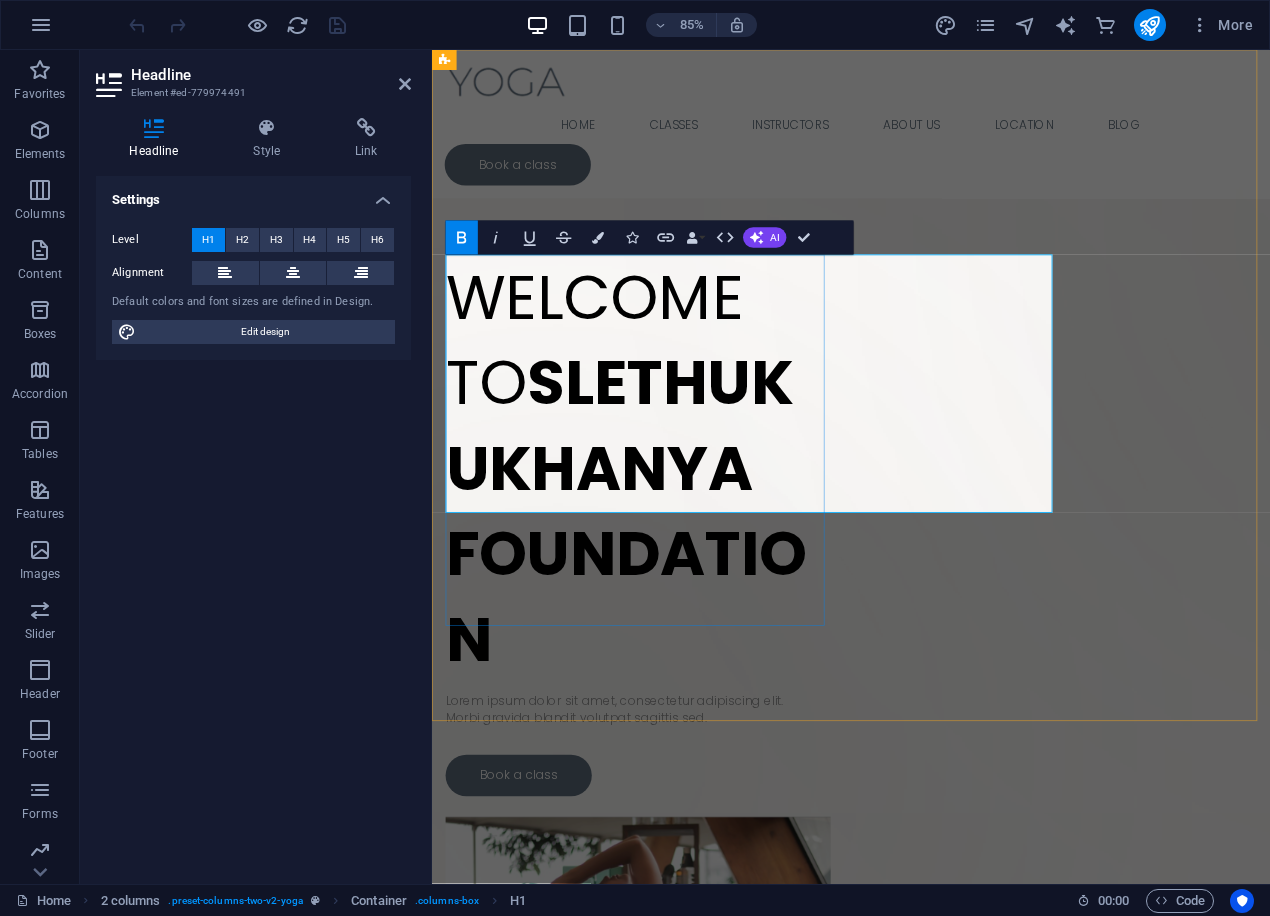 click on "WELCOME TO  SLETHUKUKHANYA ‌FOUNDATION" at bounding box center (674, 543) 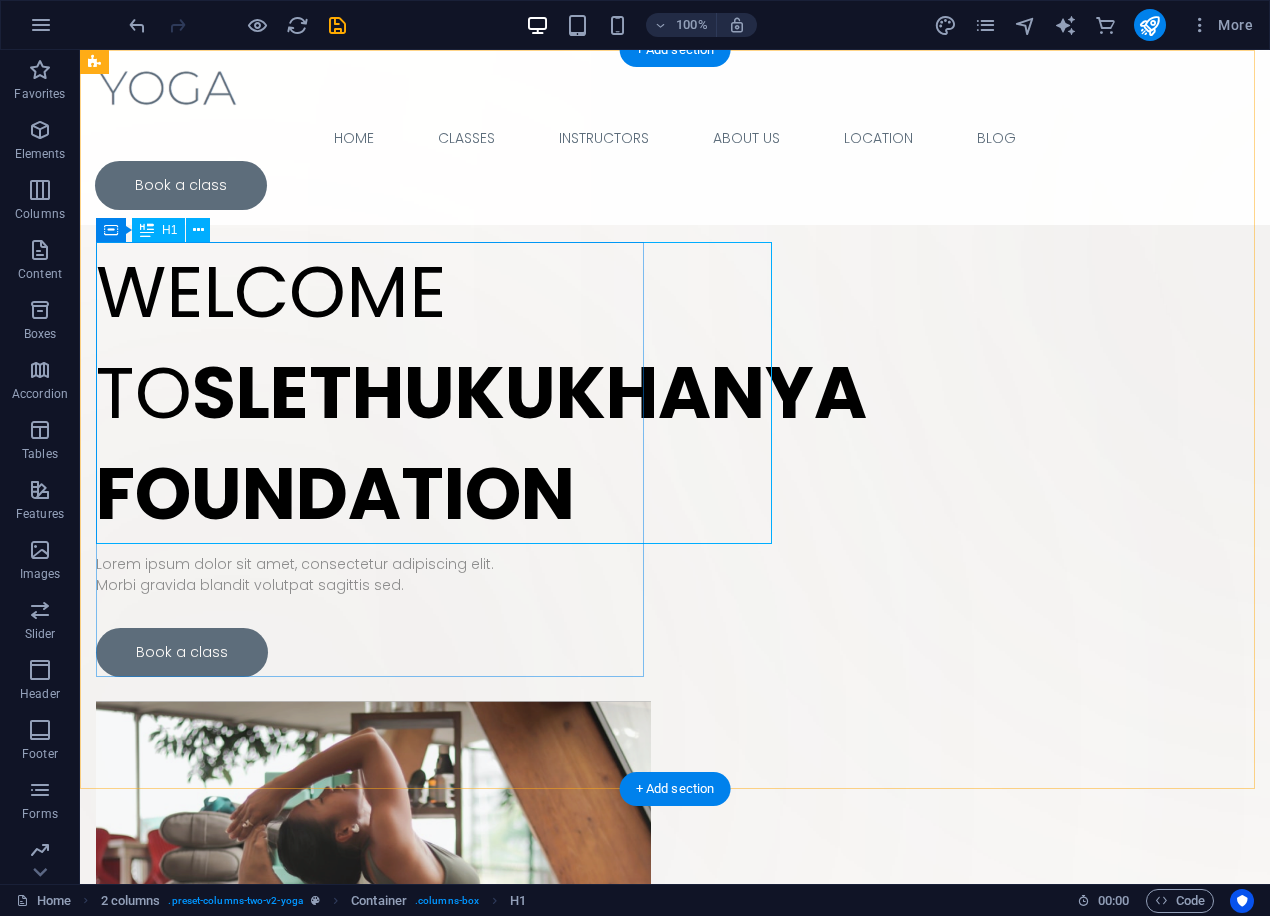 click on "WELCOME TO  SLETHUKUKHANYA FOUNDATION" at bounding box center (373, 393) 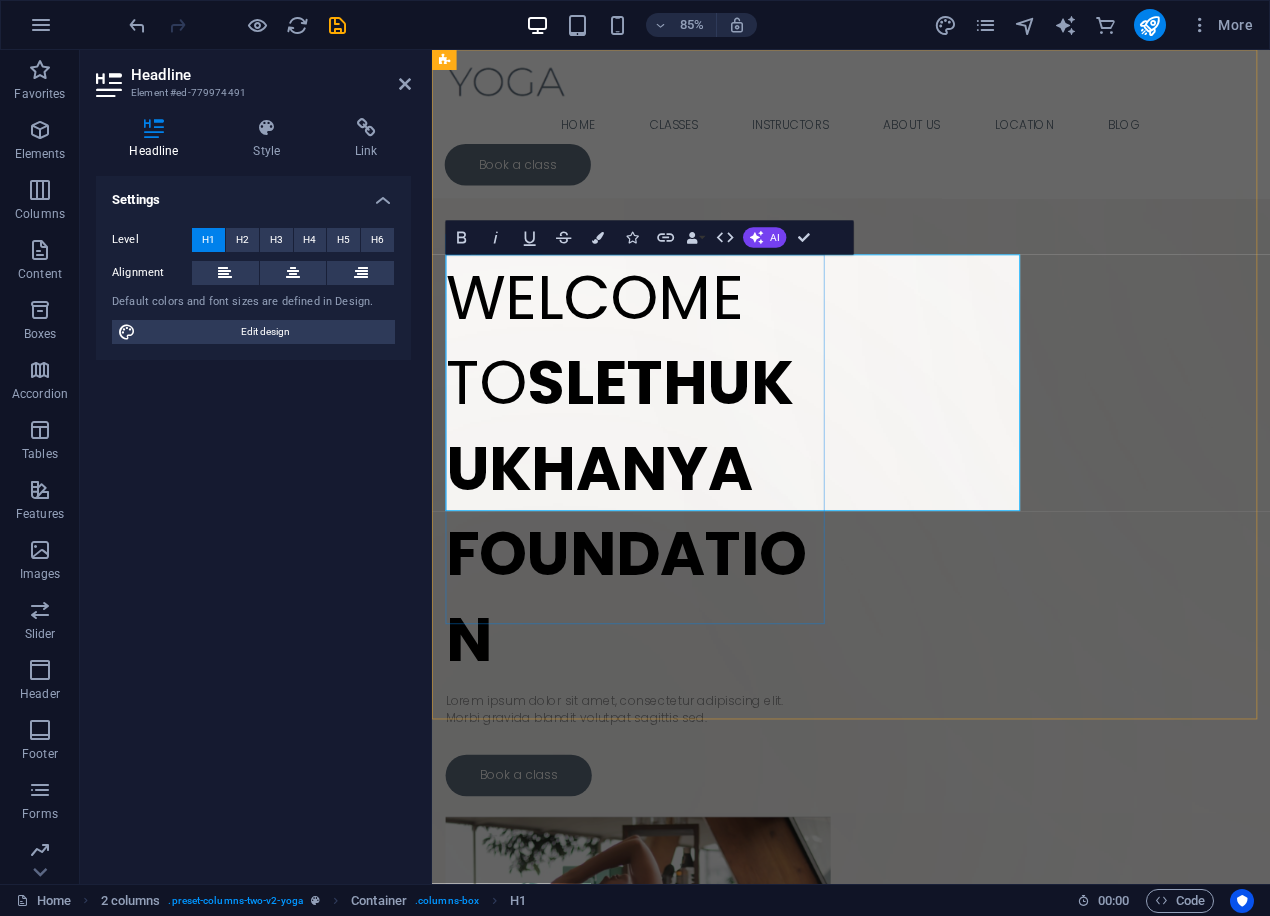 click on "SLETHUKUKHANYA FOUNDATION" at bounding box center (660, 592) 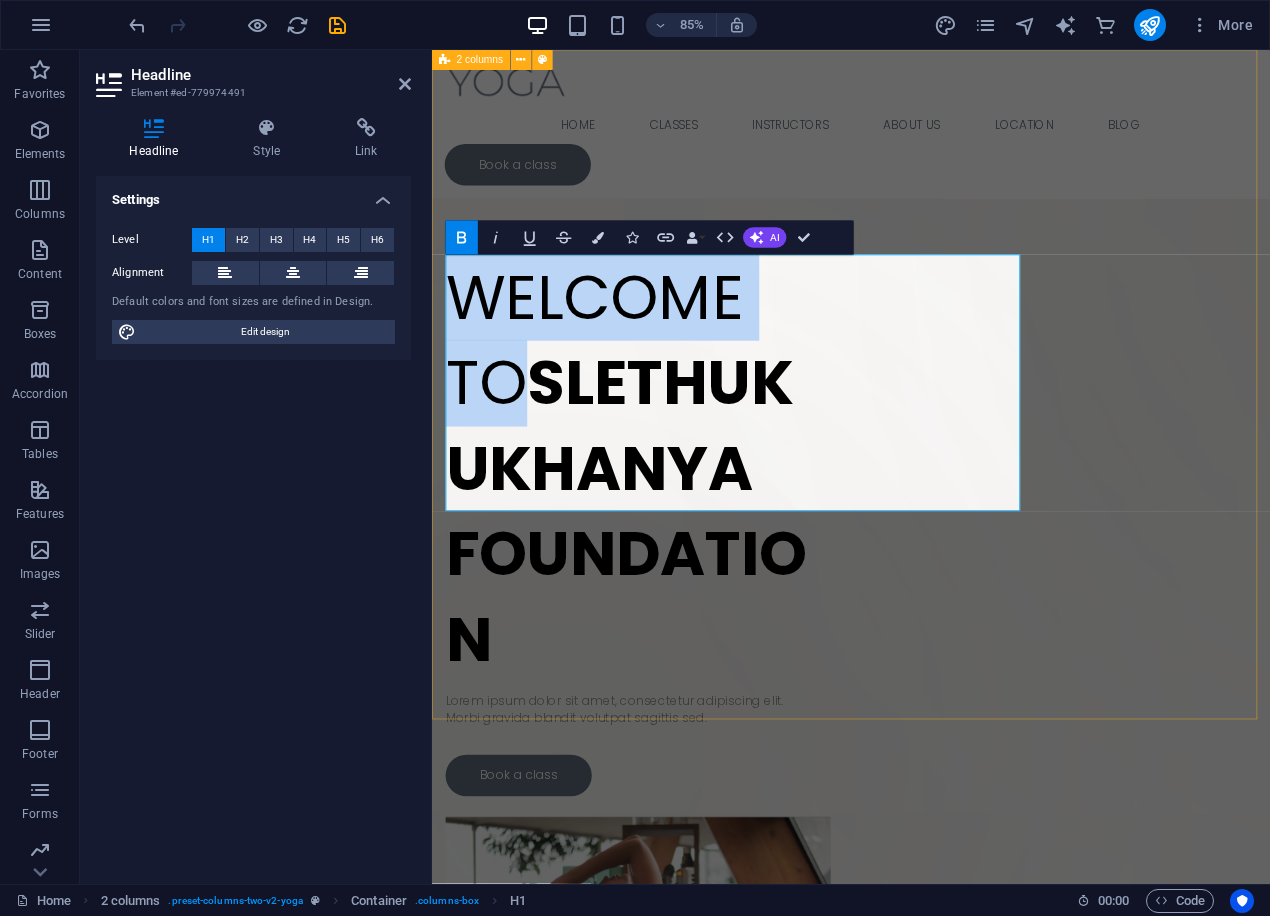drag, startPoint x: 773, startPoint y: 329, endPoint x: 862, endPoint y: 337, distance: 89.358826 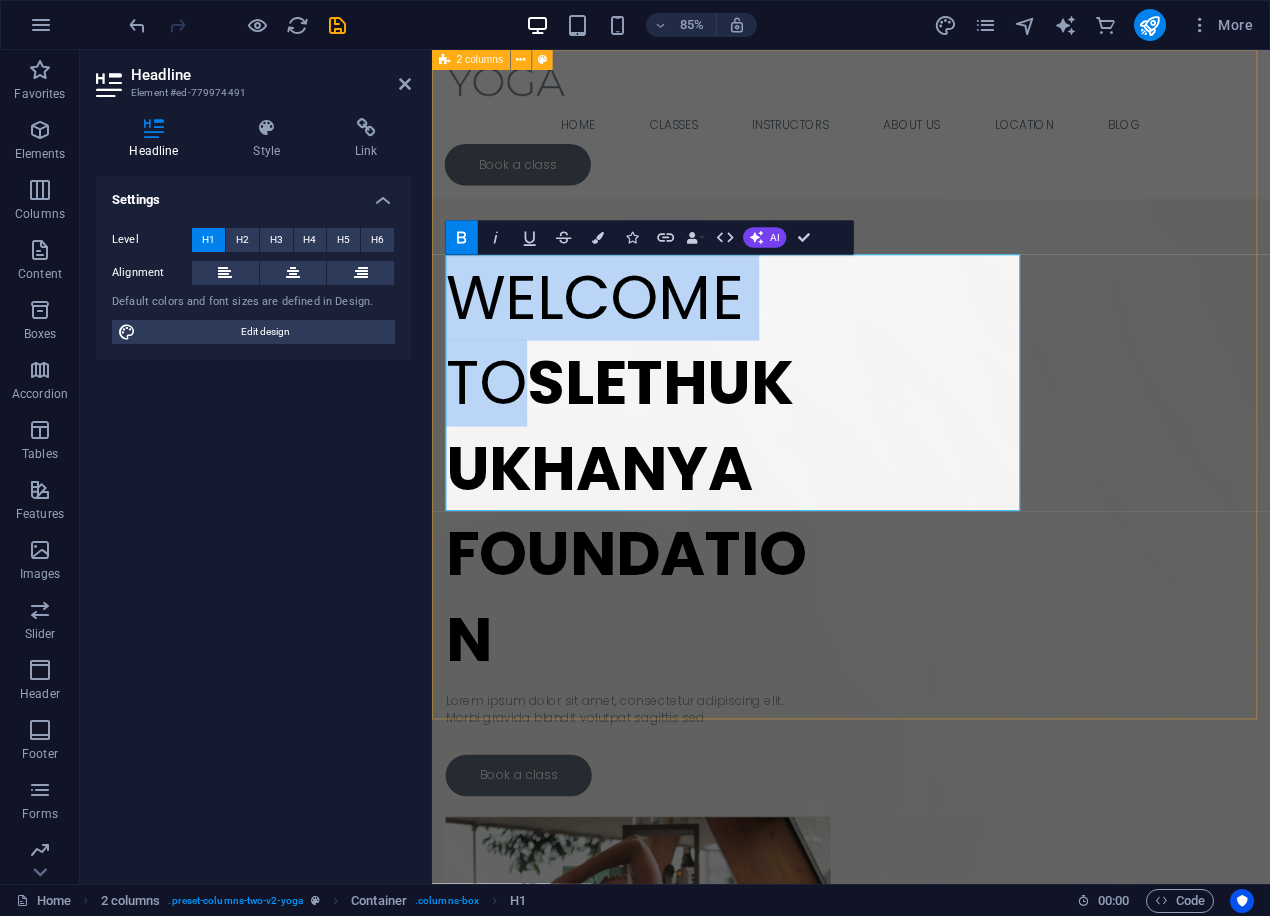 click on "Drop content here or  Add elements  Paste clipboard WELCOME TO  SLETHUKUKHANYA FOUNDATION Lorem ipsum dolor sit amet, consectetur adipiscing elit.  Morbi gravida blandit volutpat sagittis sed. Book a class" at bounding box center [925, 727] 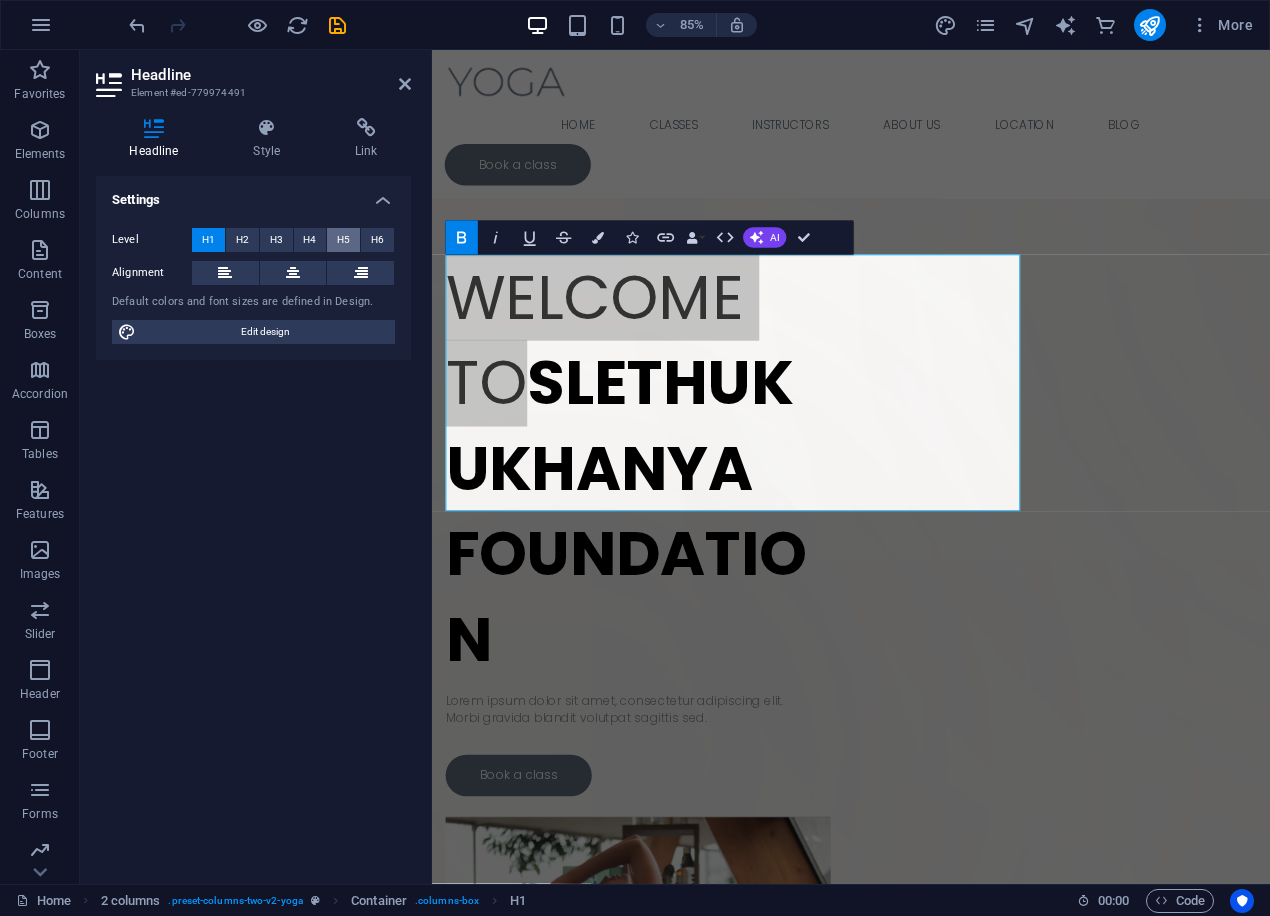 click on "H5" at bounding box center [343, 240] 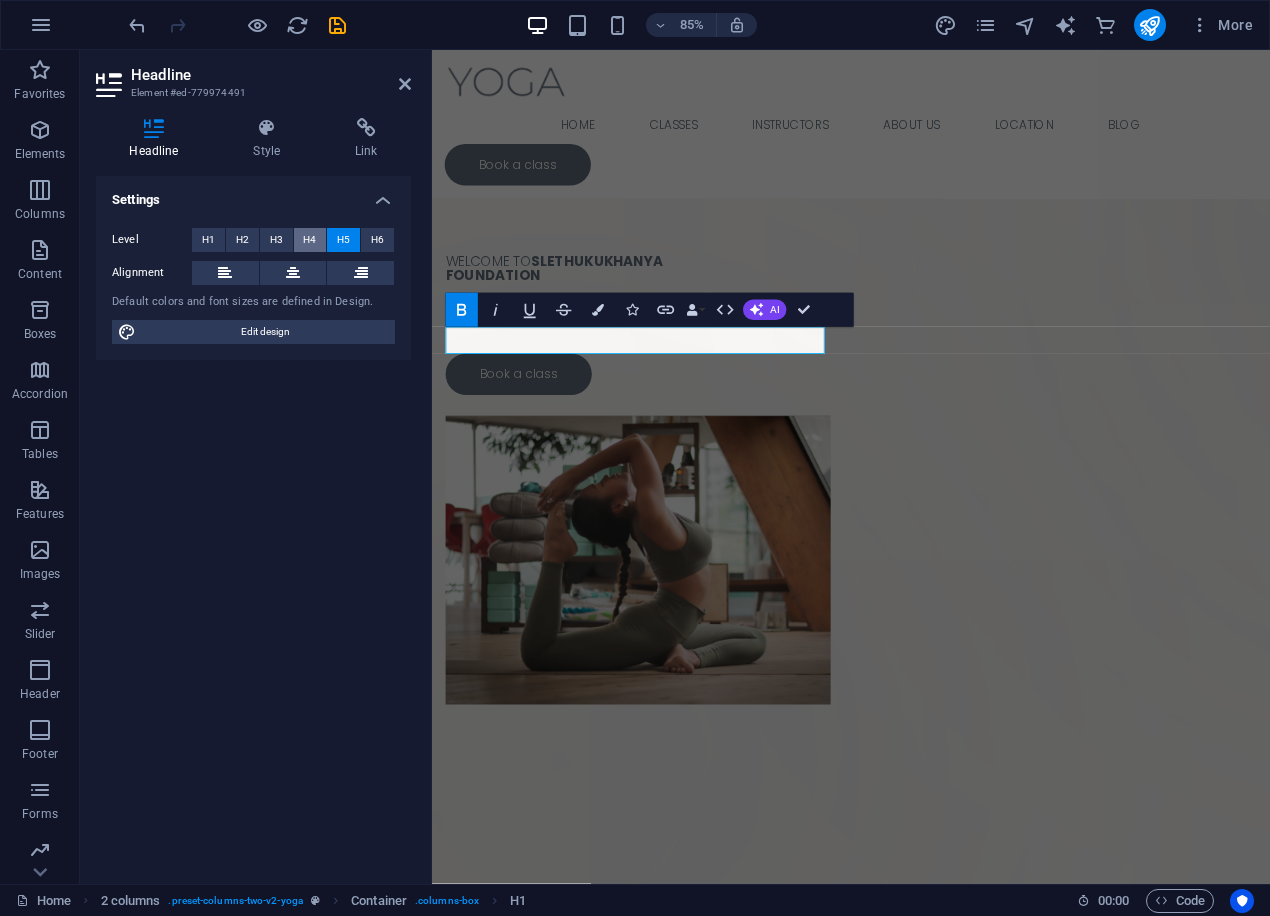 click on "H4" at bounding box center (309, 240) 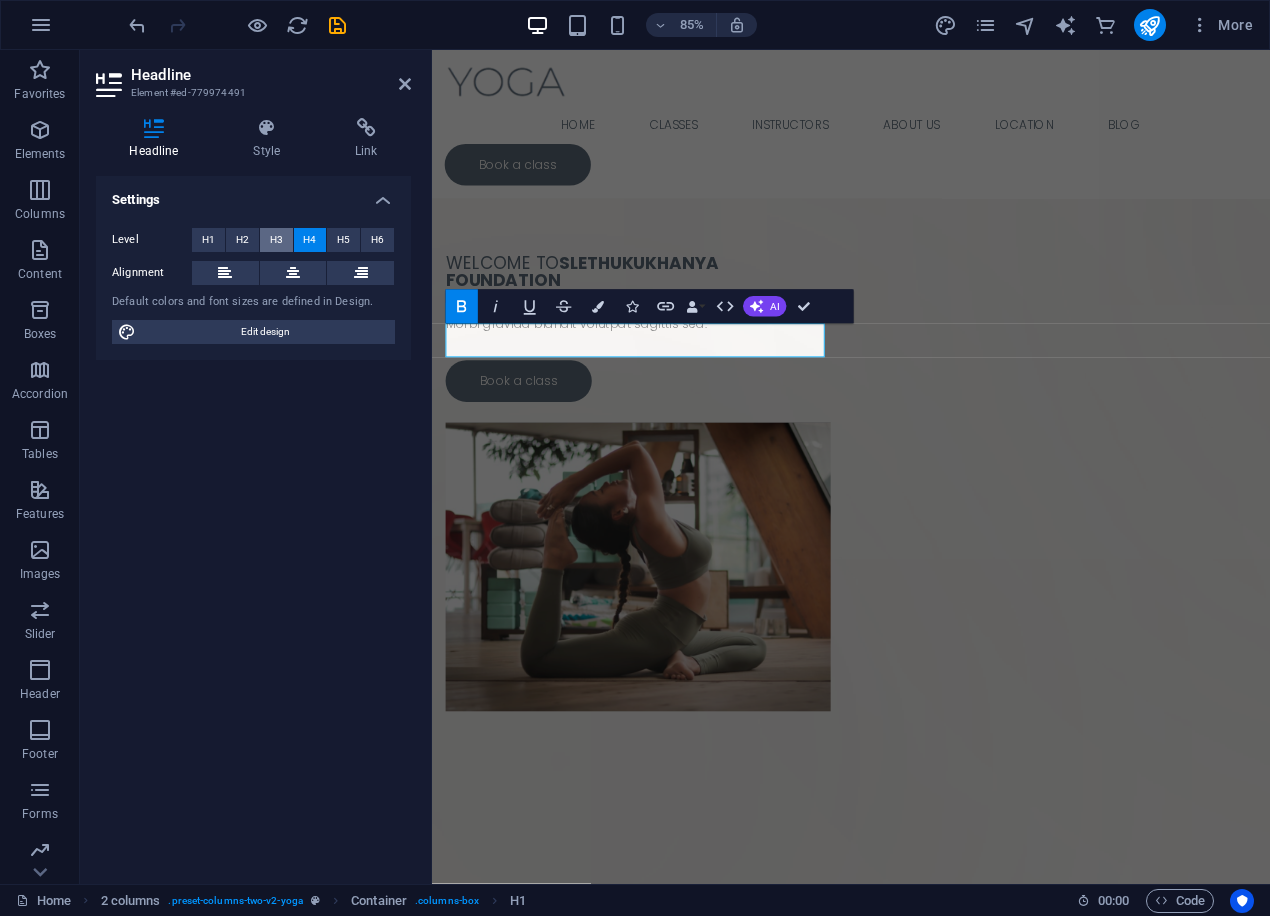 click on "H3" at bounding box center [276, 240] 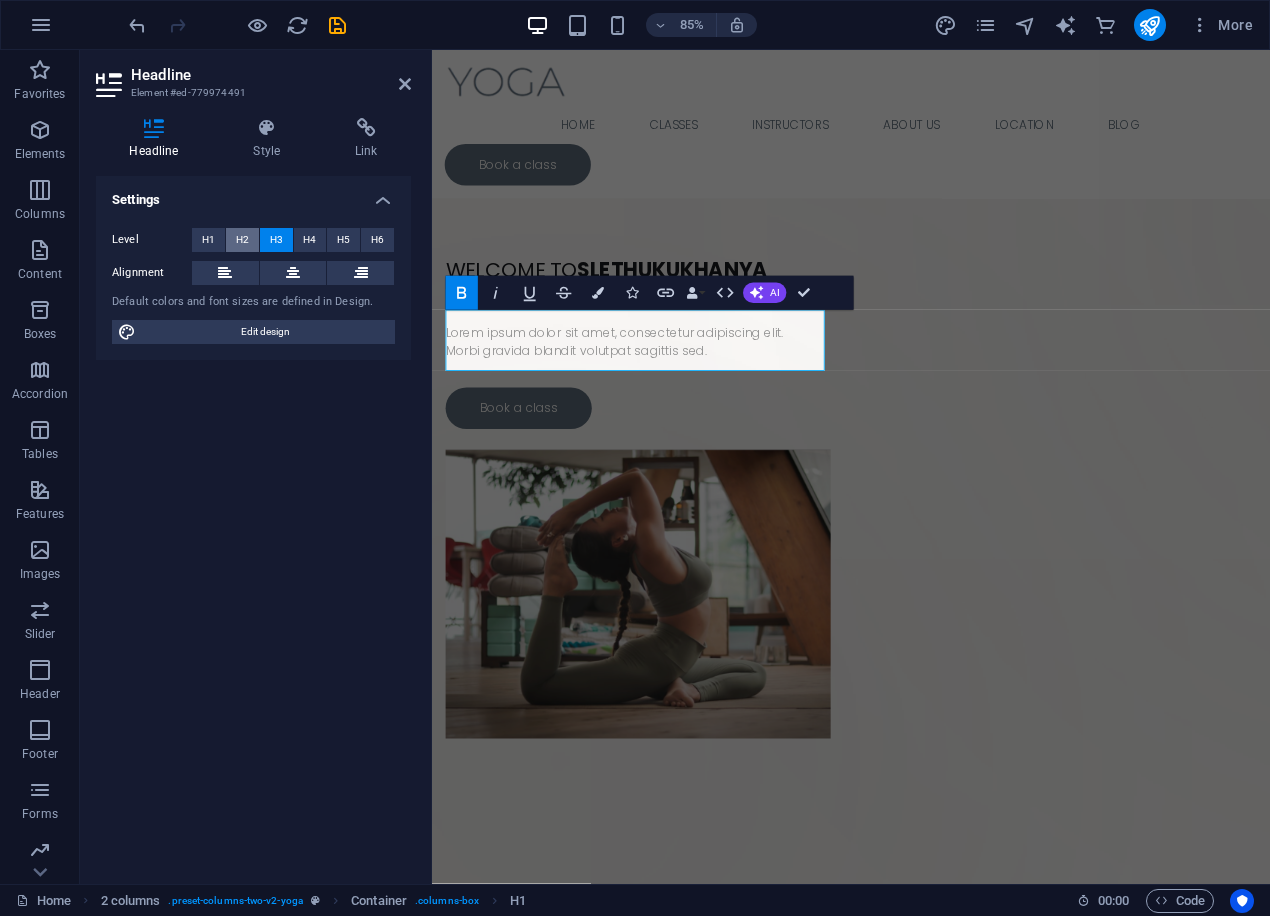 click on "H2" at bounding box center [242, 240] 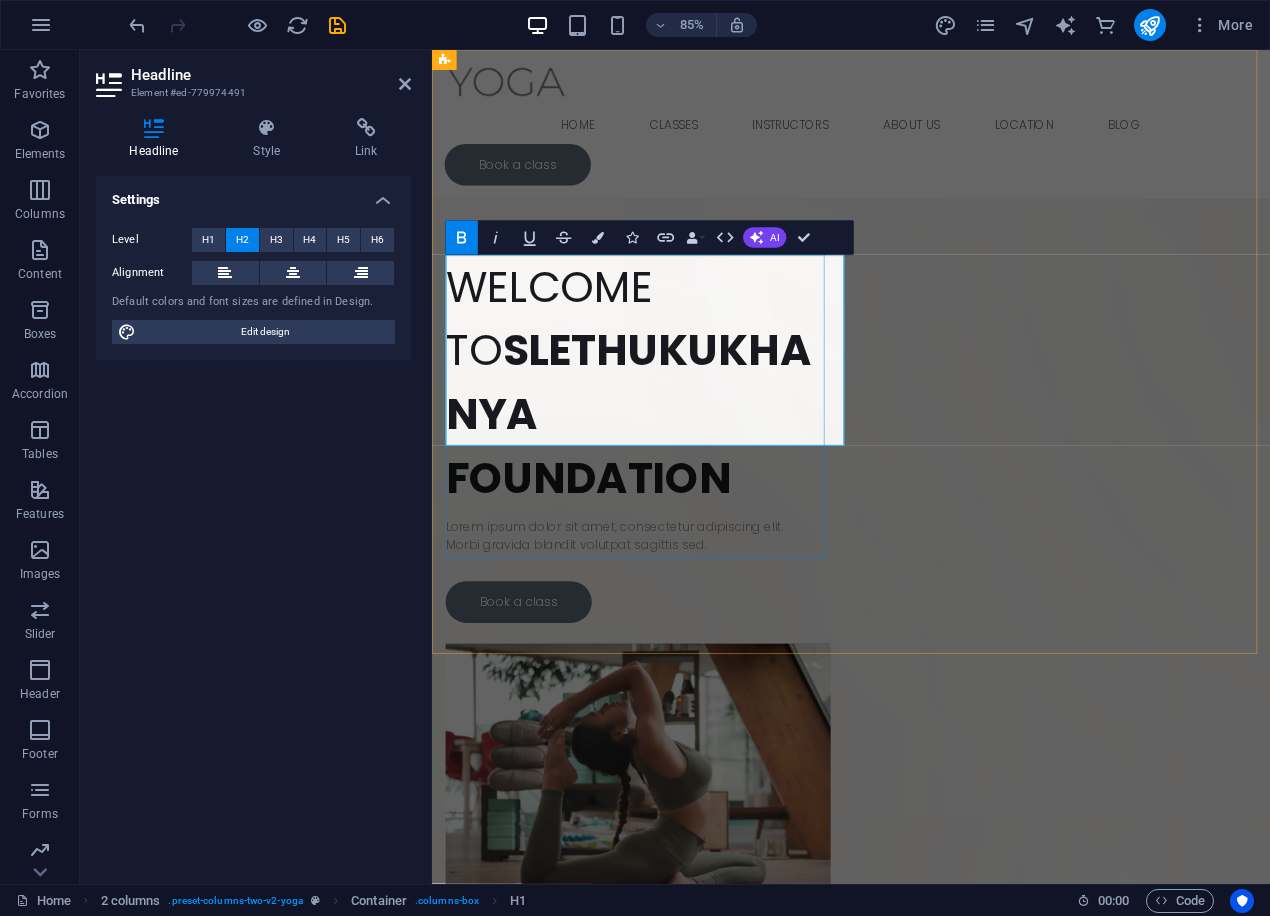 click on "SLETHUKUKHANYA FOUNDATION" at bounding box center (663, 478) 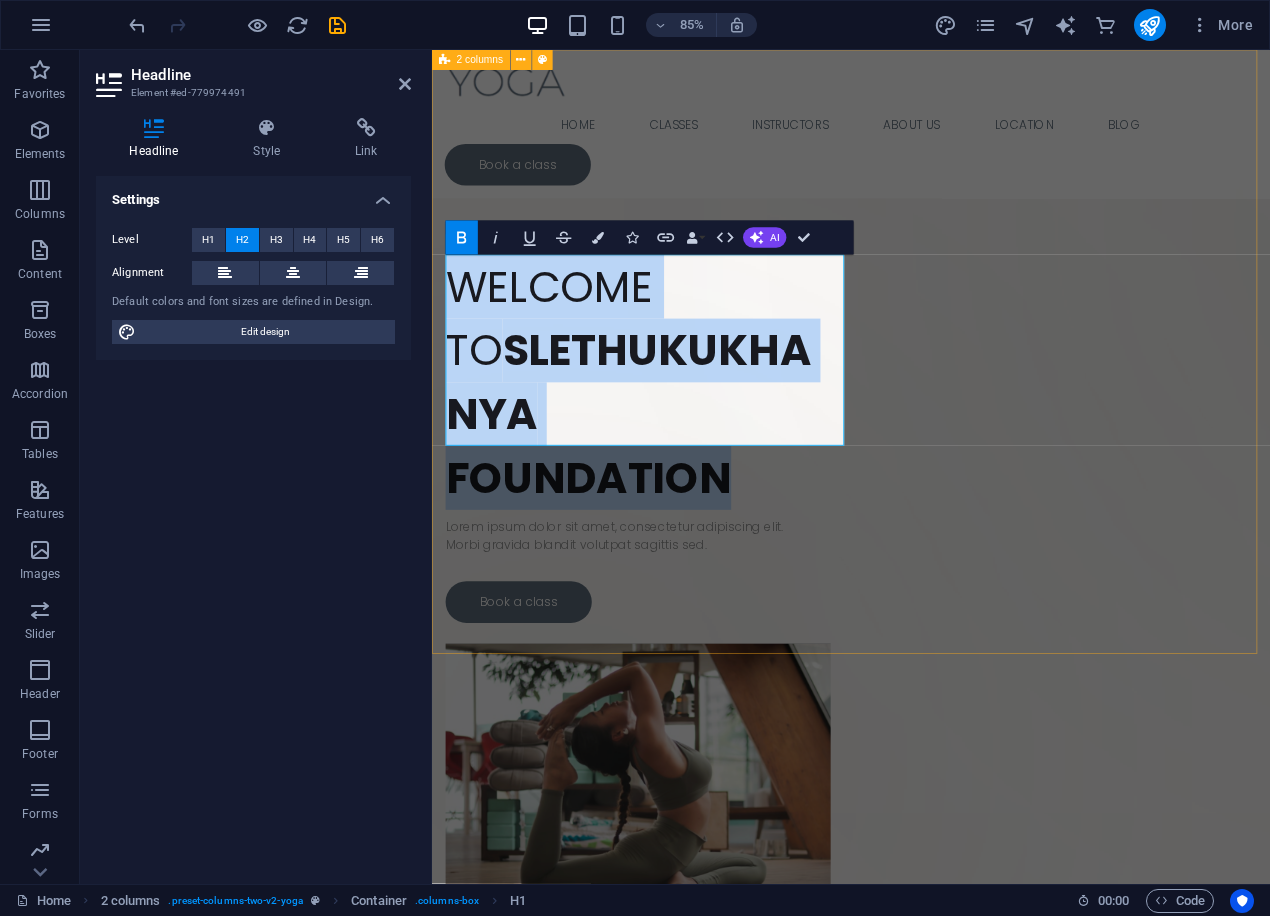drag, startPoint x: 784, startPoint y: 477, endPoint x: 437, endPoint y: 332, distance: 376.07712 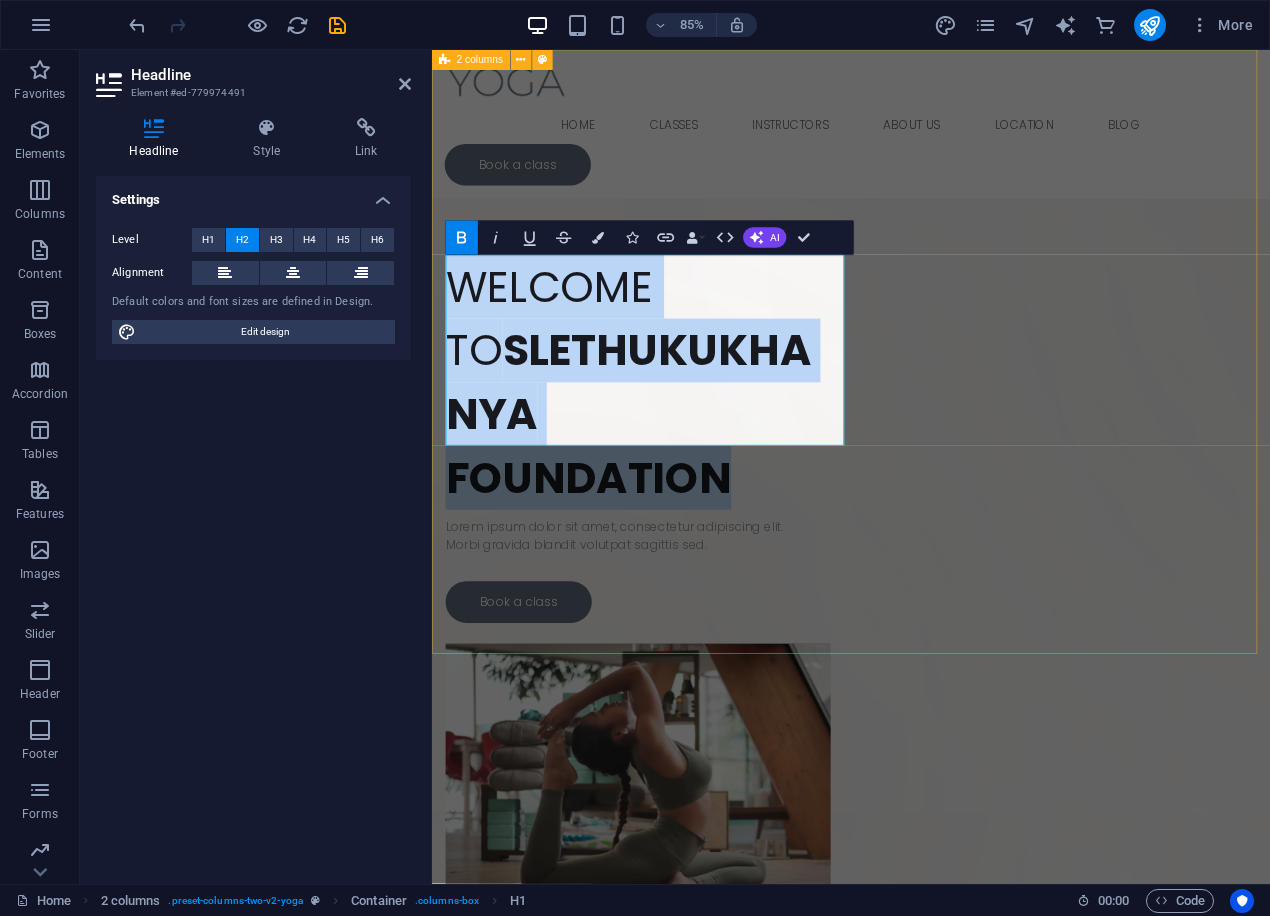 click on "Drop content here or  Add elements  Paste clipboard WELCOME TO  SLETHUKUKHANYA FOUNDATION Lorem ipsum dolor sit amet, consectetur adipiscing elit.  Morbi gravida blandit volutpat sagittis sed. Book a class" at bounding box center [925, 625] 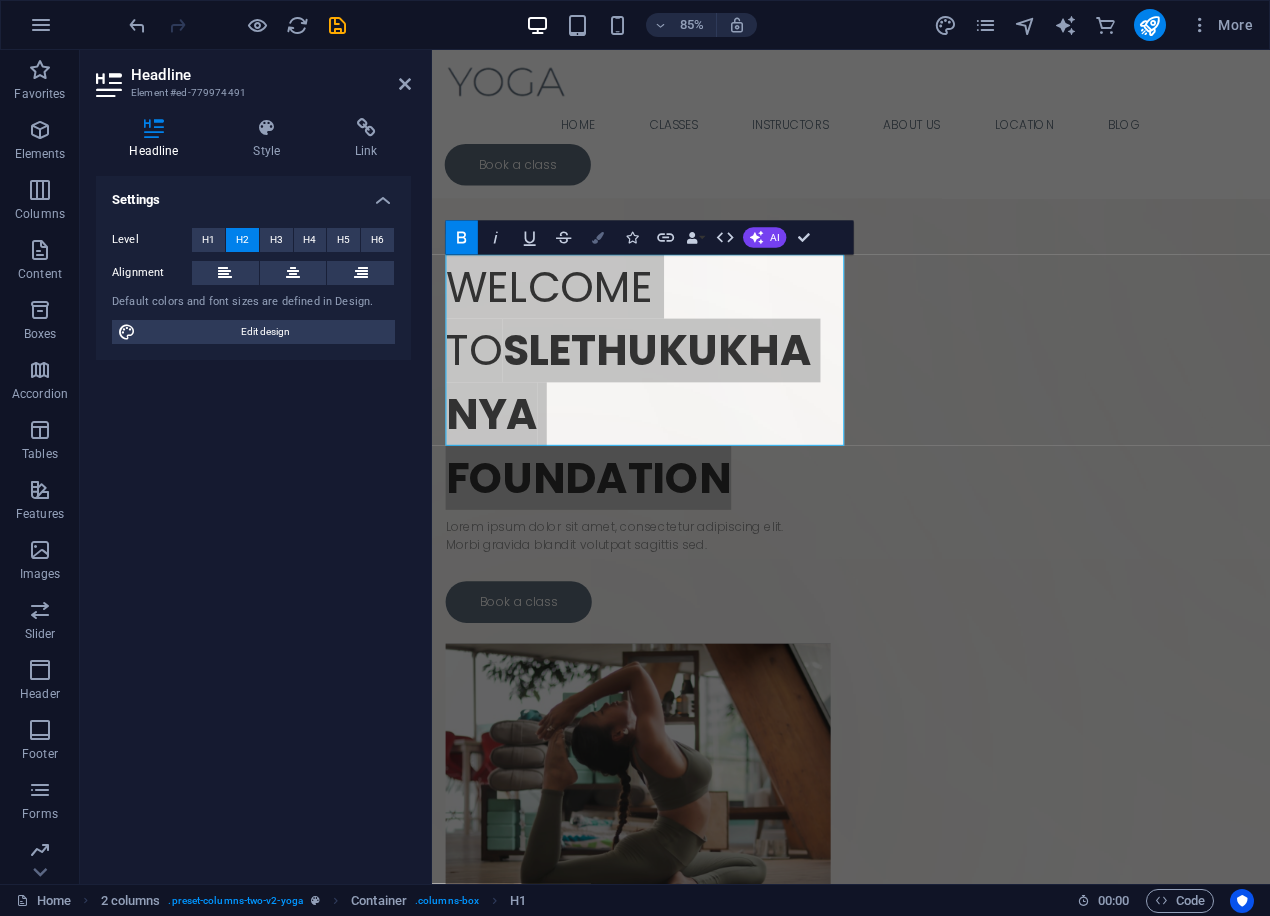 click at bounding box center [598, 238] 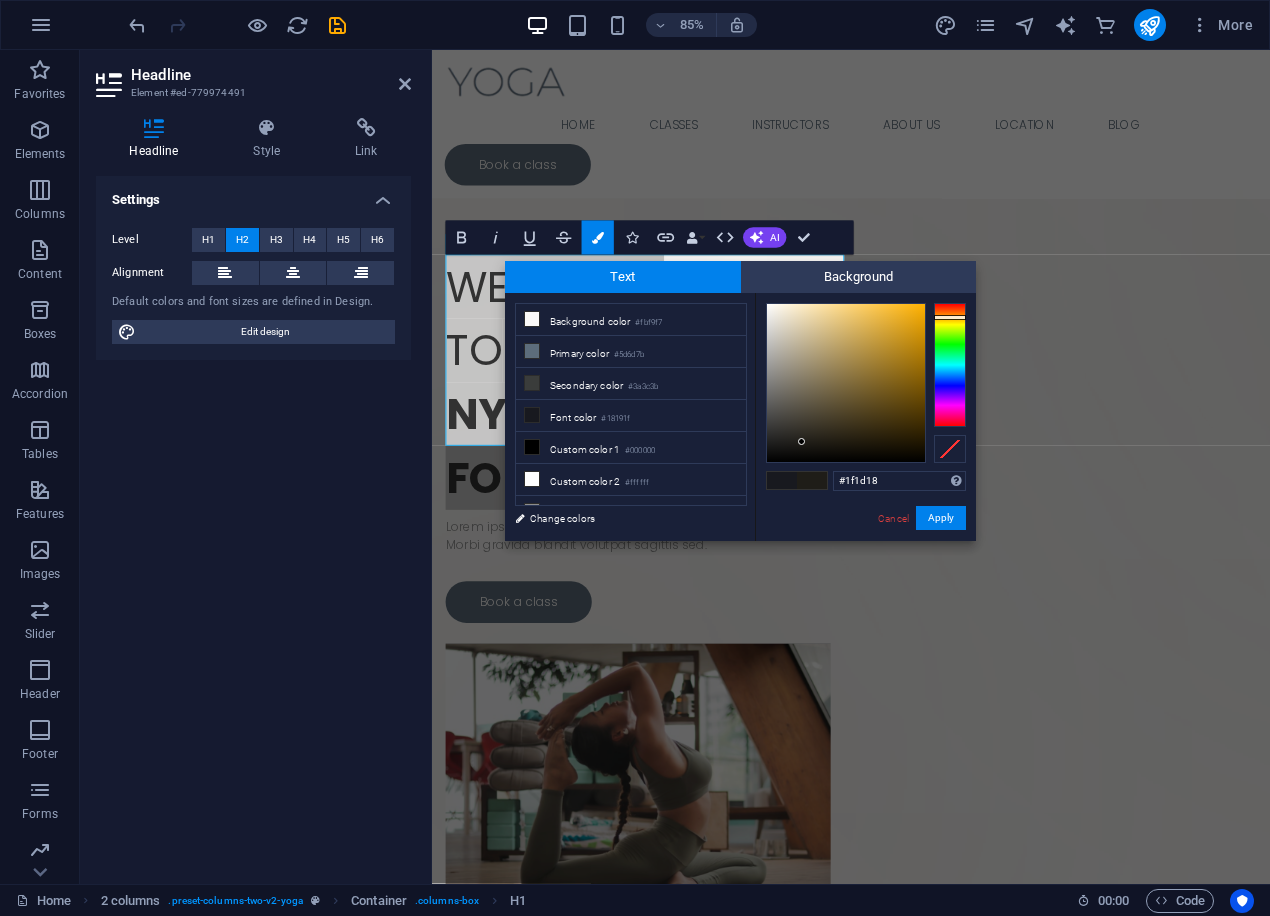 click at bounding box center [950, 365] 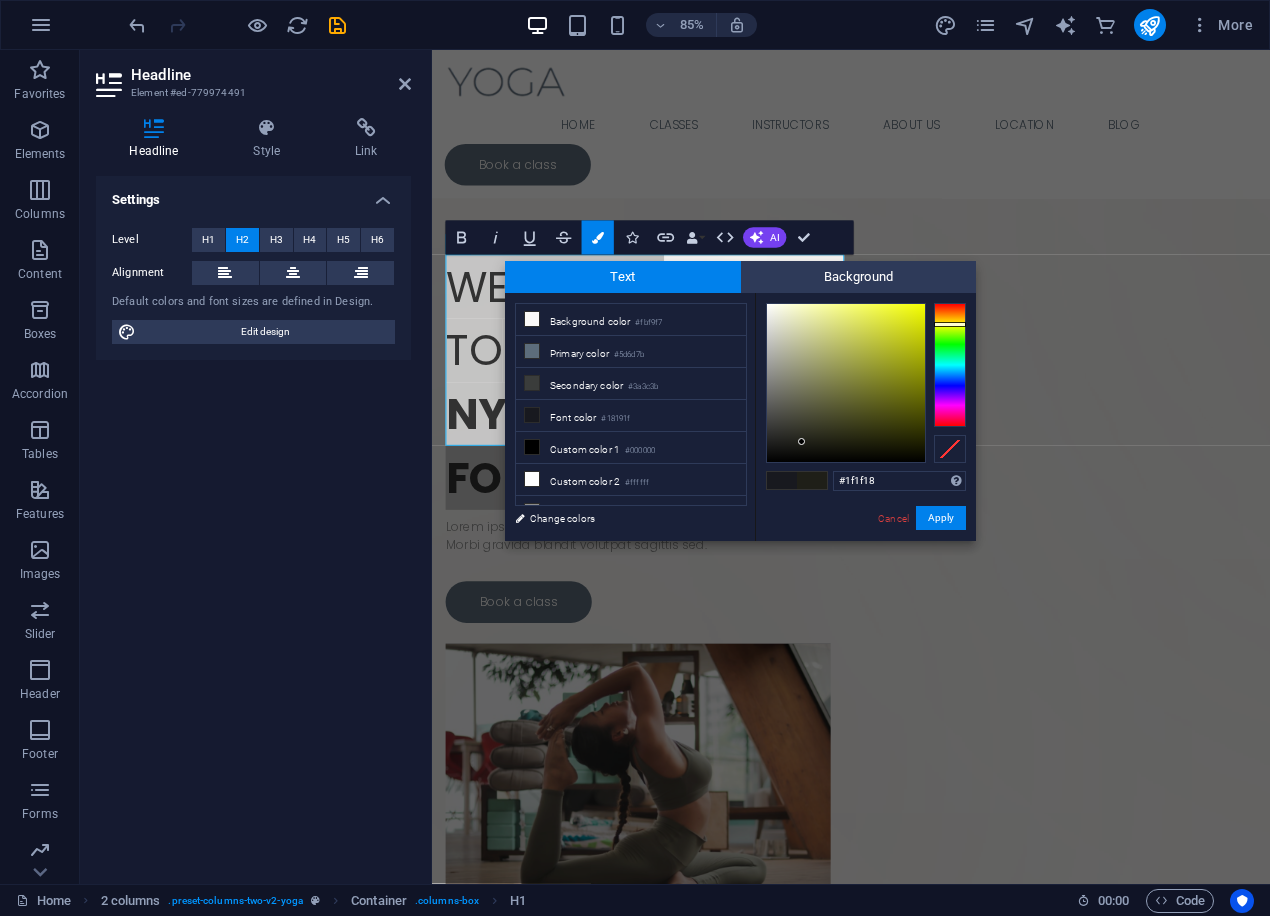 click at bounding box center (950, 324) 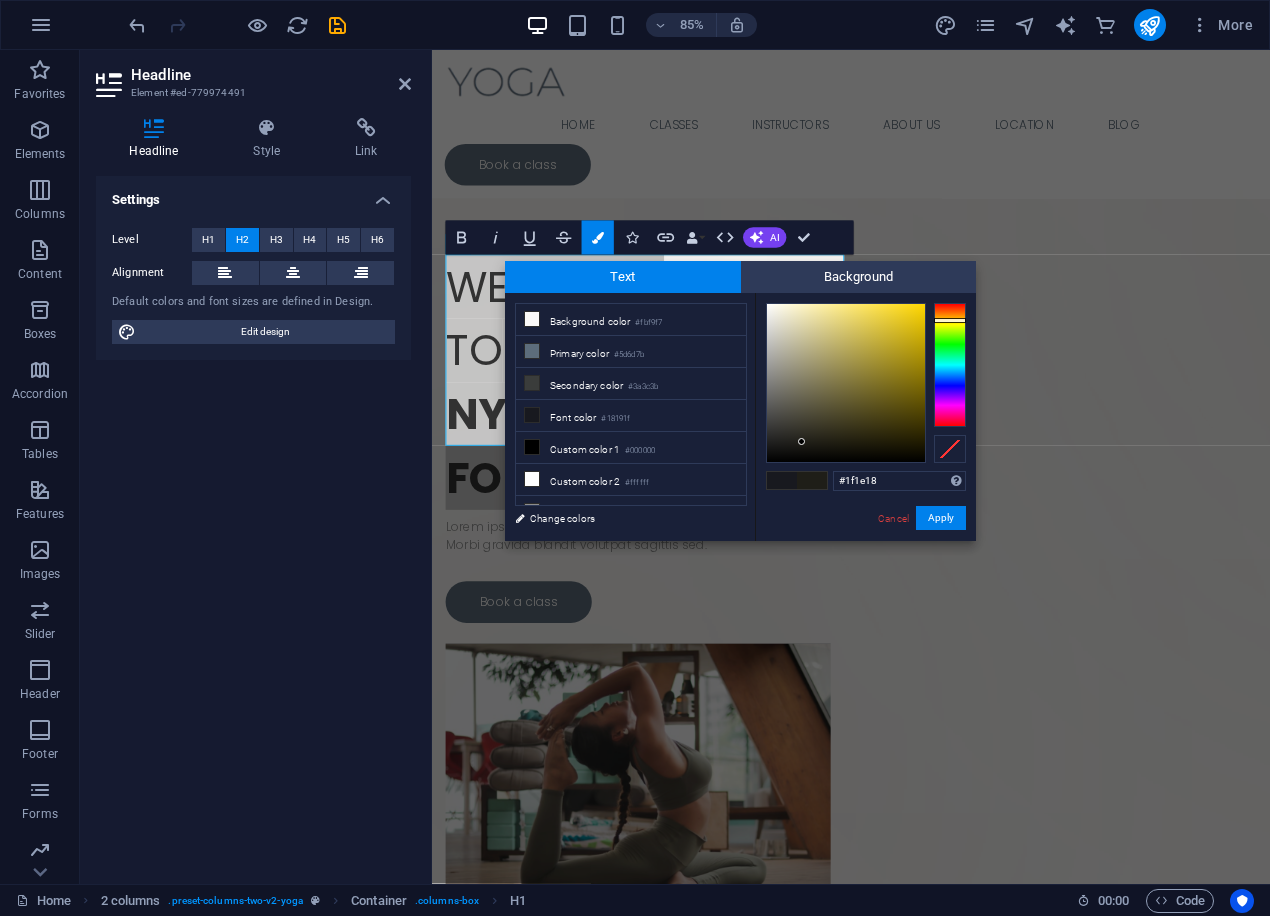 drag, startPoint x: 958, startPoint y: 317, endPoint x: 948, endPoint y: 323, distance: 11.661903 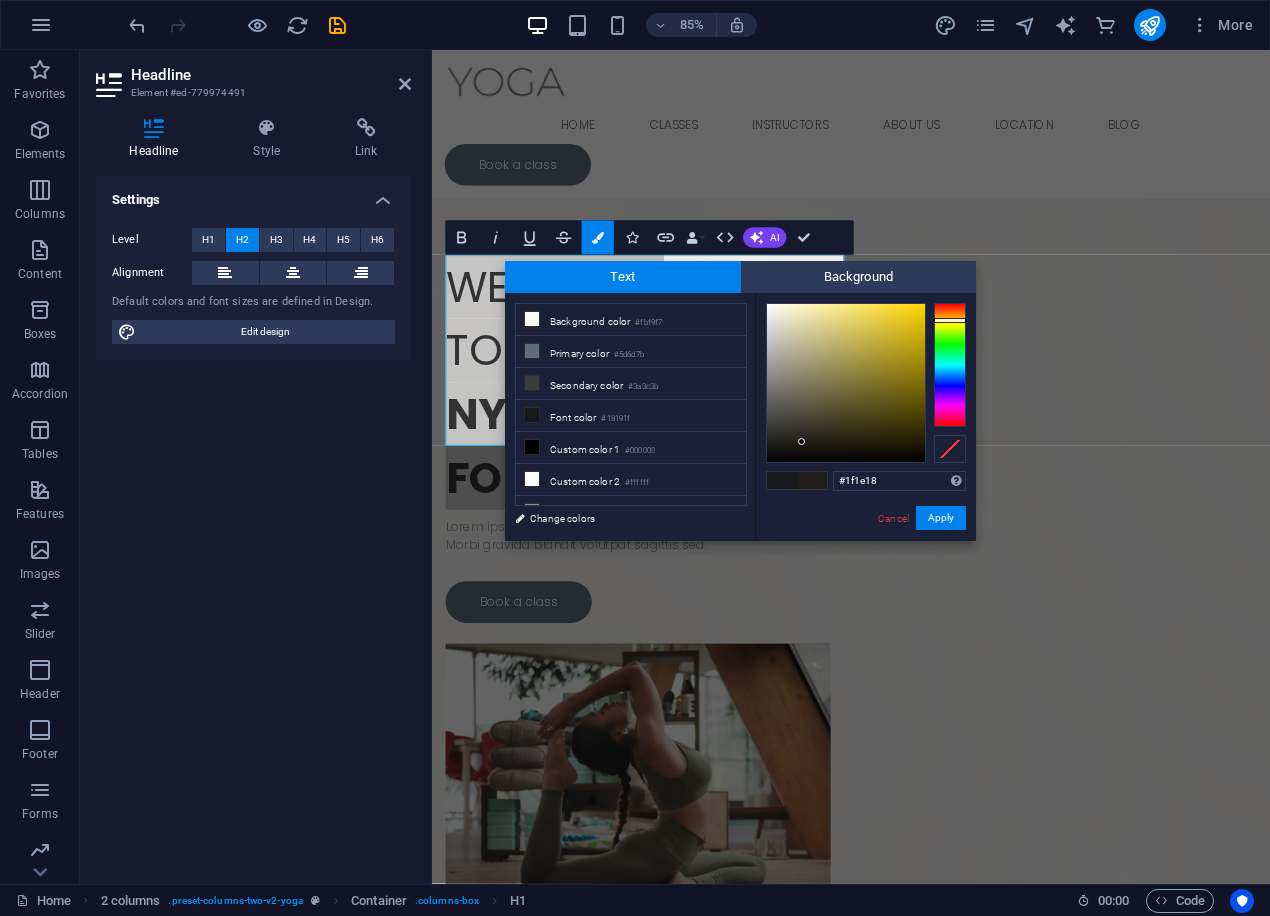 click at bounding box center [950, 320] 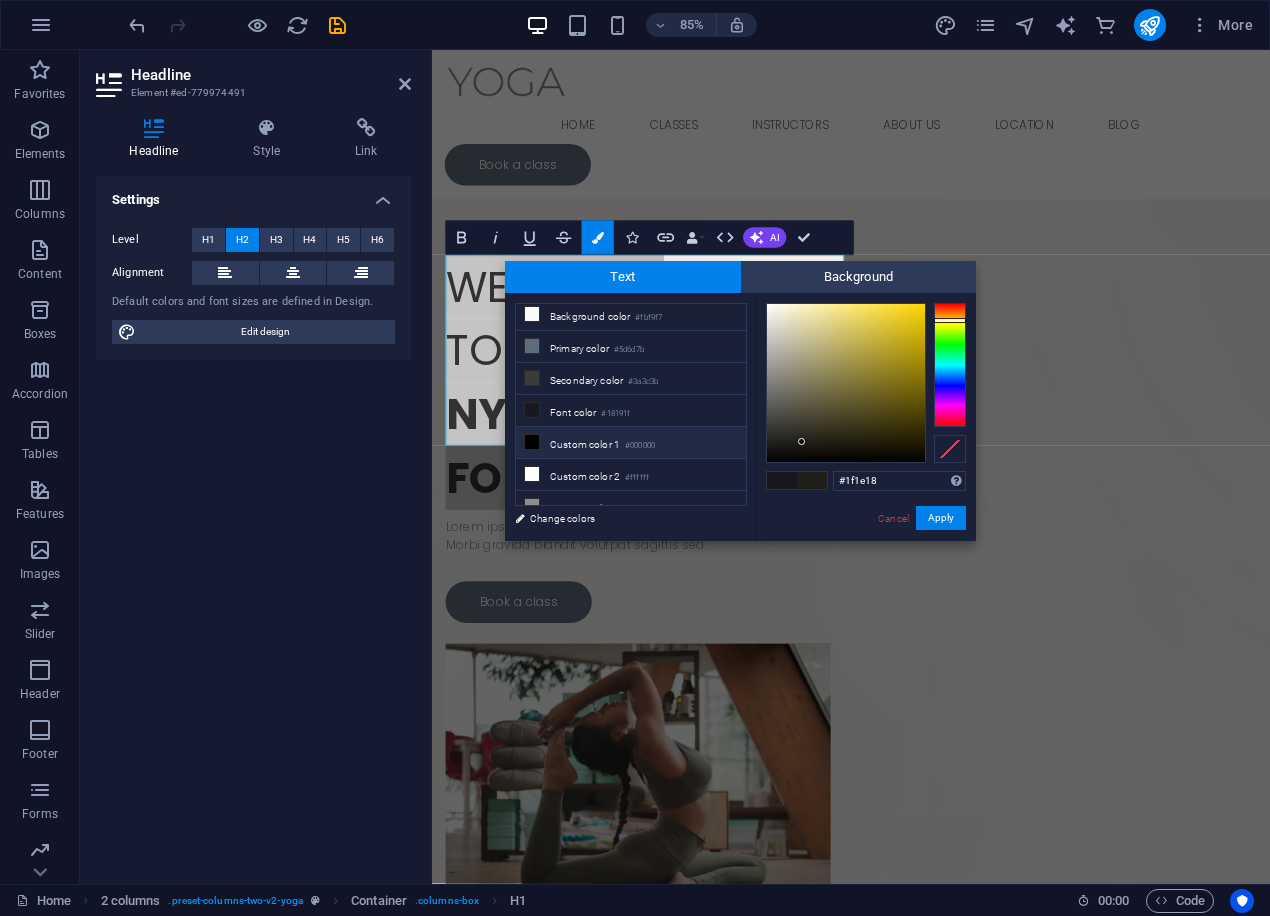 scroll, scrollTop: 0, scrollLeft: 0, axis: both 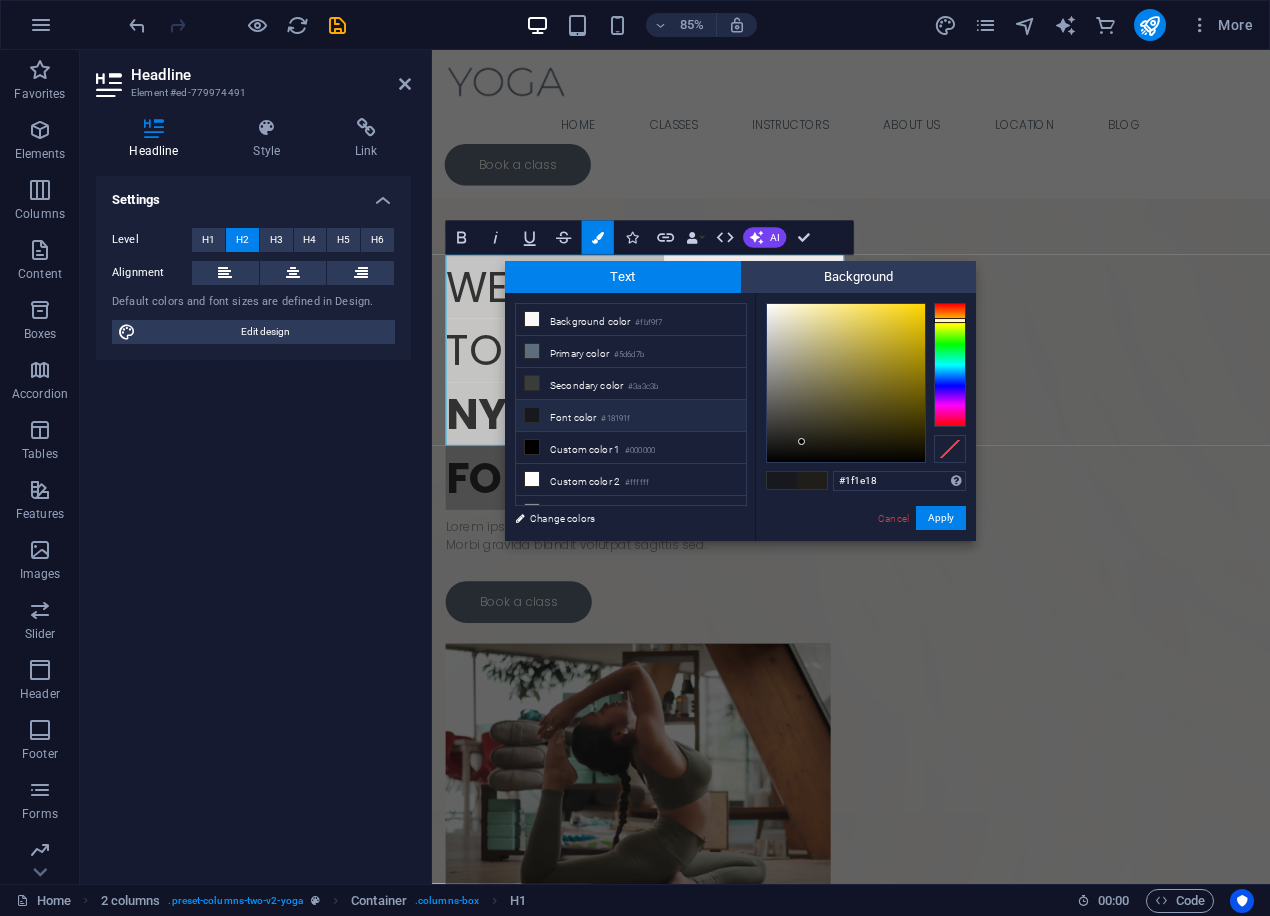 click on "#18191f" at bounding box center (615, 419) 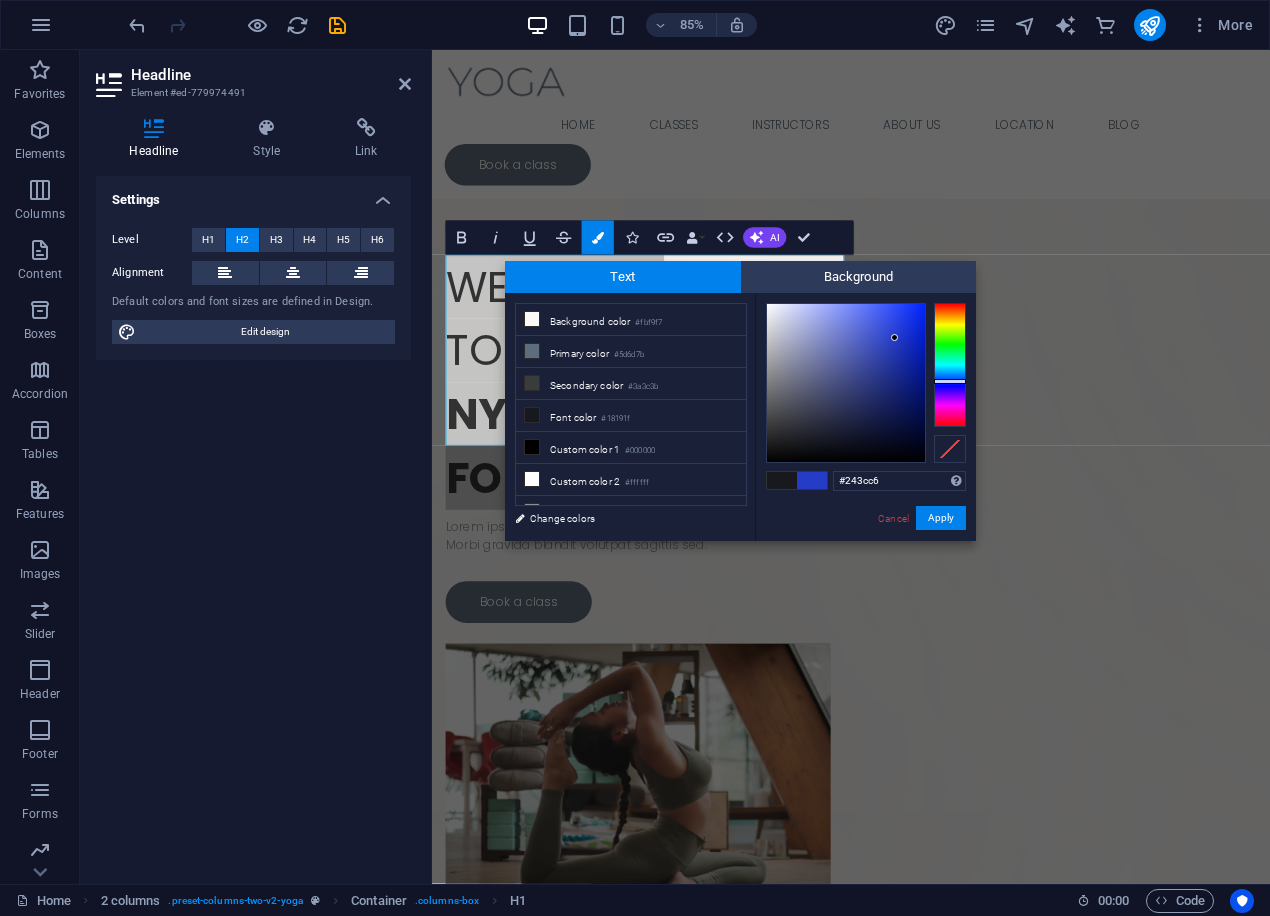 click at bounding box center [846, 383] 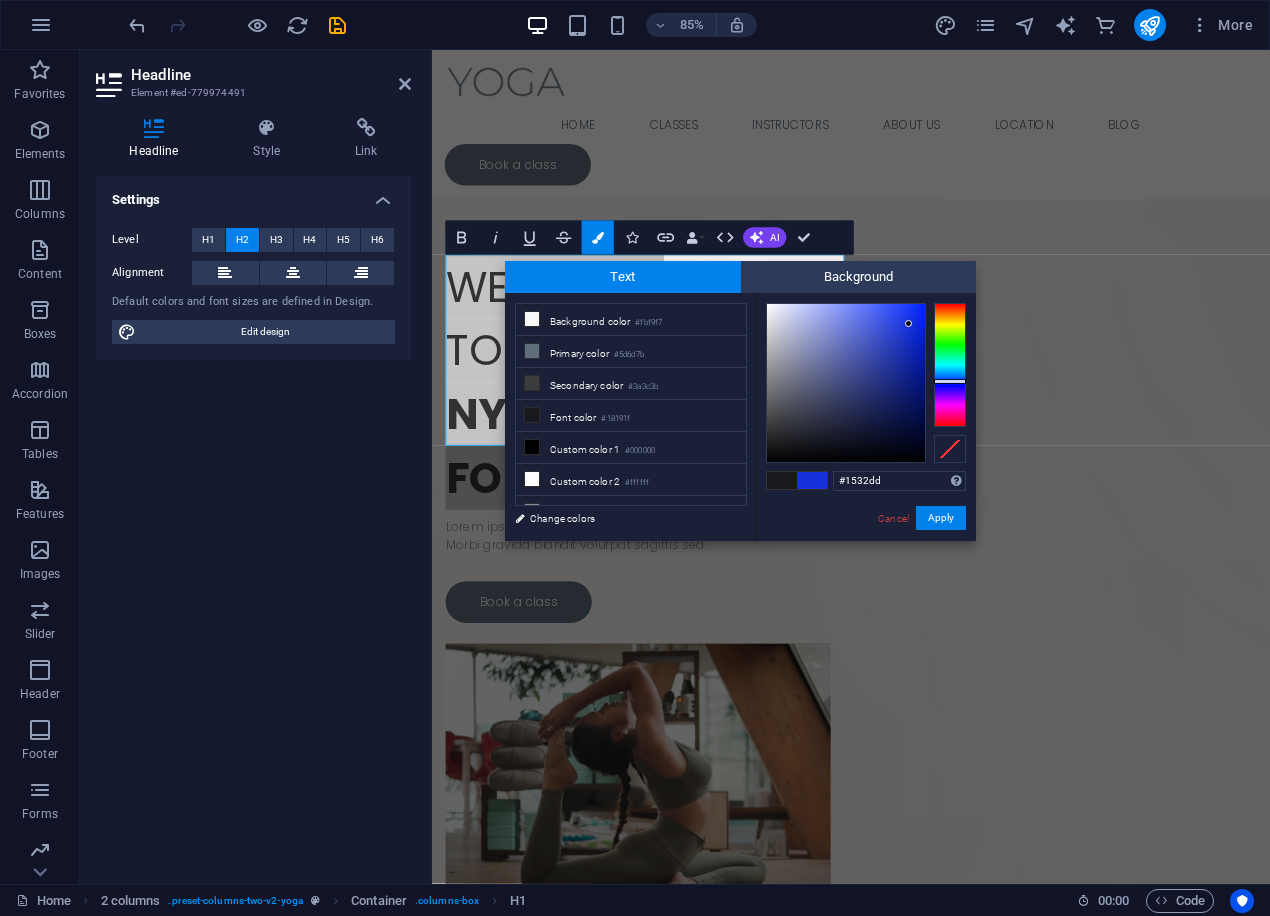 click at bounding box center (846, 383) 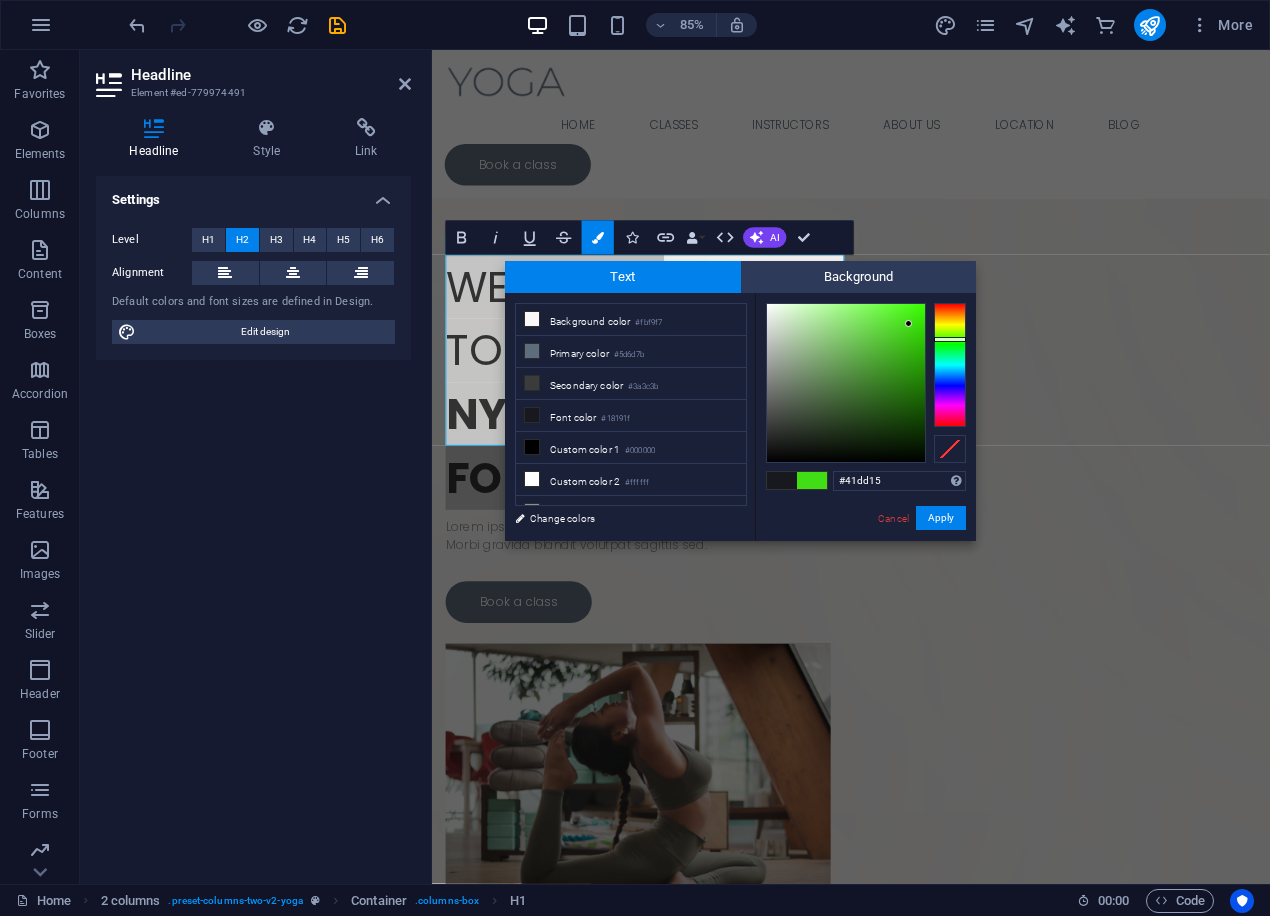 click at bounding box center [950, 365] 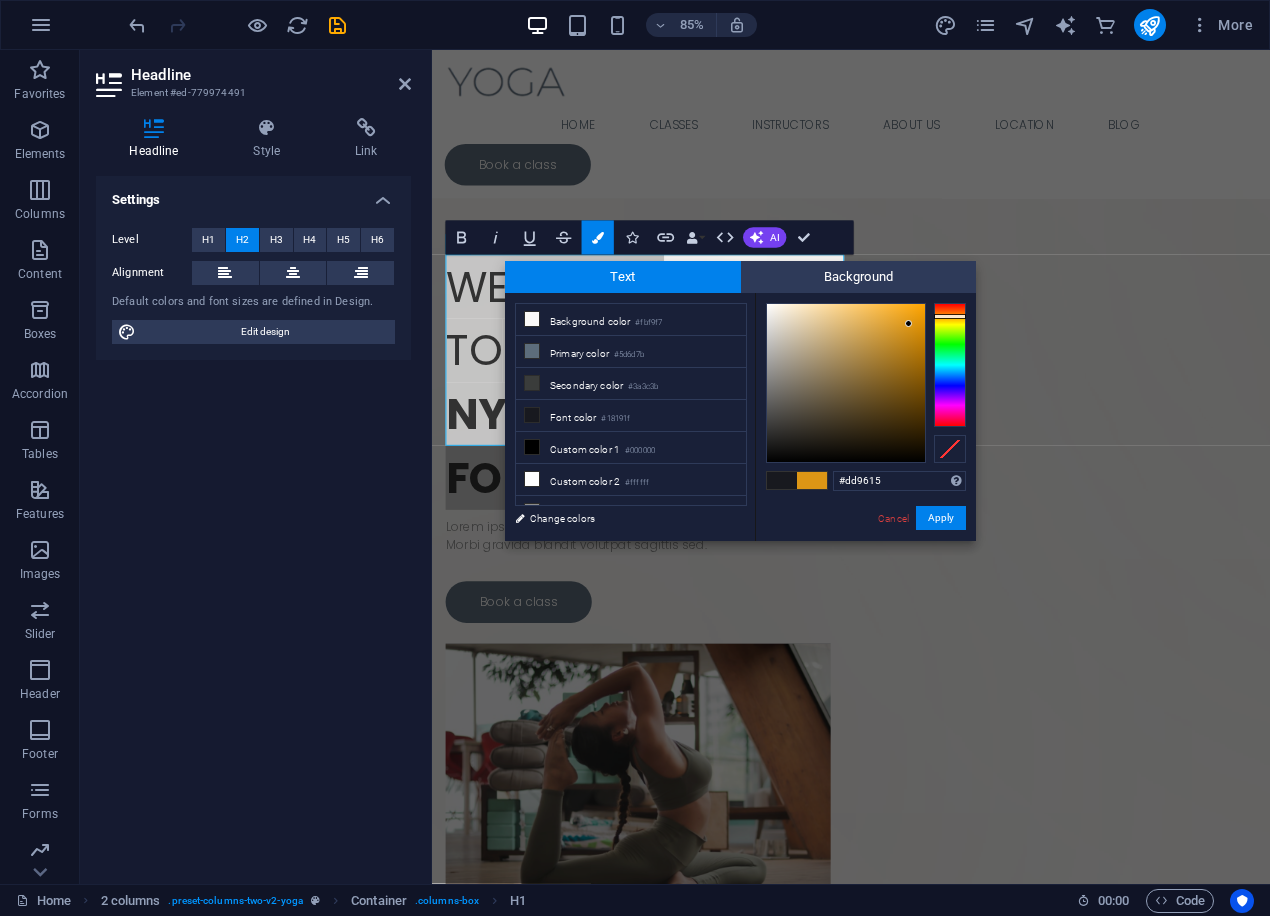 click at bounding box center (950, 365) 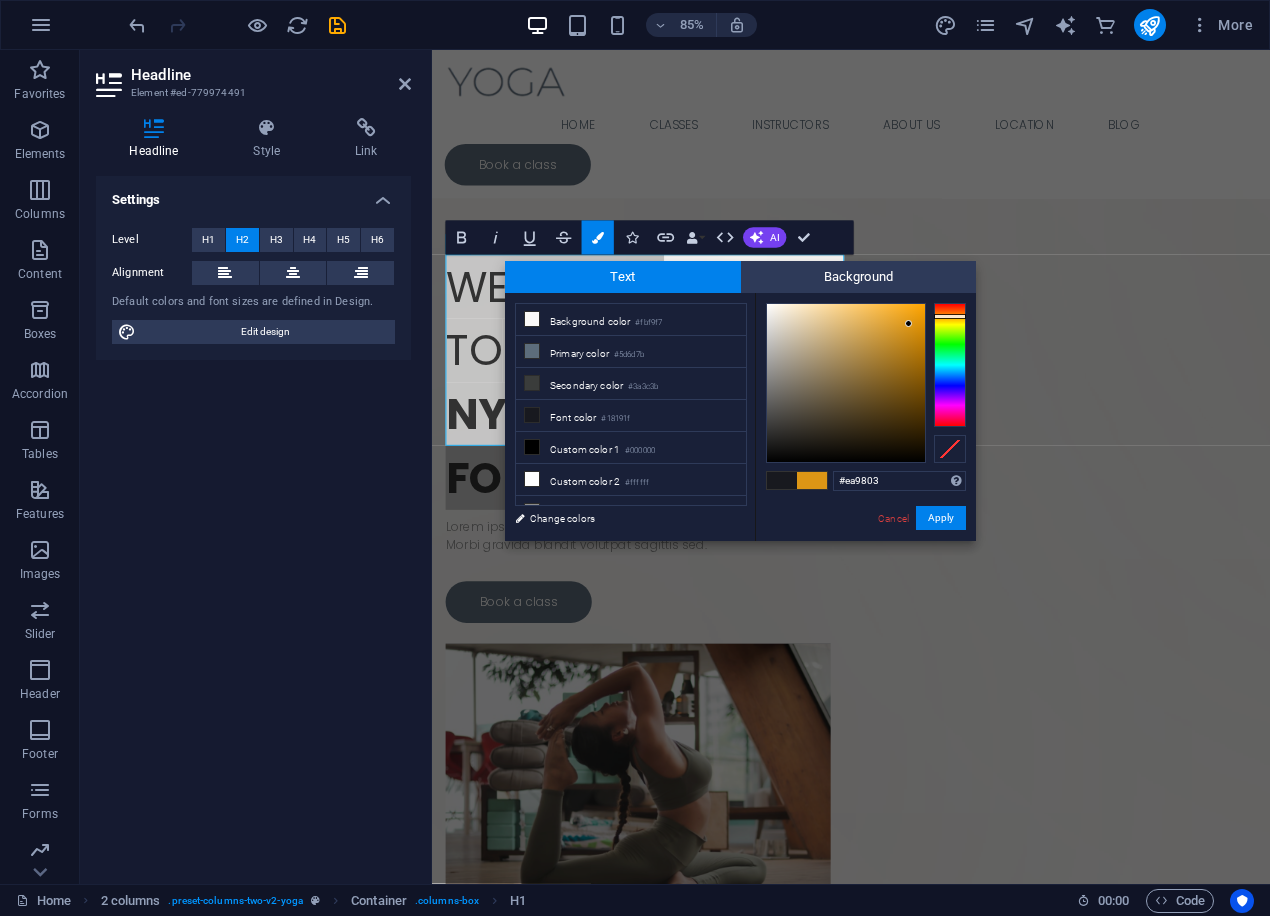 click at bounding box center (846, 383) 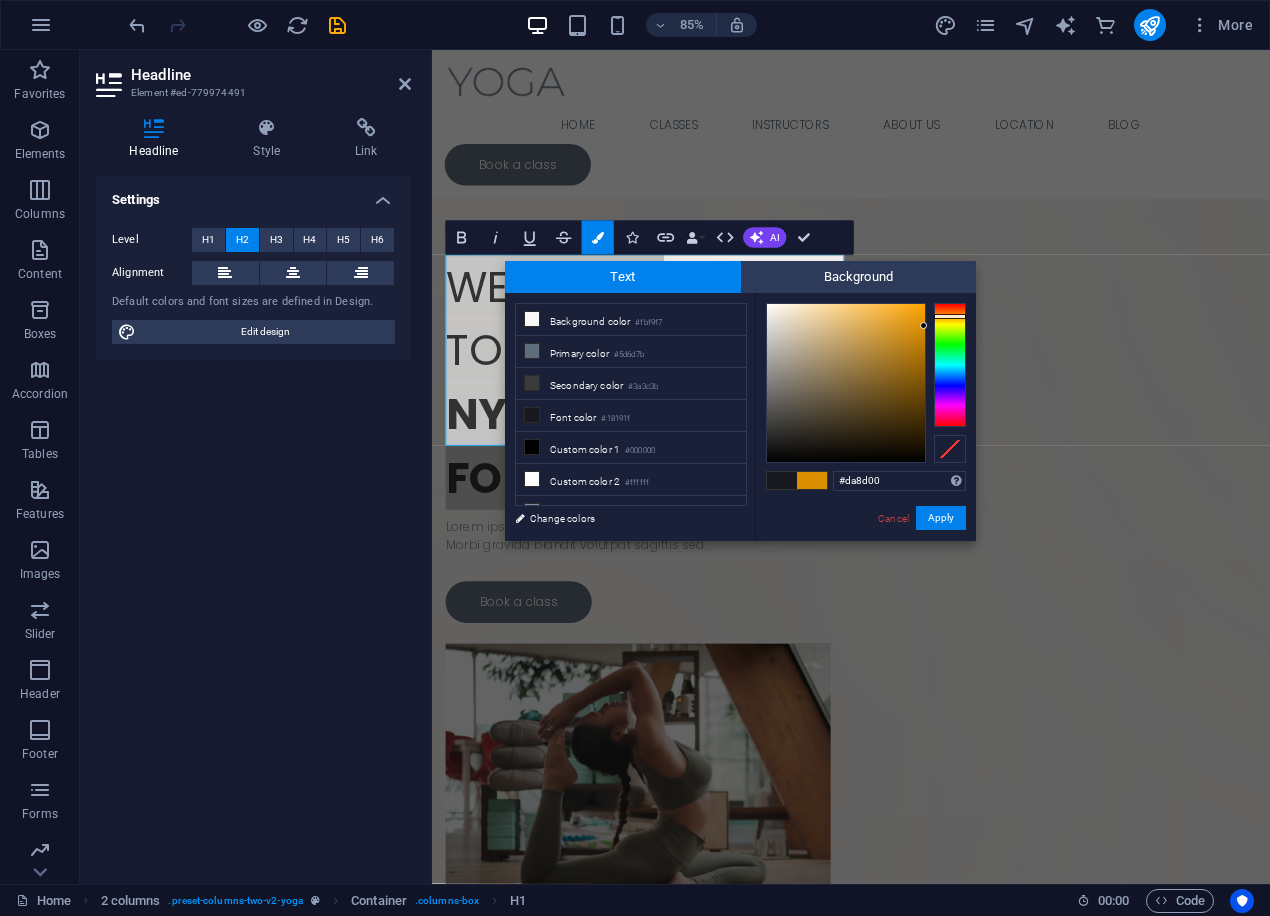 drag, startPoint x: 921, startPoint y: 316, endPoint x: 928, endPoint y: 326, distance: 12.206555 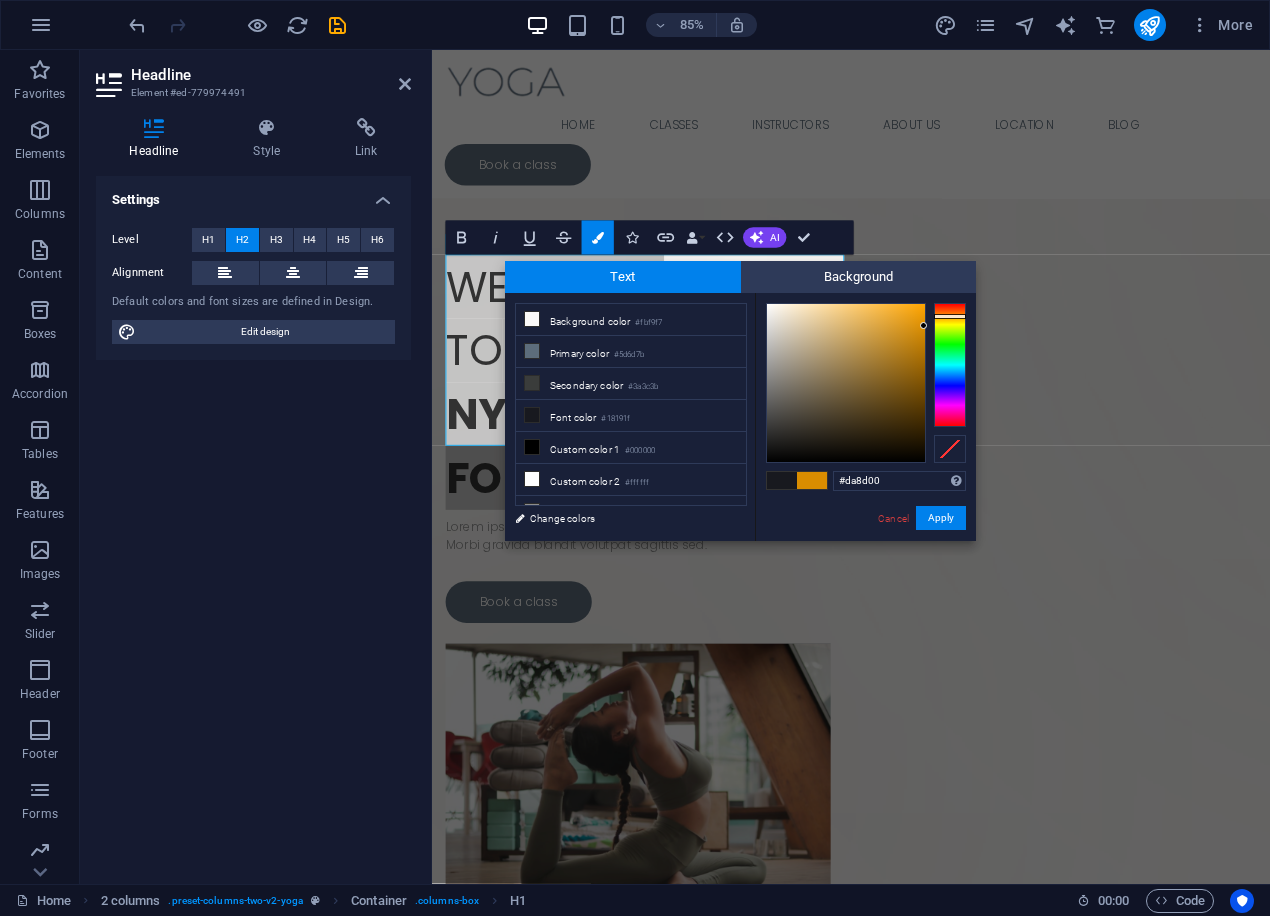 click at bounding box center (866, 383) 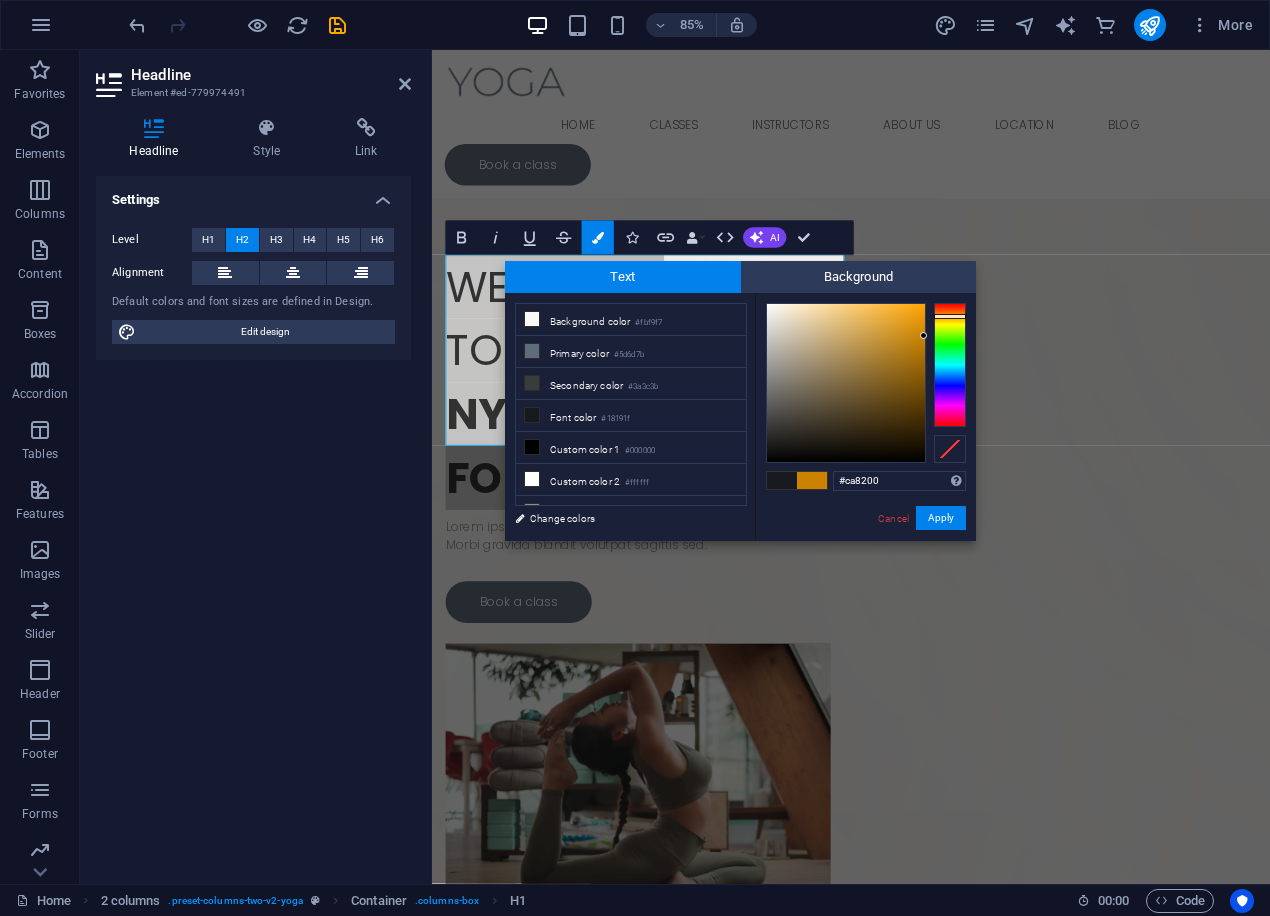 click at bounding box center [923, 335] 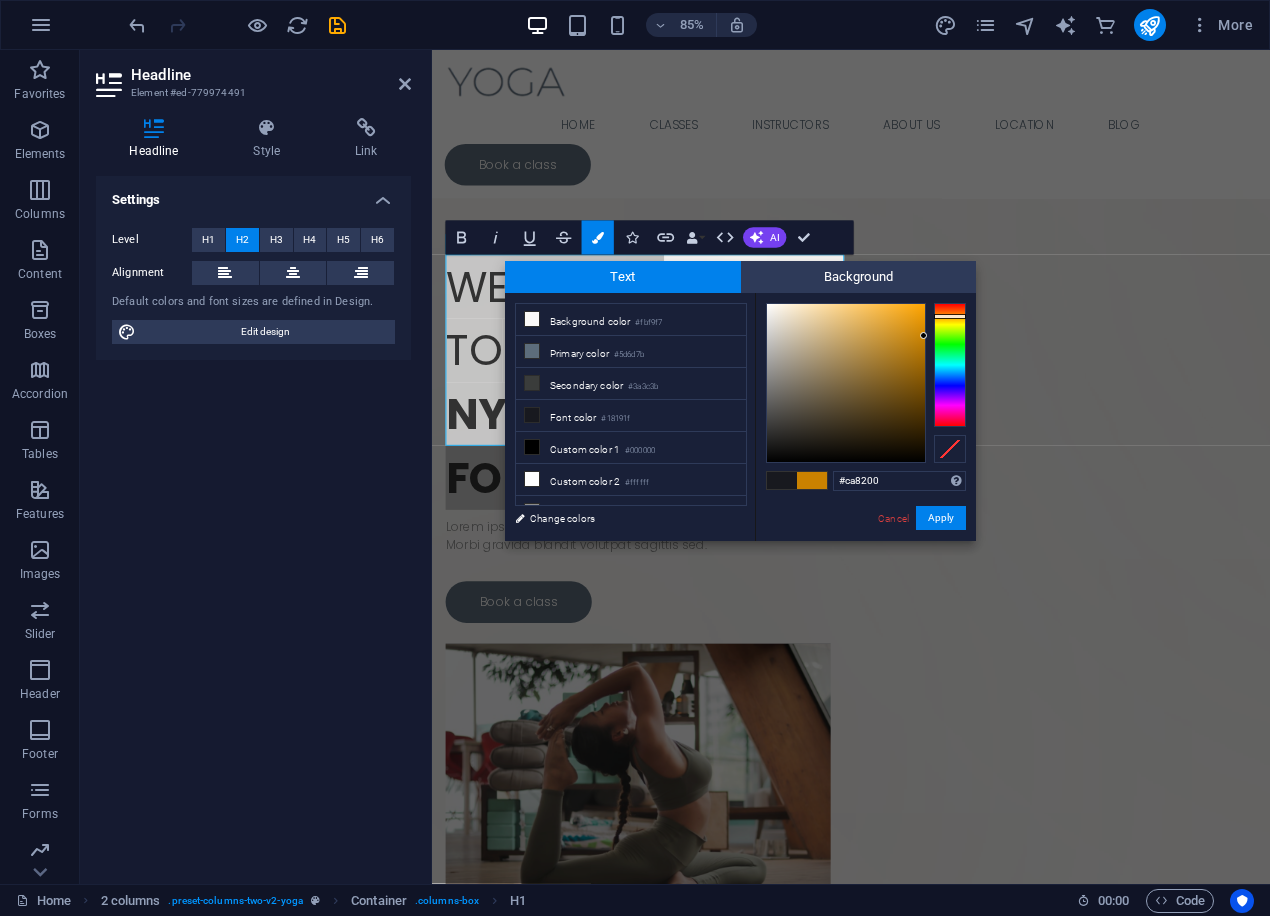 click at bounding box center [923, 335] 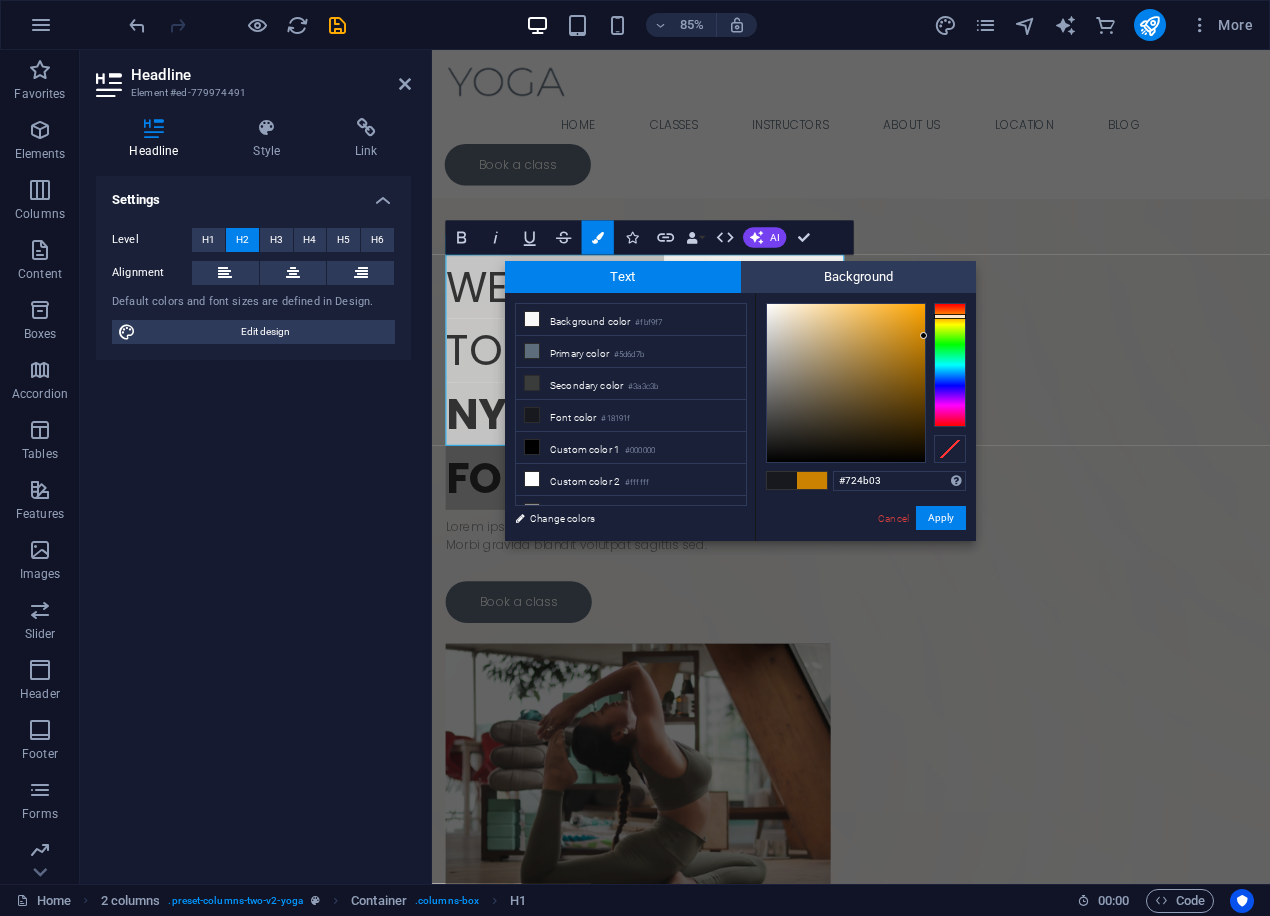 click at bounding box center [846, 383] 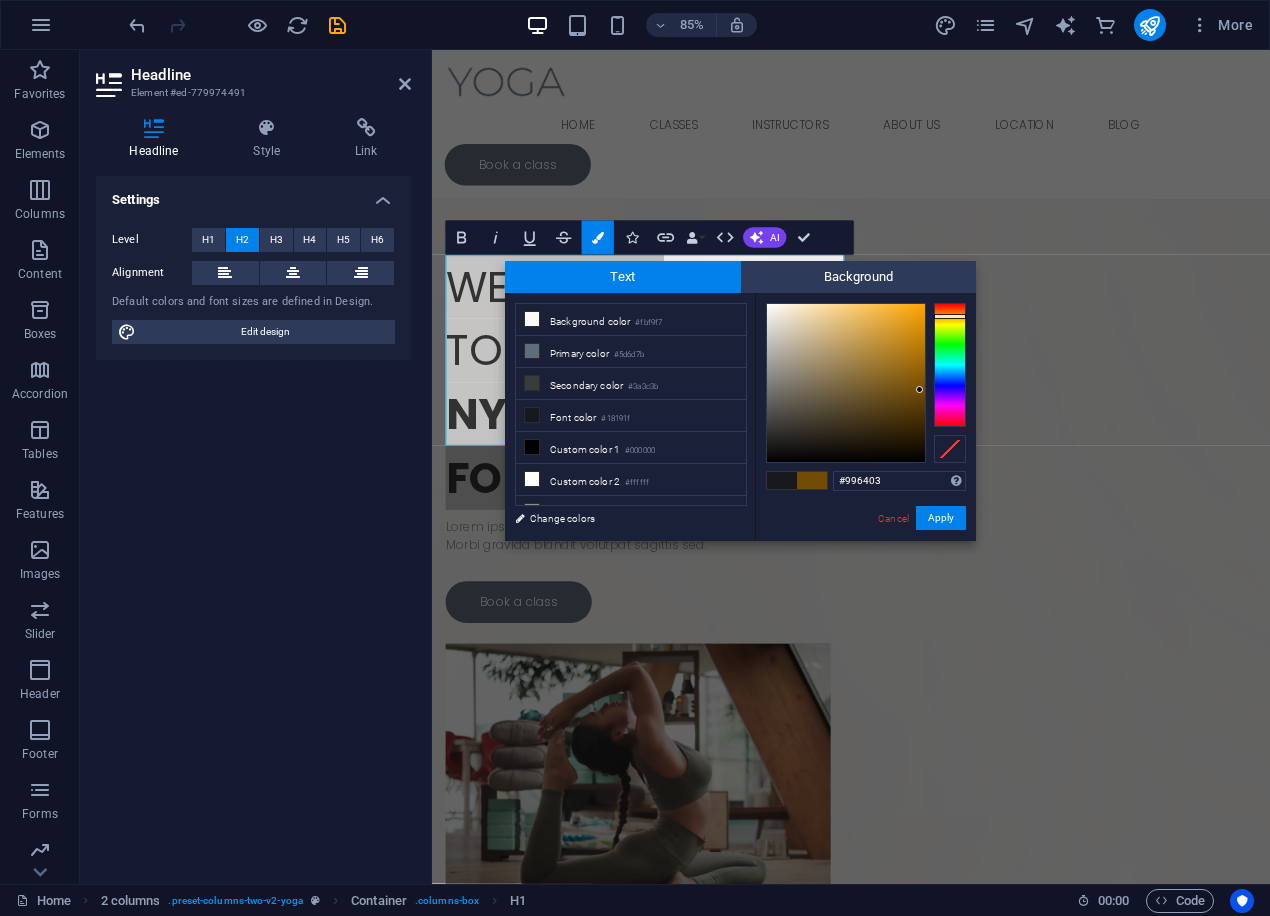 click at bounding box center (846, 383) 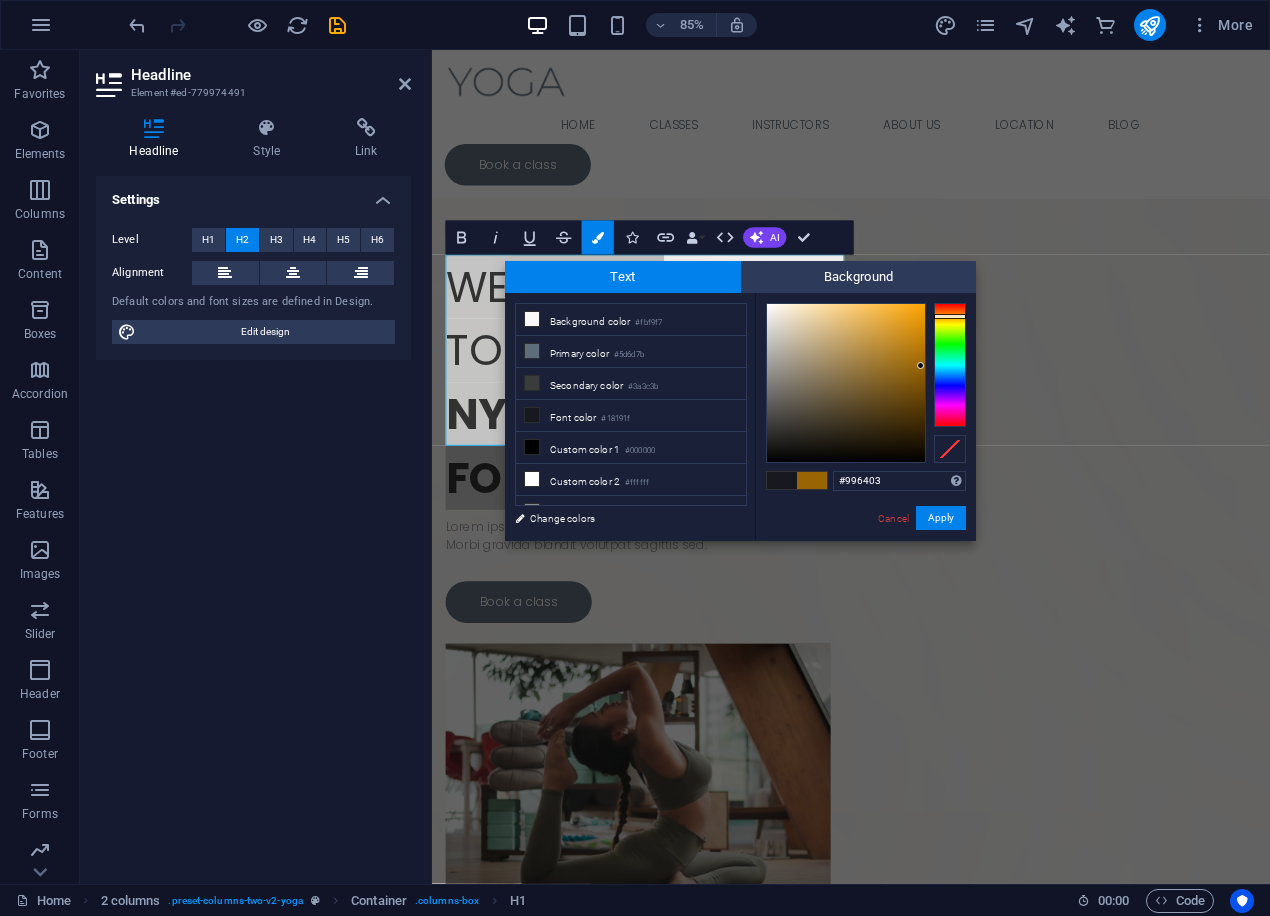 type on "#b17300" 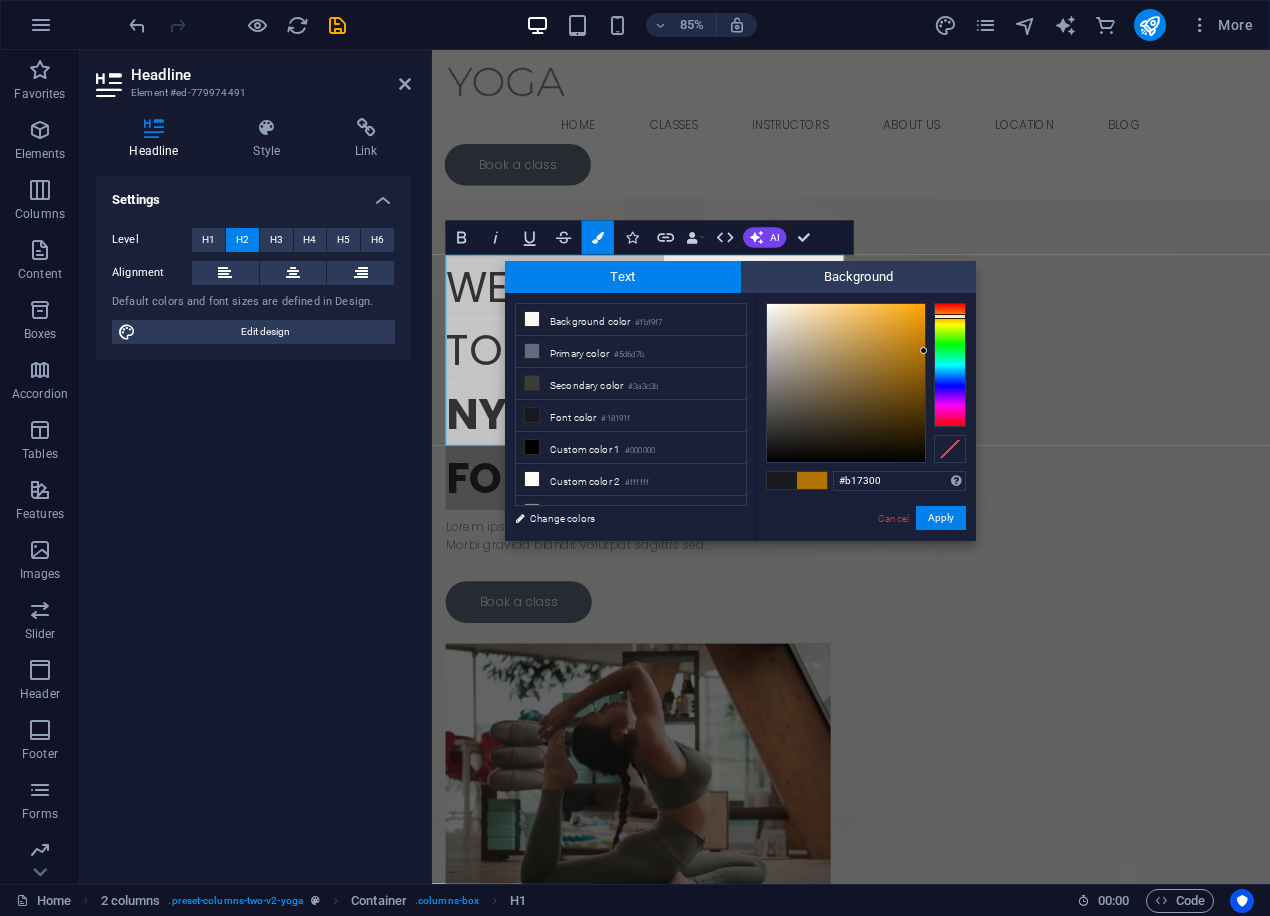 click at bounding box center (846, 383) 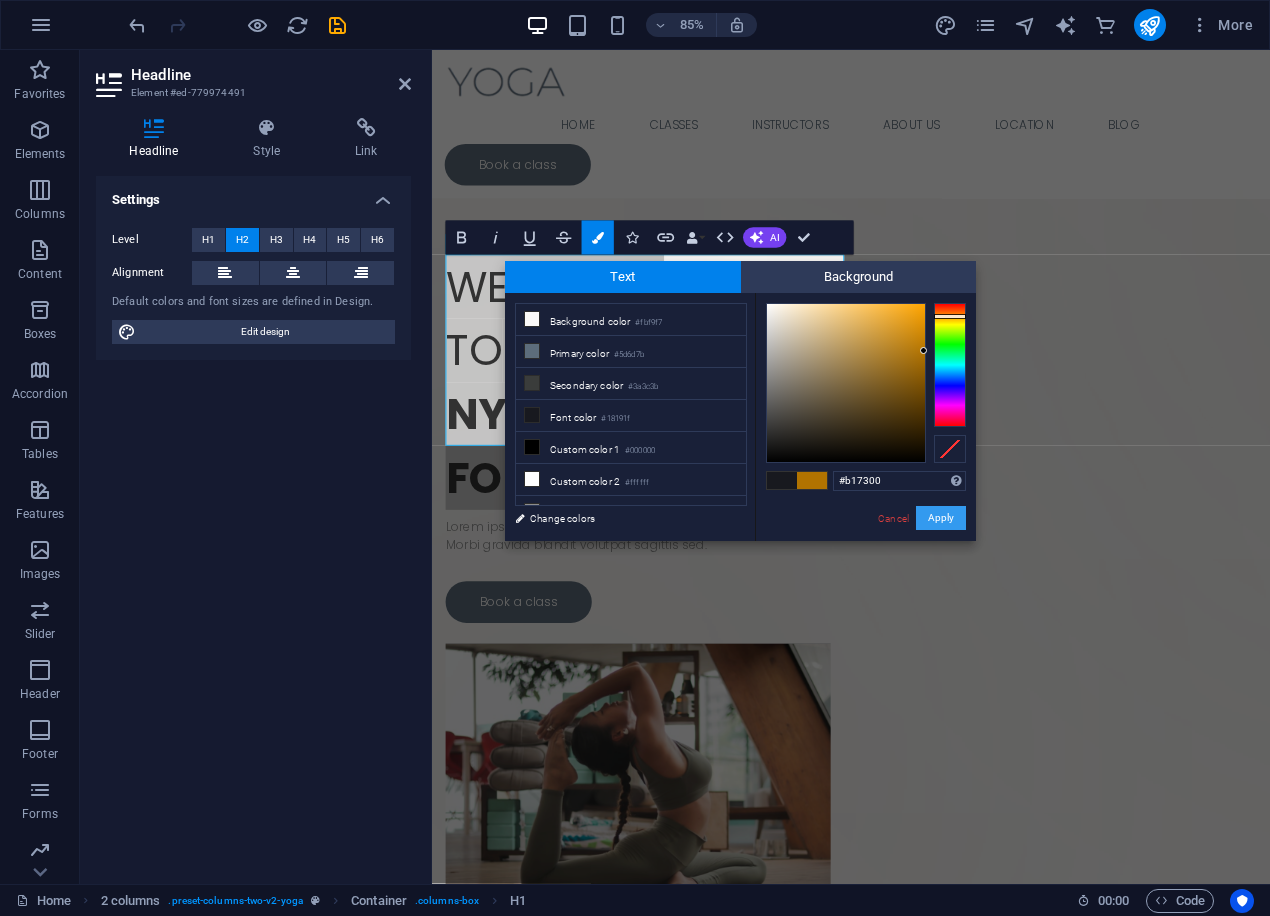 click on "Apply" at bounding box center (941, 518) 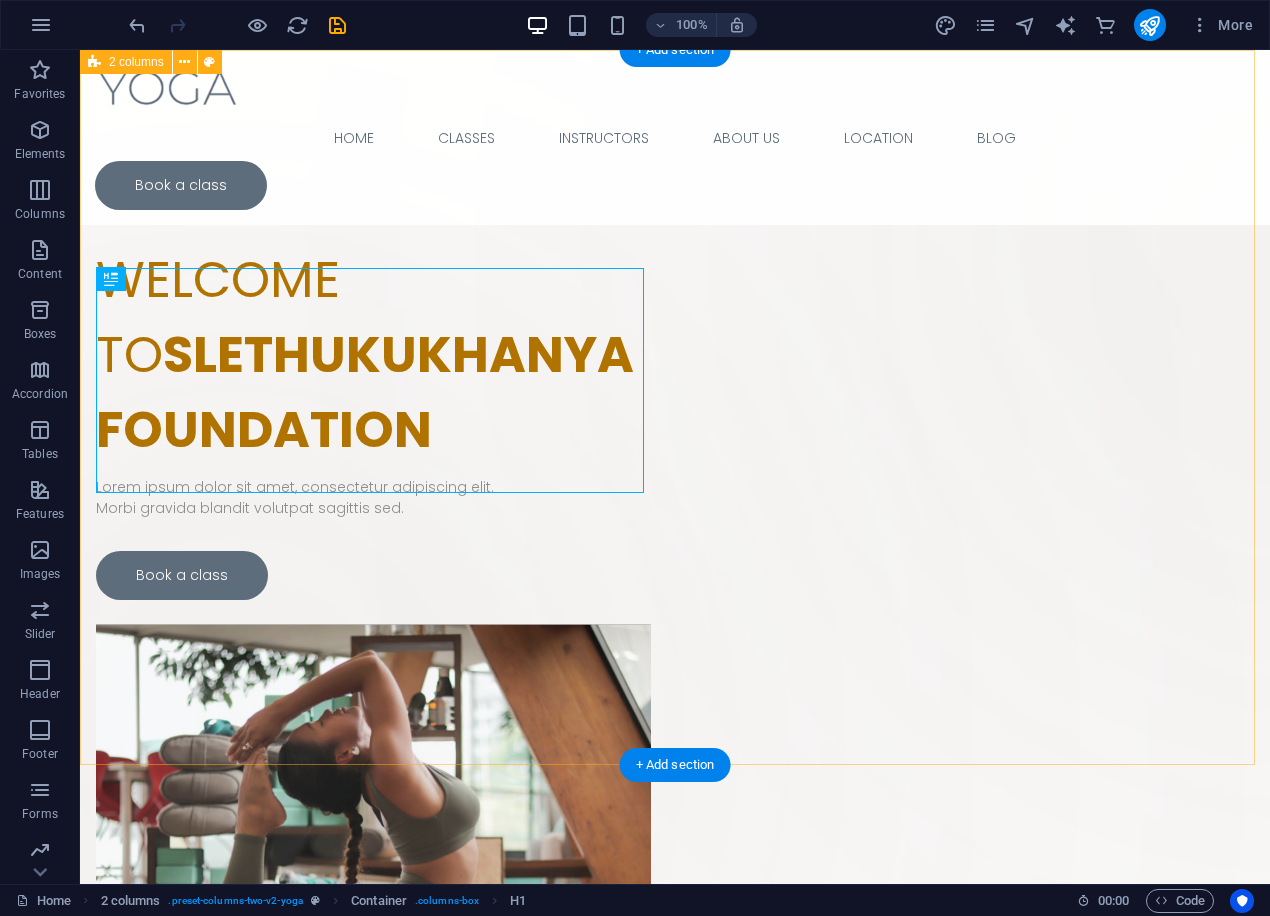 drag, startPoint x: 655, startPoint y: 441, endPoint x: 642, endPoint y: 458, distance: 21.400934 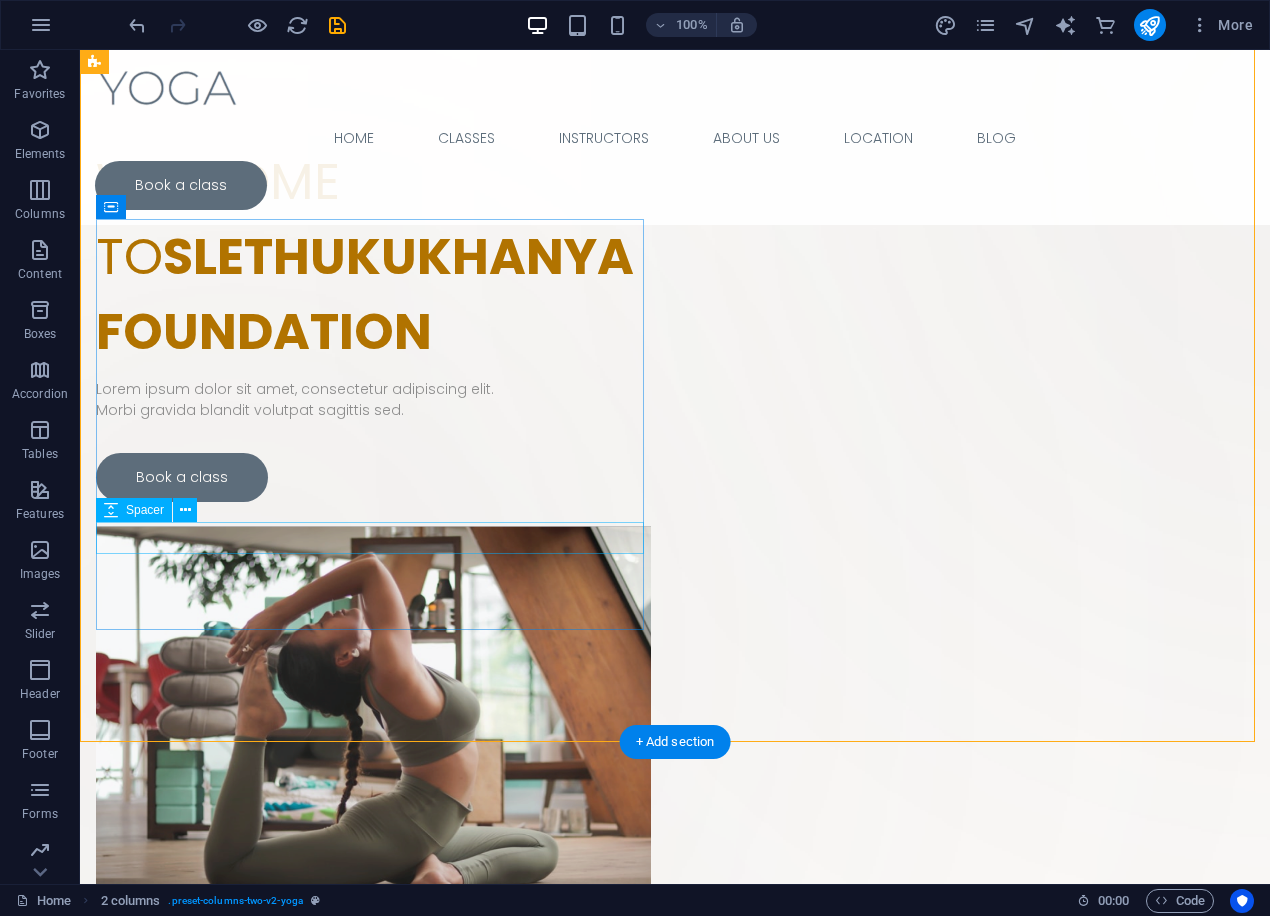 scroll, scrollTop: 0, scrollLeft: 0, axis: both 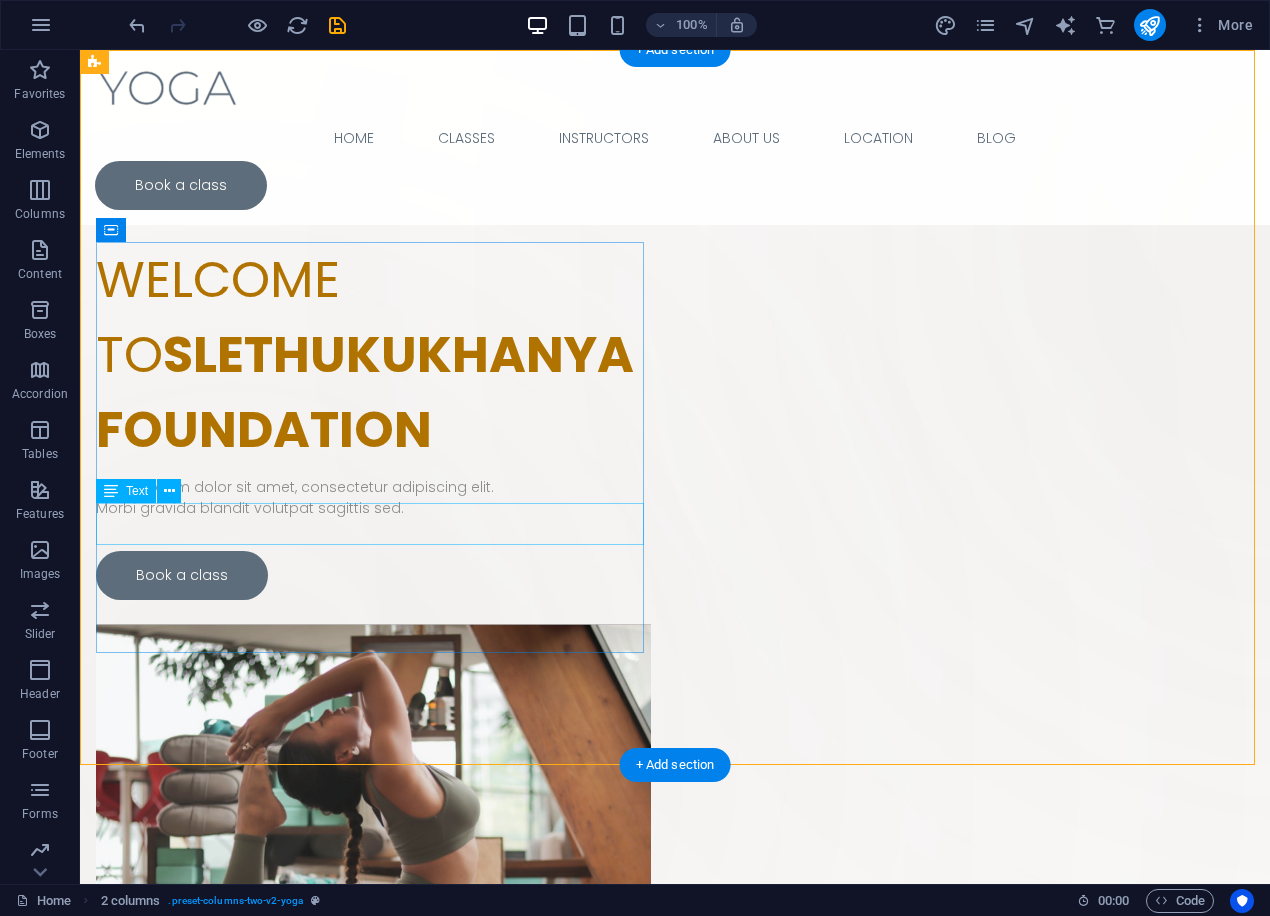 click on "Lorem ipsum dolor sit amet, consectetur adipiscing elit.  Morbi gravida blandit volutpat sagittis sed." at bounding box center [373, 498] 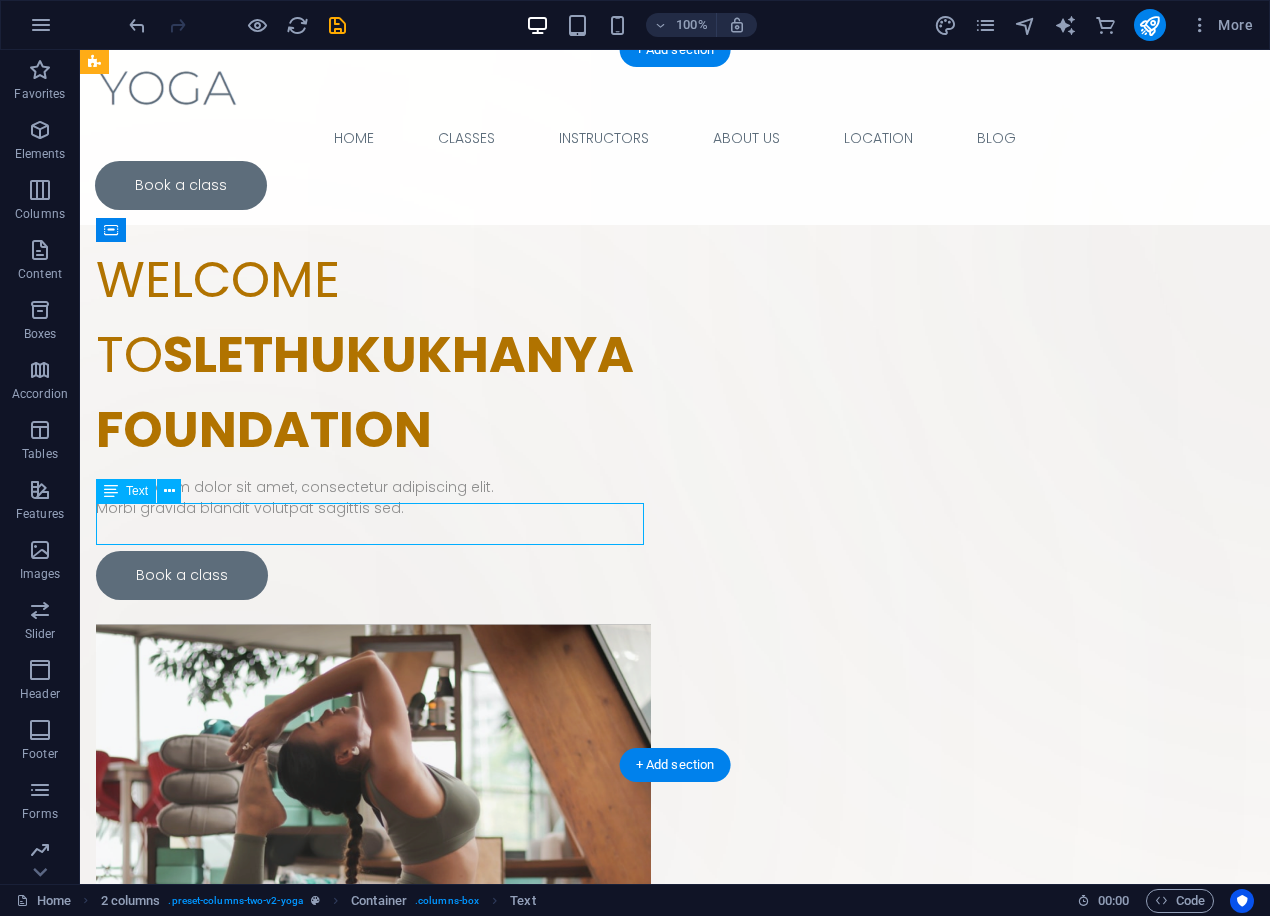 click on "Lorem ipsum dolor sit amet, consectetur adipiscing elit.  Morbi gravida blandit volutpat sagittis sed." at bounding box center [373, 498] 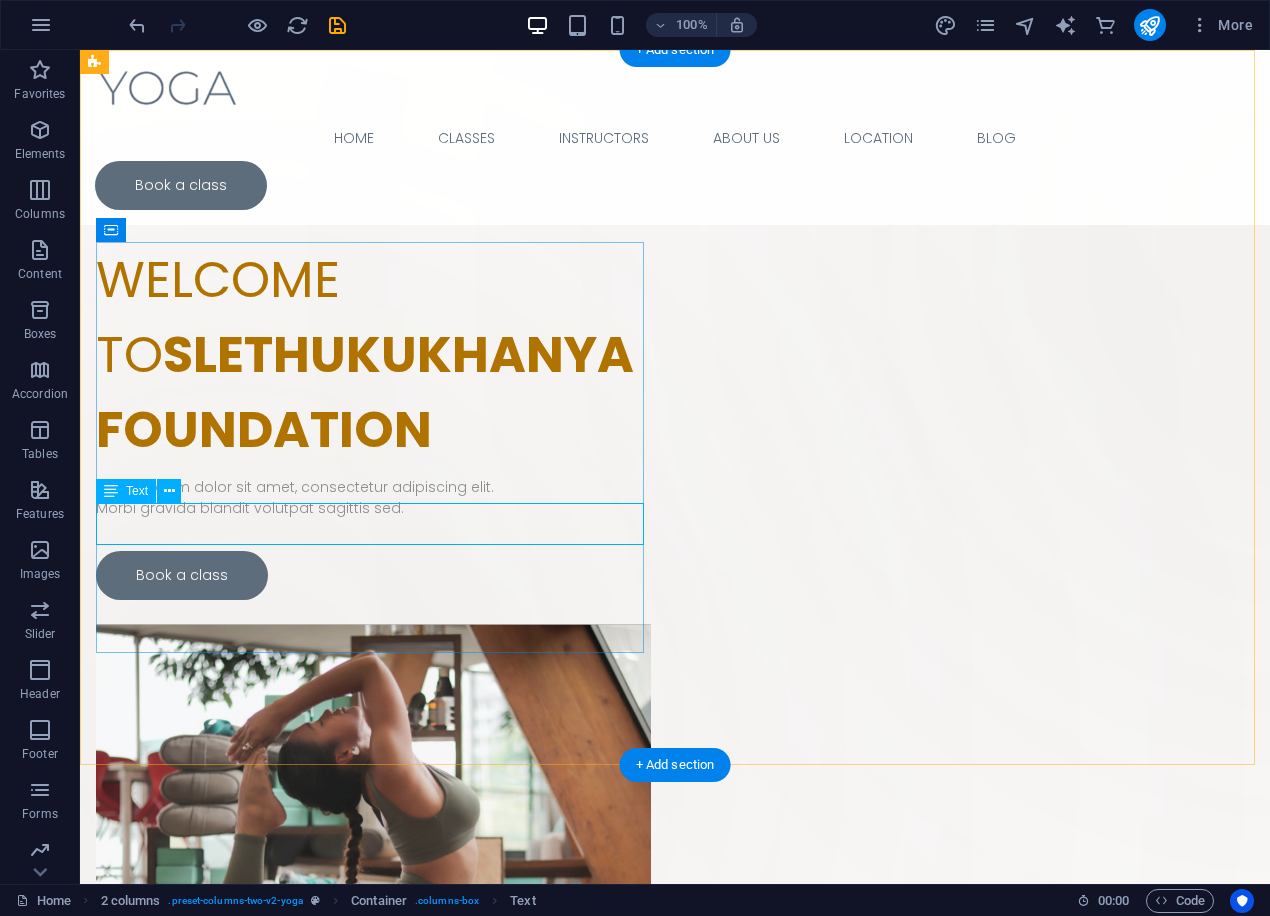 click on "Lorem ipsum dolor sit amet, consectetur adipiscing elit.  Morbi gravida blandit volutpat sagittis sed." at bounding box center (373, 498) 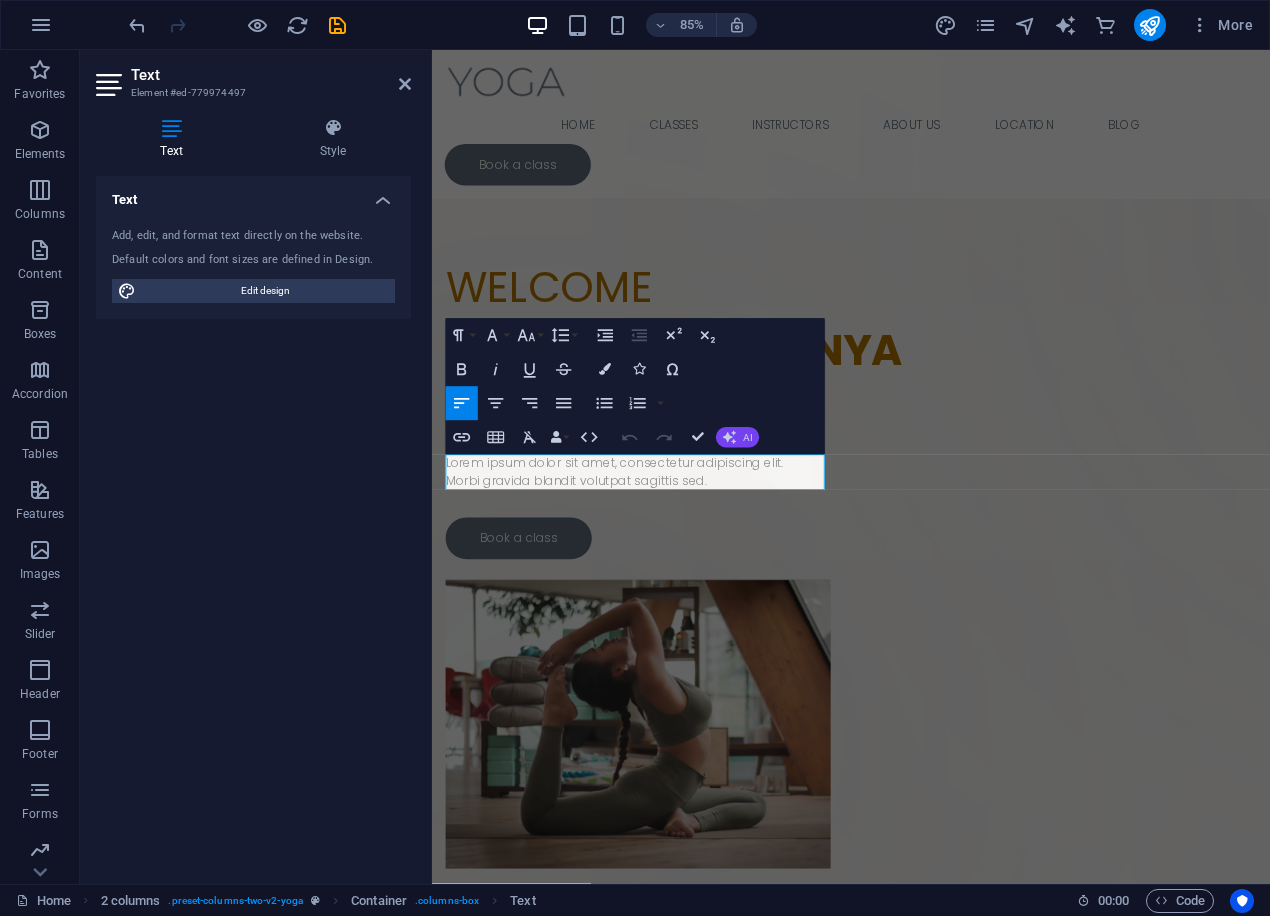 click on "AI" at bounding box center [737, 437] 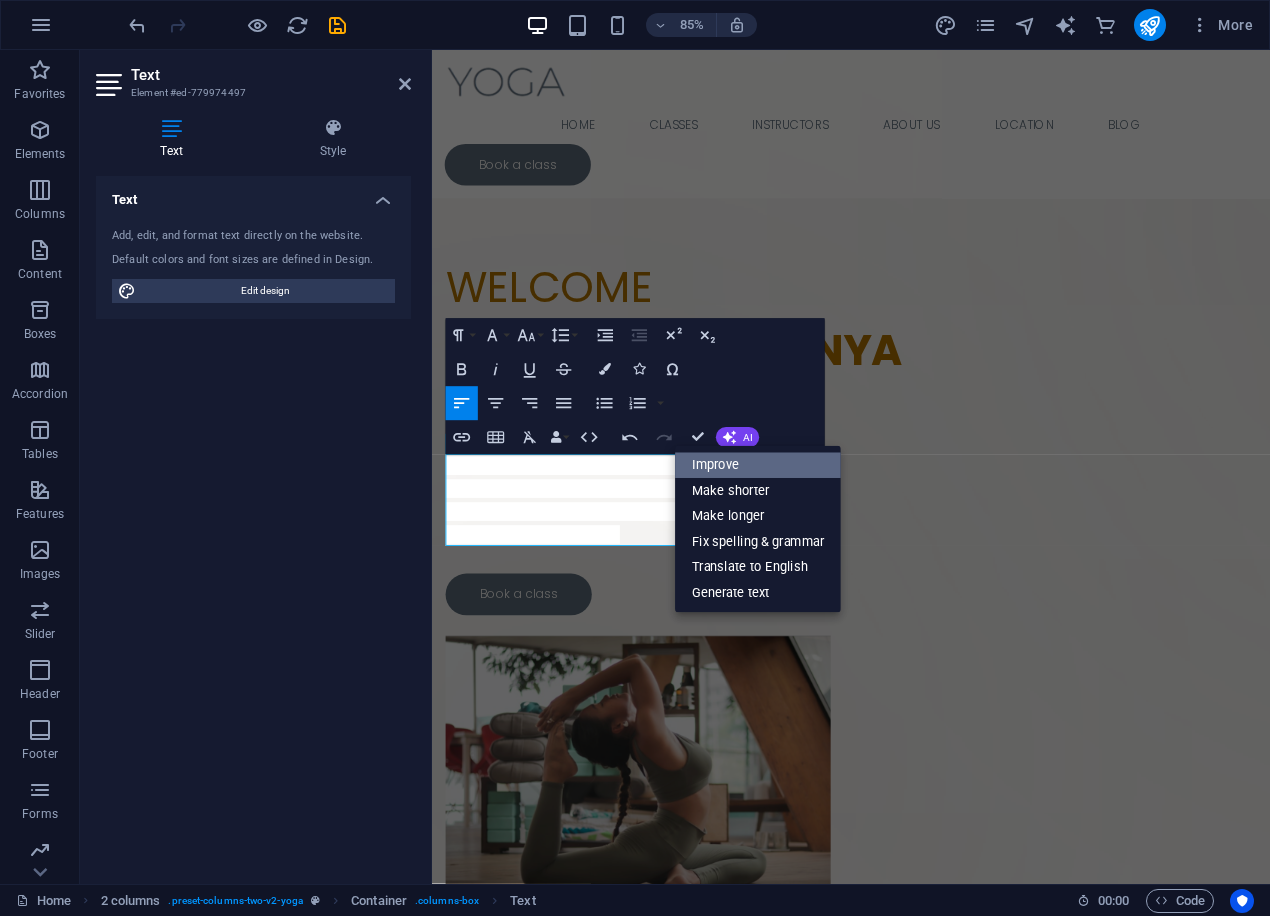 click on "Improve" at bounding box center [758, 466] 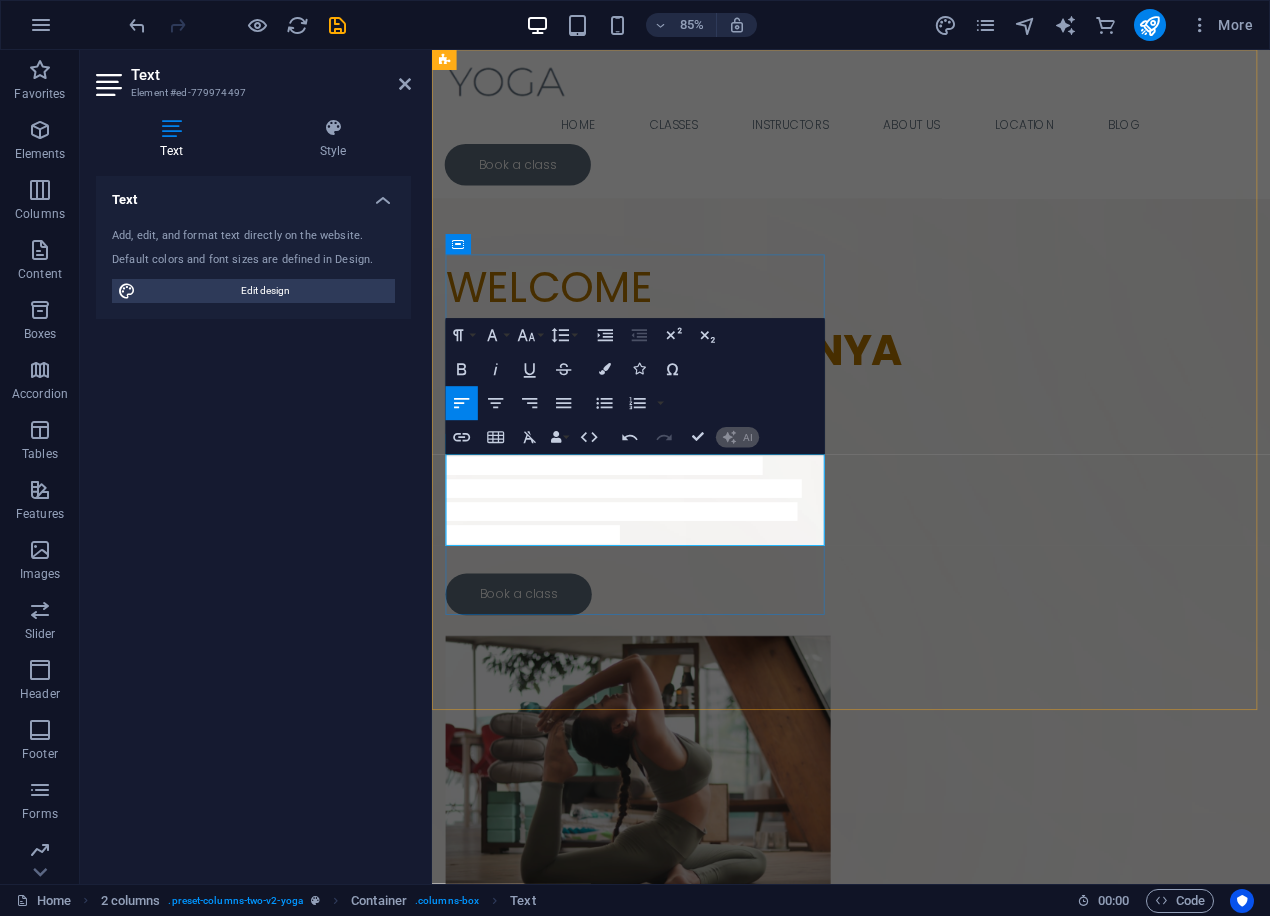 type 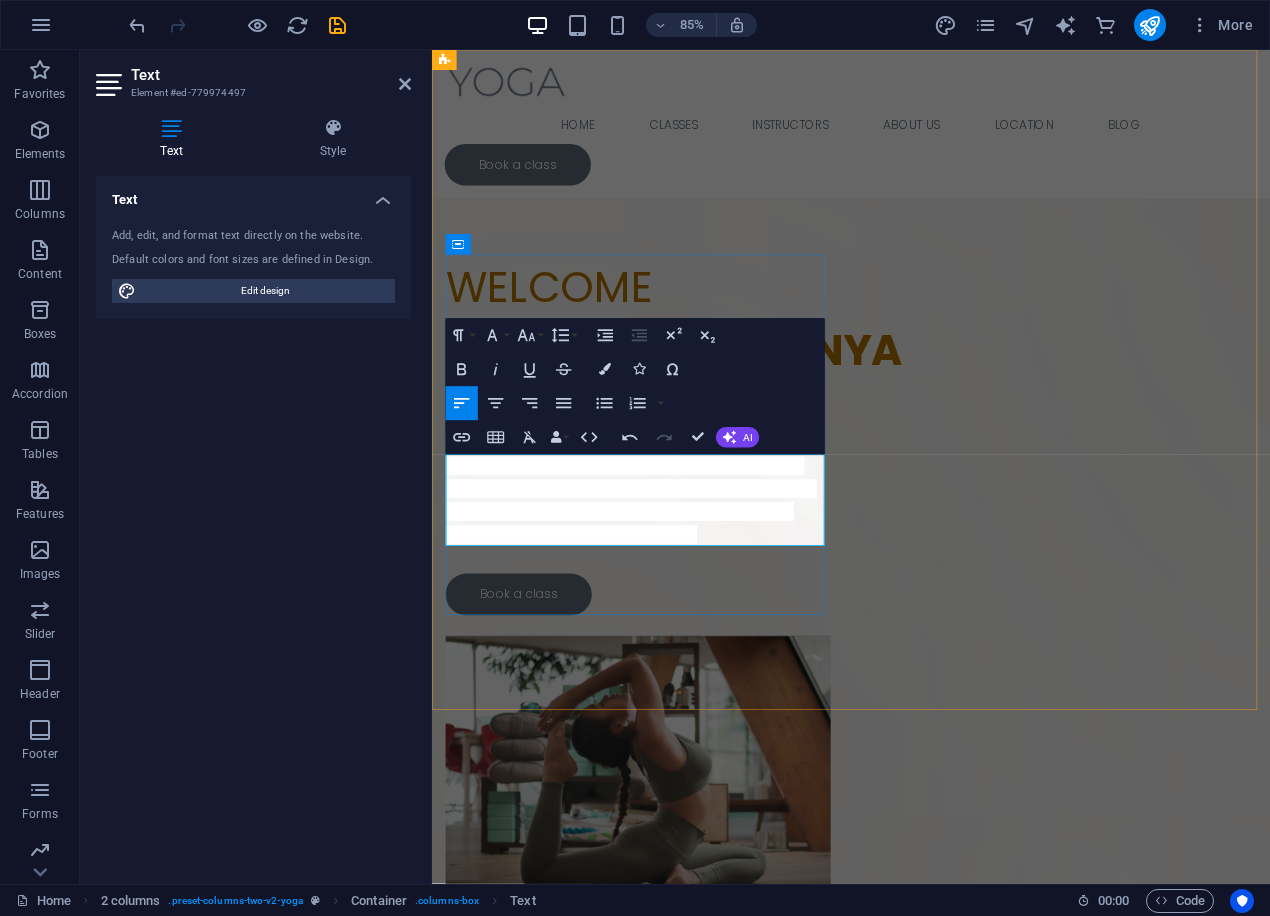 click on "We are a non-profit organization dedicated to creating sustainable change for all, restoring human dignity, and advocating for disability rights as well as adolescent sexual and reproductive health rights." at bounding box center [666, 579] 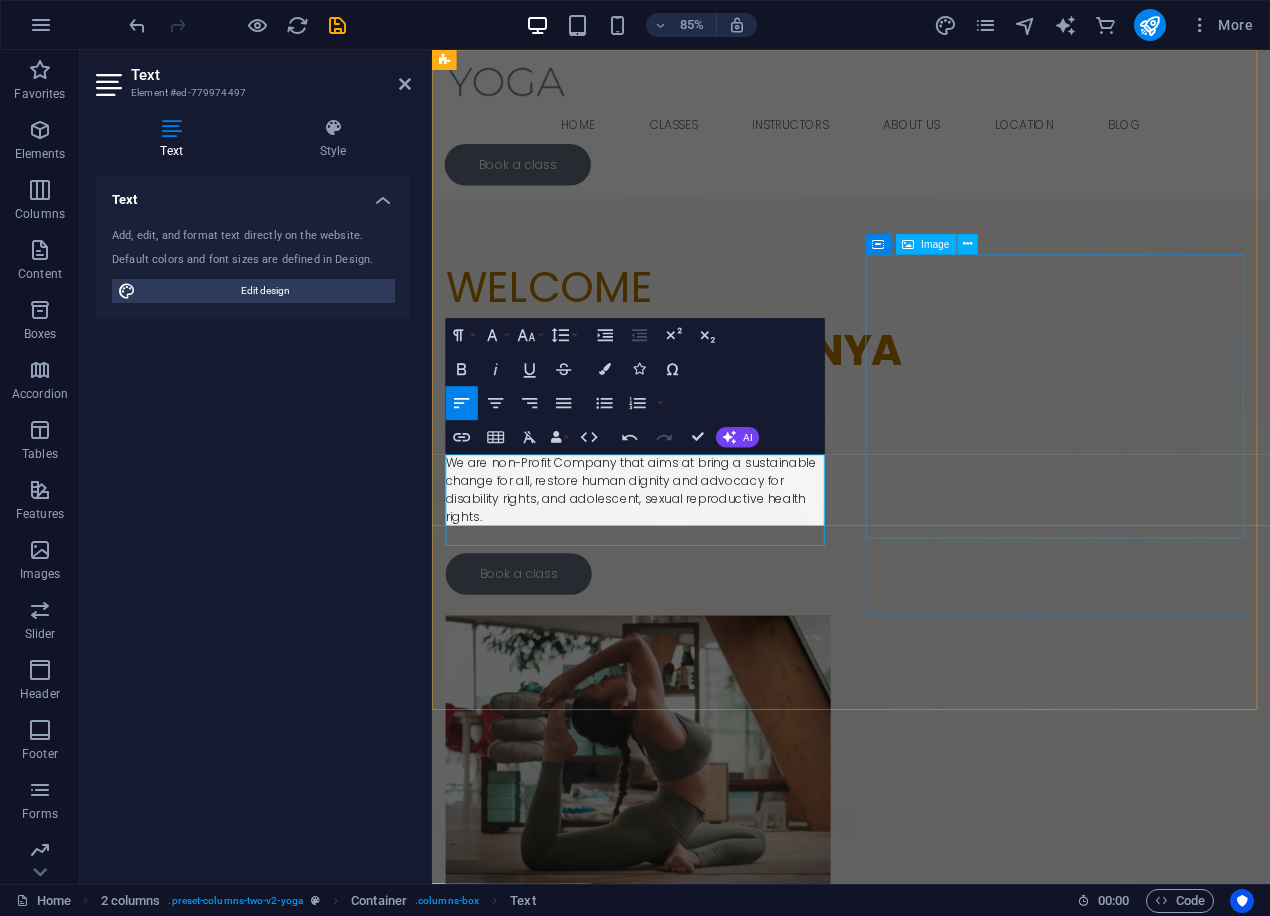 scroll, scrollTop: 2095, scrollLeft: 1, axis: both 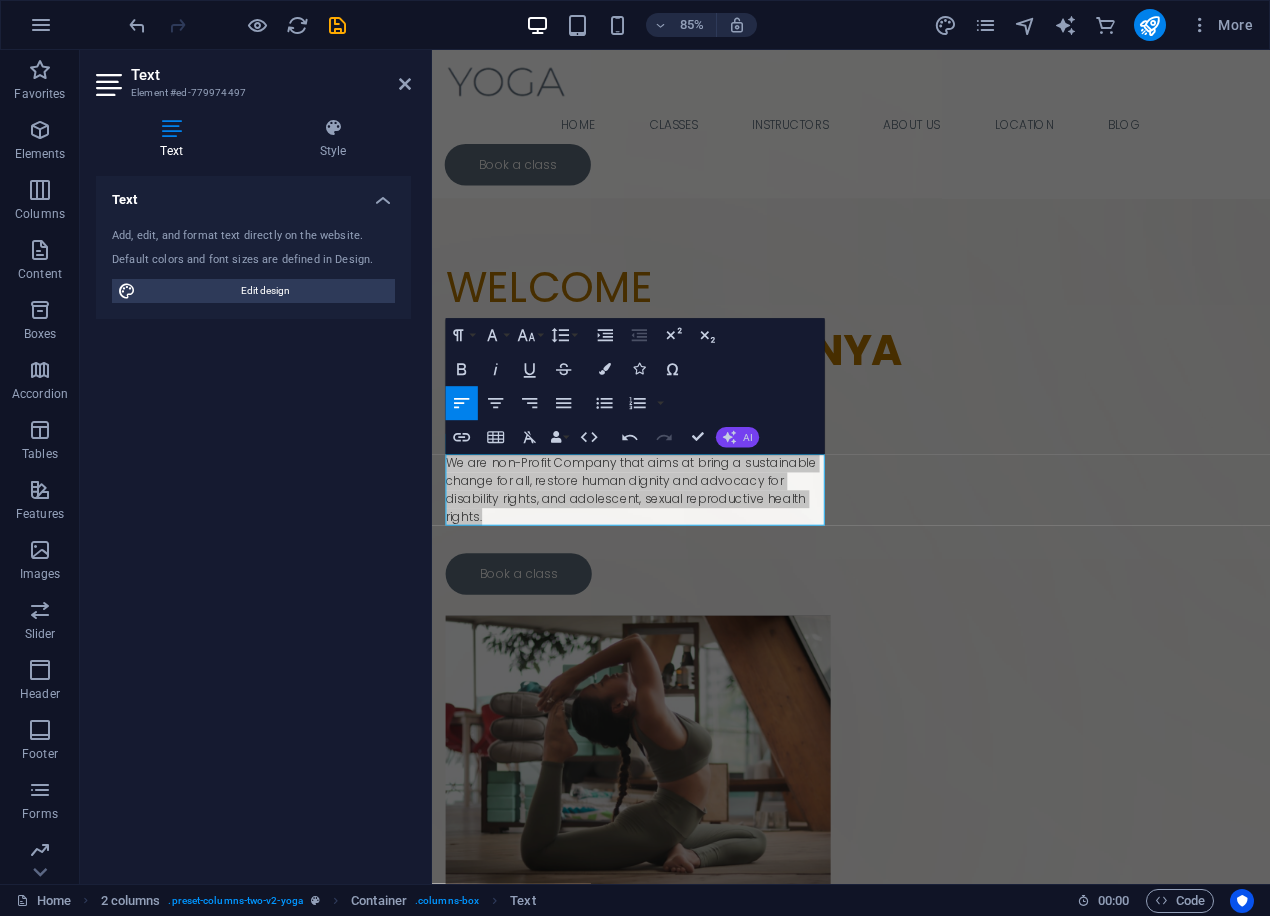 click on "AI" at bounding box center [747, 438] 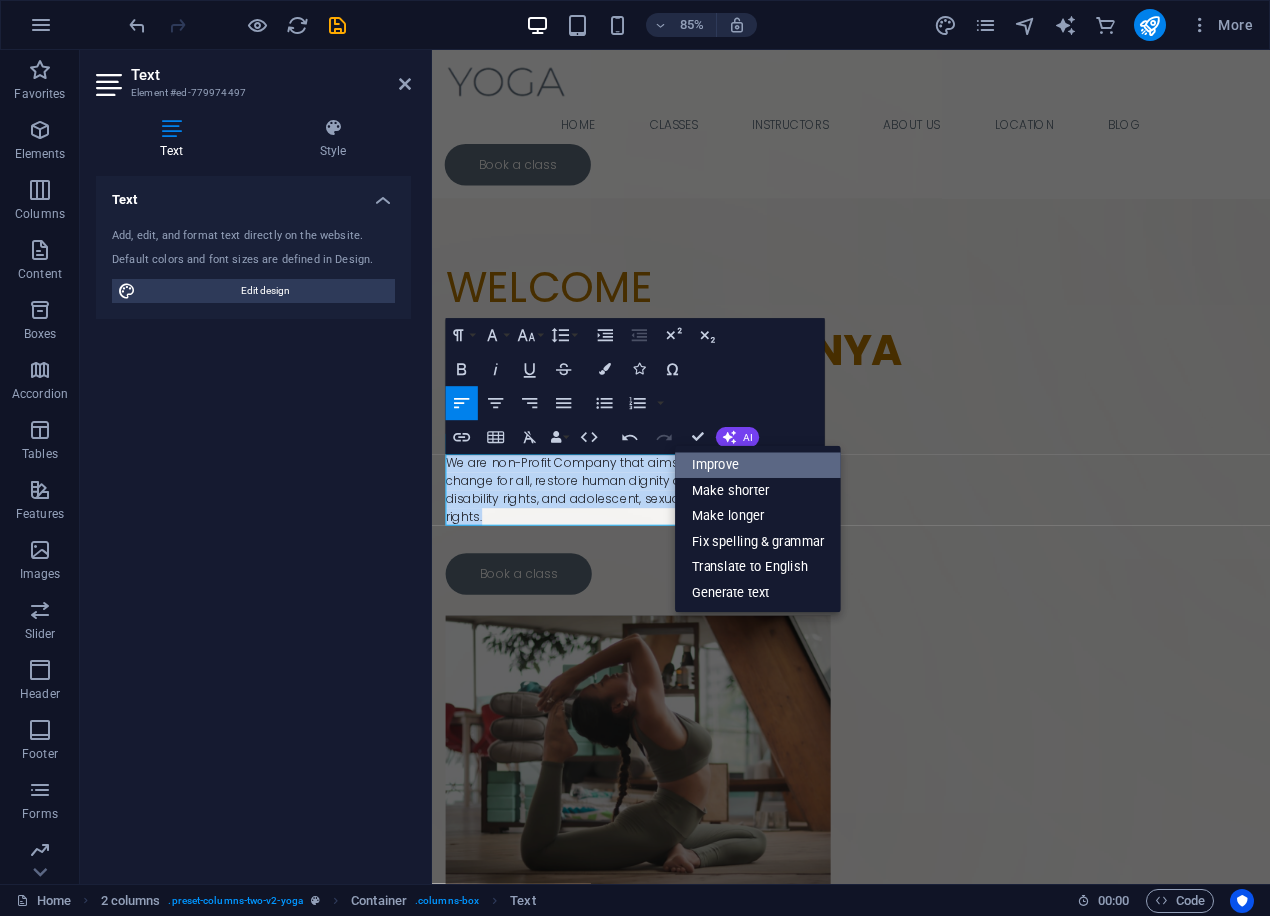 click on "Improve" at bounding box center [758, 466] 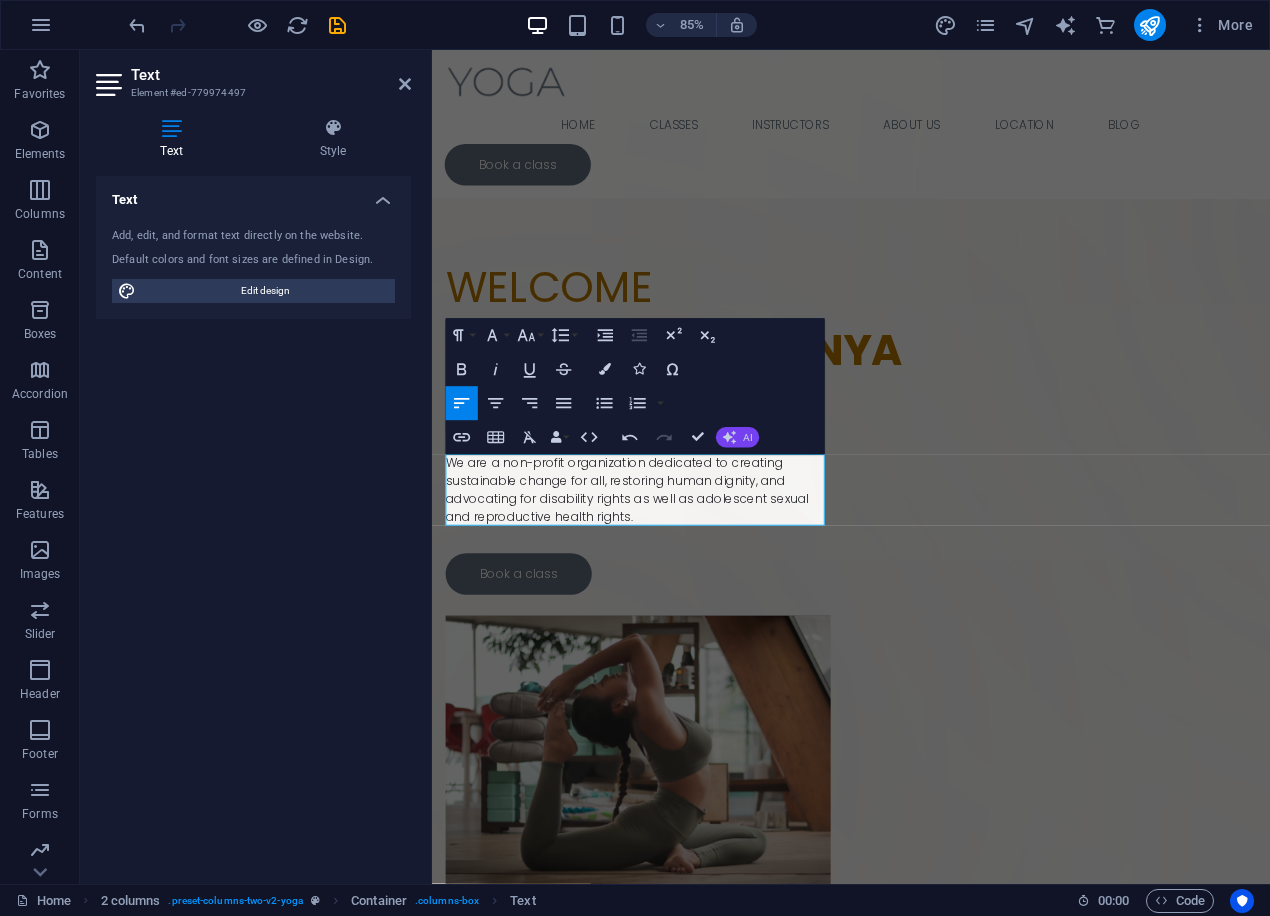 click on "AI" at bounding box center (747, 438) 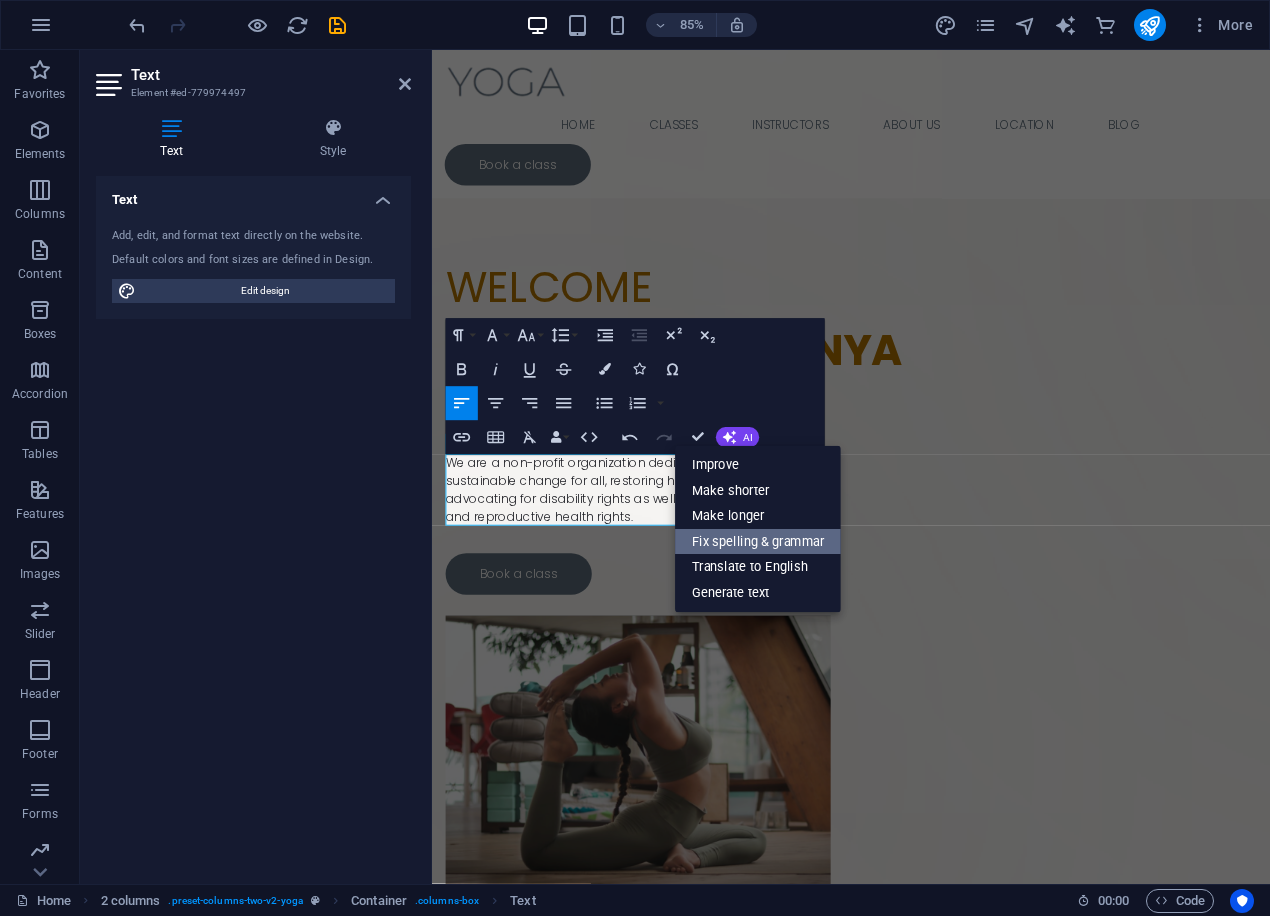 click on "Fix spelling & grammar" at bounding box center [758, 542] 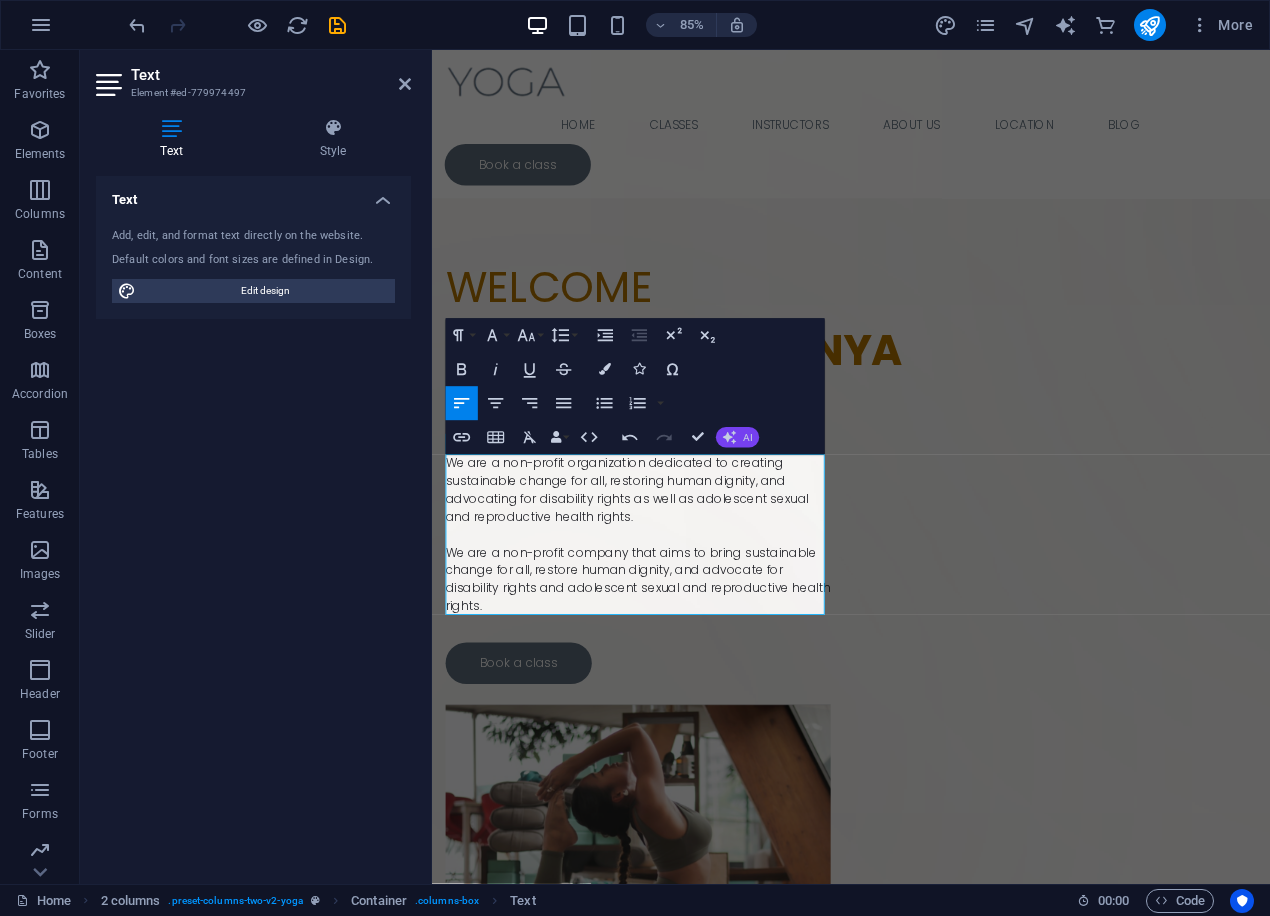 click on "AI" at bounding box center (747, 438) 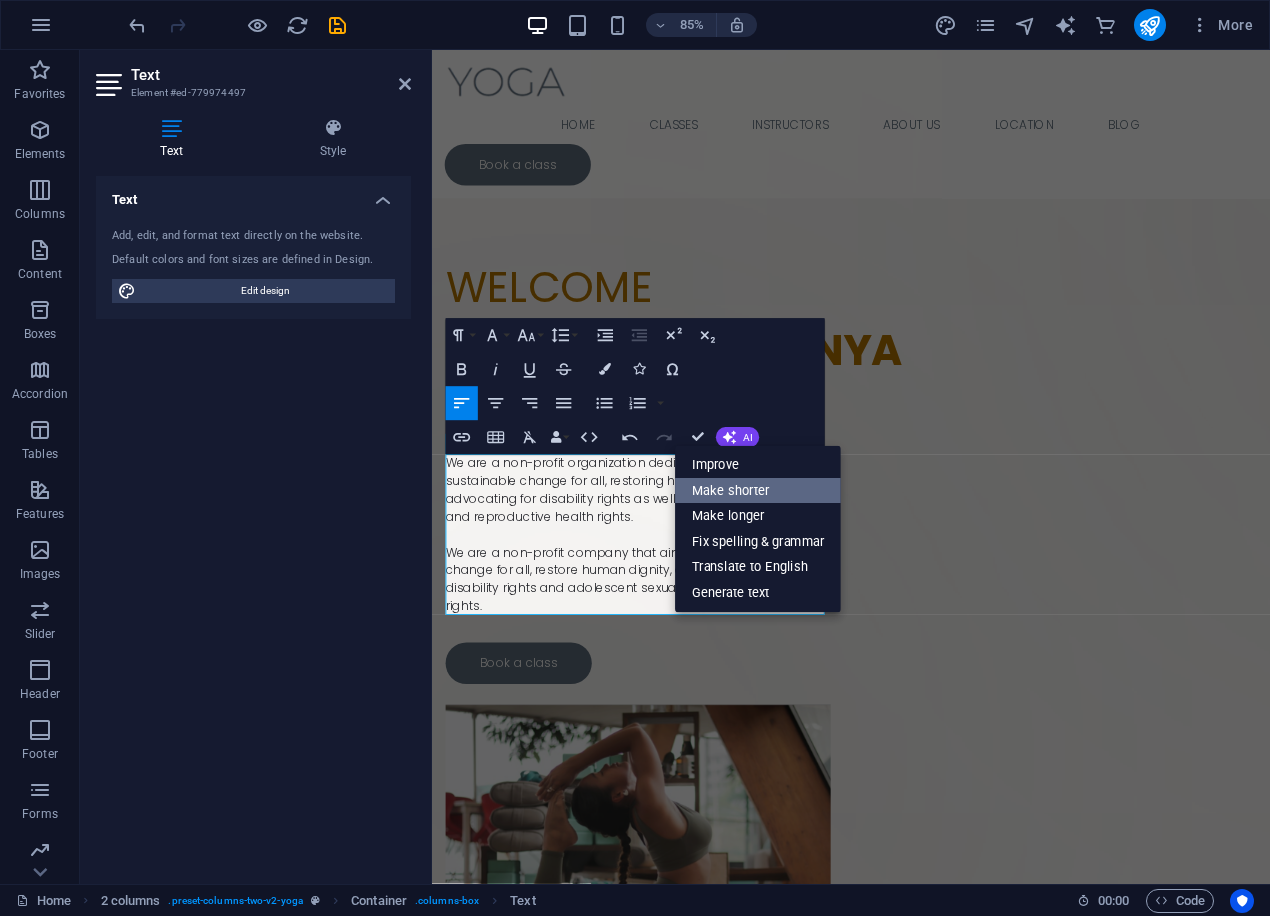 click on "Make shorter" at bounding box center [758, 491] 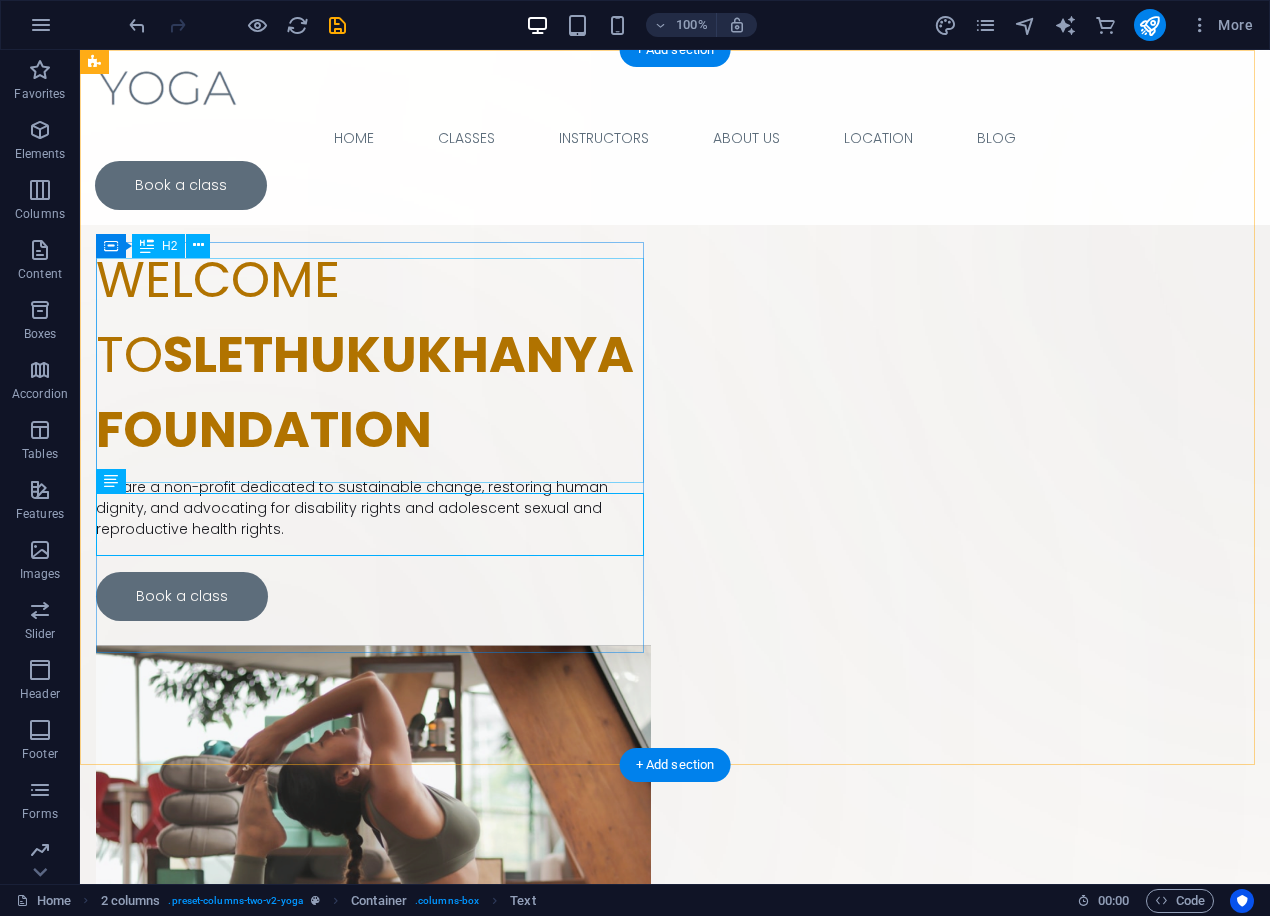 drag, startPoint x: 554, startPoint y: 266, endPoint x: 565, endPoint y: 267, distance: 11.045361 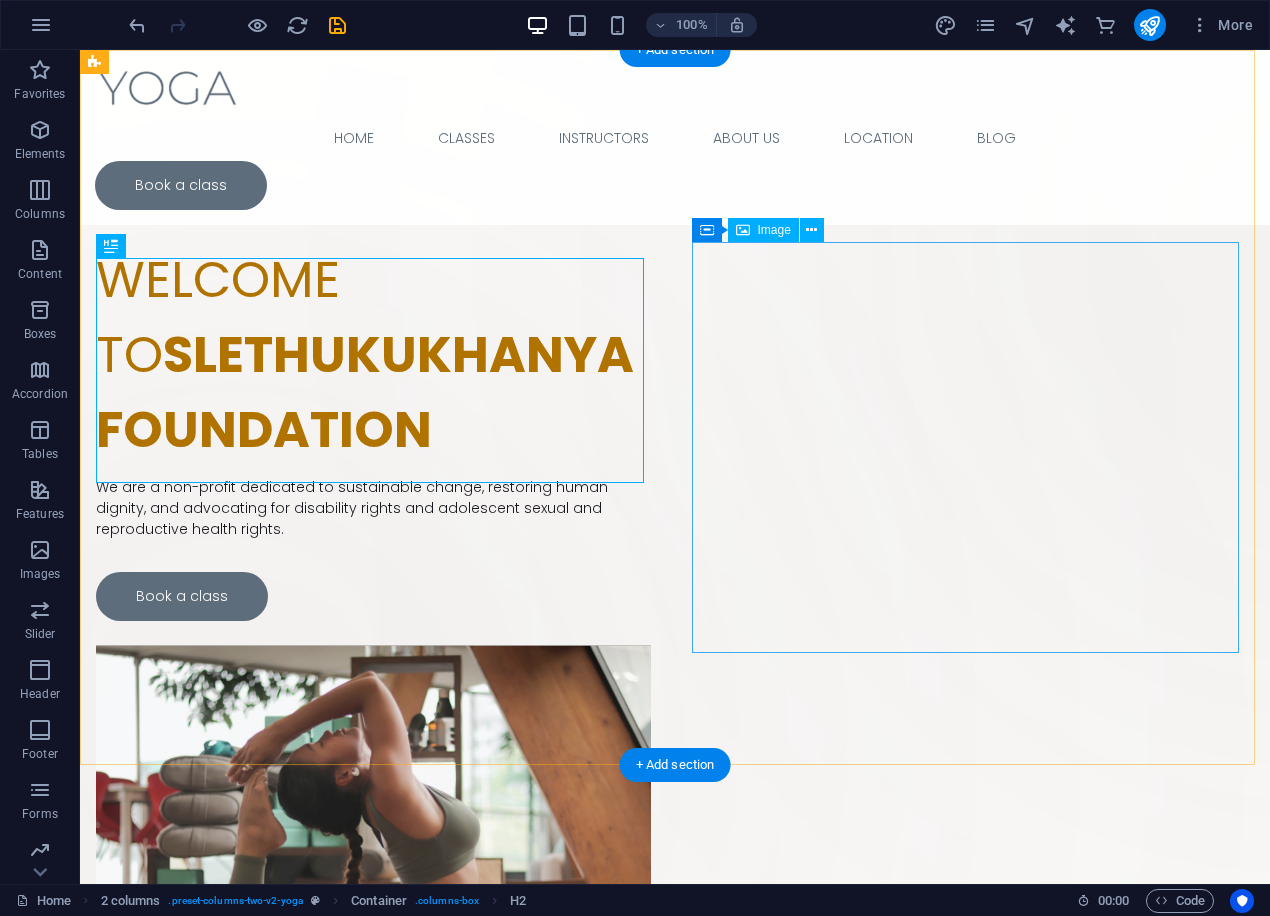 click at bounding box center [373, 853] 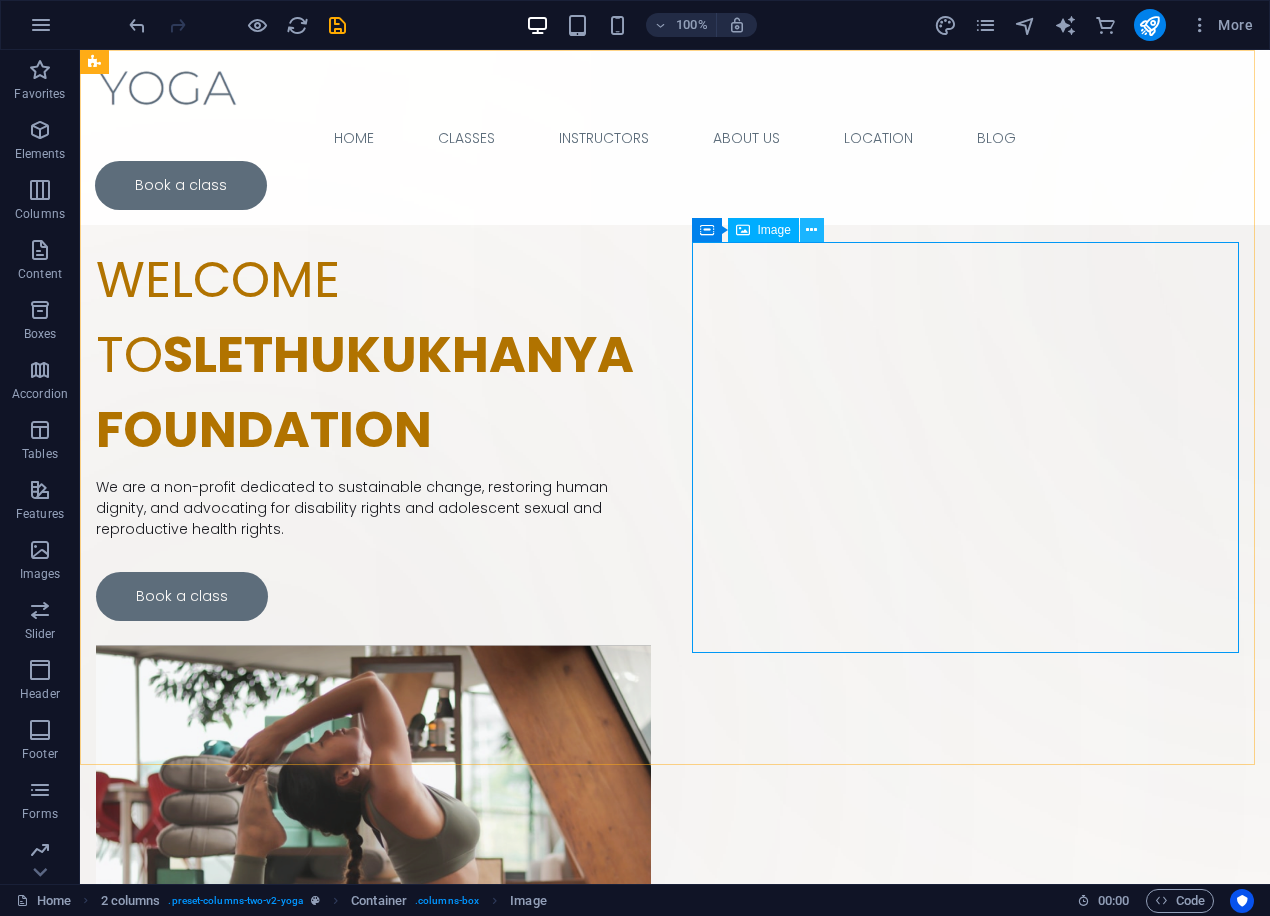 click at bounding box center (811, 230) 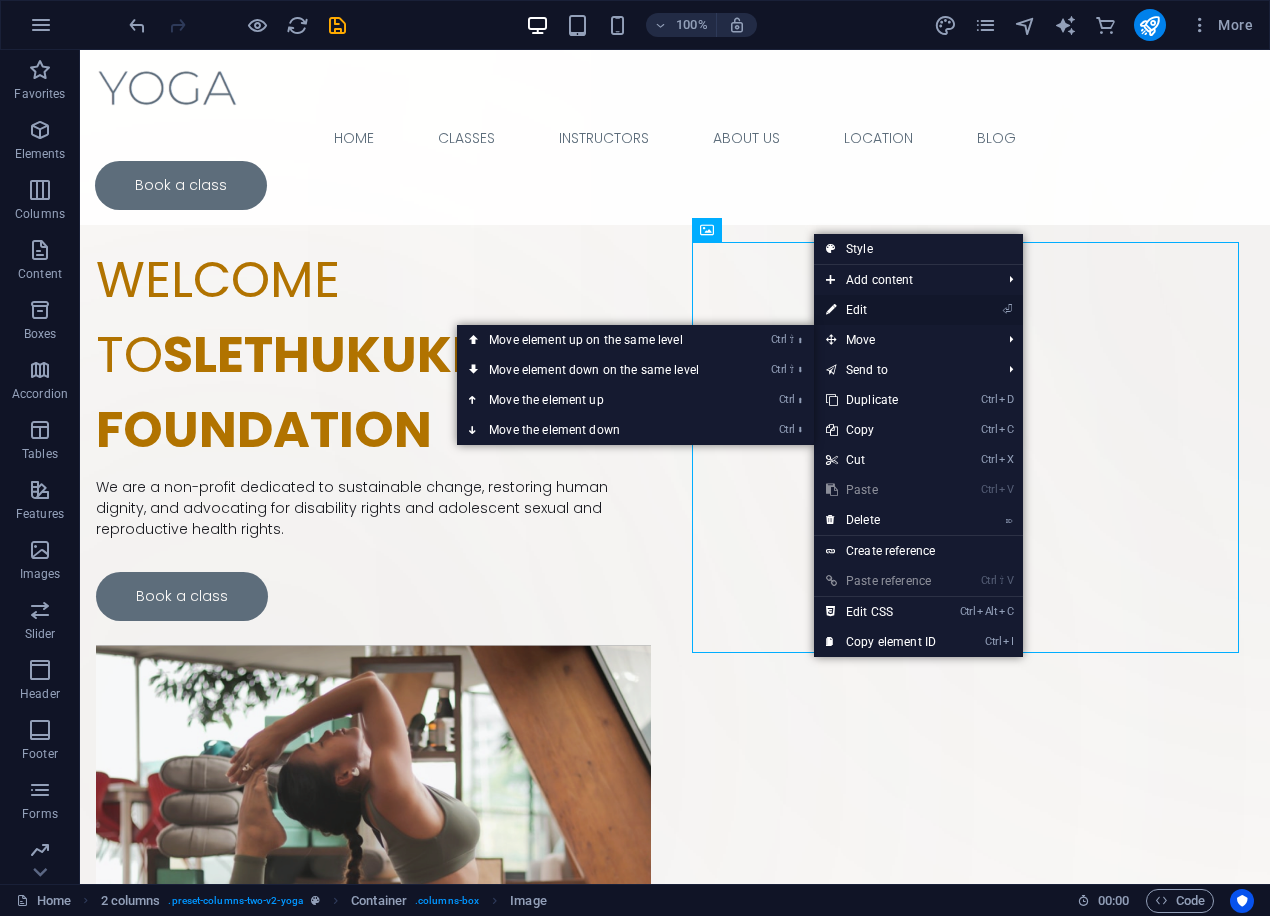 click on "⏎  Edit" at bounding box center (881, 310) 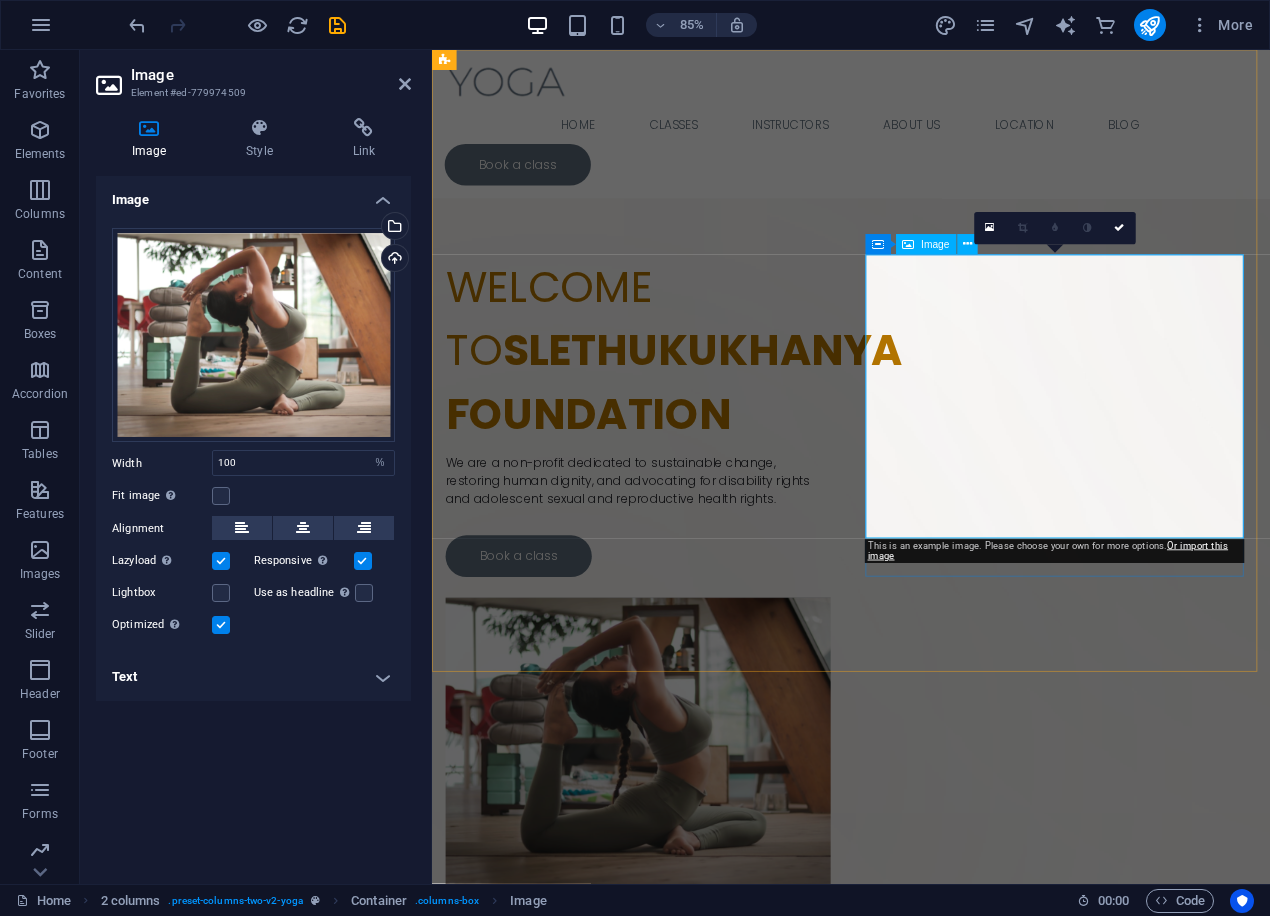 click at bounding box center (674, 864) 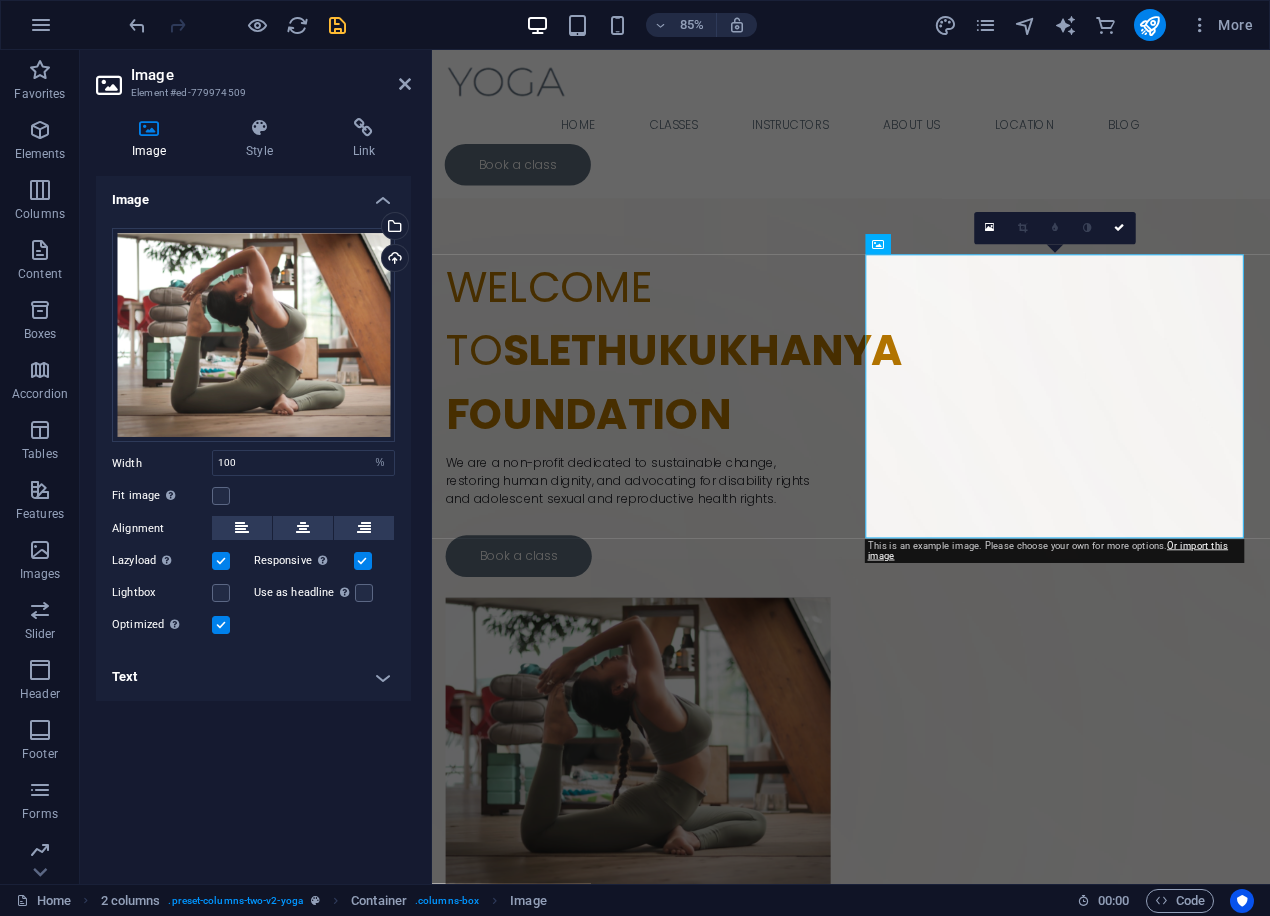 click at bounding box center [337, 25] 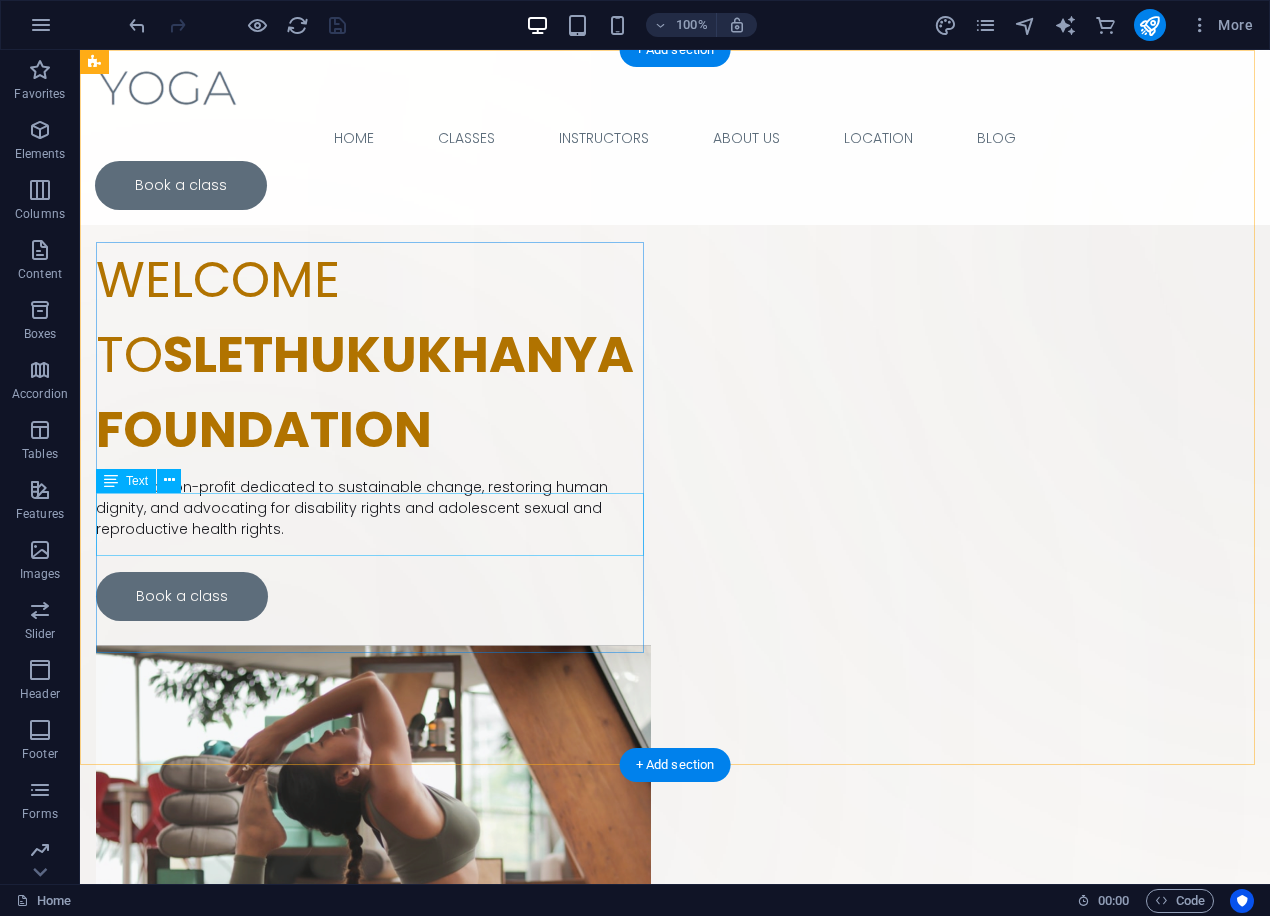 click on "We are a non-profit dedicated to sustainable change, restoring human dignity, and advocating for disability rights and adolescent sexual and reproductive health rights." at bounding box center (373, 508) 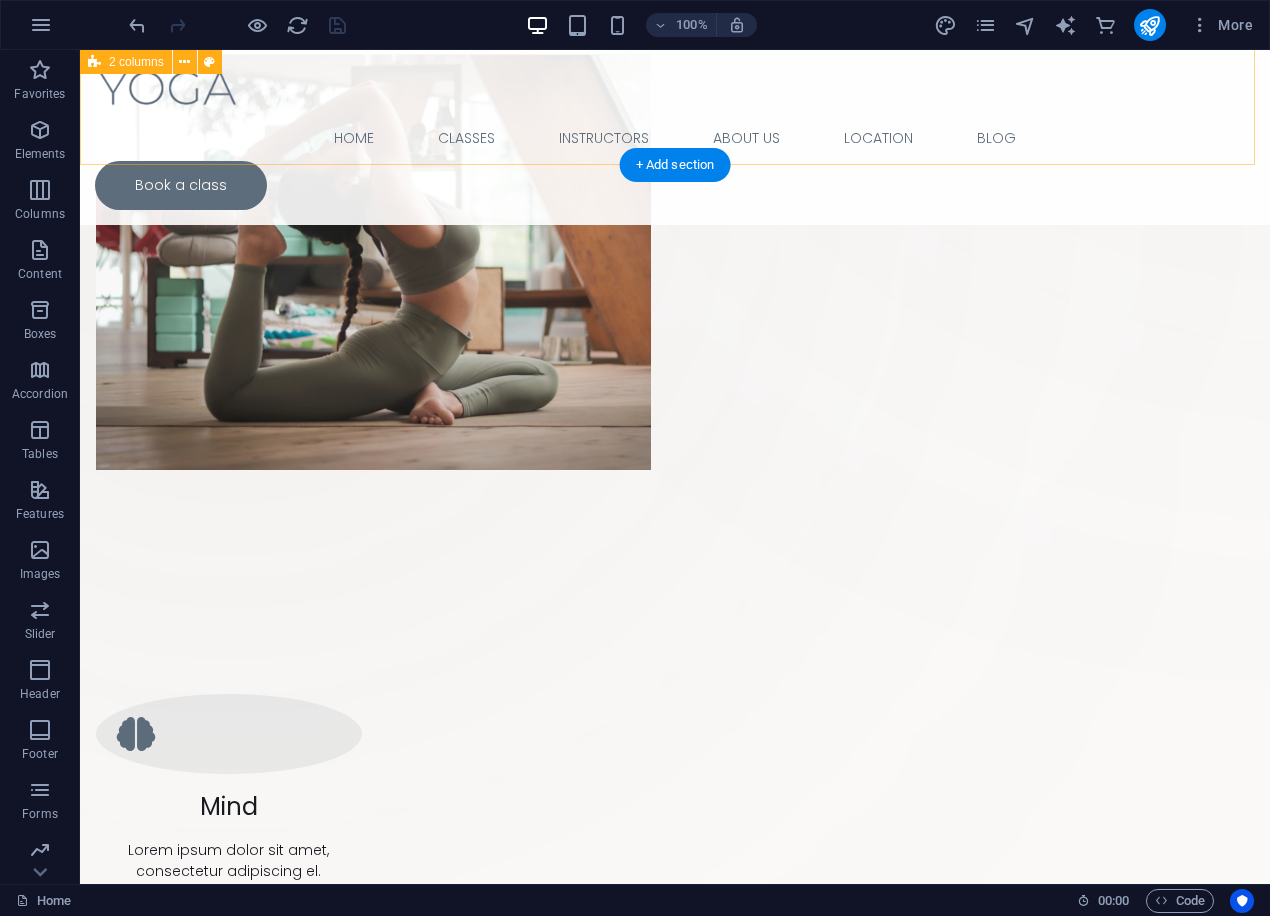 scroll, scrollTop: 600, scrollLeft: 0, axis: vertical 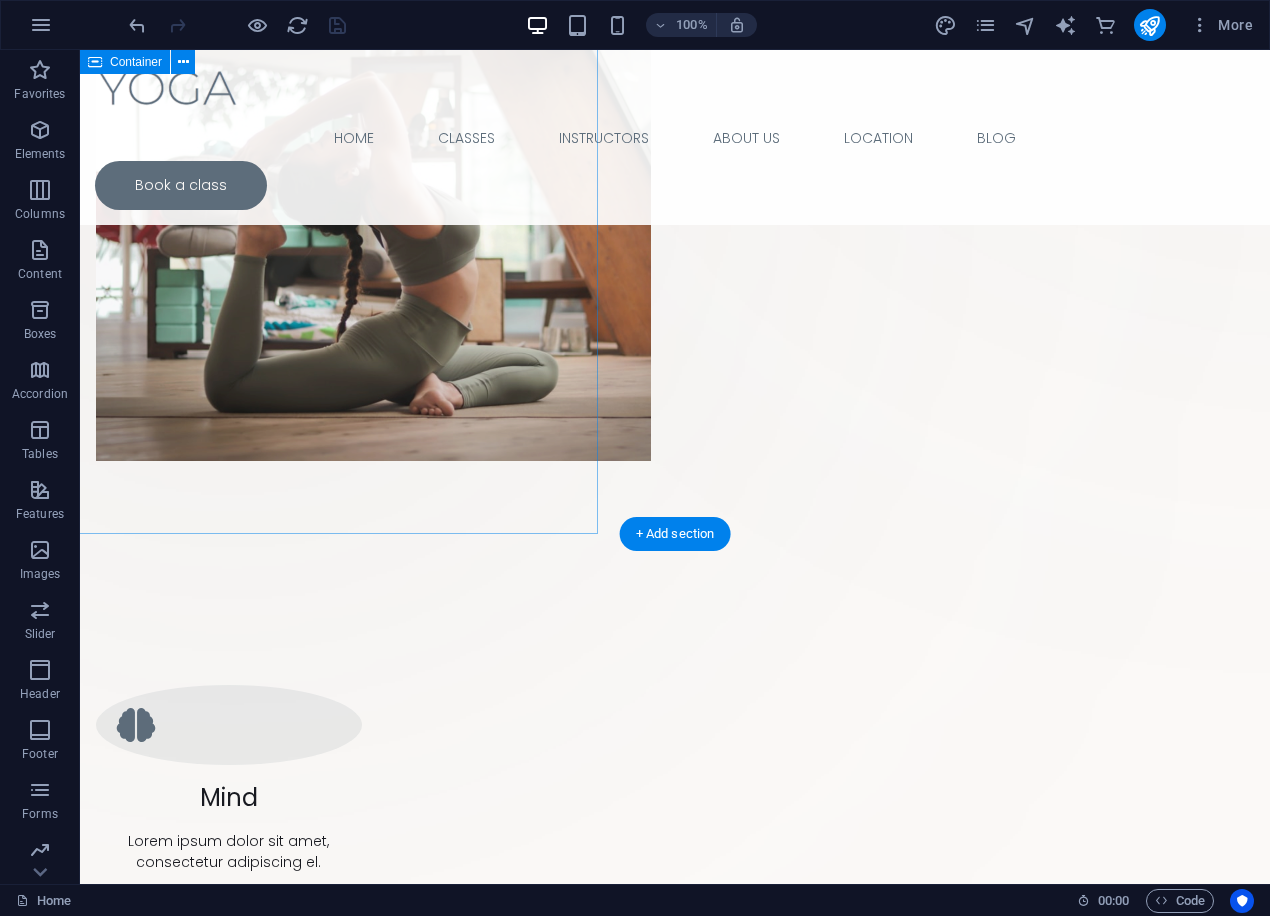 click on "Drop content here or  Add elements  Paste clipboard" at bounding box center [232, 168] 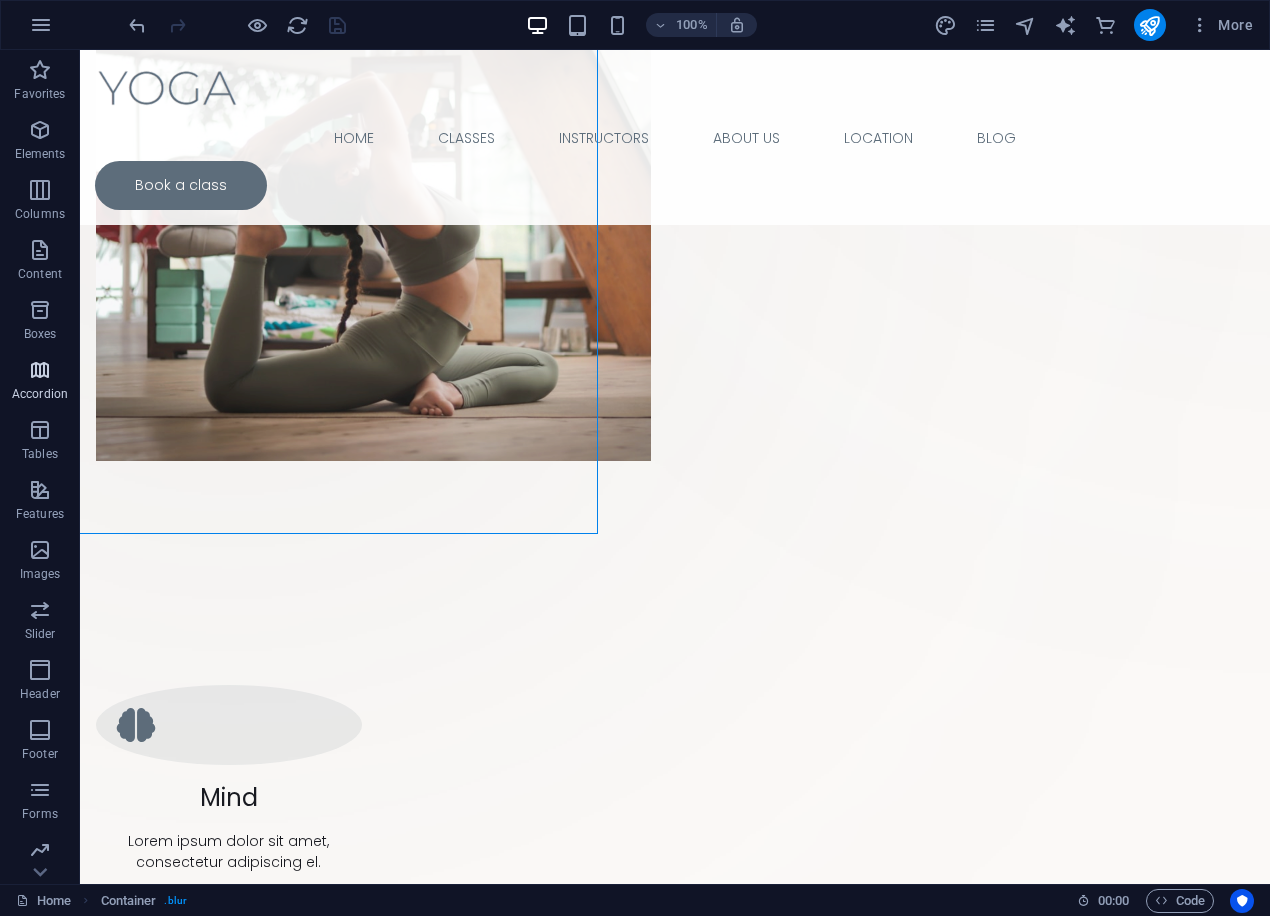 click on "Accordion" at bounding box center (40, 394) 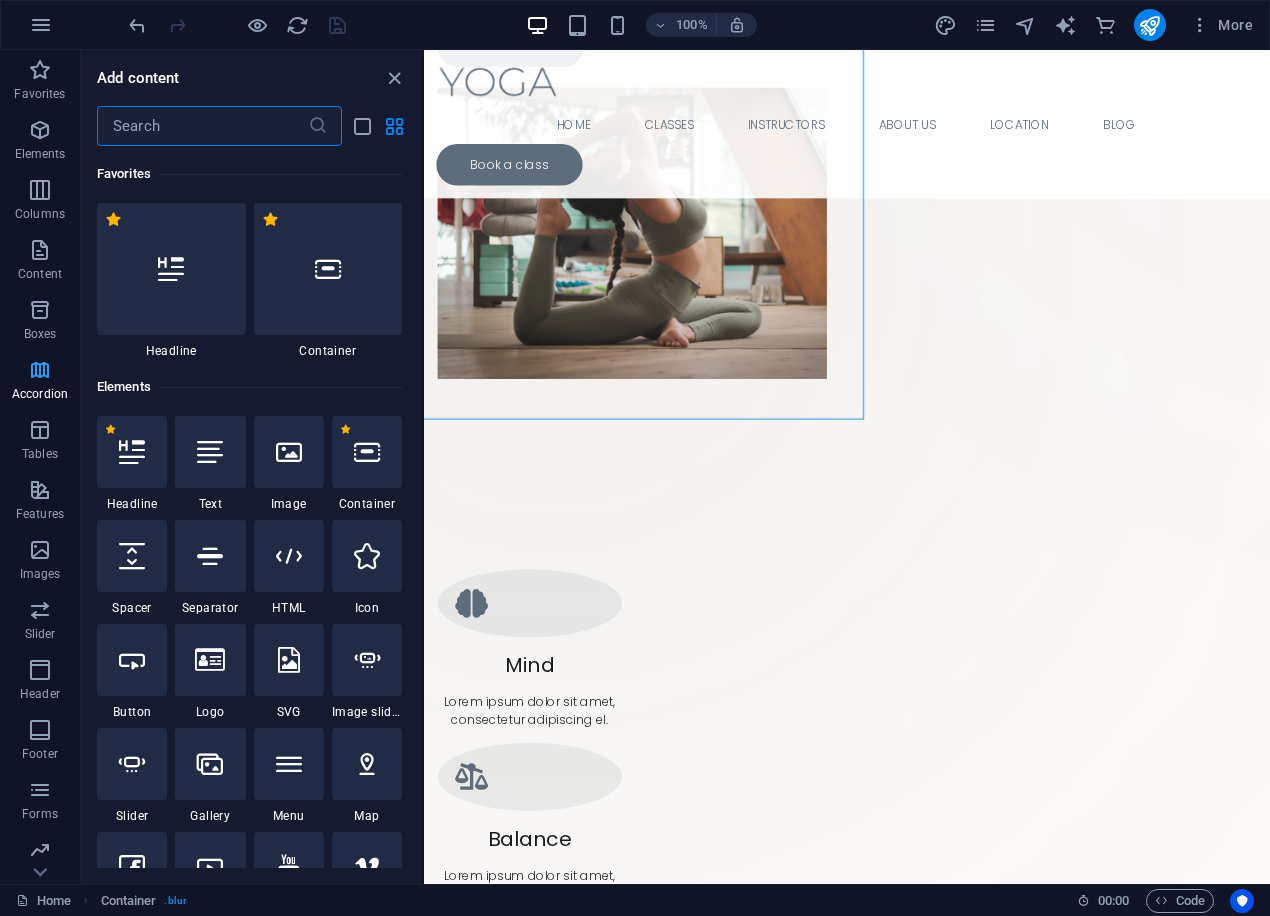 scroll, scrollTop: 649, scrollLeft: 0, axis: vertical 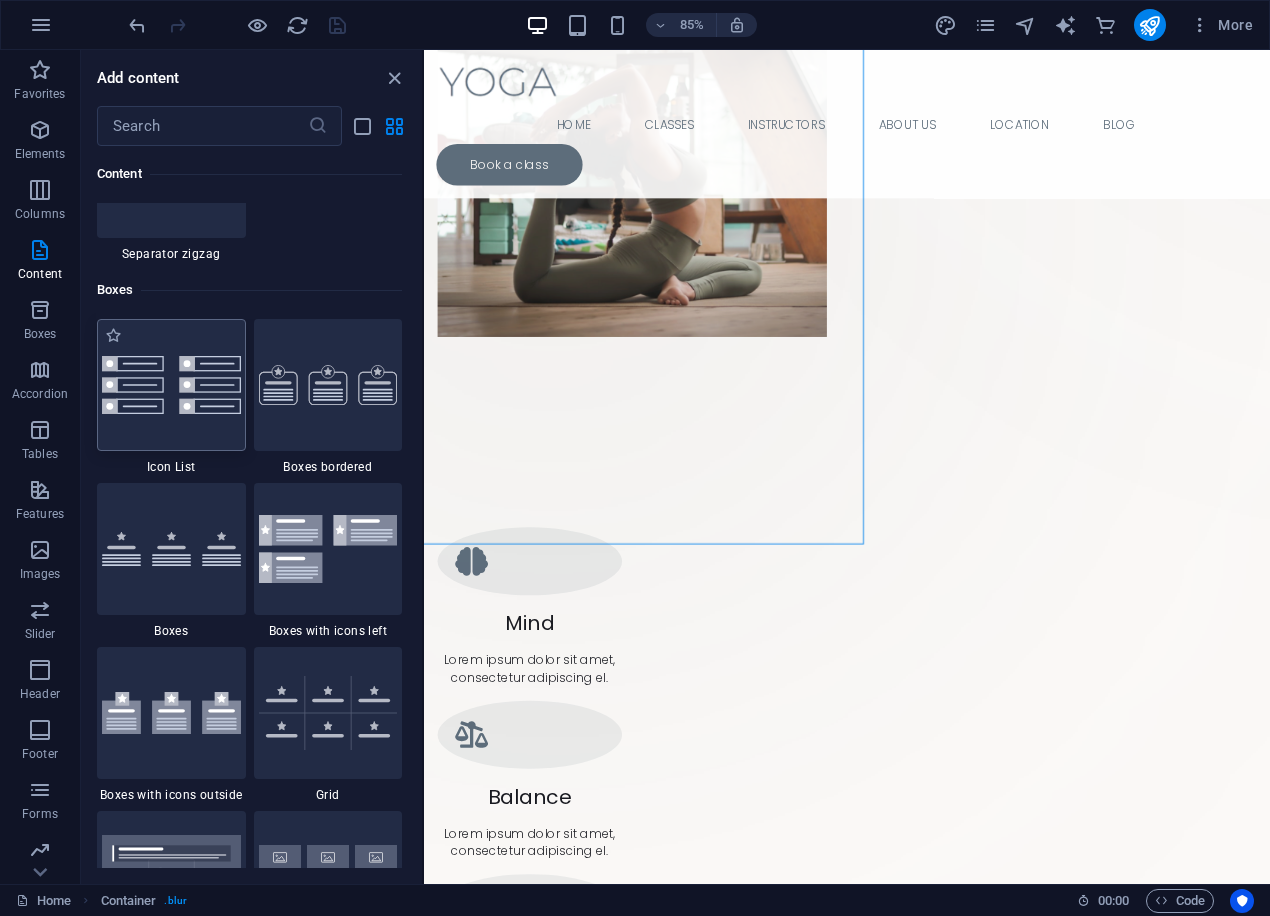 click at bounding box center (171, 385) 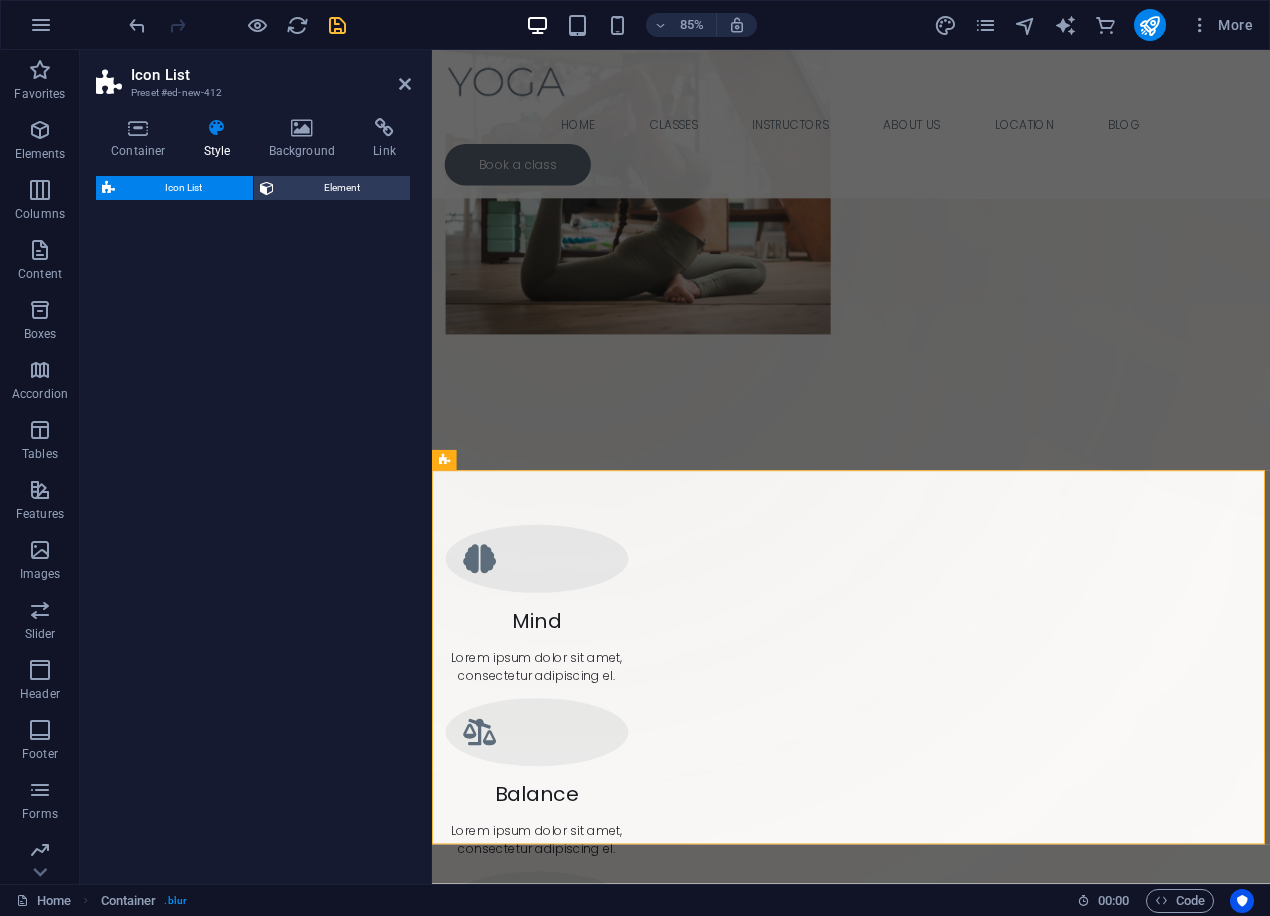 click on "Icon List Element" at bounding box center (253, 522) 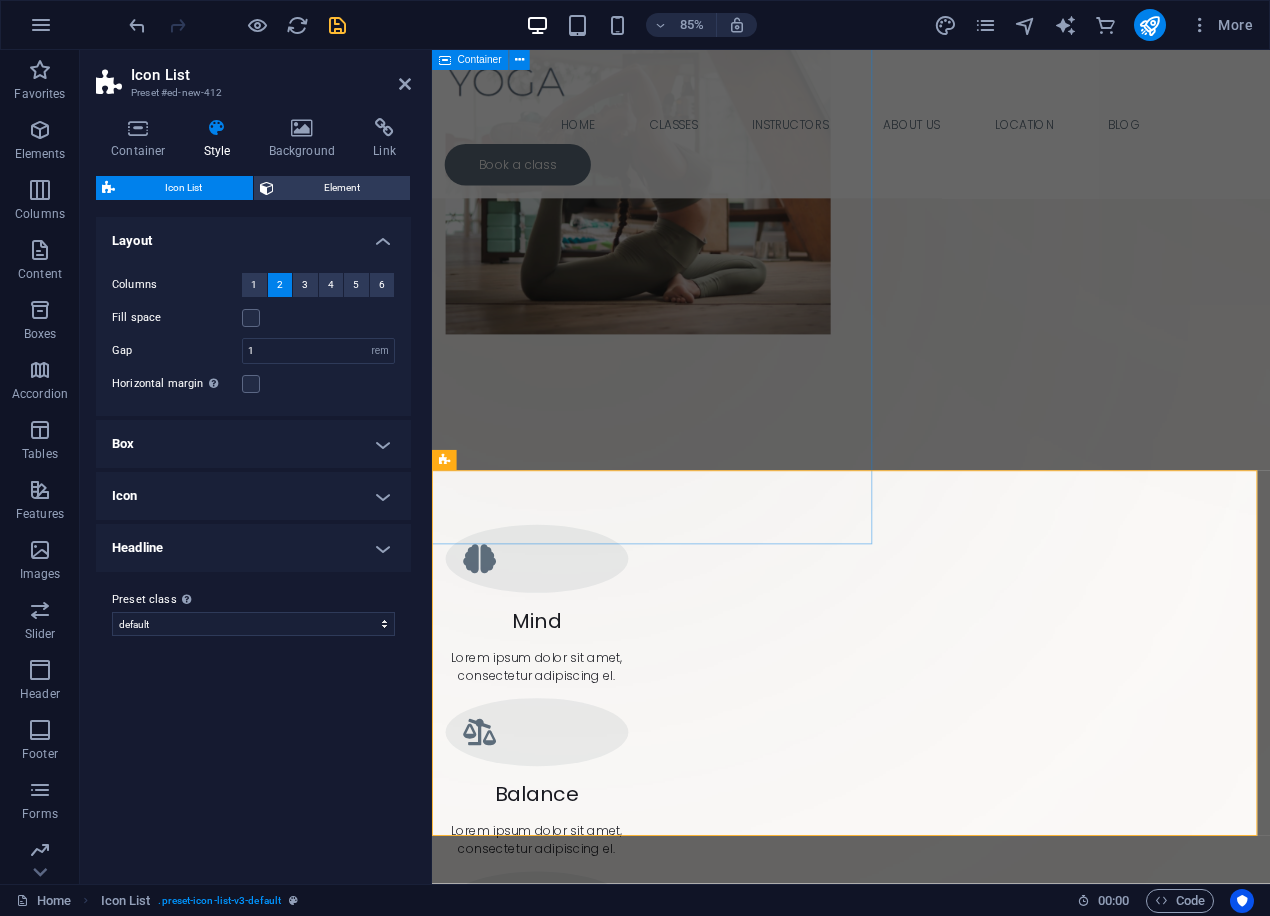 click on "Drop content here or  Add elements  Paste clipboard" at bounding box center [584, 266] 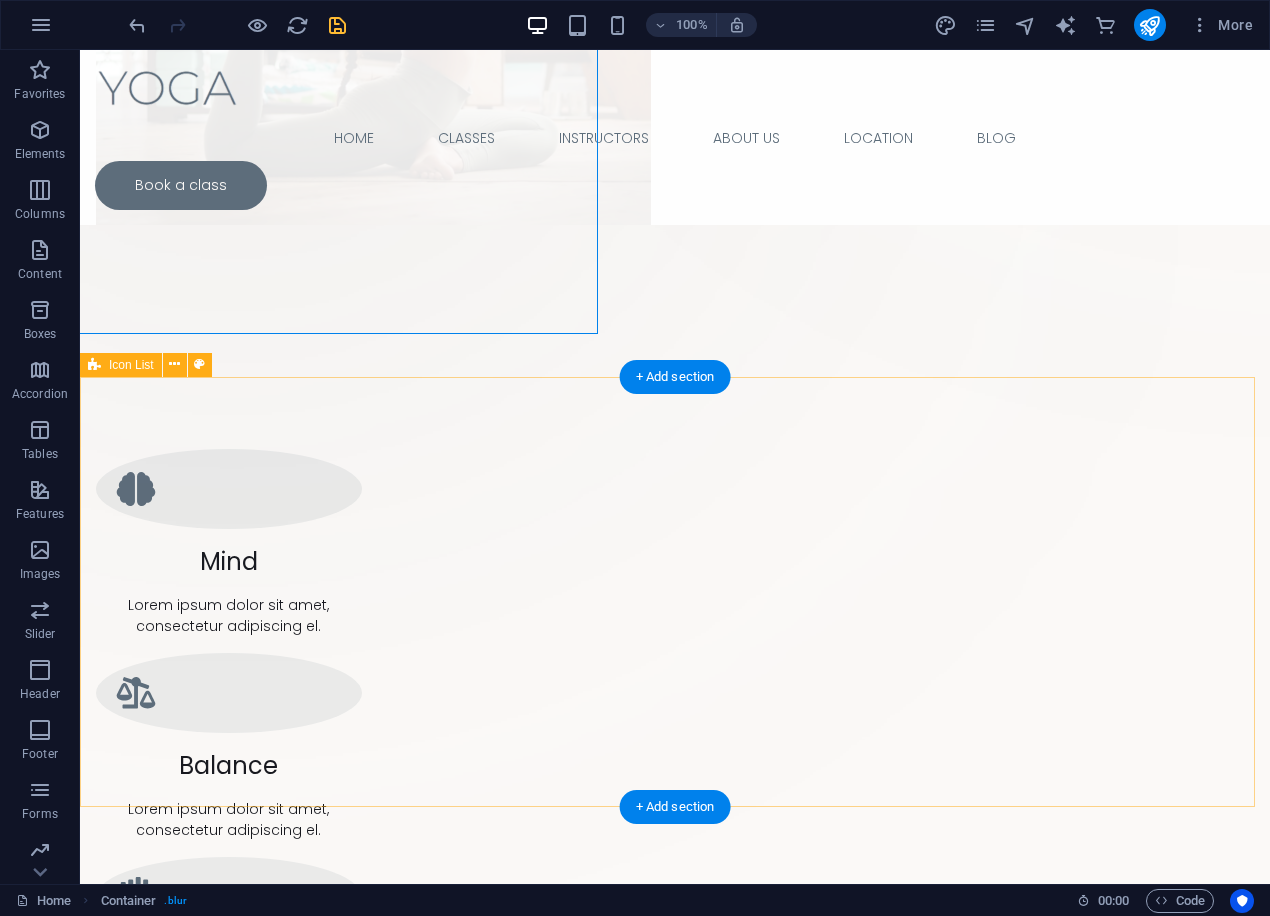 scroll, scrollTop: 800, scrollLeft: 0, axis: vertical 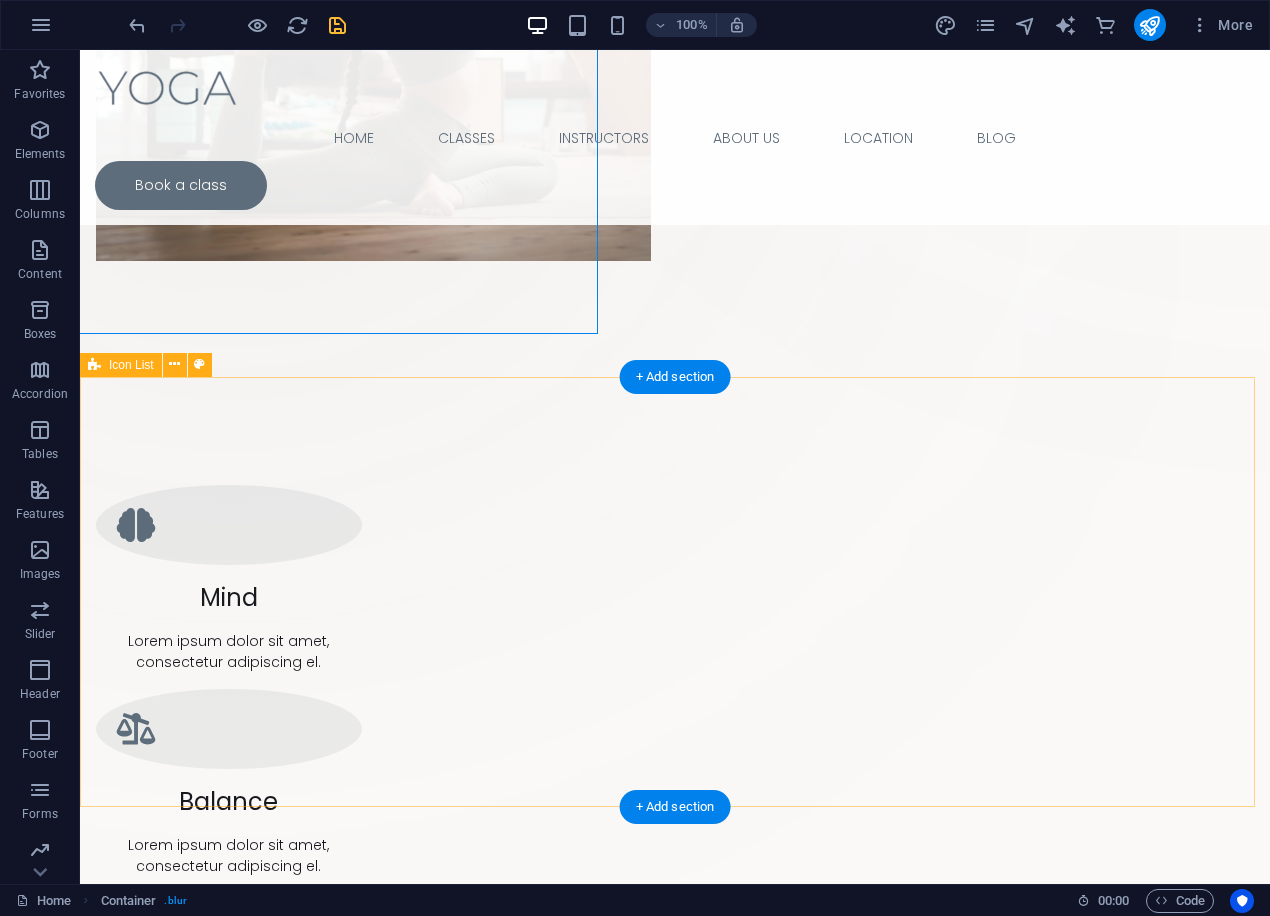 click on "Headline Headline Headline Headline Headline Headline" at bounding box center (675, 1847) 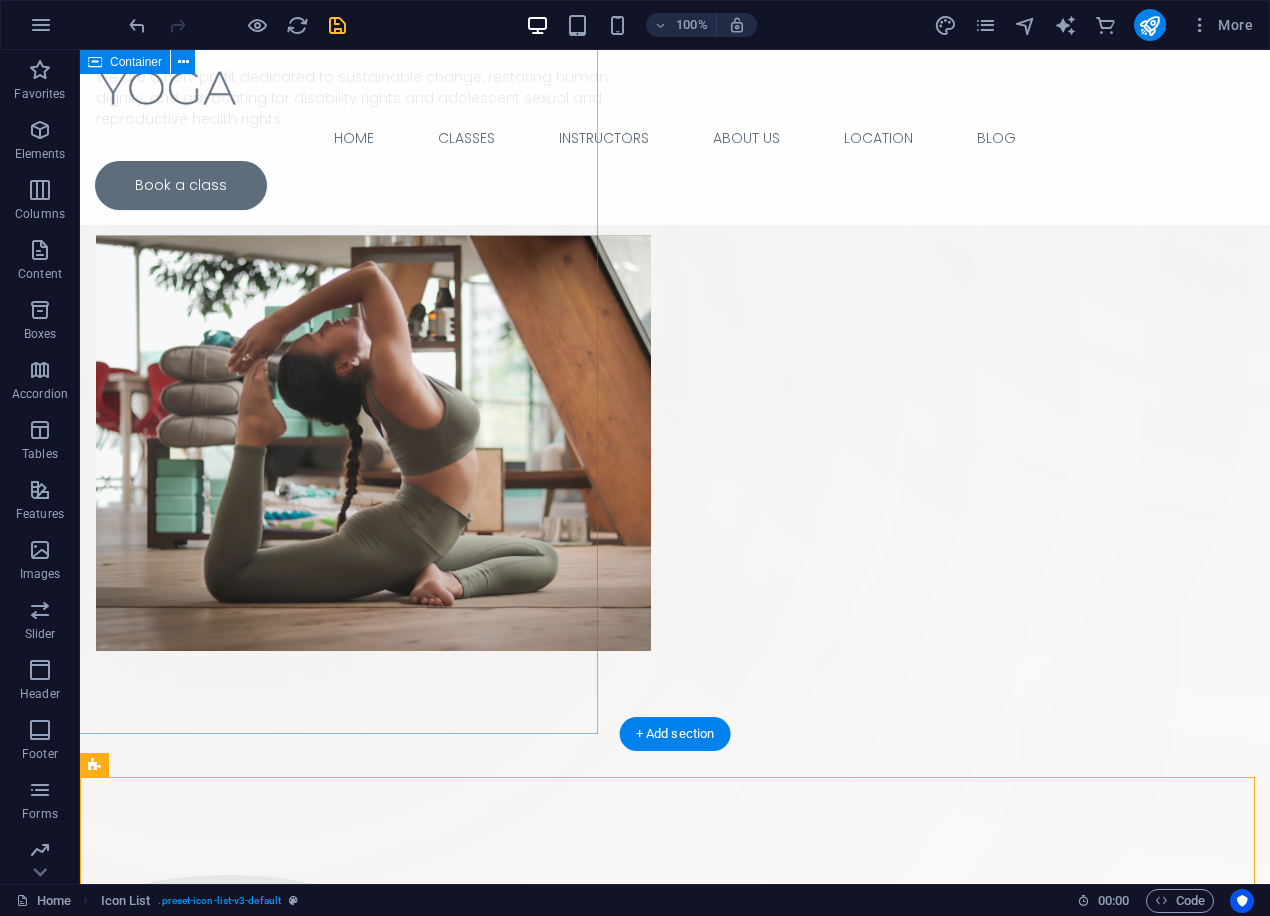 scroll, scrollTop: 400, scrollLeft: 0, axis: vertical 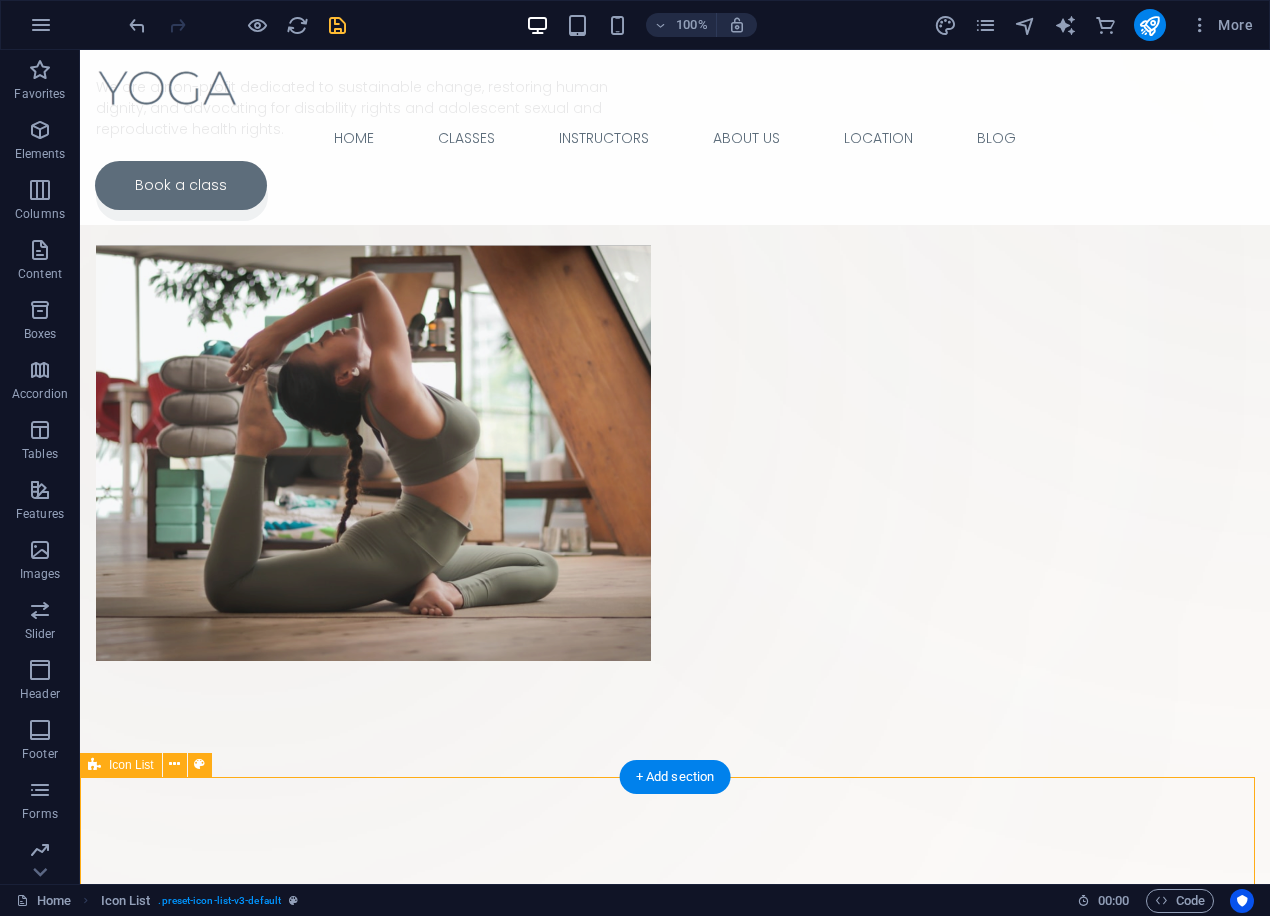 click on "Headline Headline Headline Headline Headline Headline" at bounding box center (675, 2247) 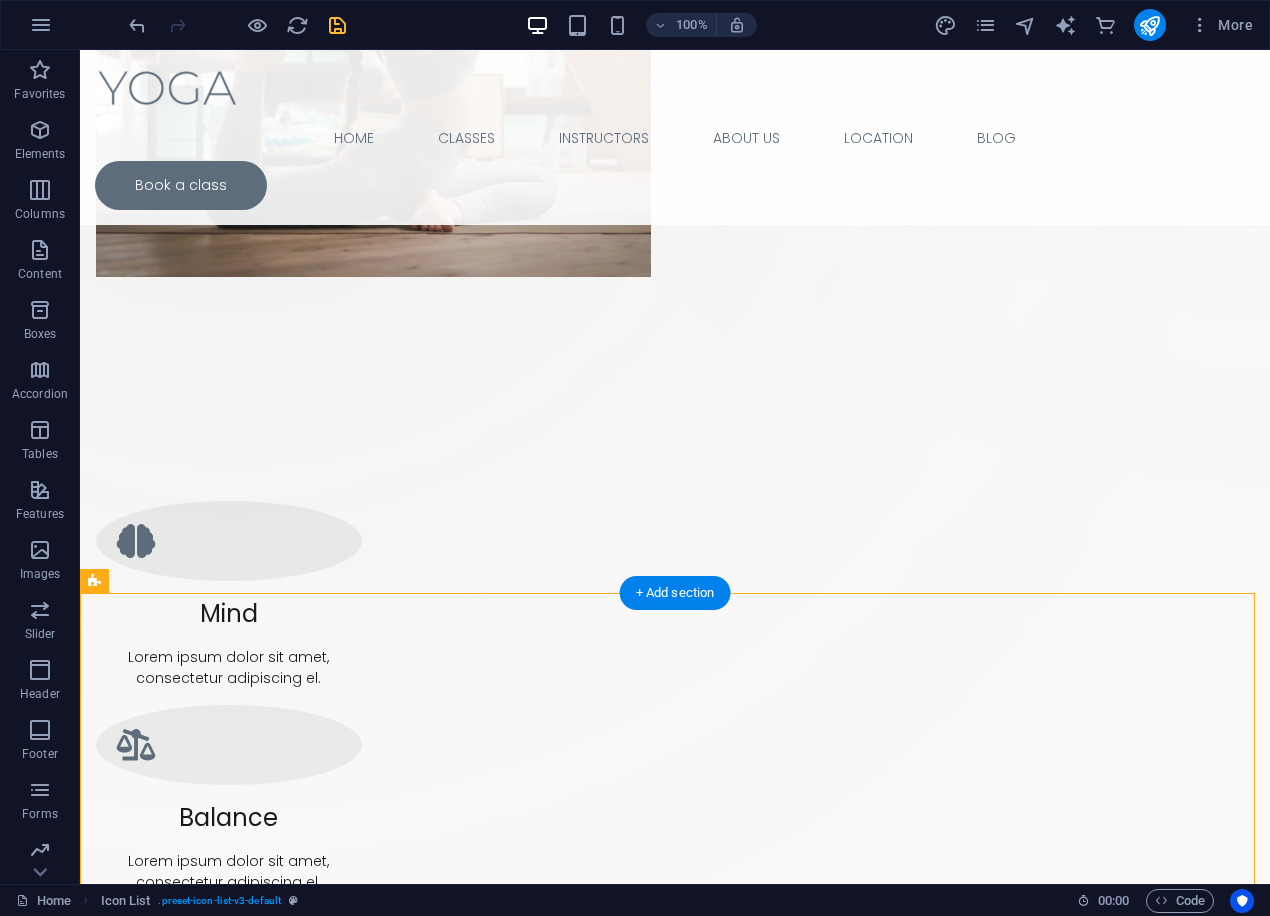 scroll, scrollTop: 849, scrollLeft: 0, axis: vertical 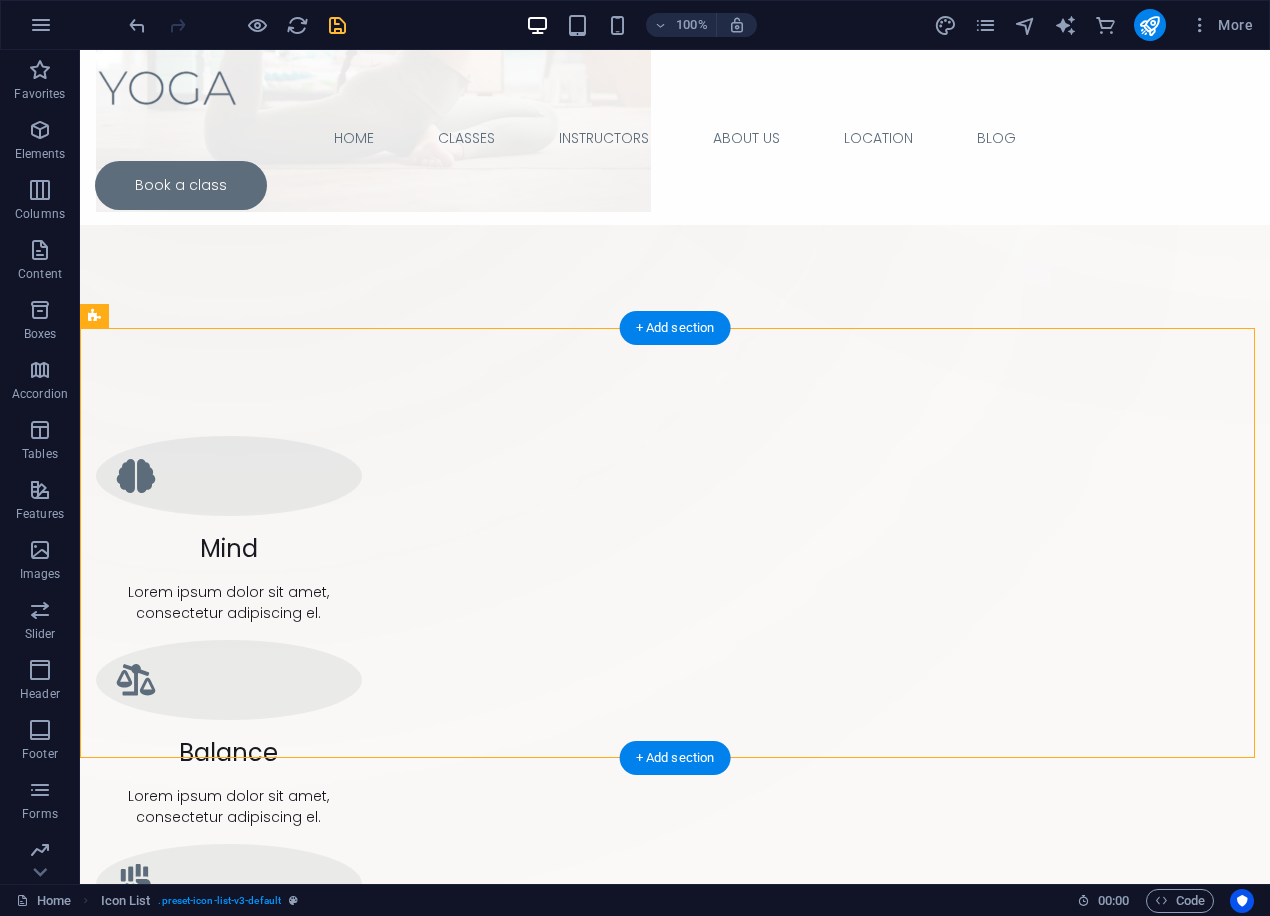 drag, startPoint x: 237, startPoint y: 794, endPoint x: 315, endPoint y: 465, distance: 338.1198 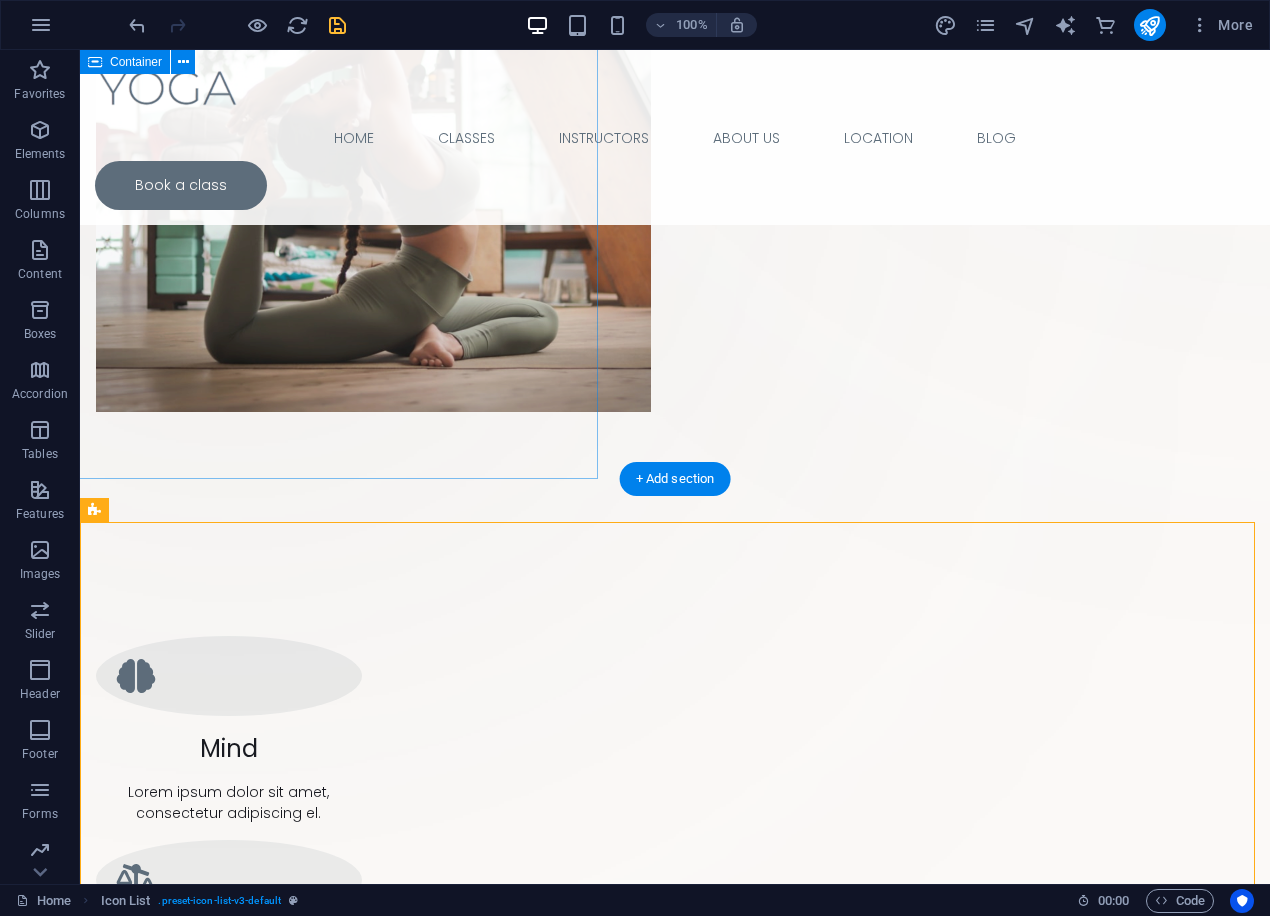 scroll, scrollTop: 749, scrollLeft: 0, axis: vertical 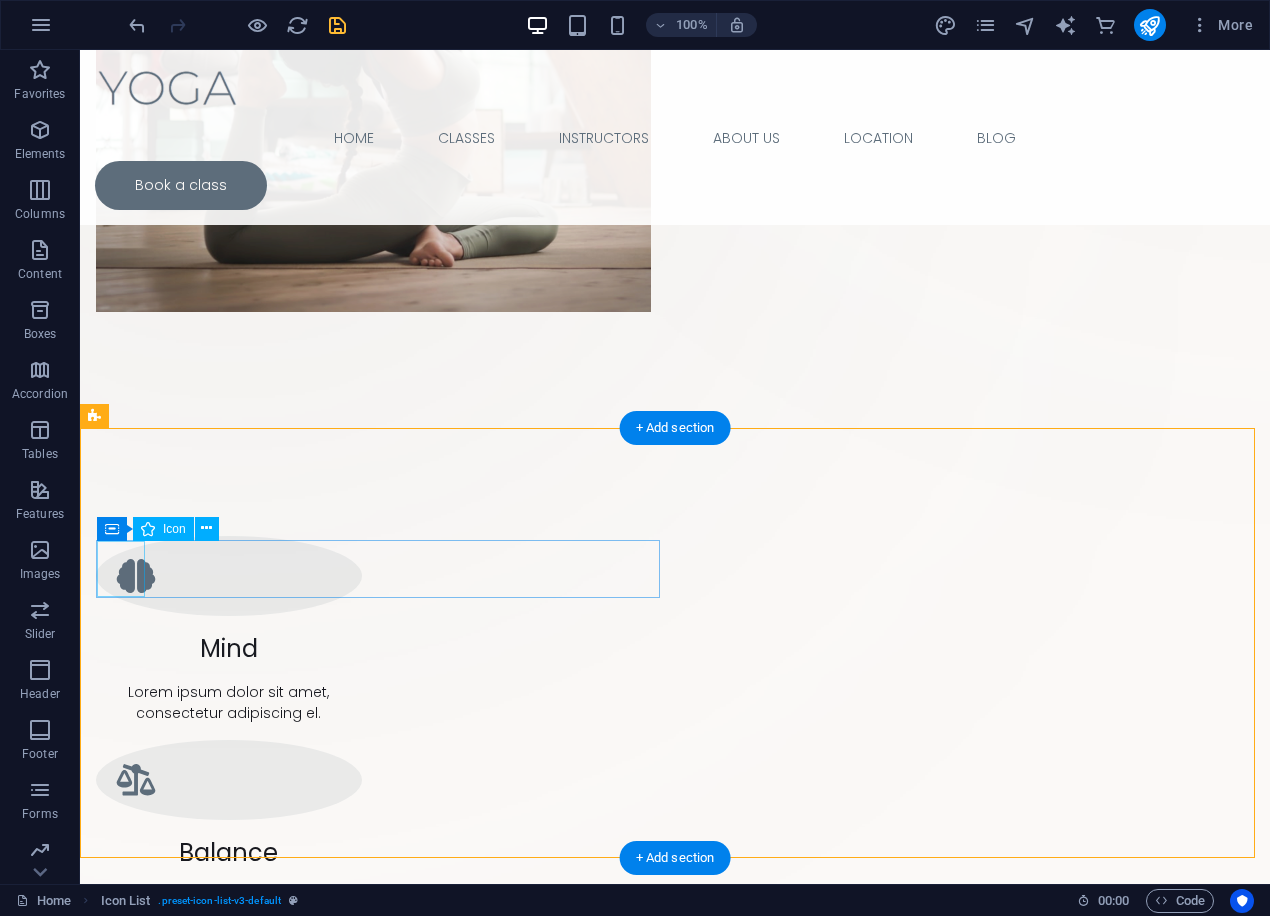 click at bounding box center [381, 1585] 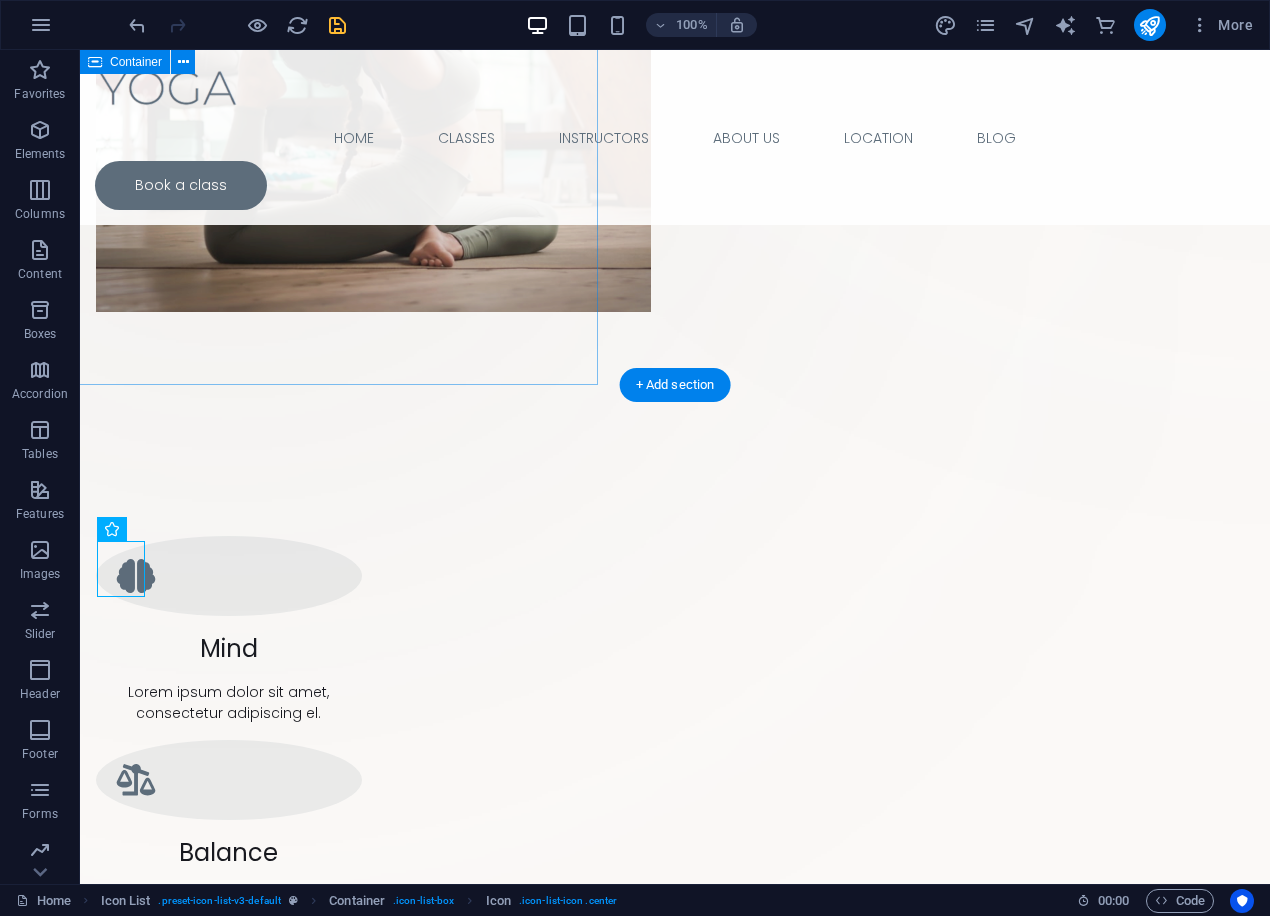 click on "Drop content here or  Add elements  Paste clipboard" at bounding box center [232, 19] 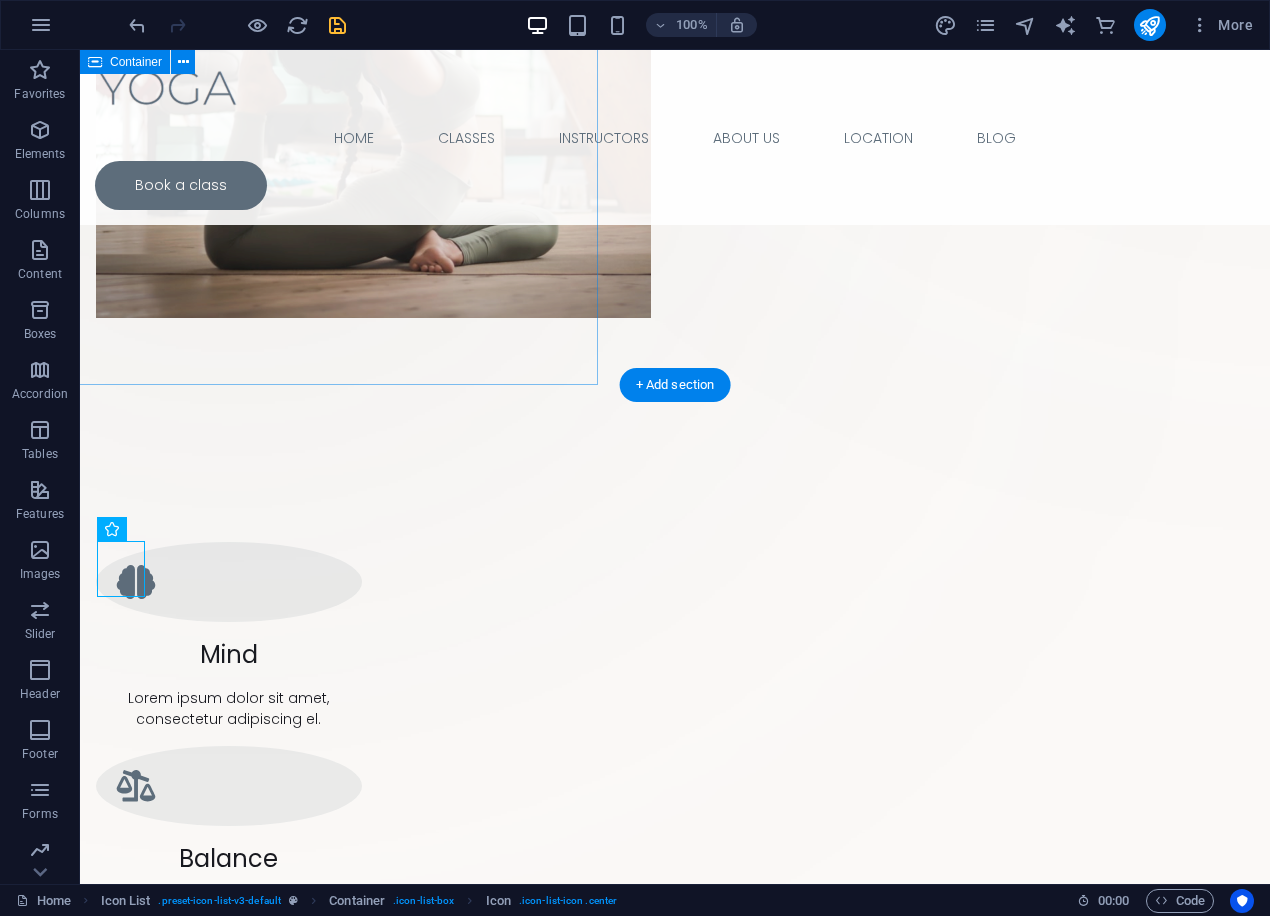 click on "Drop content here or  Add elements  Paste clipboard" at bounding box center (232, 25) 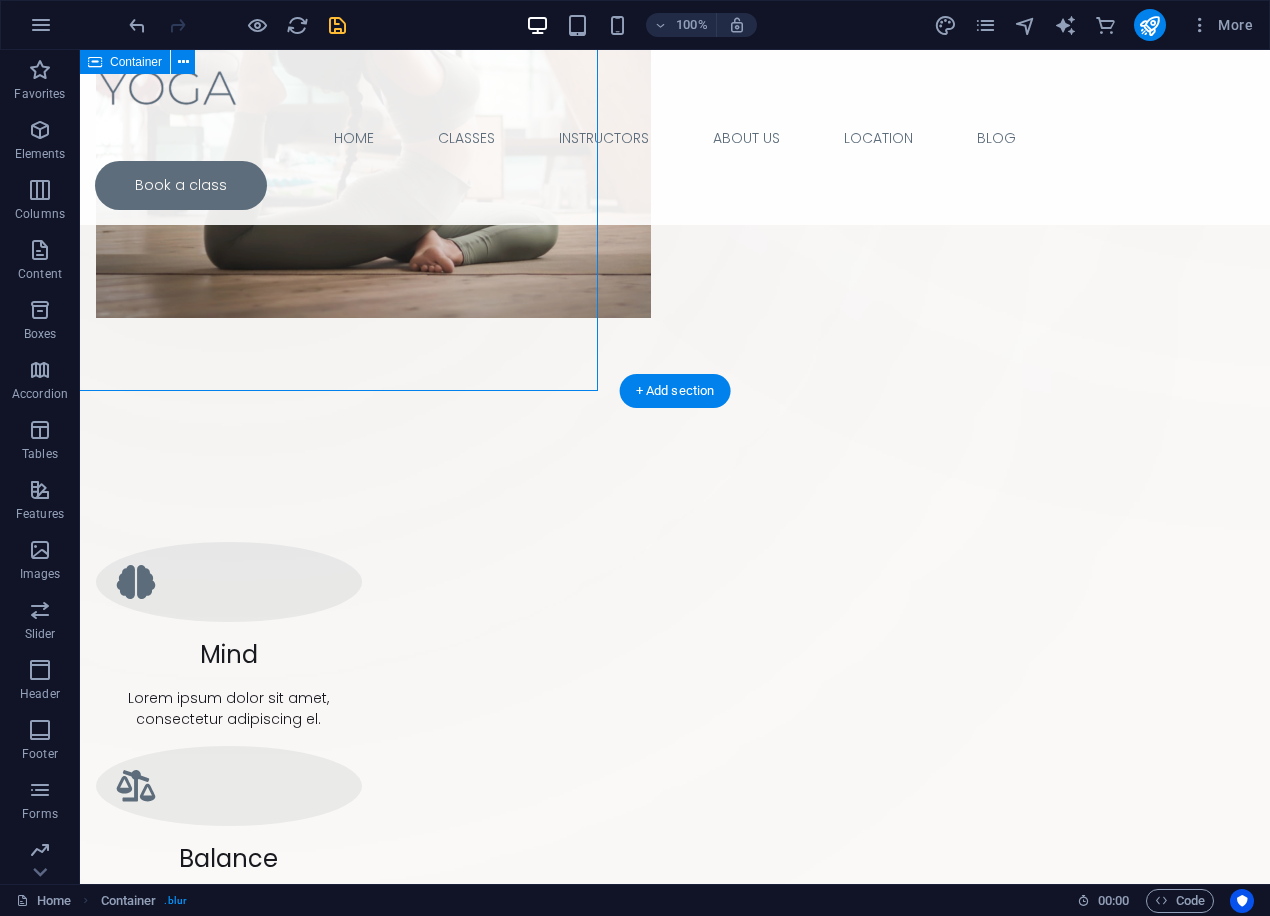 click on "Drop content here or  Add elements  Paste clipboard" at bounding box center [232, 25] 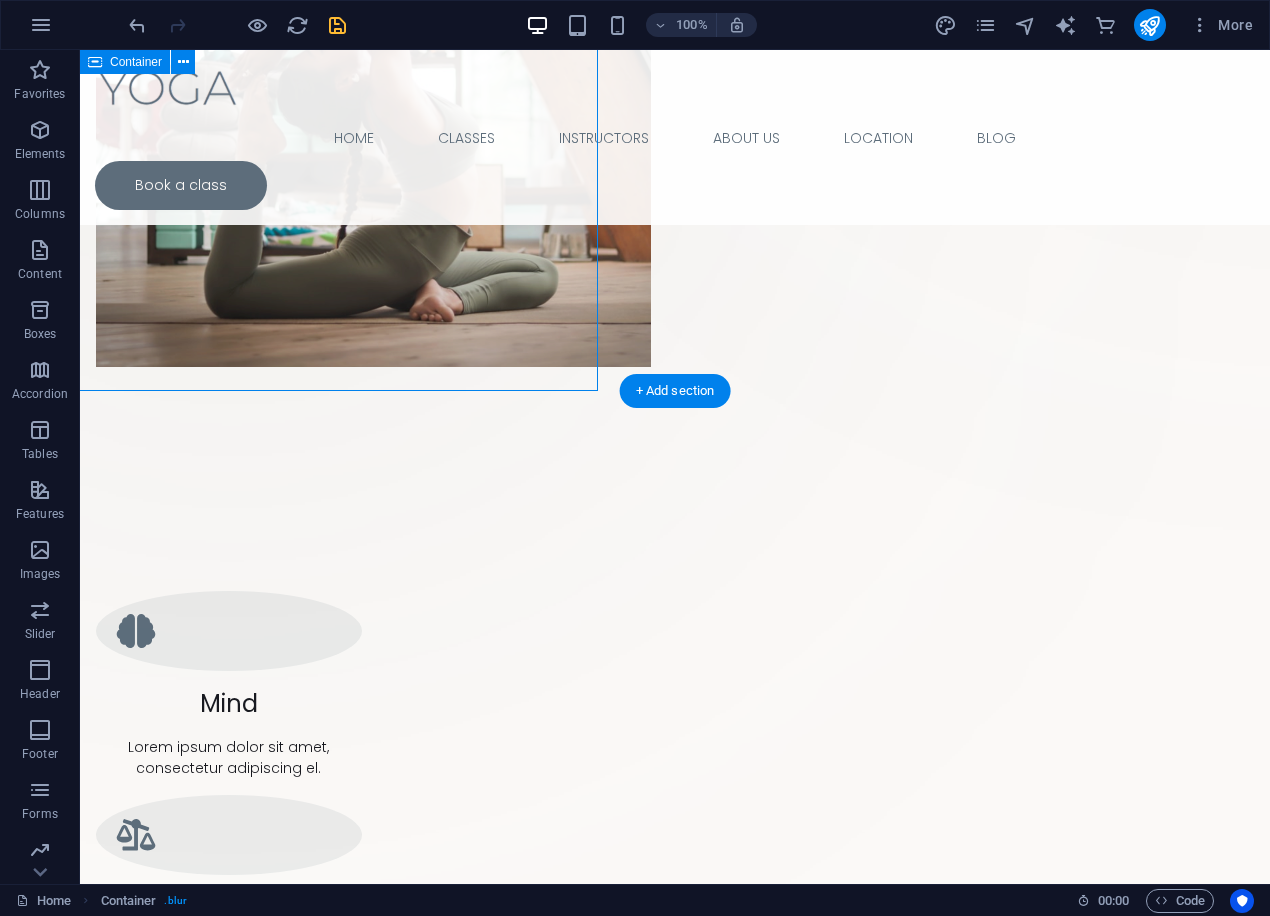 scroll, scrollTop: 760, scrollLeft: 0, axis: vertical 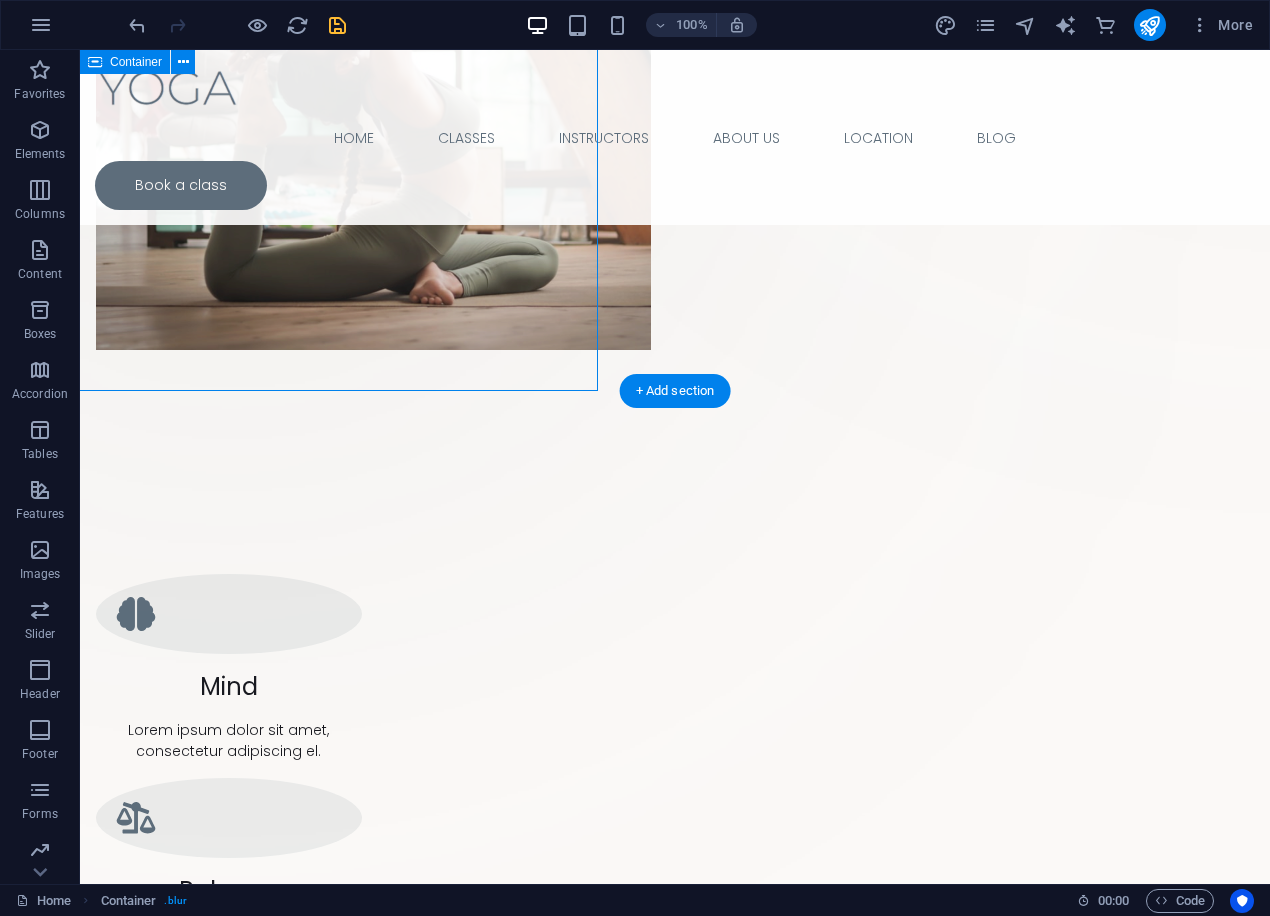select on "px" 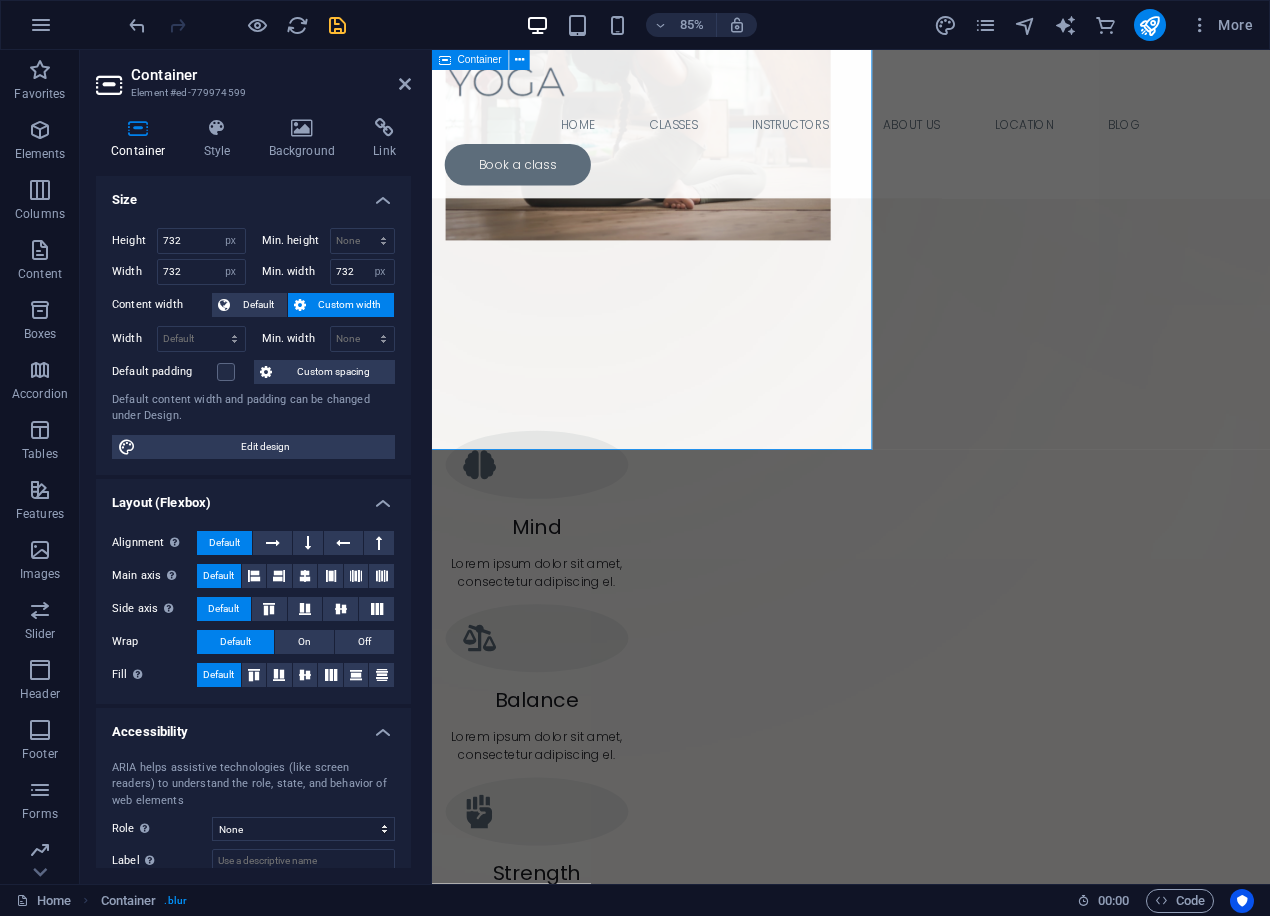click on "Drop content here or  Add elements  Paste clipboard" at bounding box center (584, 155) 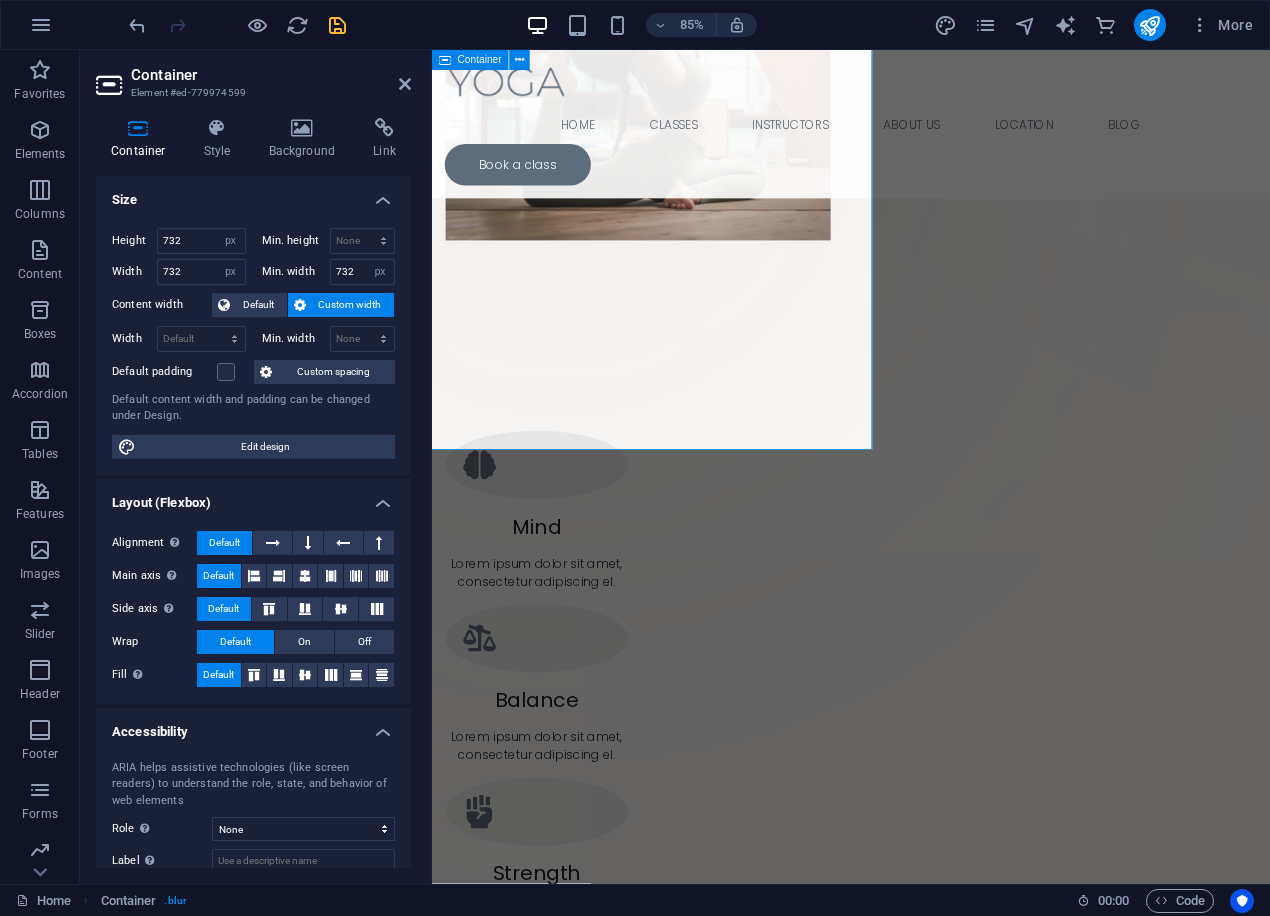 click on "Drop content here or  Add elements  Paste clipboard" at bounding box center [584, 155] 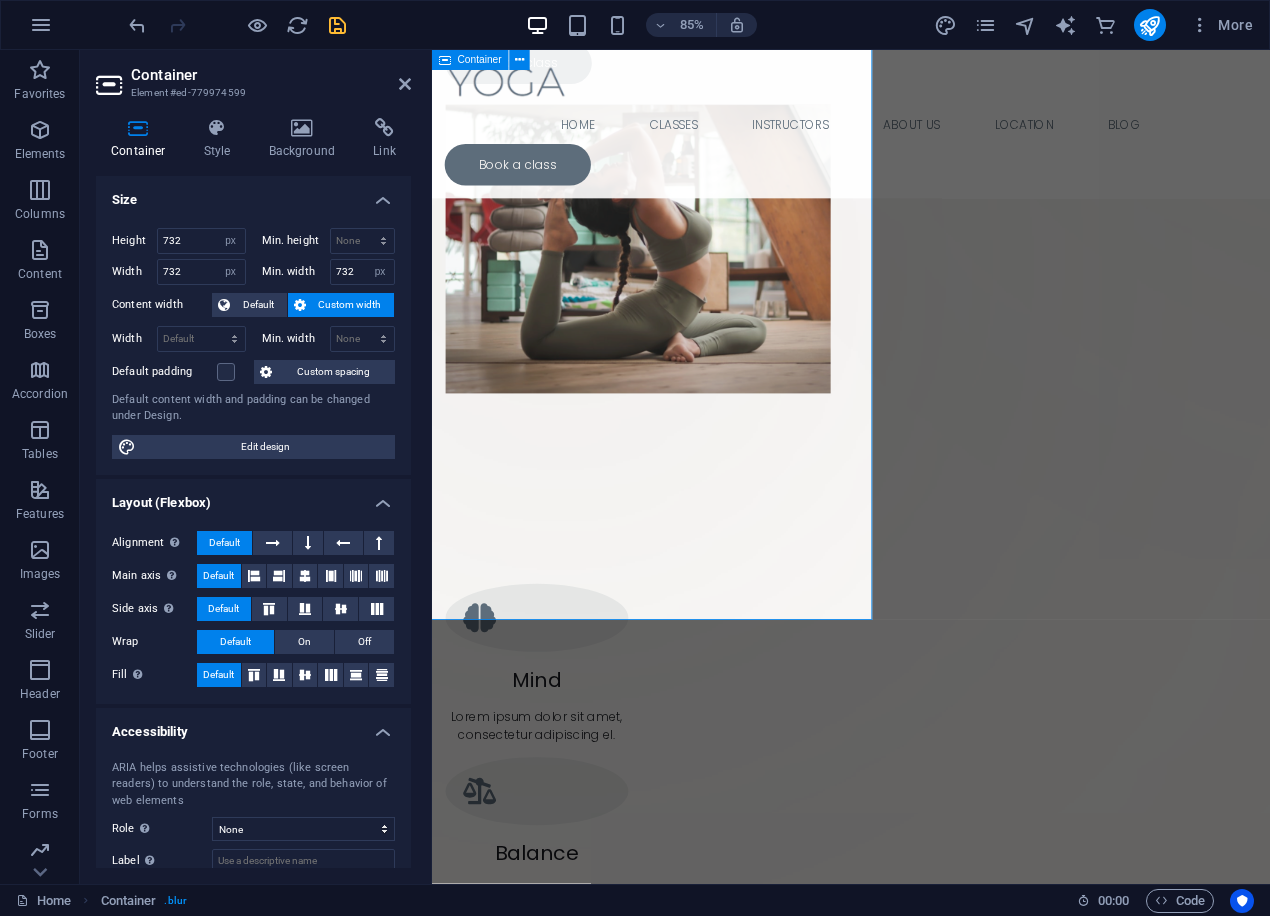 scroll, scrollTop: 560, scrollLeft: 0, axis: vertical 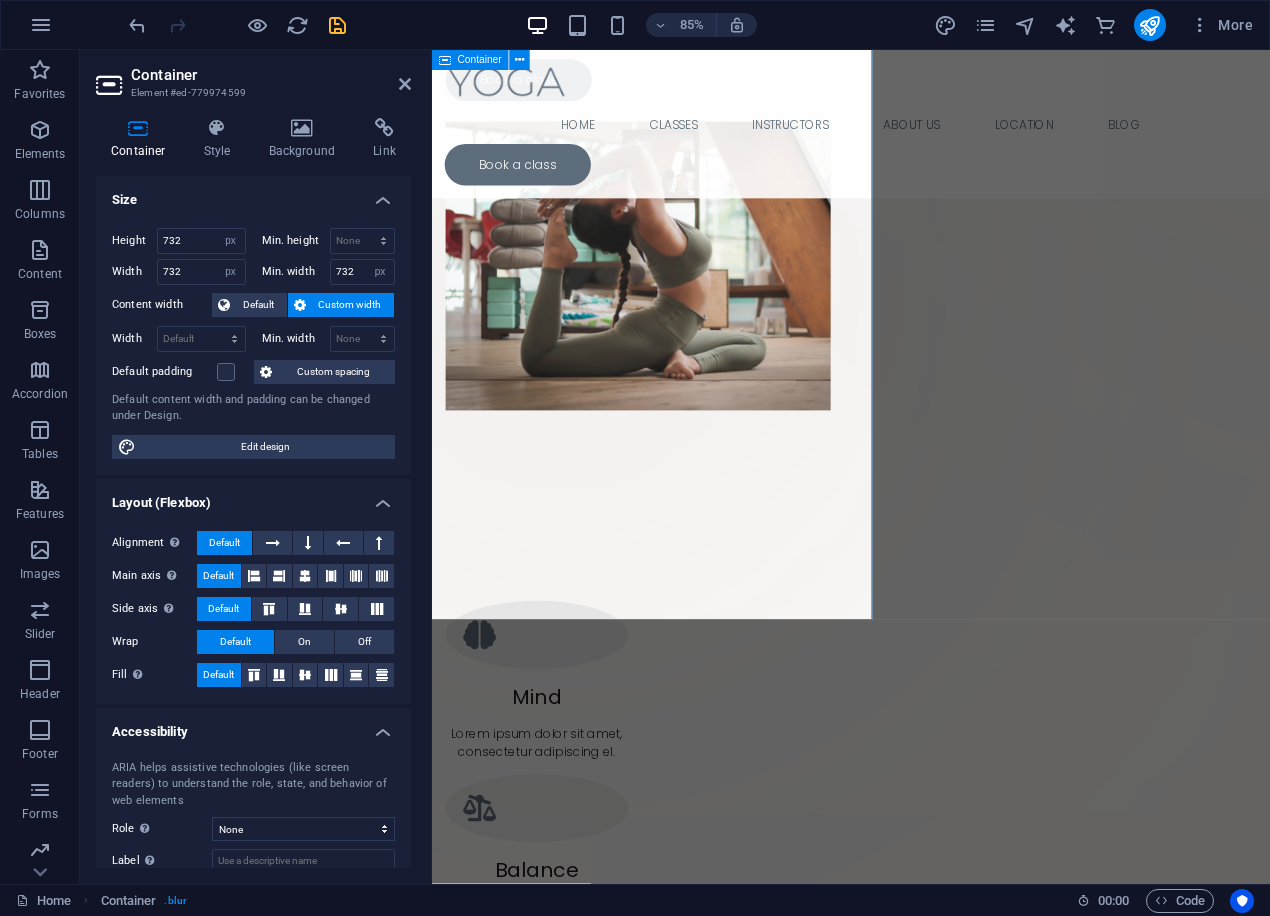 click on "Drop content here or  Add elements  Paste clipboard" at bounding box center [584, 355] 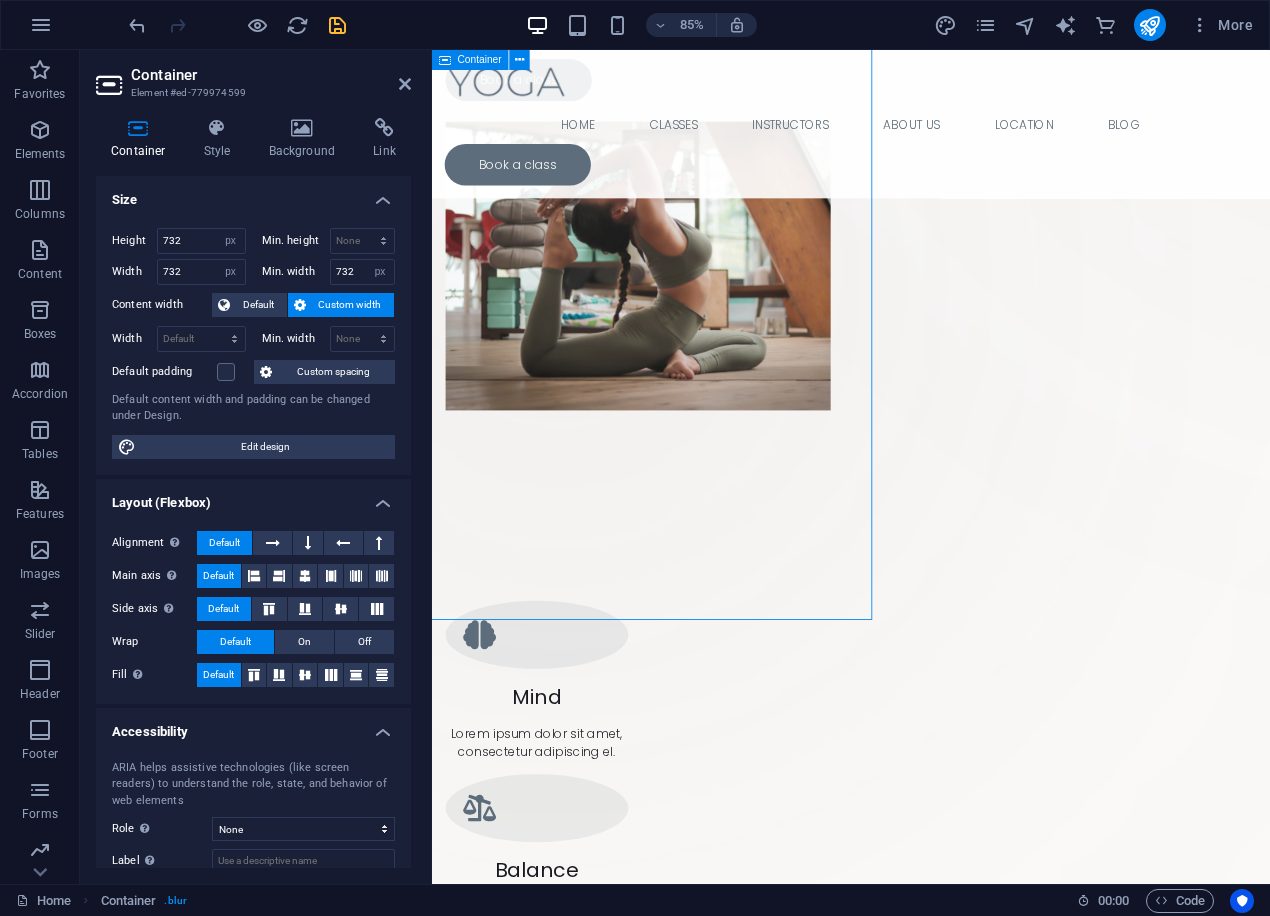 click on "Drop content here or  Add elements  Paste clipboard" at bounding box center (584, 355) 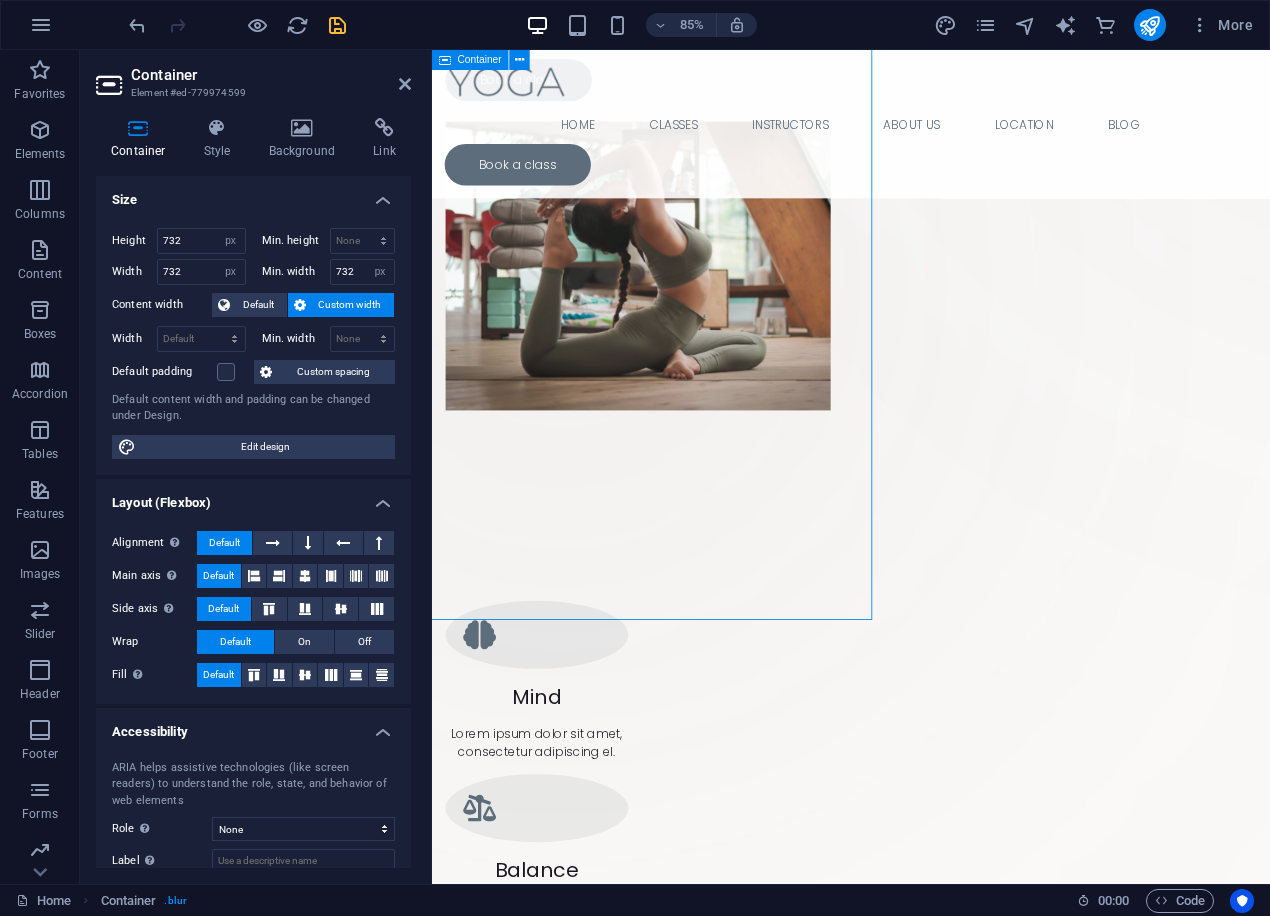 click on "Drop content here or  Add elements  Paste clipboard" at bounding box center (584, 355) 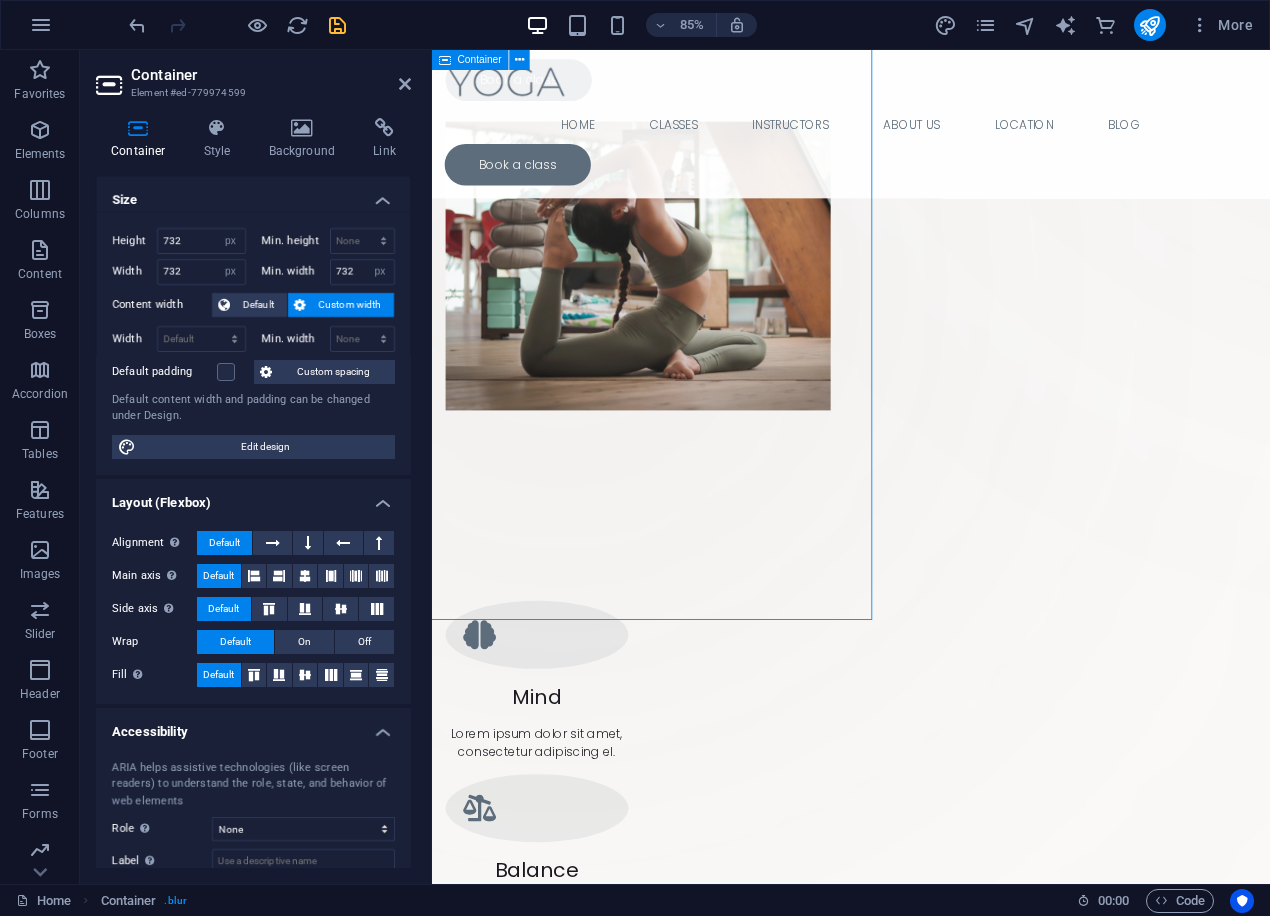 click on "Drop content here or  Add elements  Paste clipboard" at bounding box center [584, 355] 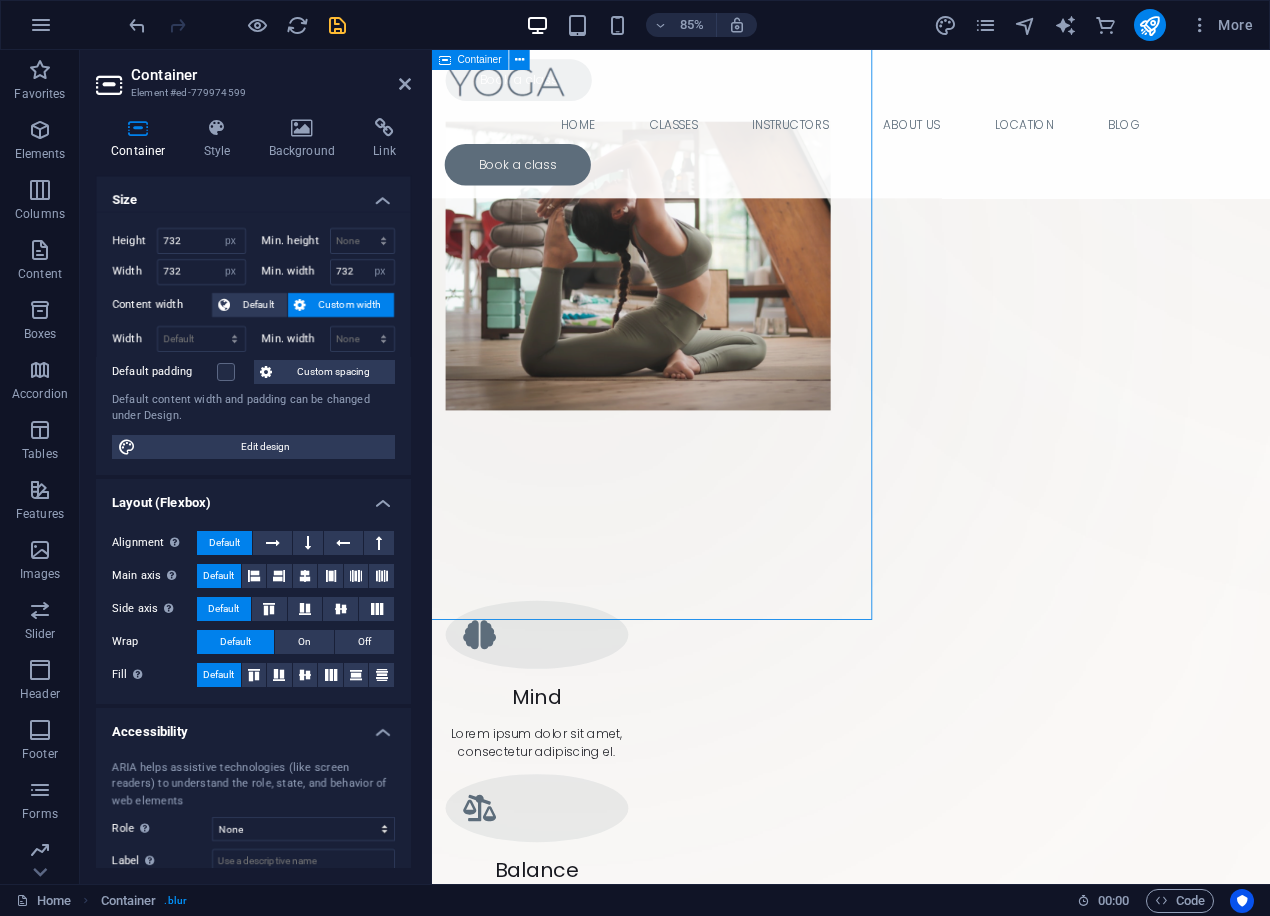 click on "Drop content here or  Add elements  Paste clipboard" at bounding box center (584, 355) 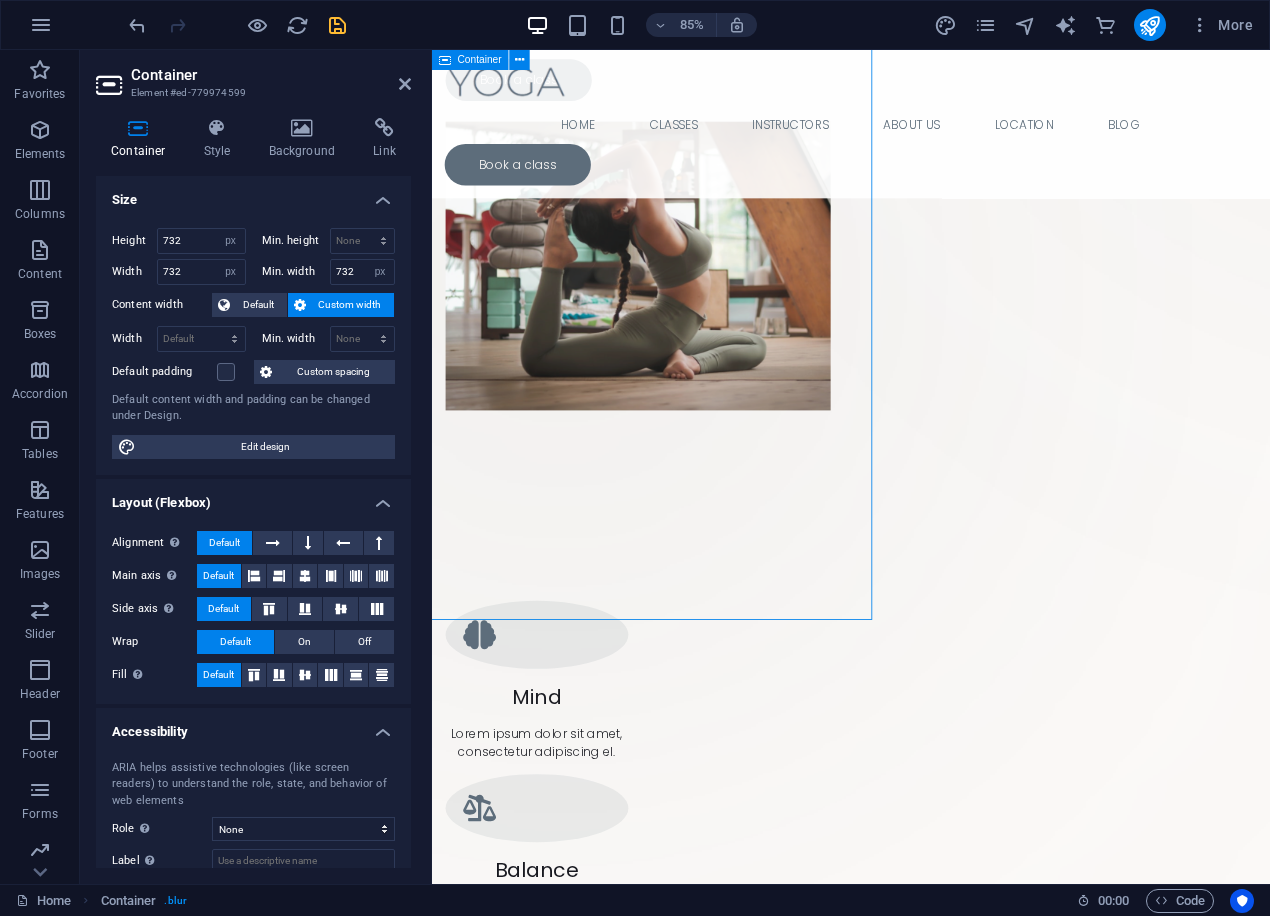 click on "Drop content here or  Add elements  Paste clipboard" at bounding box center (584, 355) 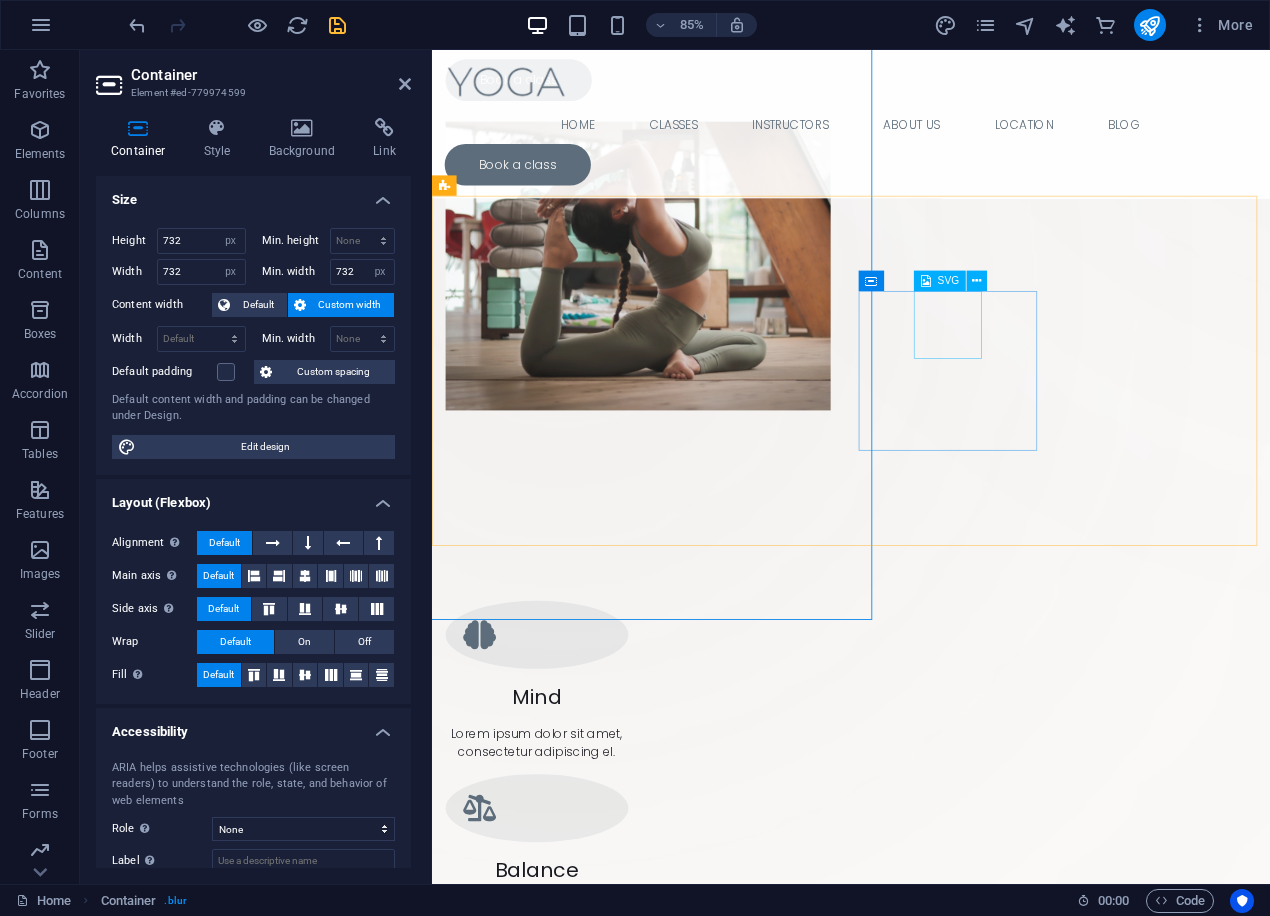 click at bounding box center (555, 1146) 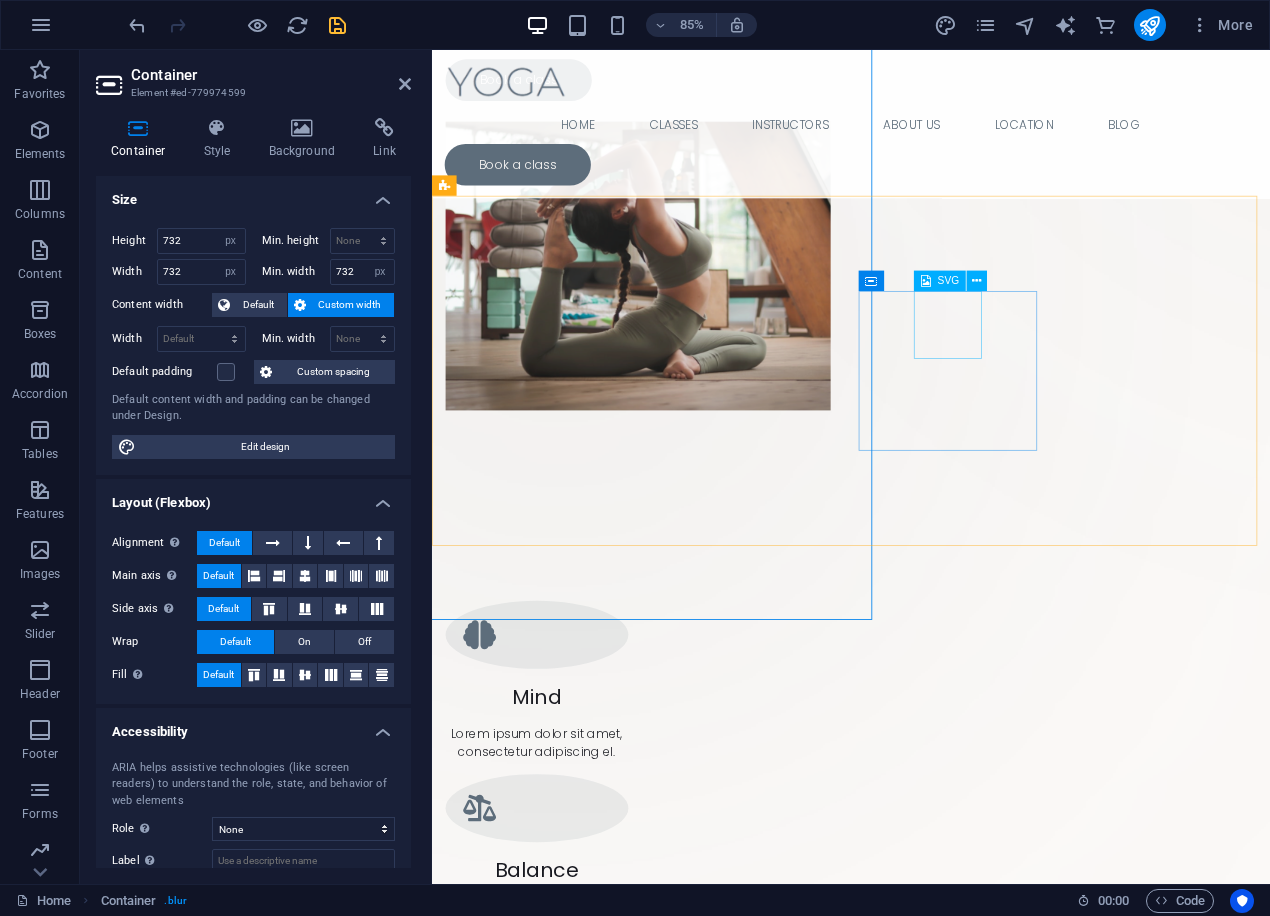 click at bounding box center (555, 1146) 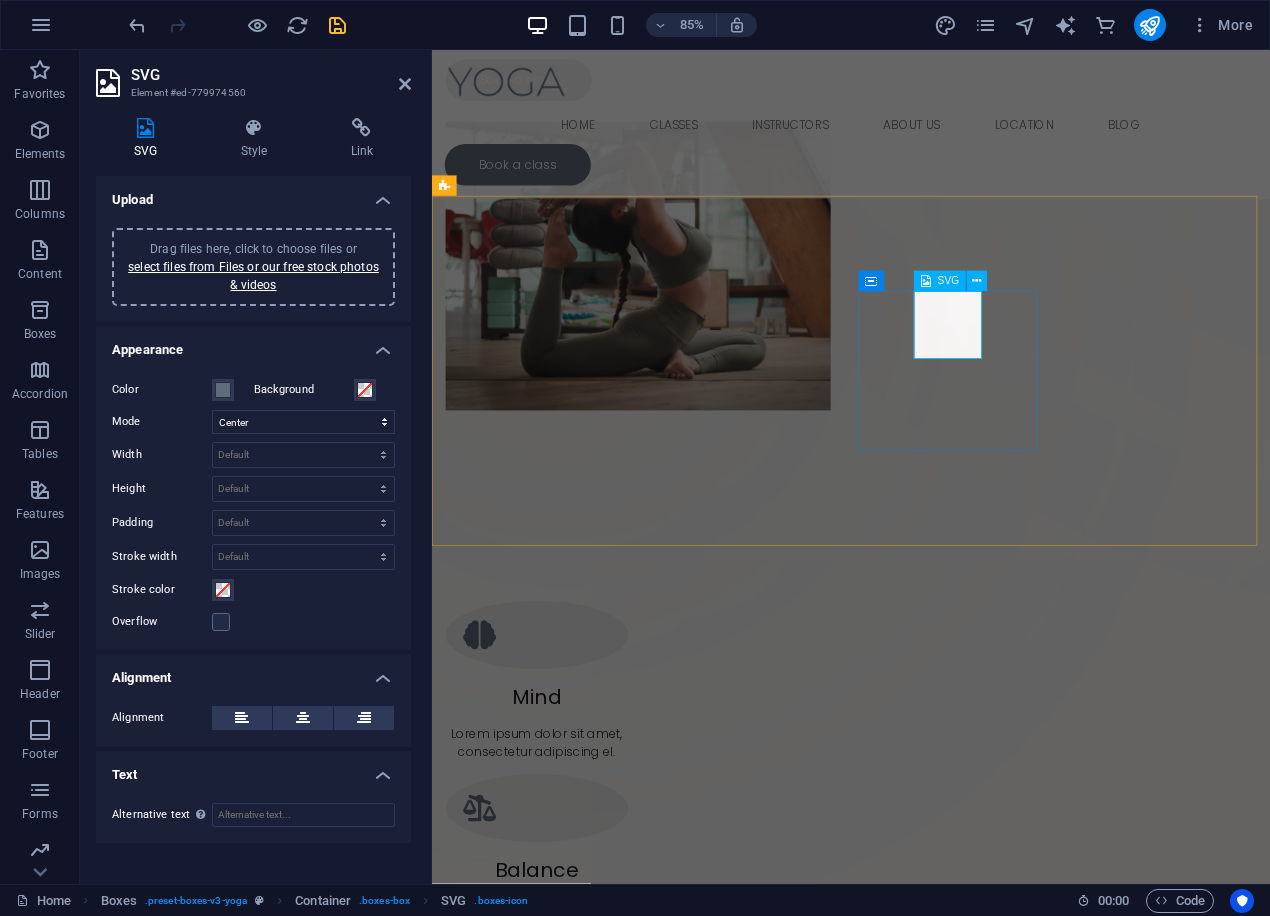 click at bounding box center (555, 1146) 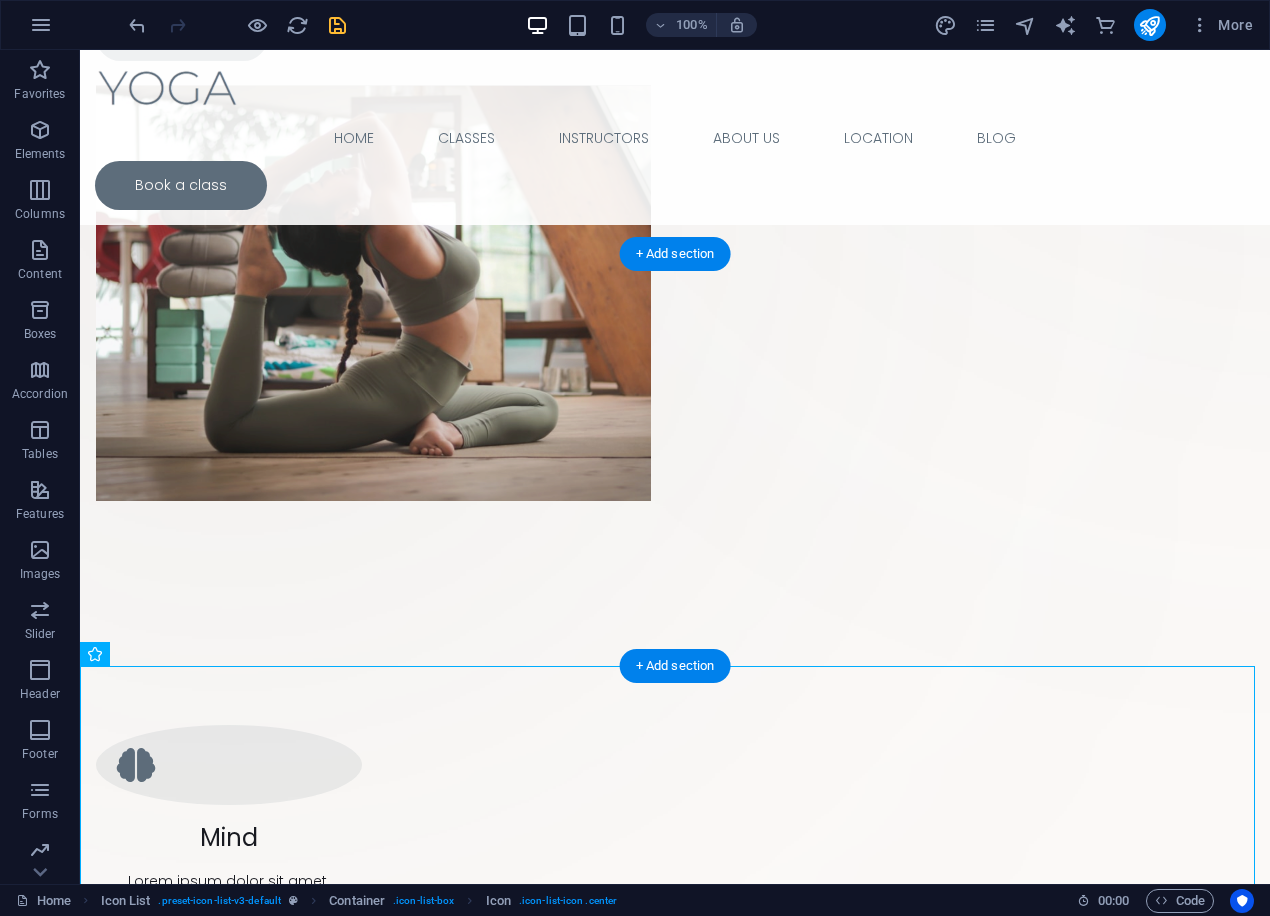 click on "Mind Lorem ipsum dolor sit amet, consectetur adipiscing el.
Balance Lorem ipsum dolor sit amet, consectetur adipiscing el.
Strength Lorem ipsum dolor sit amet, consectetur adipiscing el.
Flexibility Lorem ipsum dolor sit amet, consectetur adipiscing el." at bounding box center (675, 1125) 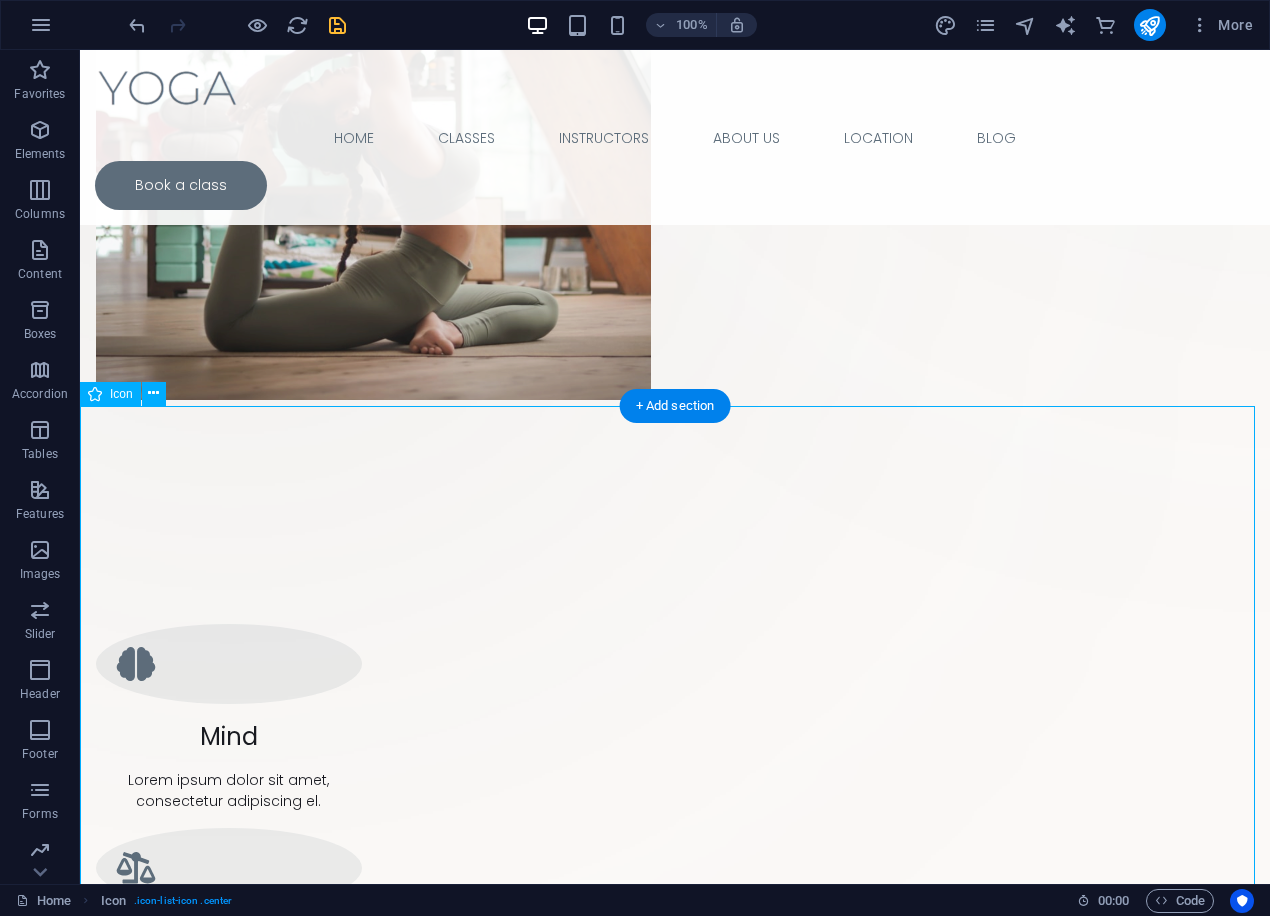 scroll, scrollTop: 811, scrollLeft: 0, axis: vertical 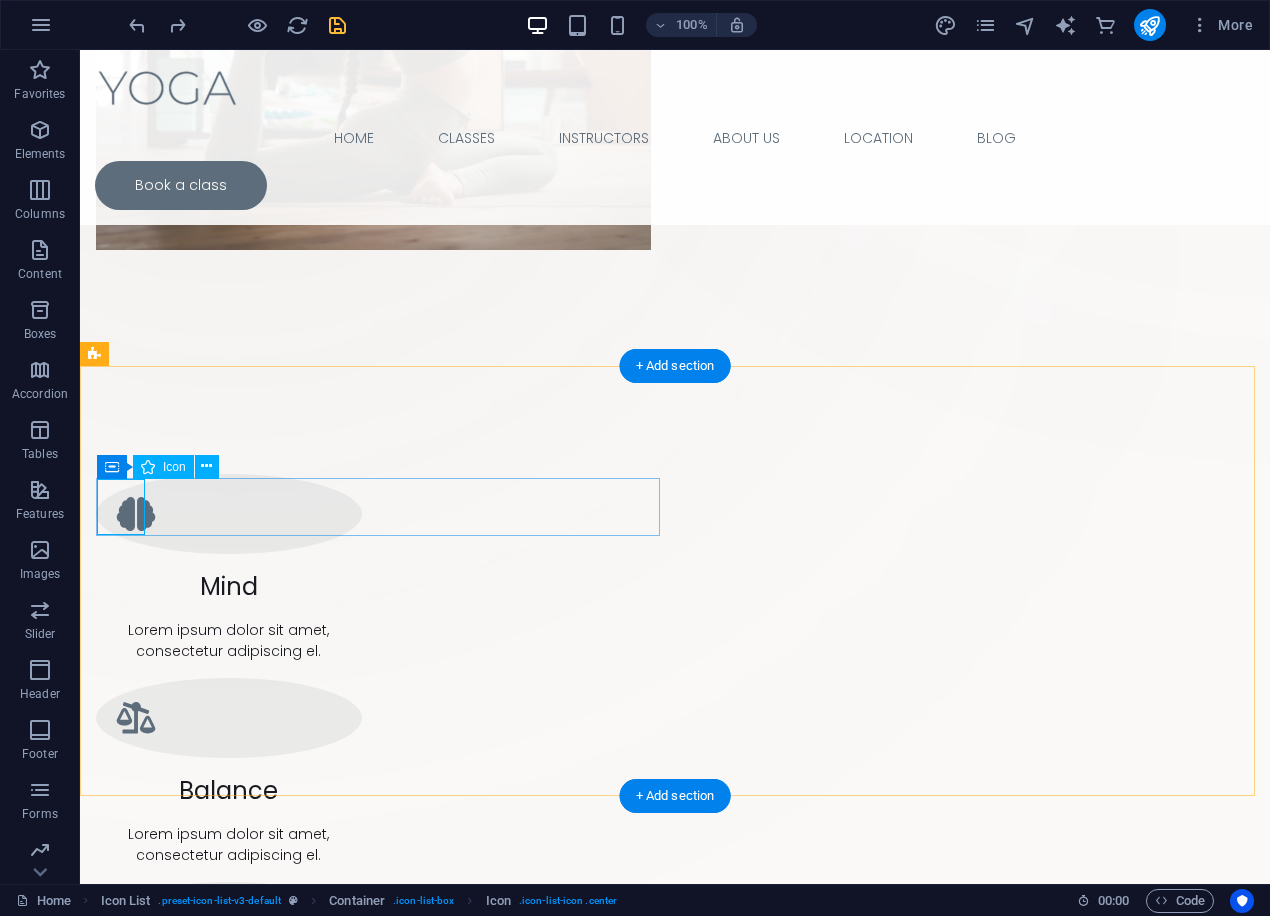 click at bounding box center [381, 1523] 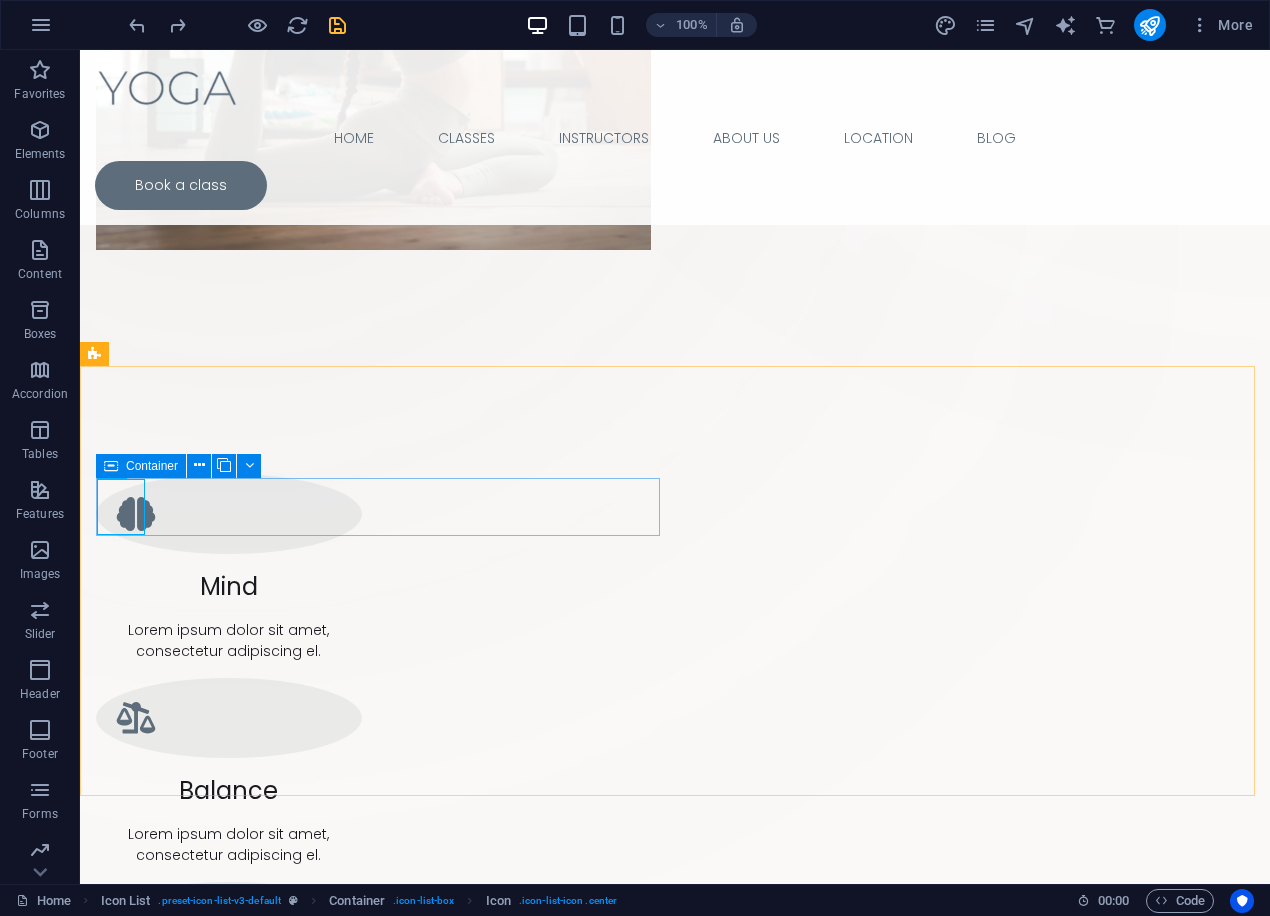 click on "Container" at bounding box center (152, 466) 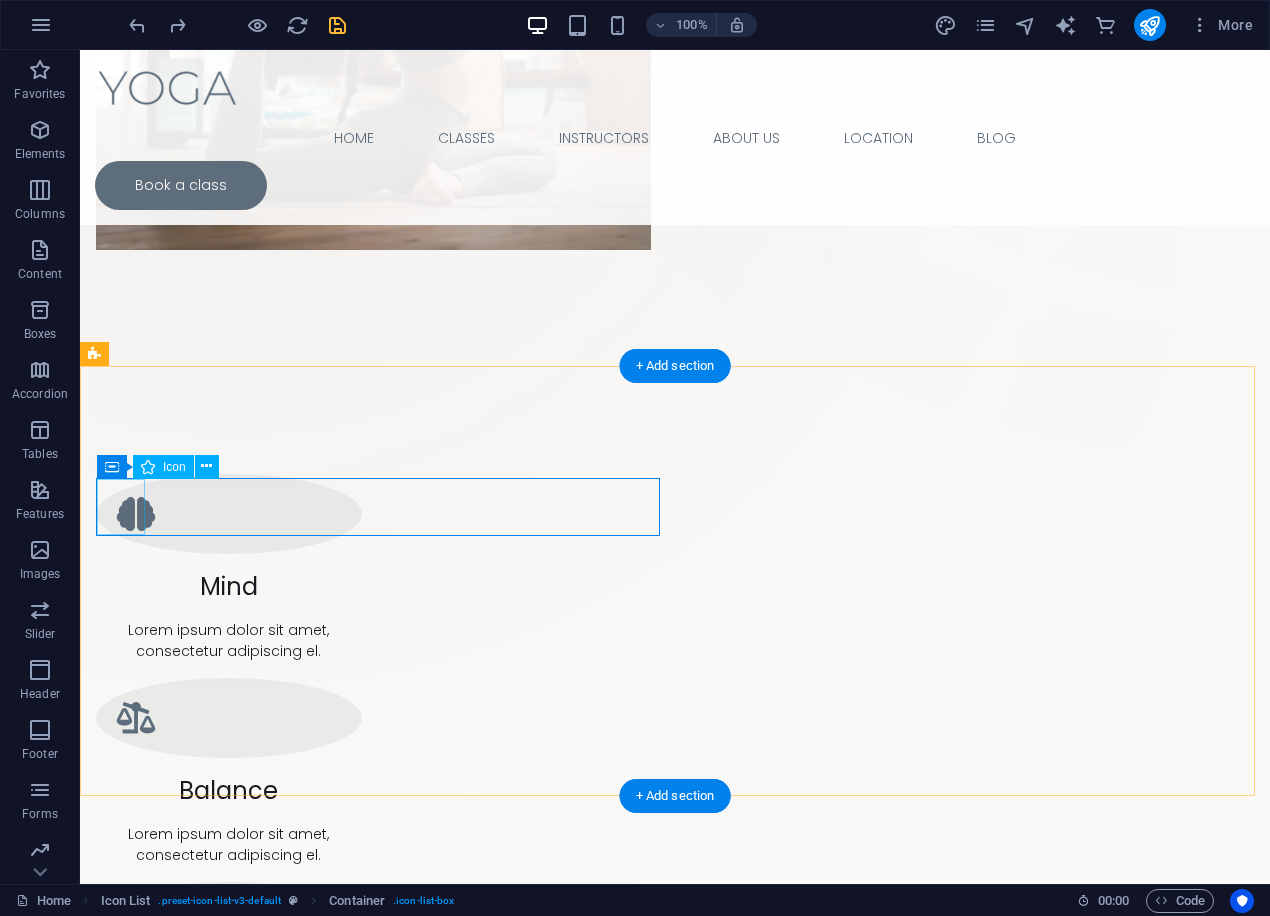 click at bounding box center [381, 1523] 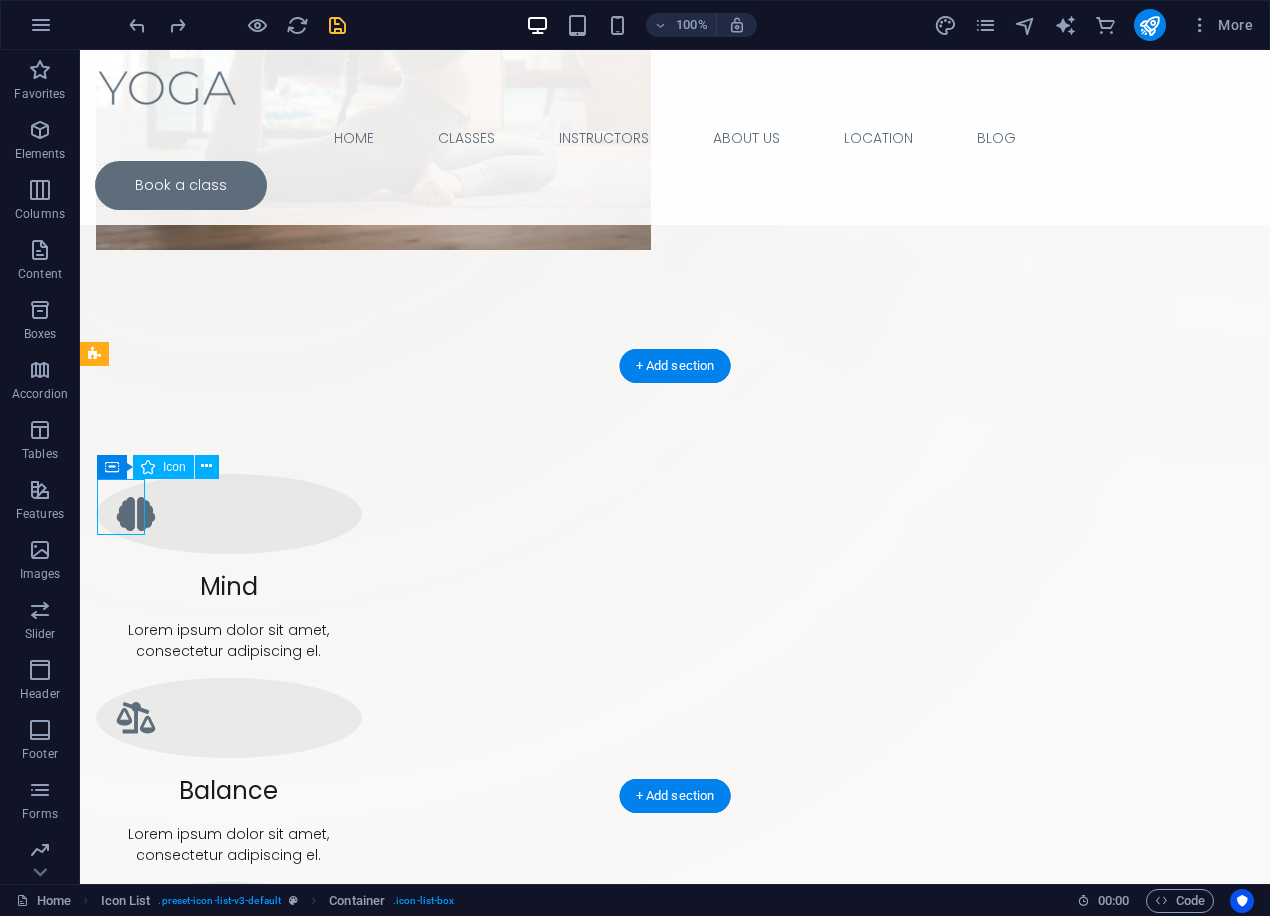 click at bounding box center [381, 1523] 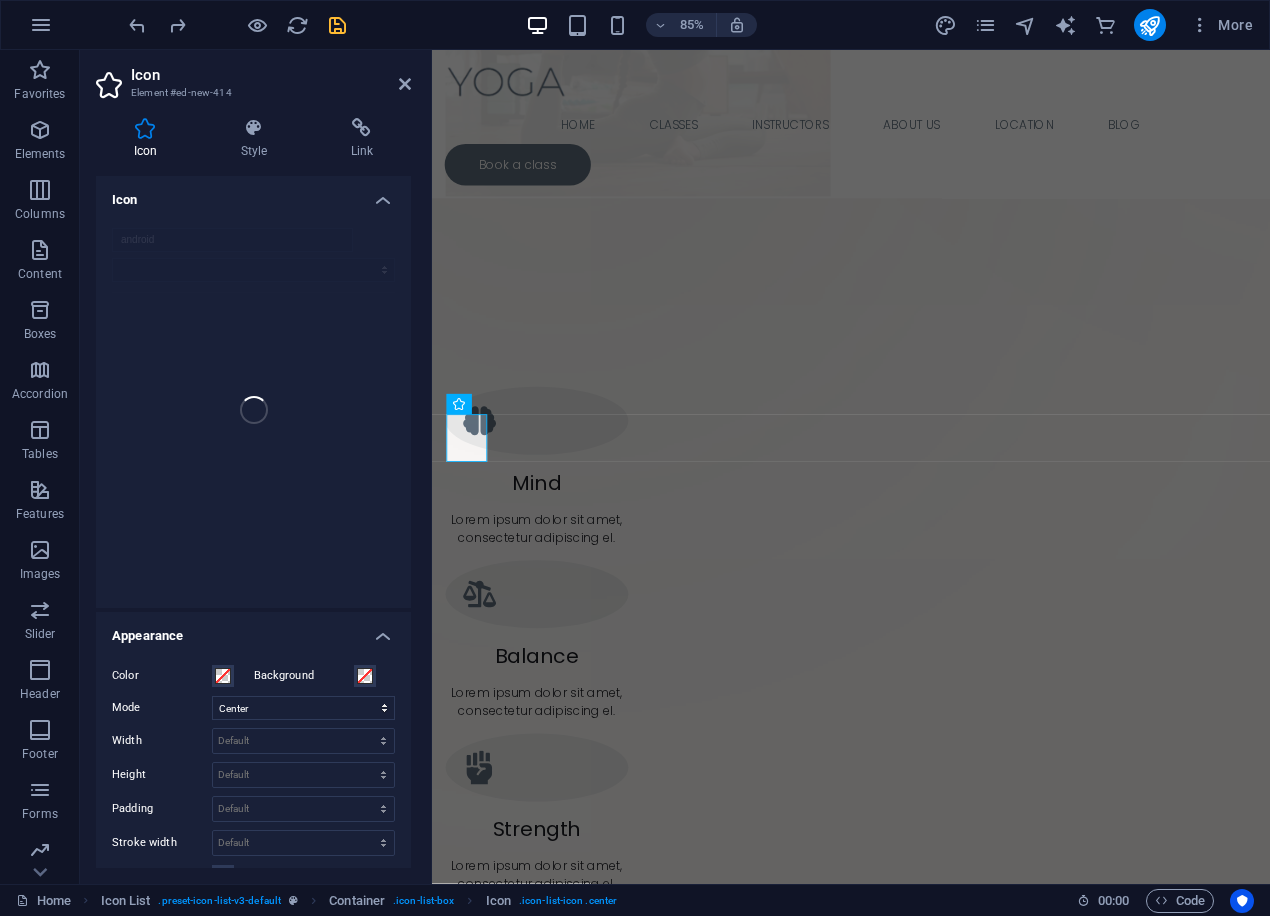 scroll, scrollTop: 828, scrollLeft: 0, axis: vertical 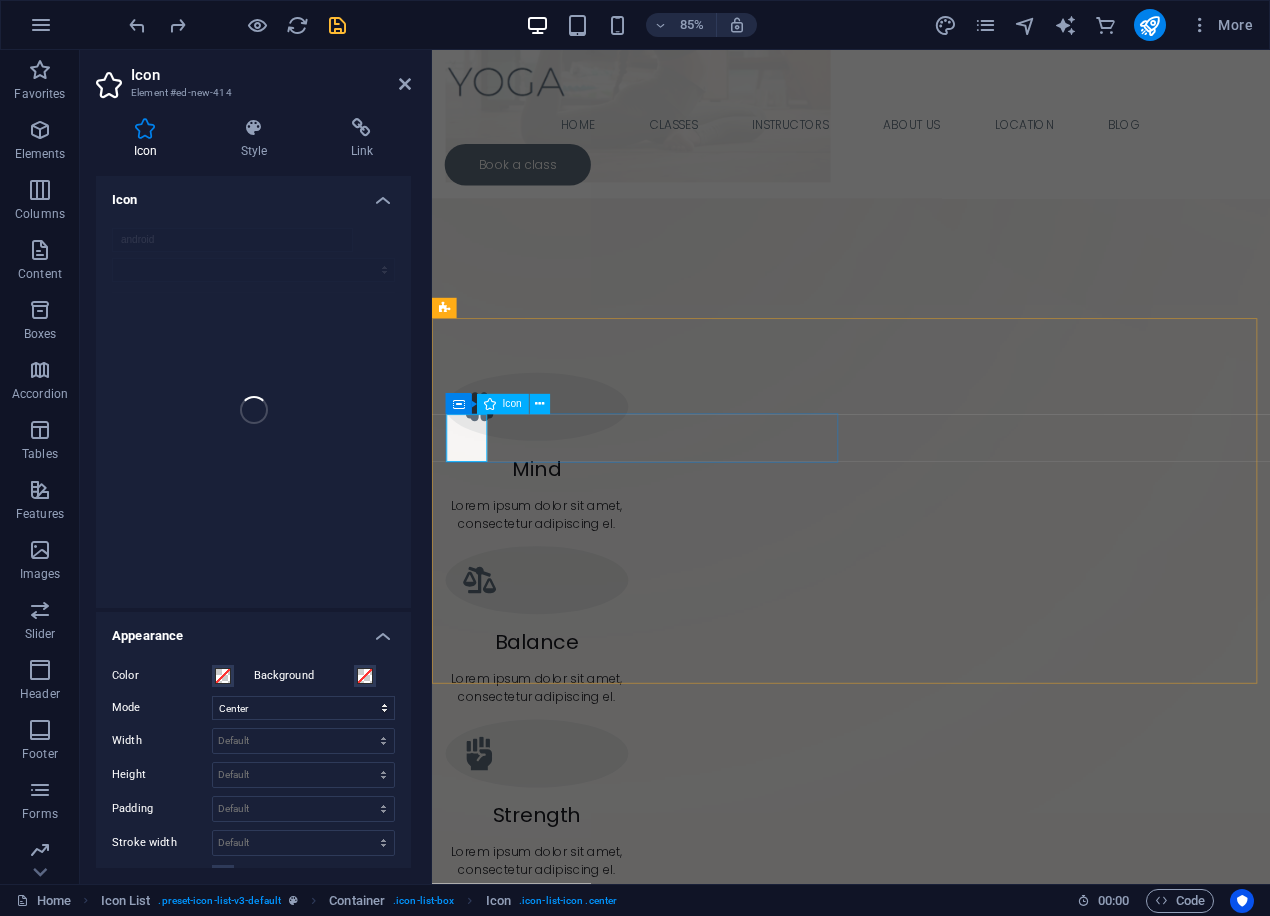 click on "Icon" at bounding box center (503, 404) 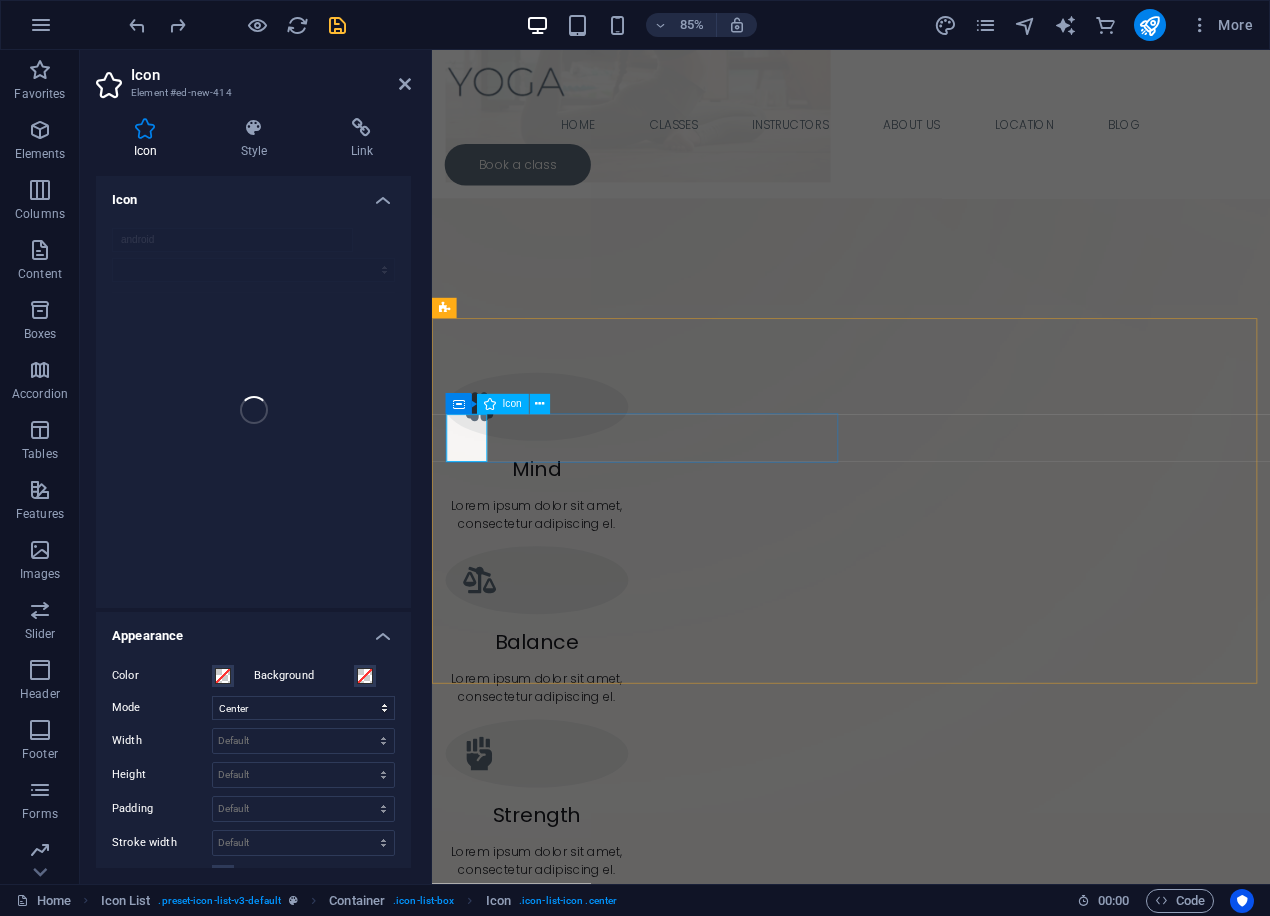 click on "Icon" at bounding box center [503, 404] 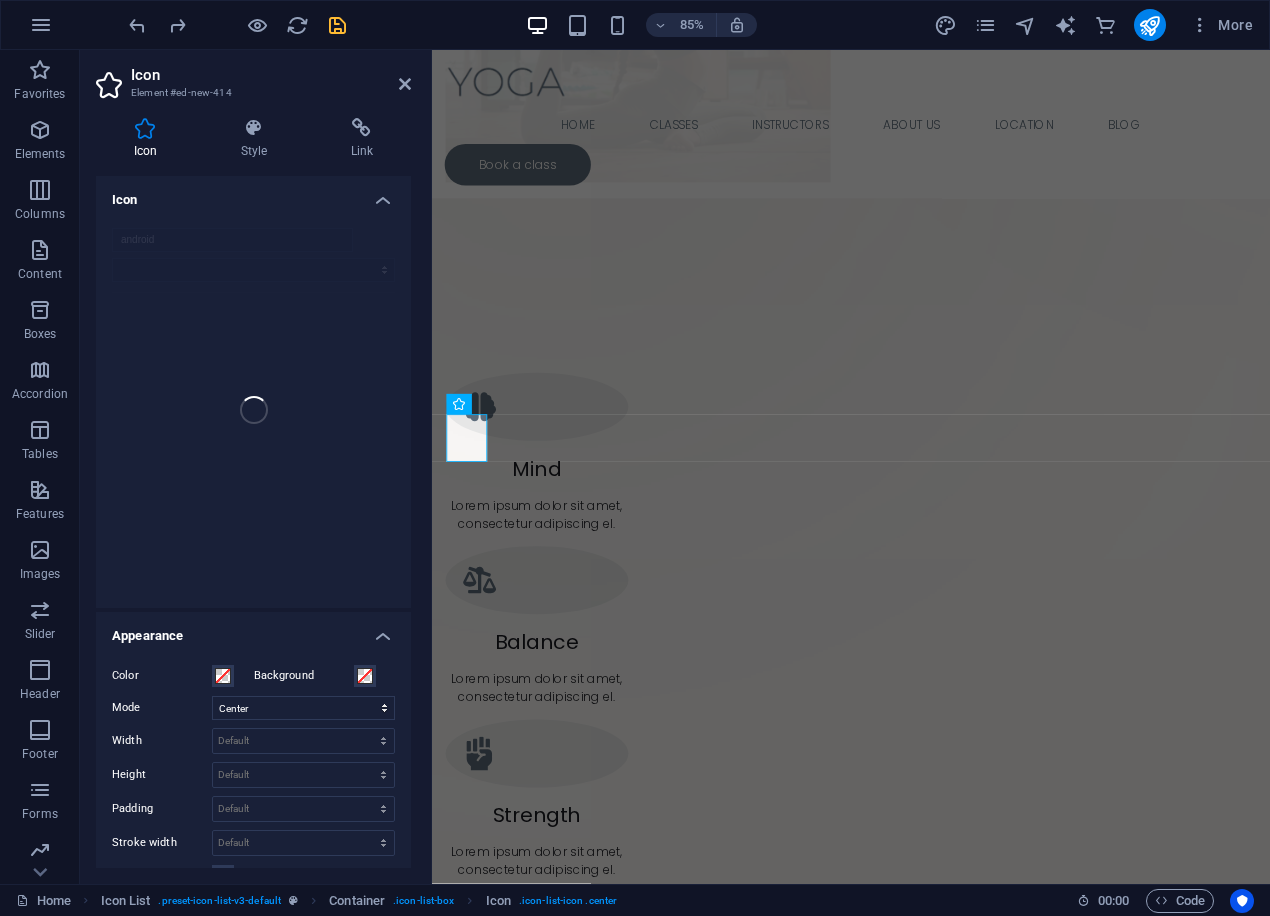 click on "85% More" at bounding box center [693, 25] 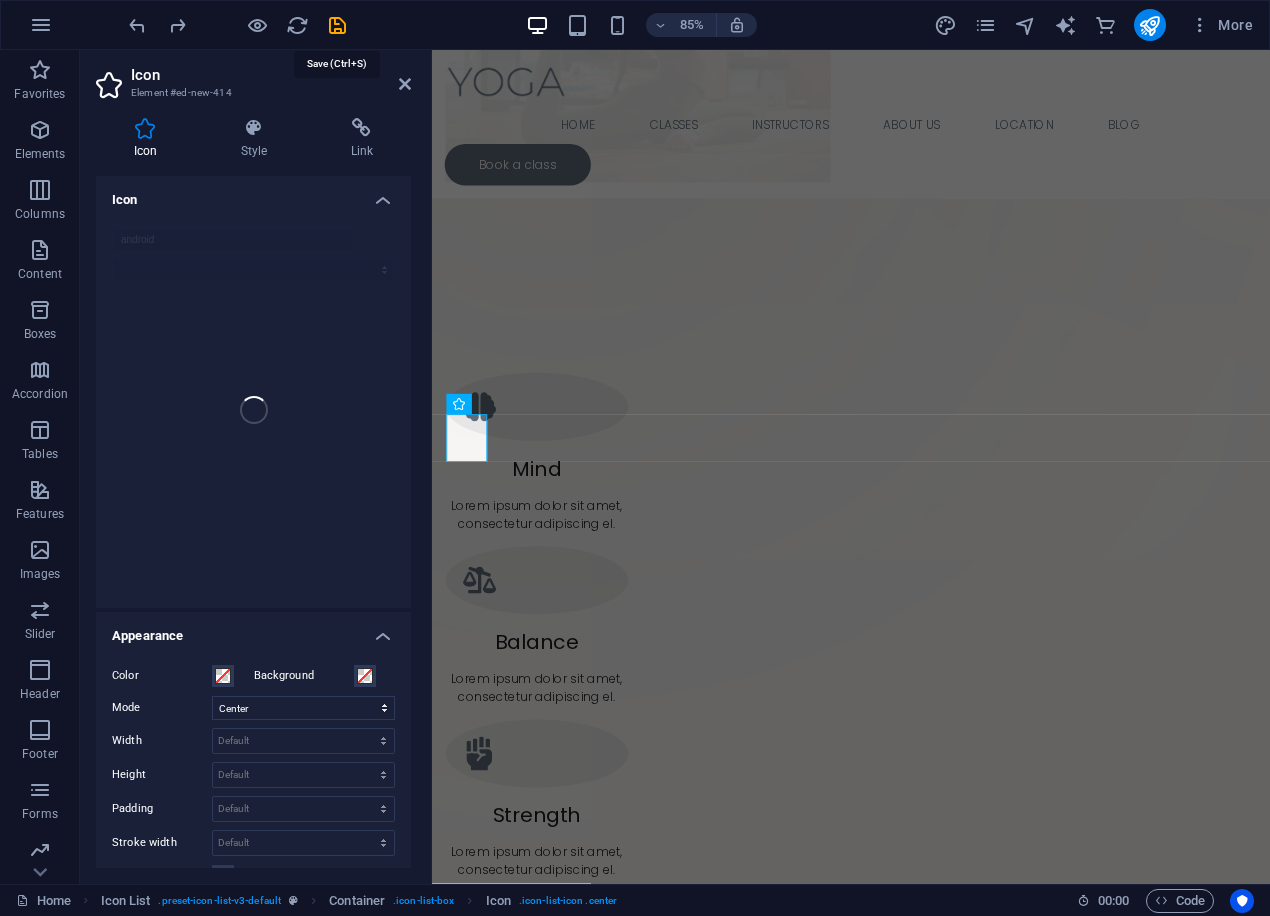 click at bounding box center (337, 25) 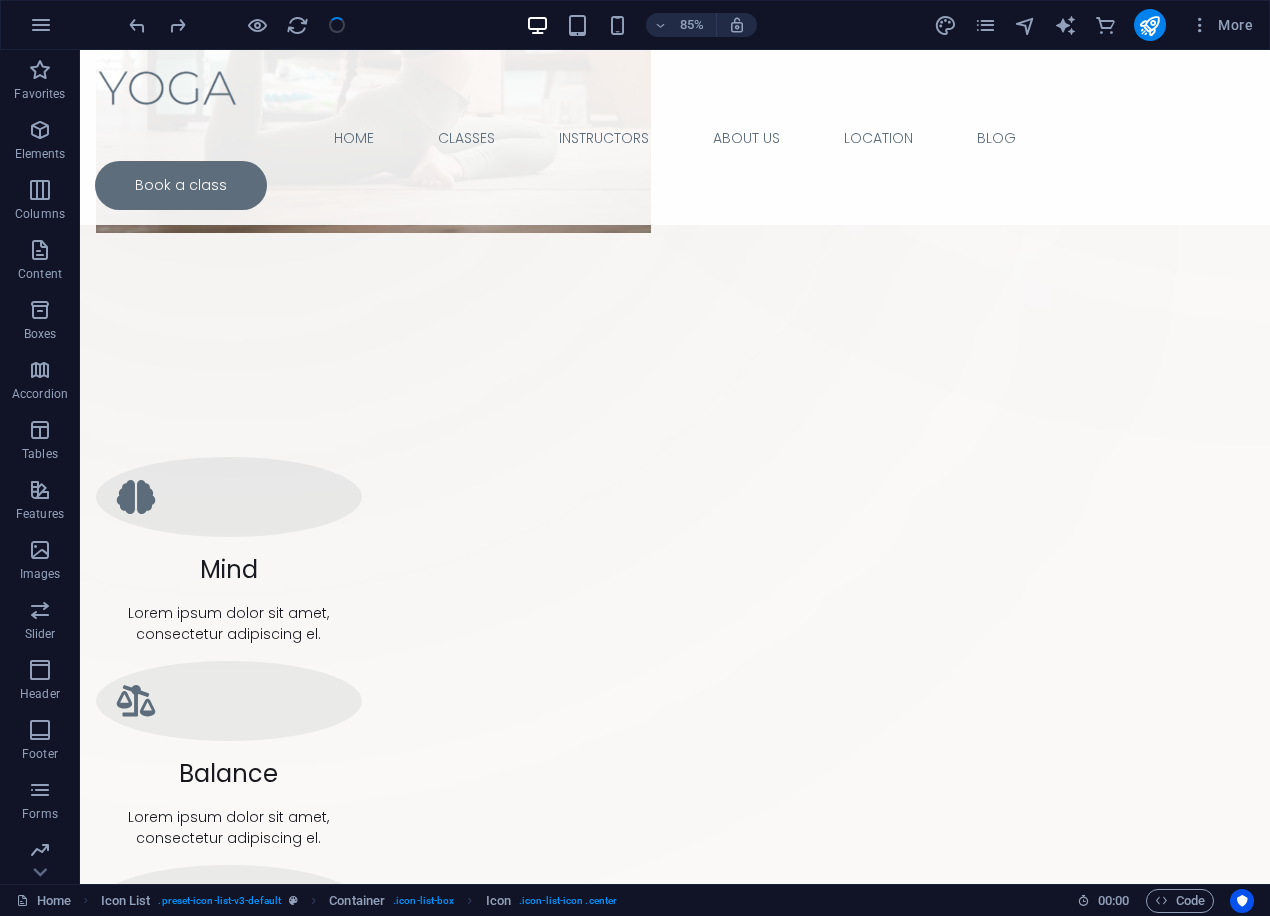 scroll, scrollTop: 811, scrollLeft: 0, axis: vertical 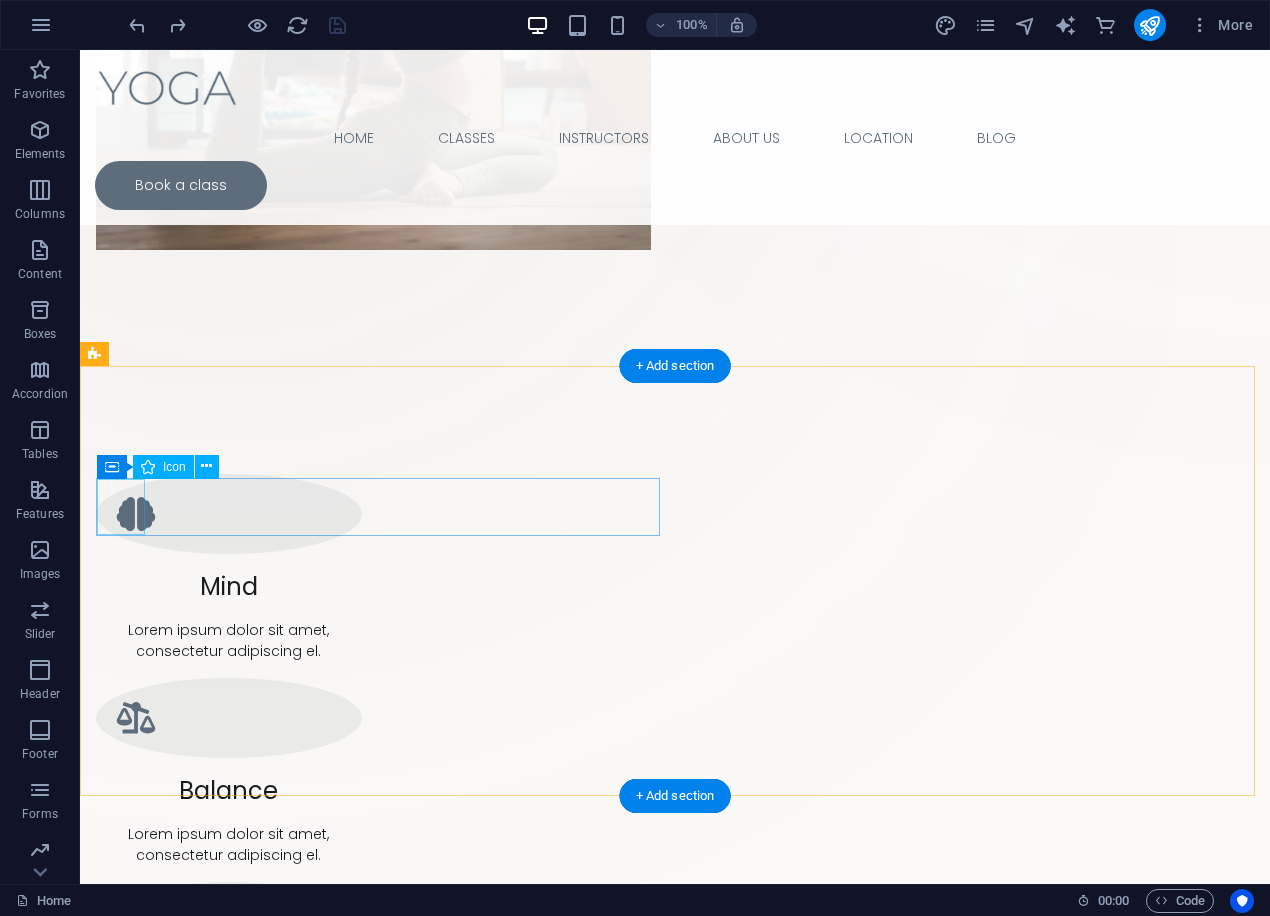 click at bounding box center [381, 1523] 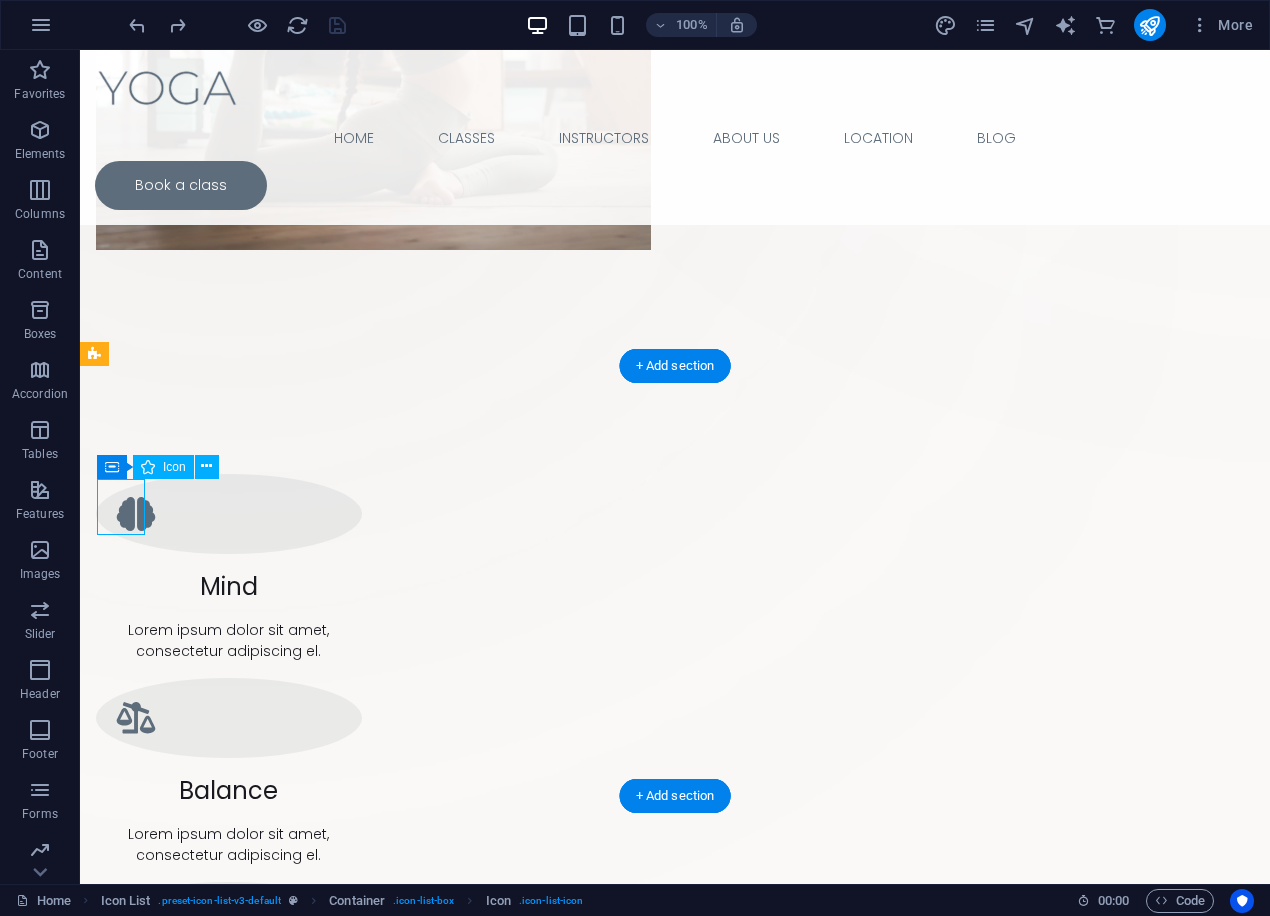 click at bounding box center (381, 1523) 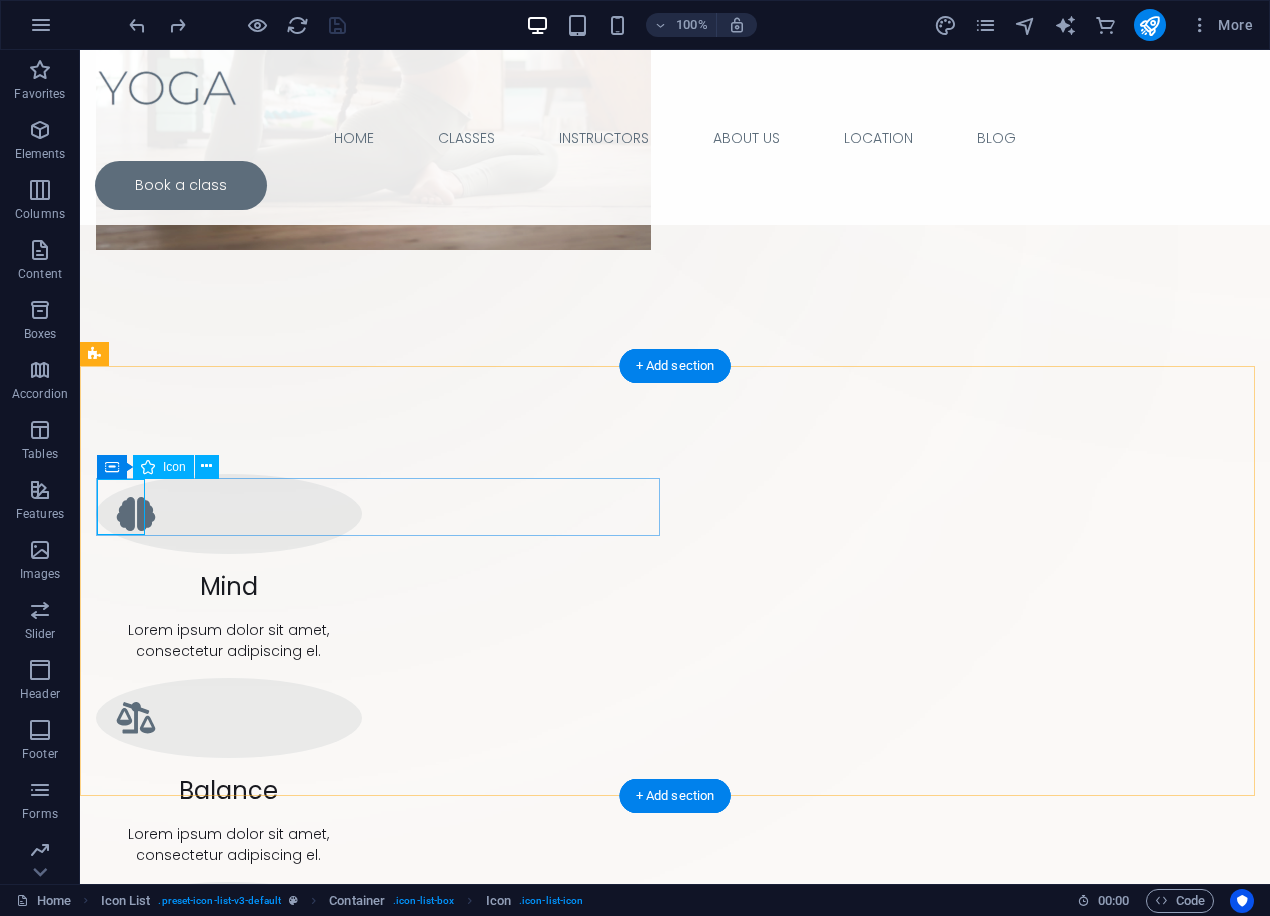 click at bounding box center [381, 1523] 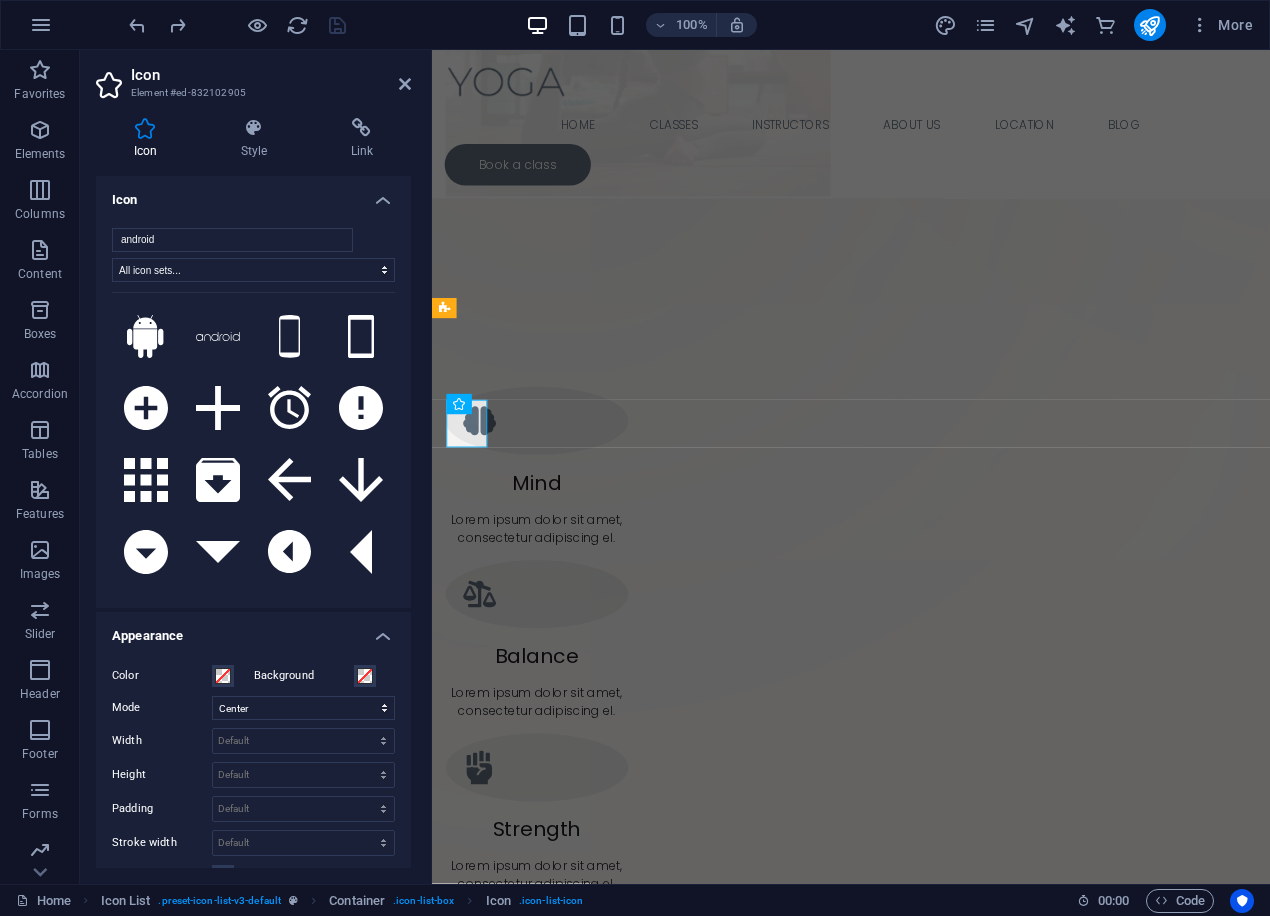 scroll, scrollTop: 828, scrollLeft: 0, axis: vertical 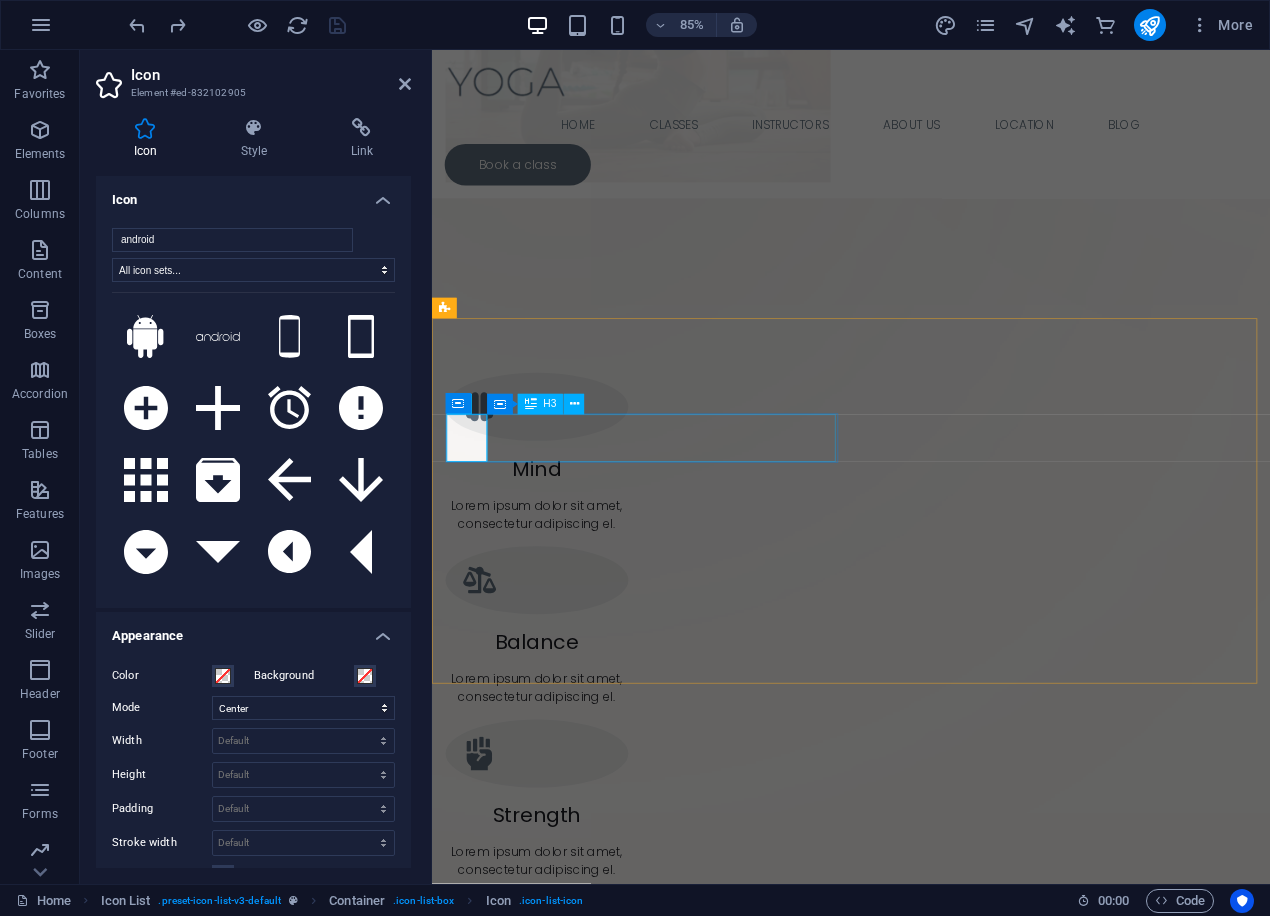 click on "Headline" at bounding box center (657, 1531) 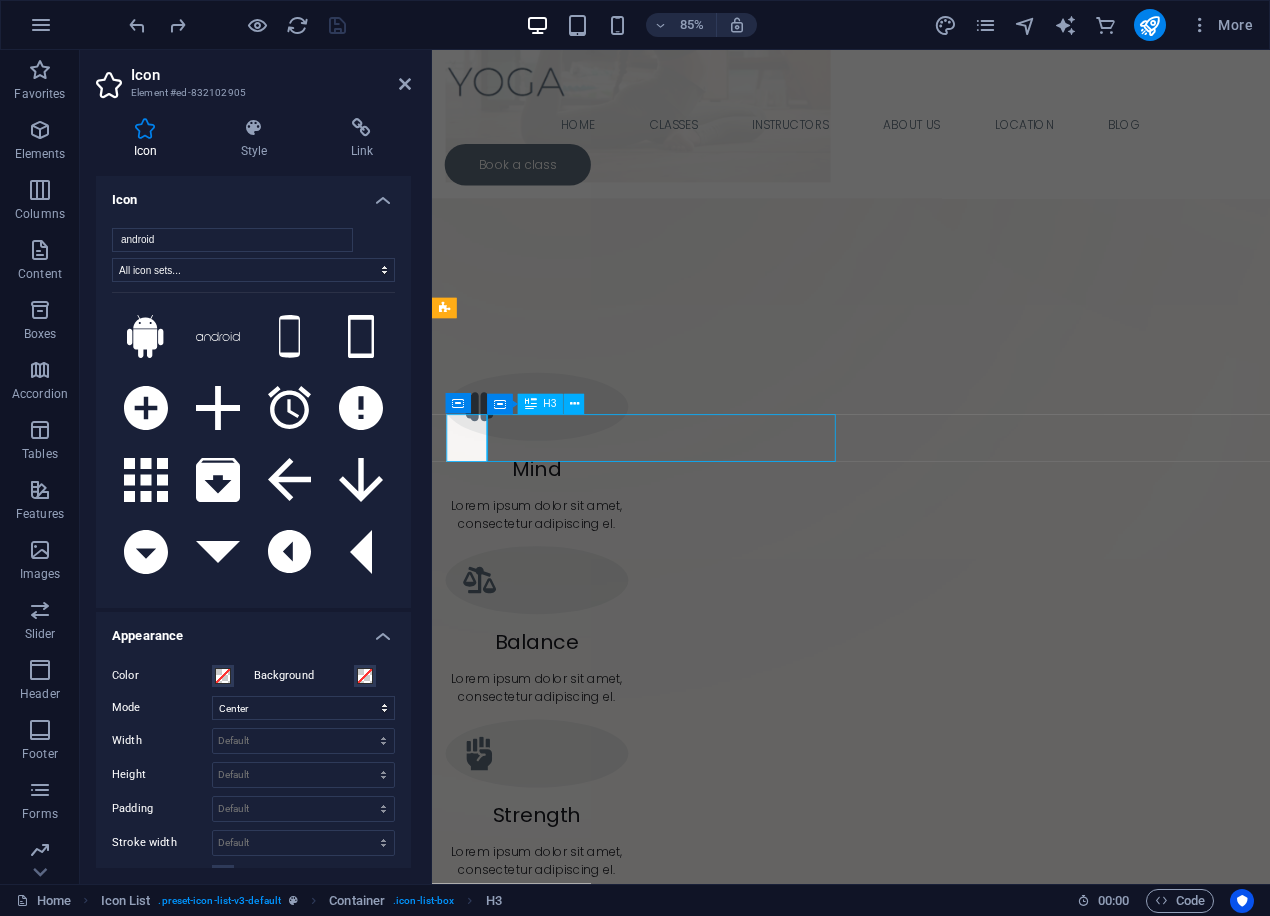 click on "Headline" at bounding box center (657, 1531) 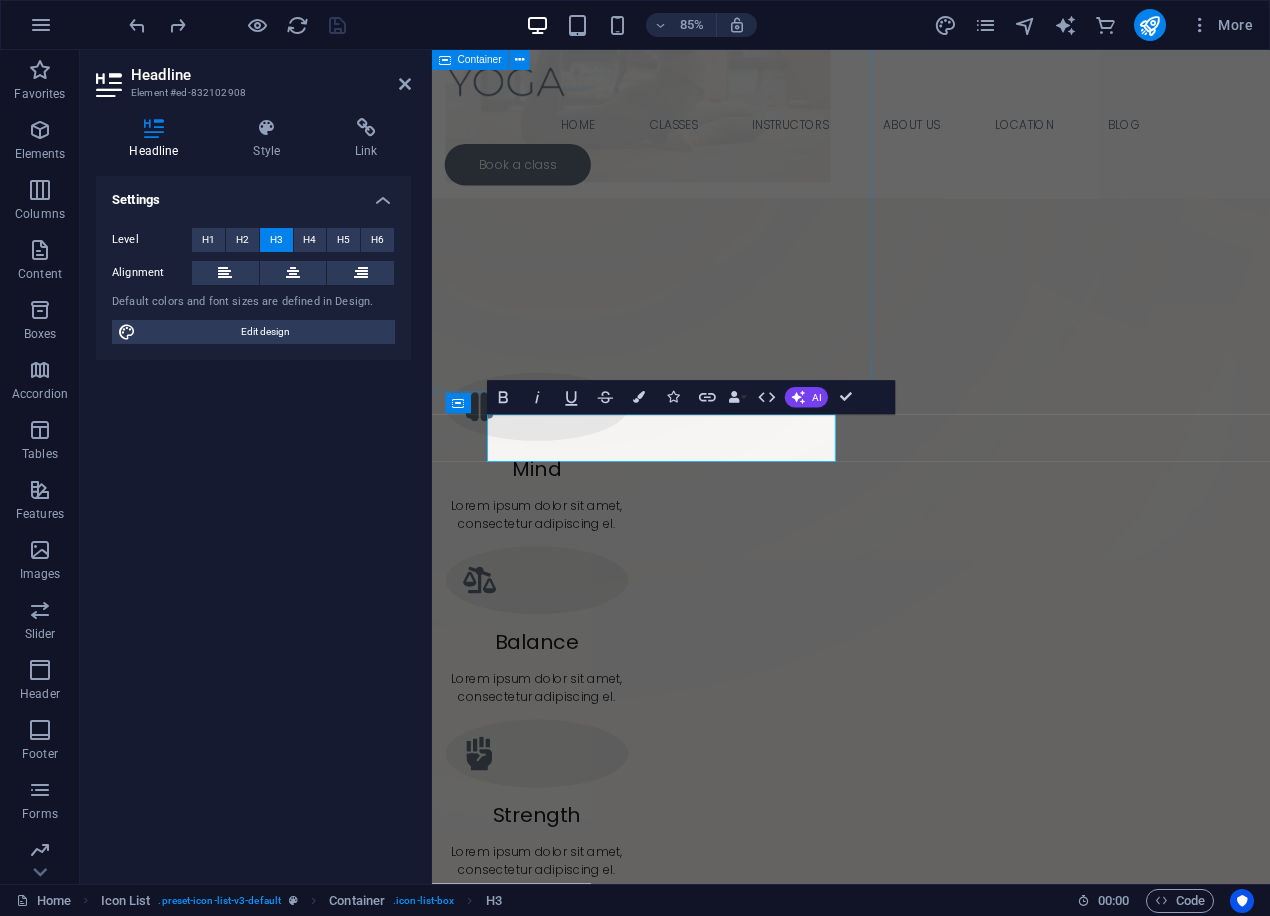 click on "Drop content here or  Add elements  Paste clipboard" at bounding box center (584, 87) 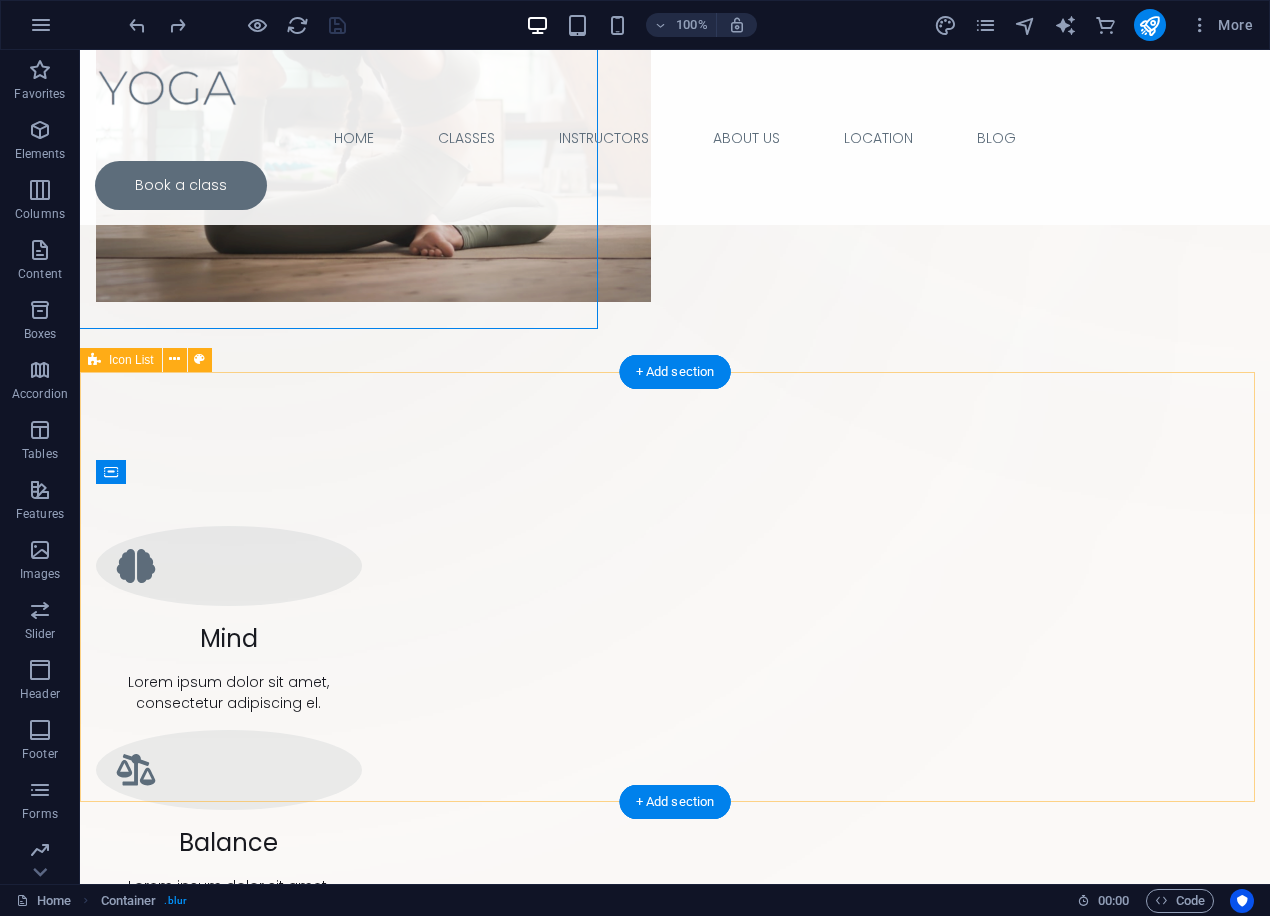 scroll, scrollTop: 711, scrollLeft: 0, axis: vertical 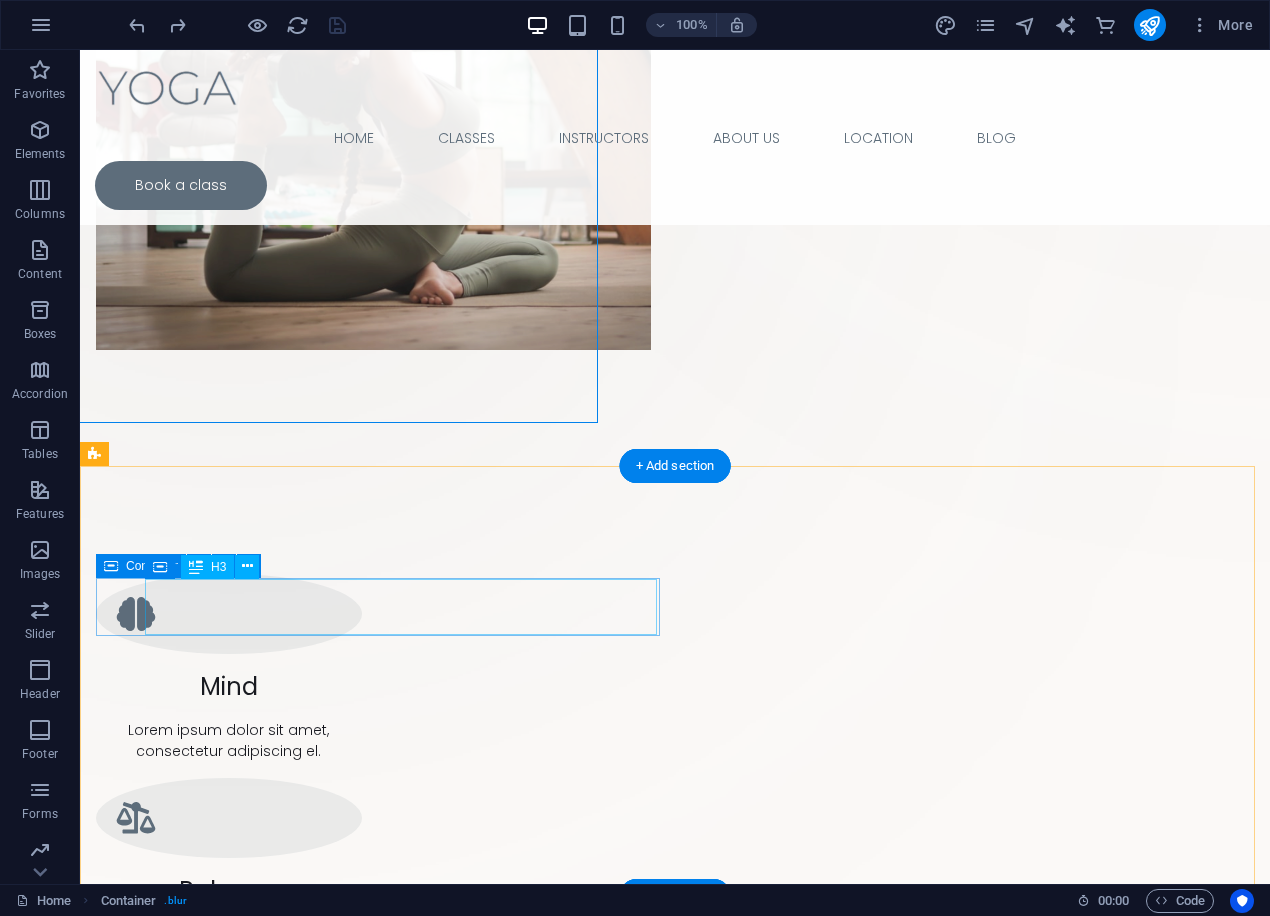 click on "Headline" at bounding box center [356, 1675] 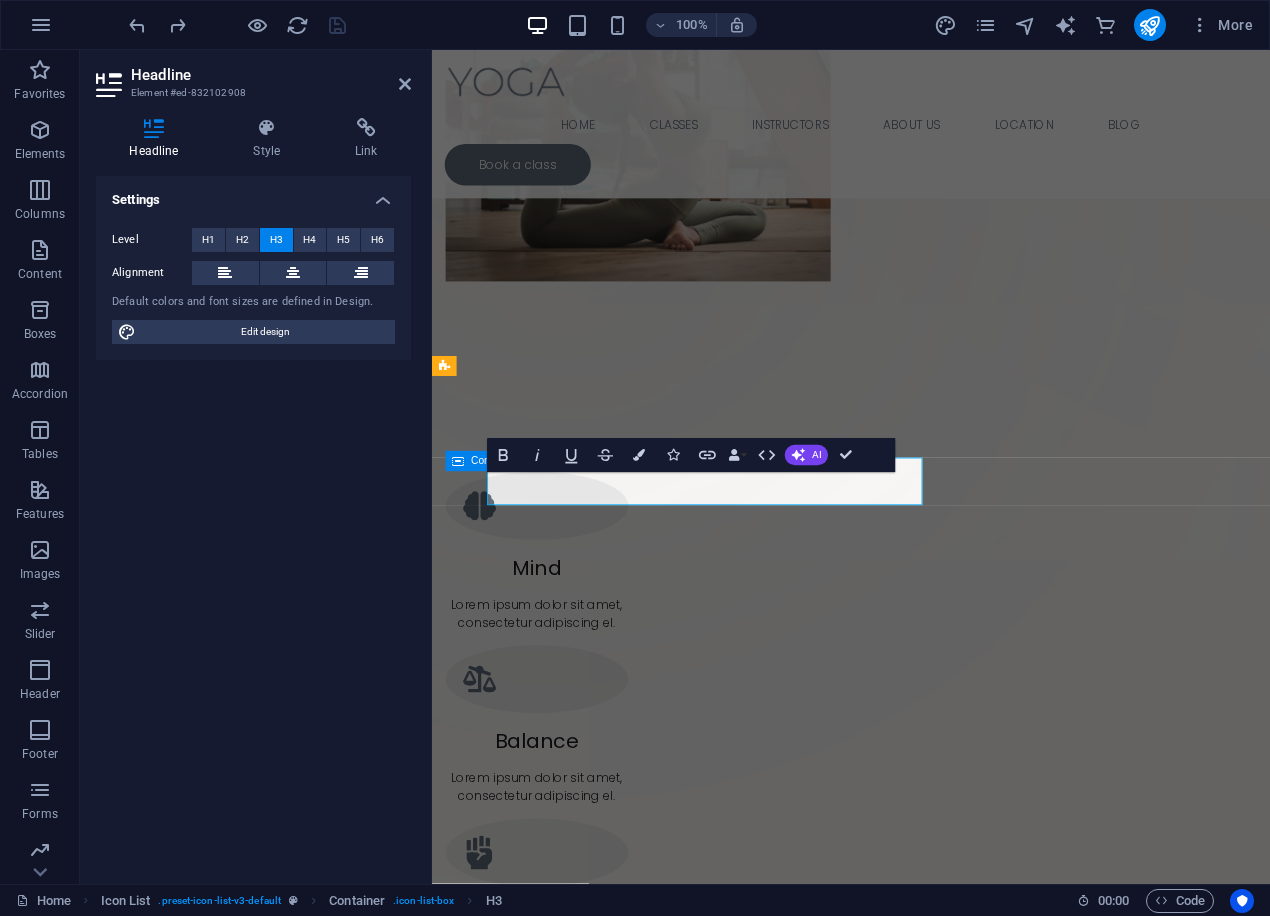 scroll, scrollTop: 760, scrollLeft: 0, axis: vertical 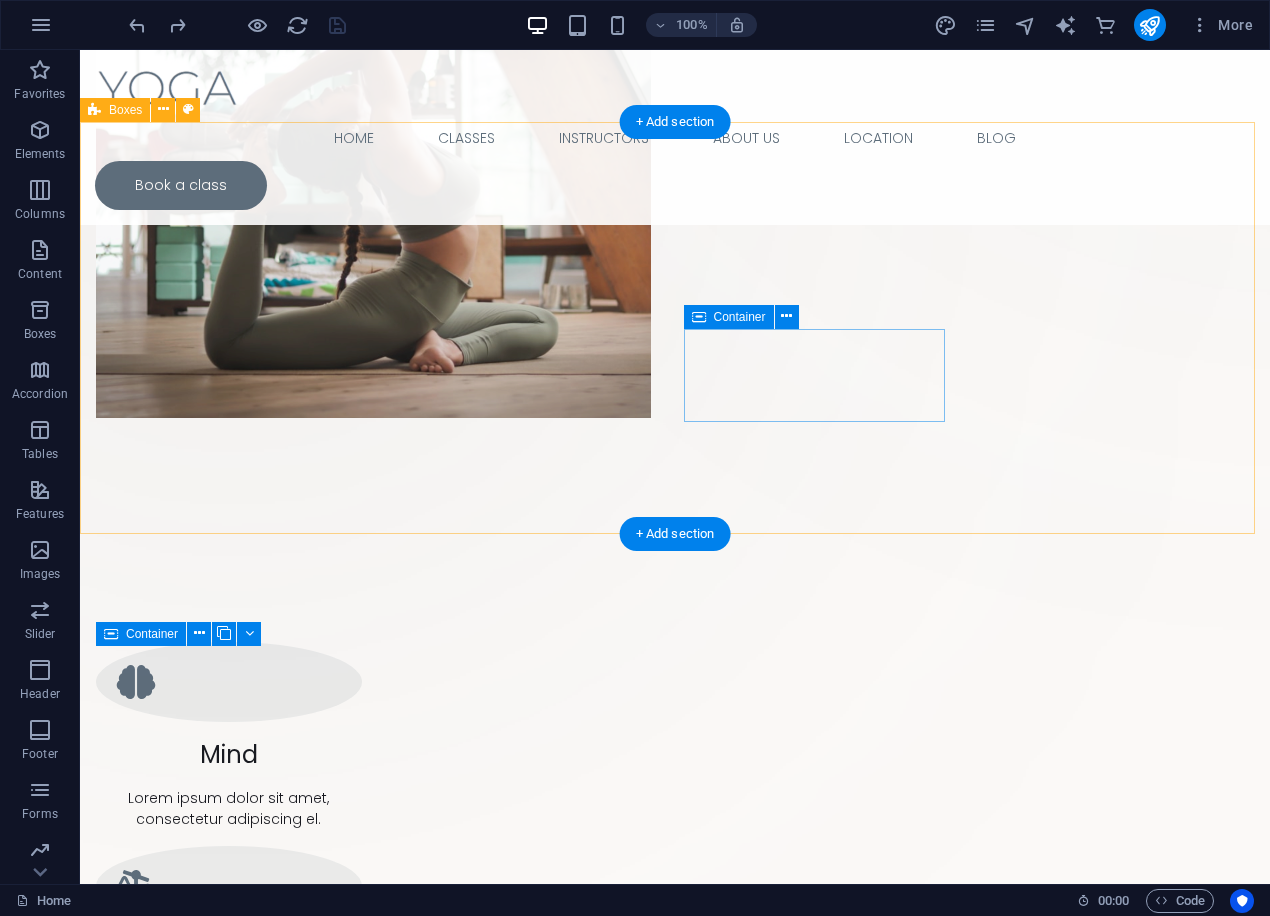 click on "Mind Lorem ipsum dolor sit amet, consectetur adipiscing el.
Balance Lorem ipsum dolor sit amet, consectetur adipiscing el.
Strength Lorem ipsum dolor sit amet, consectetur adipiscing el.
Flexibility Lorem ipsum dolor sit amet, consectetur adipiscing el." at bounding box center (675, 1042) 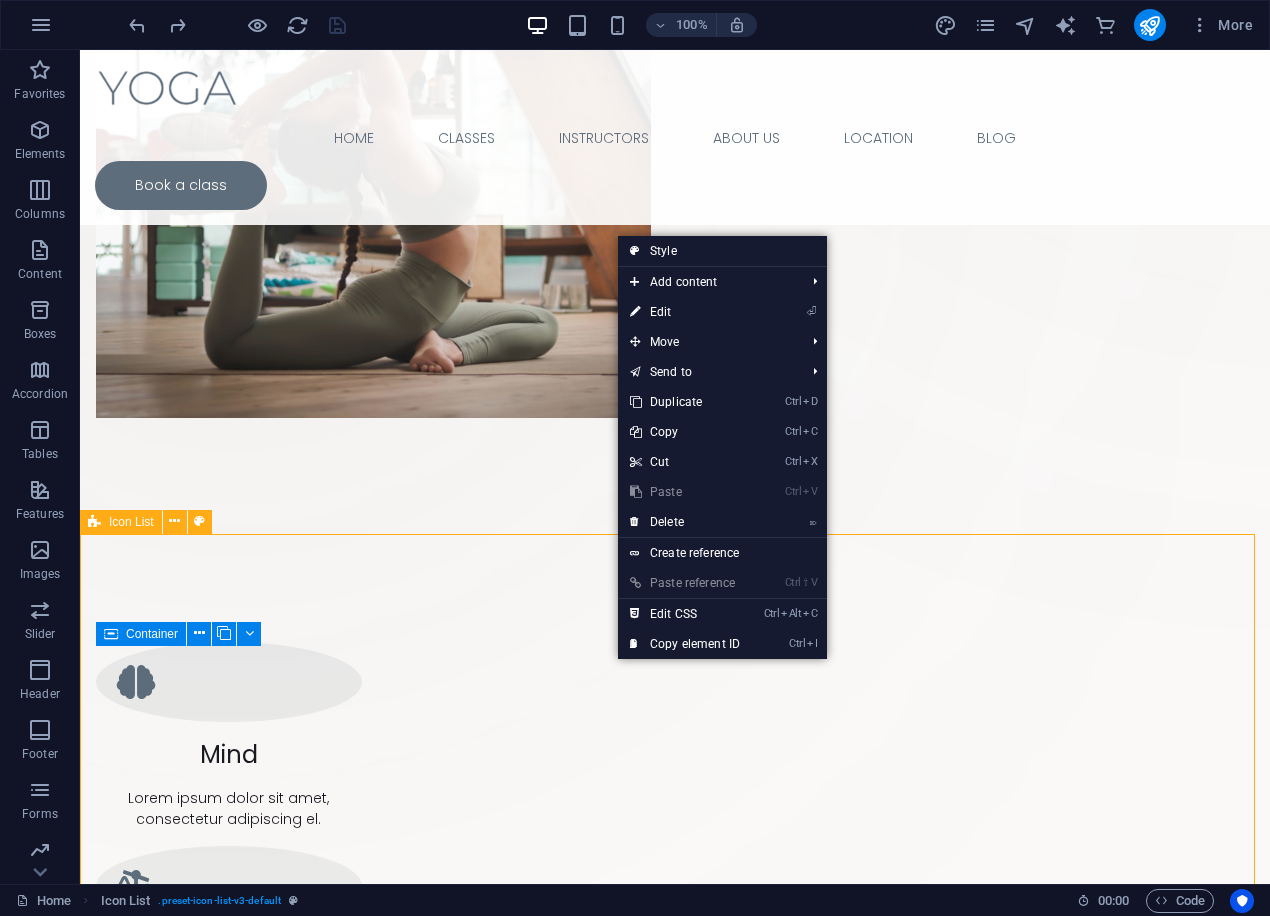 click on "Headline Headline Headline Headline Headline Headline" at bounding box center (675, 2004) 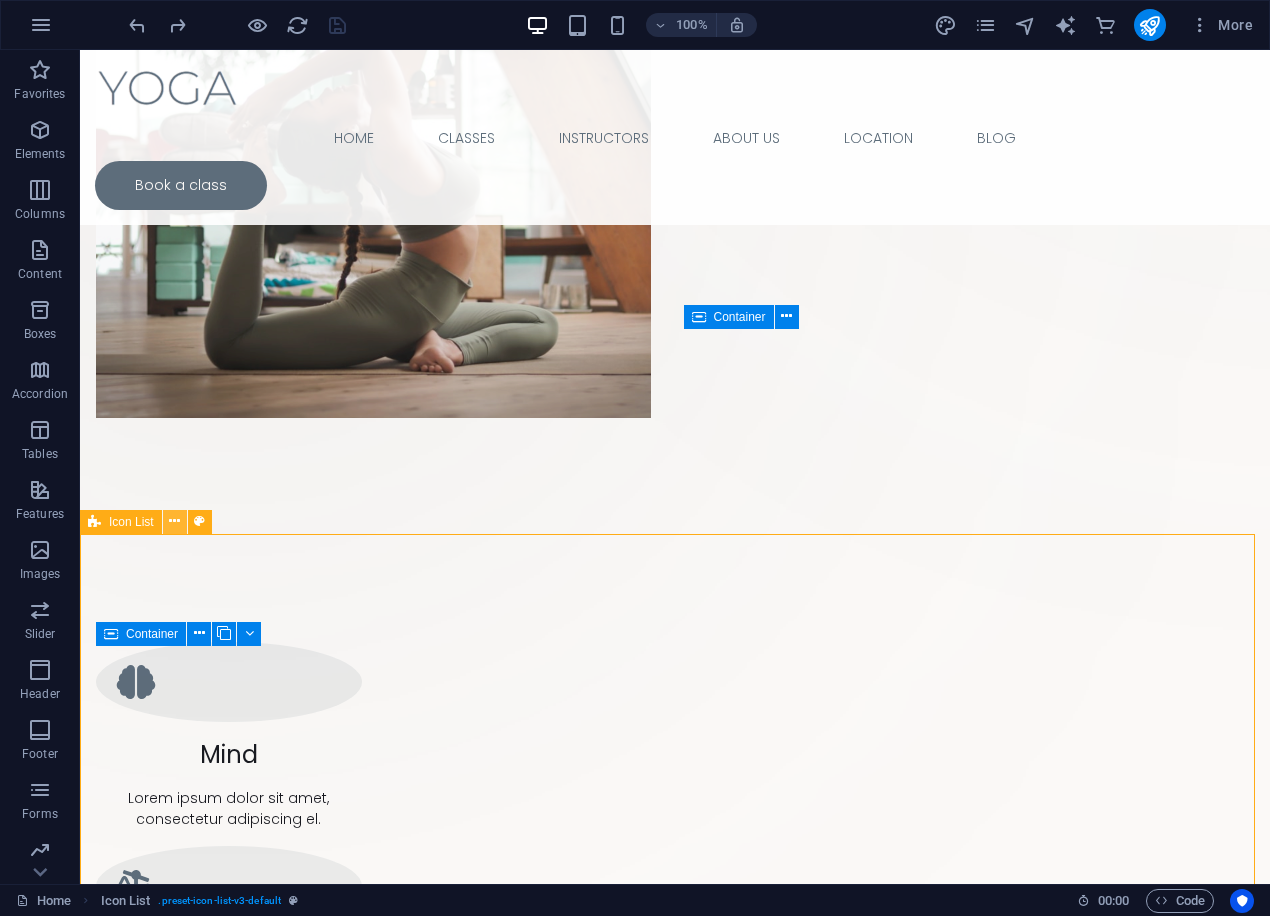 click at bounding box center (175, 522) 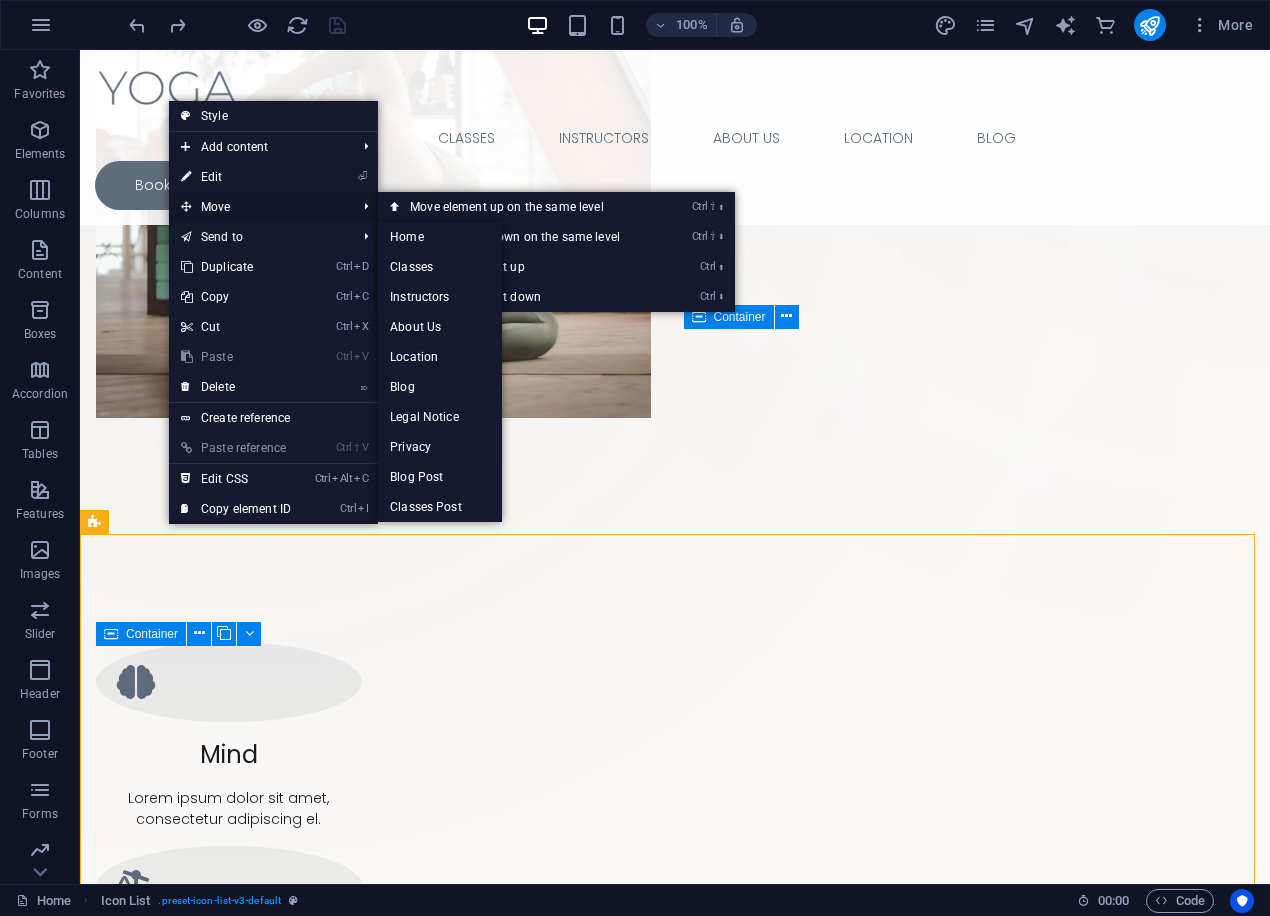 click on "Move" at bounding box center [258, 207] 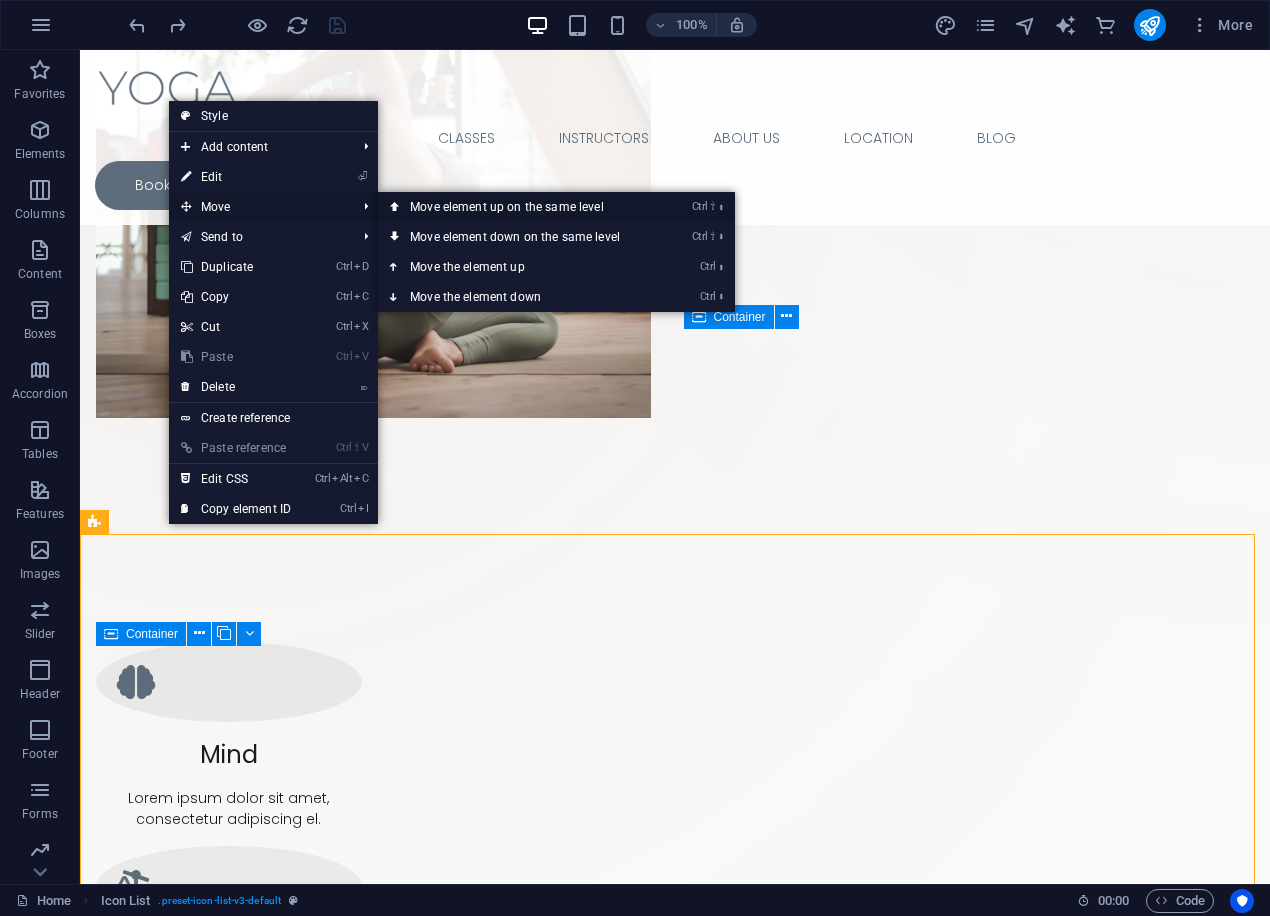 click on "Ctrl ⇧ ⬆  Move element up on the same level" at bounding box center [519, 207] 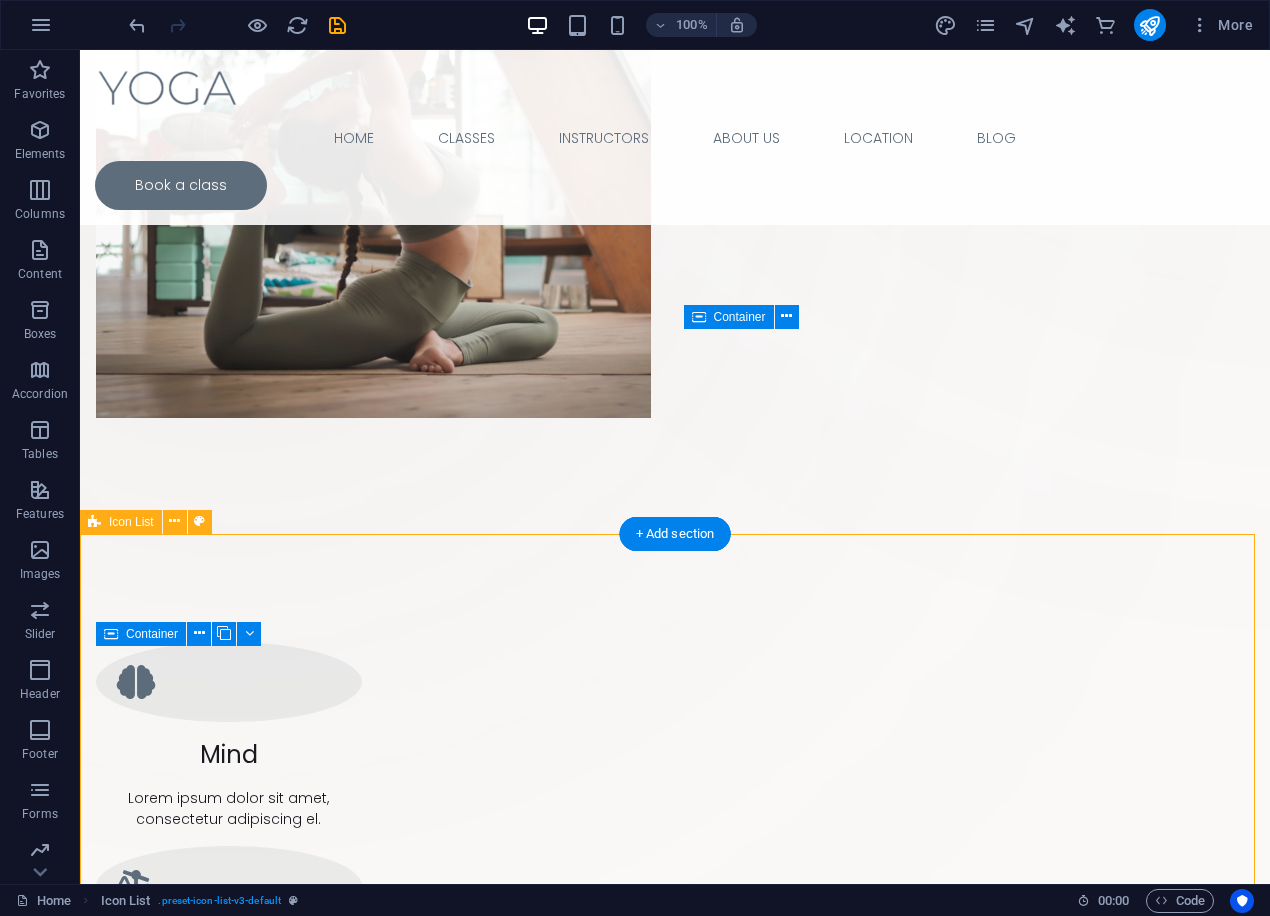 click on "Headline Headline Headline Headline Headline Headline" at bounding box center [675, 2004] 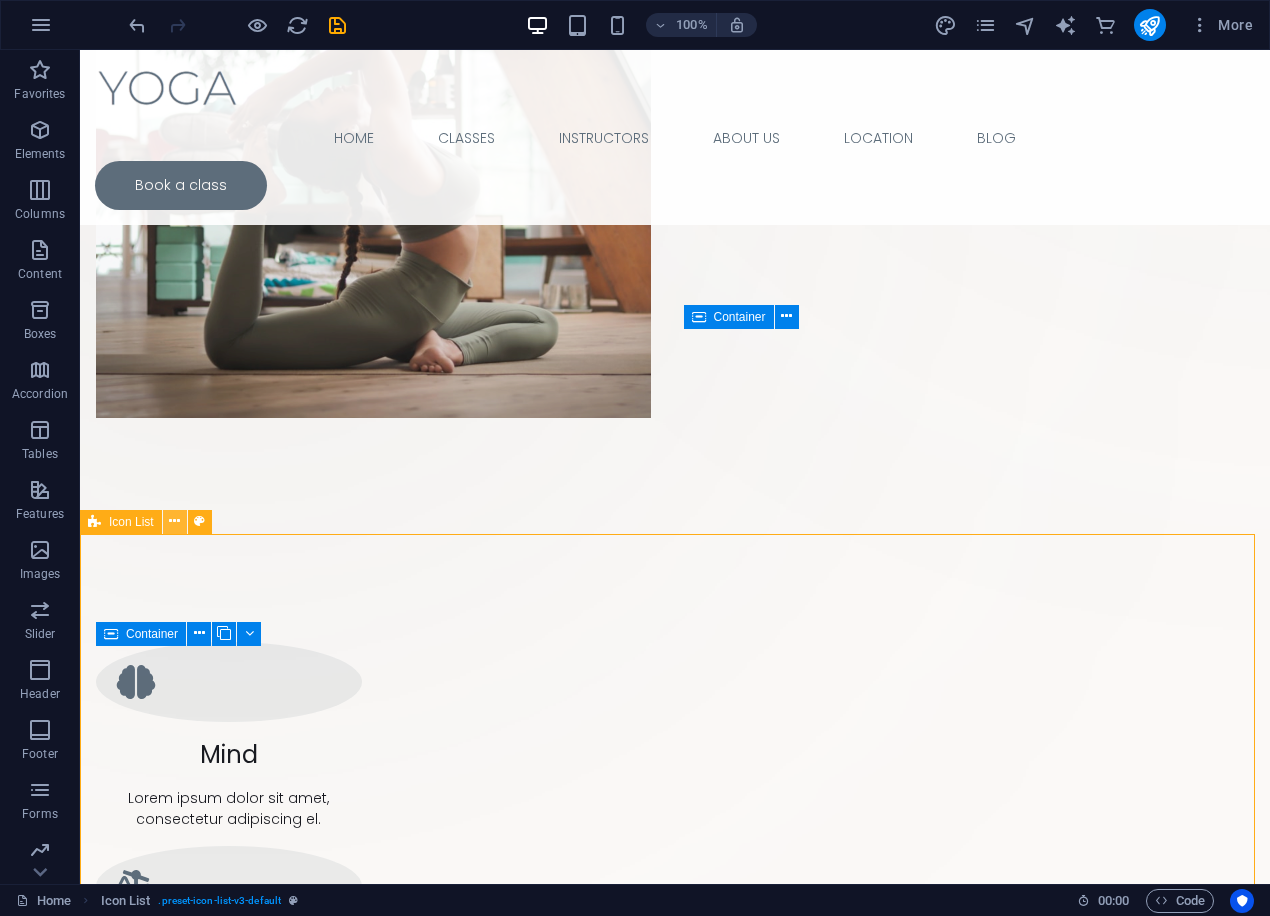 click at bounding box center (175, 522) 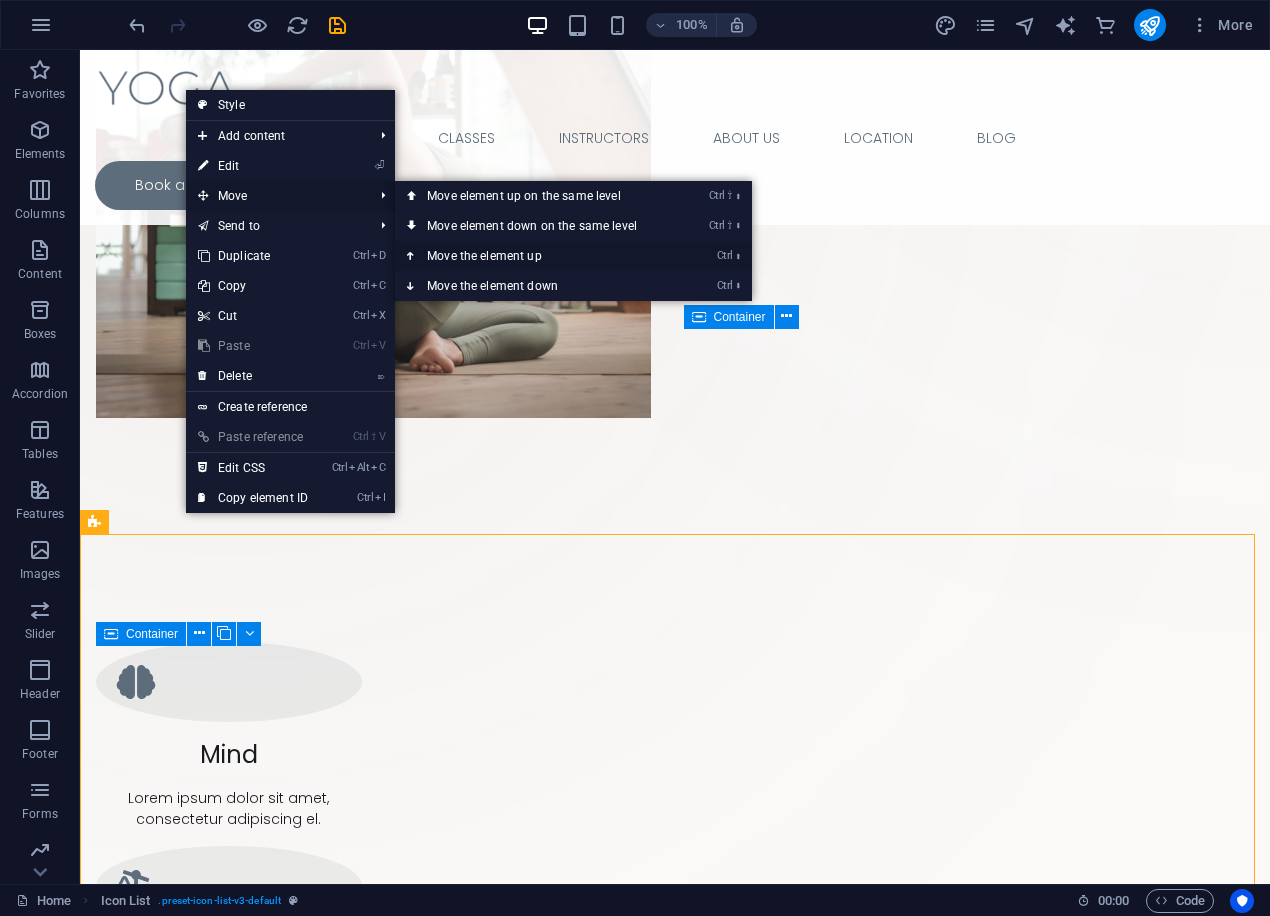 click on "Ctrl ⬆  Move the element up" at bounding box center [536, 256] 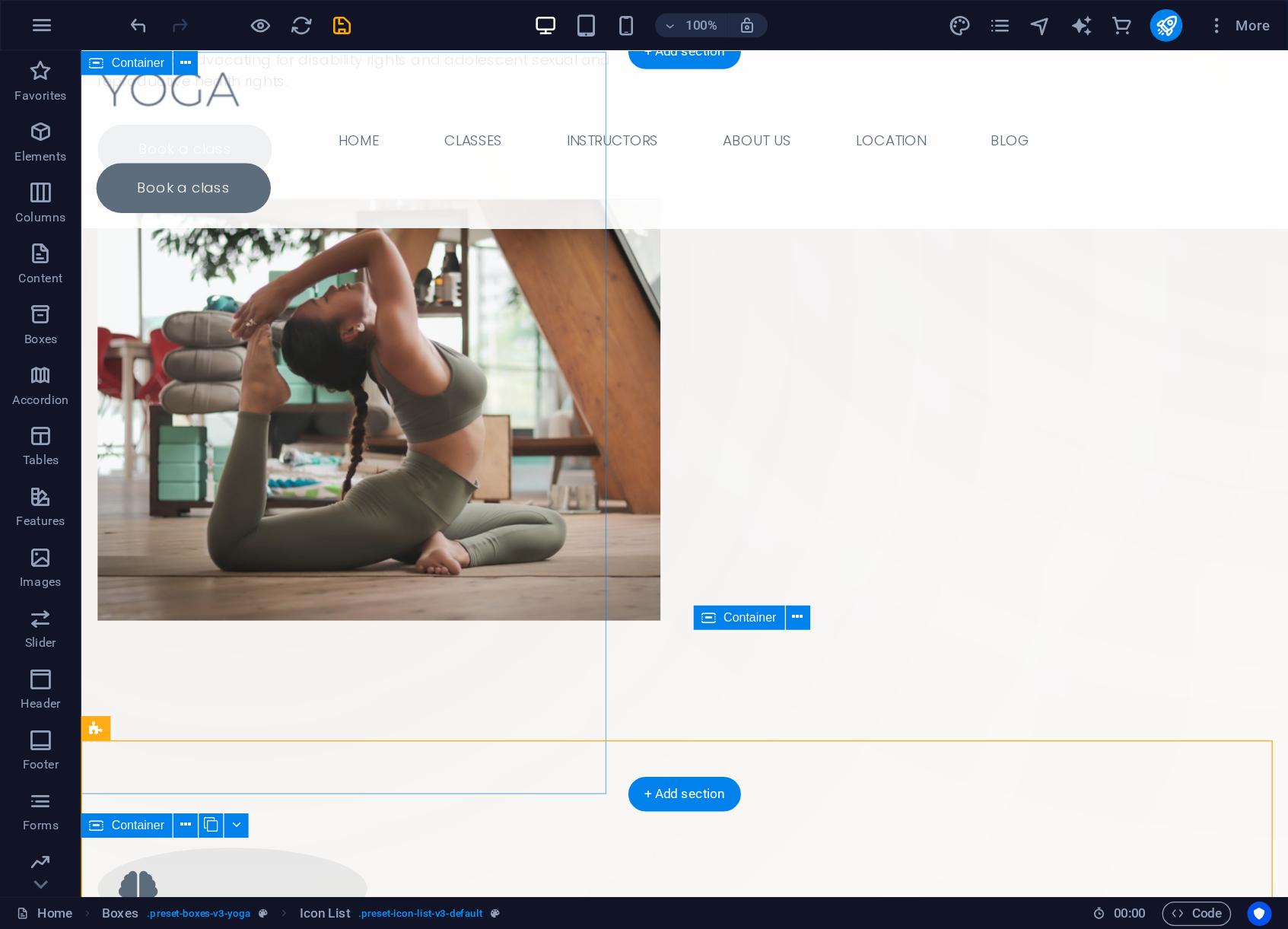 scroll, scrollTop: 261, scrollLeft: 0, axis: vertical 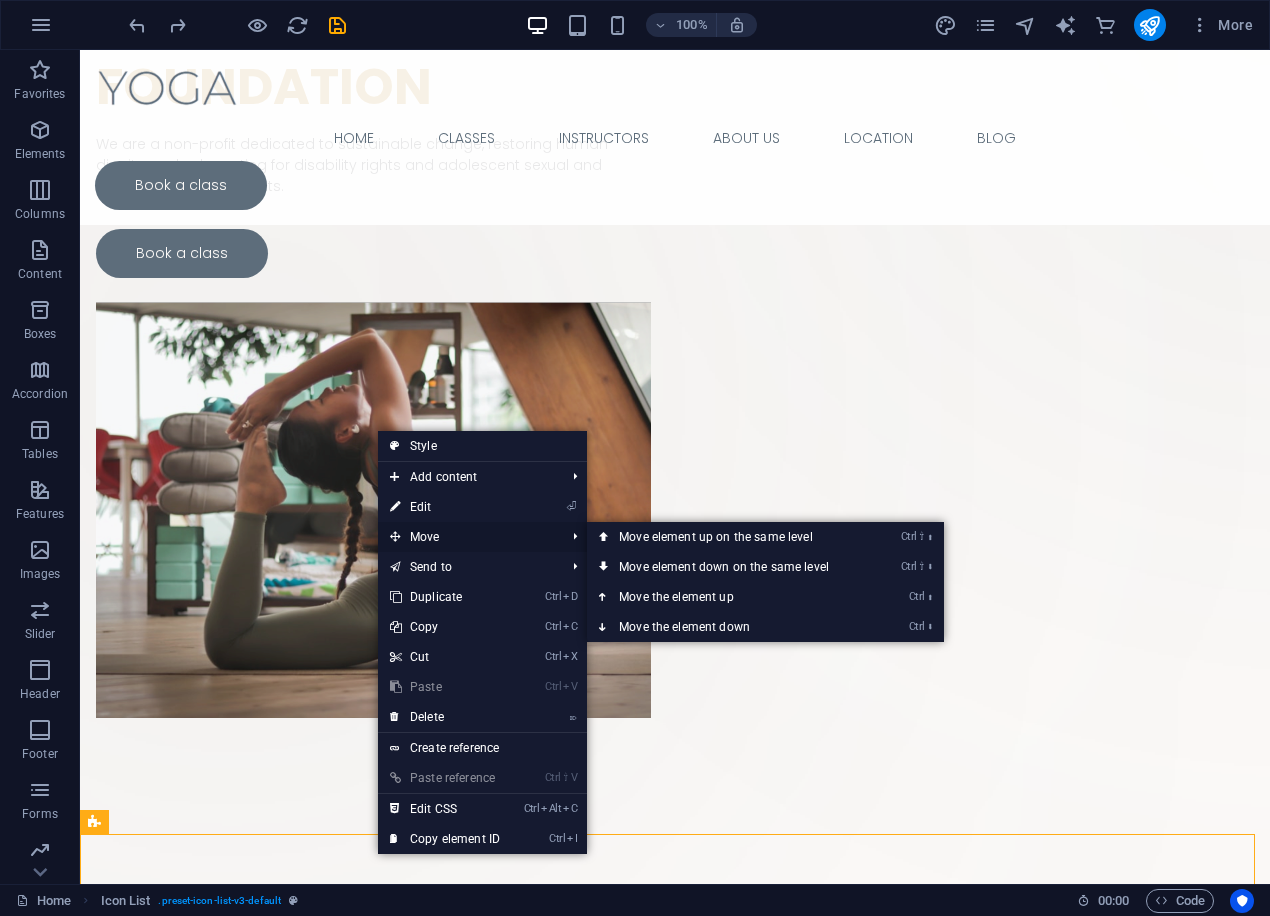 click on "Move" at bounding box center [467, 537] 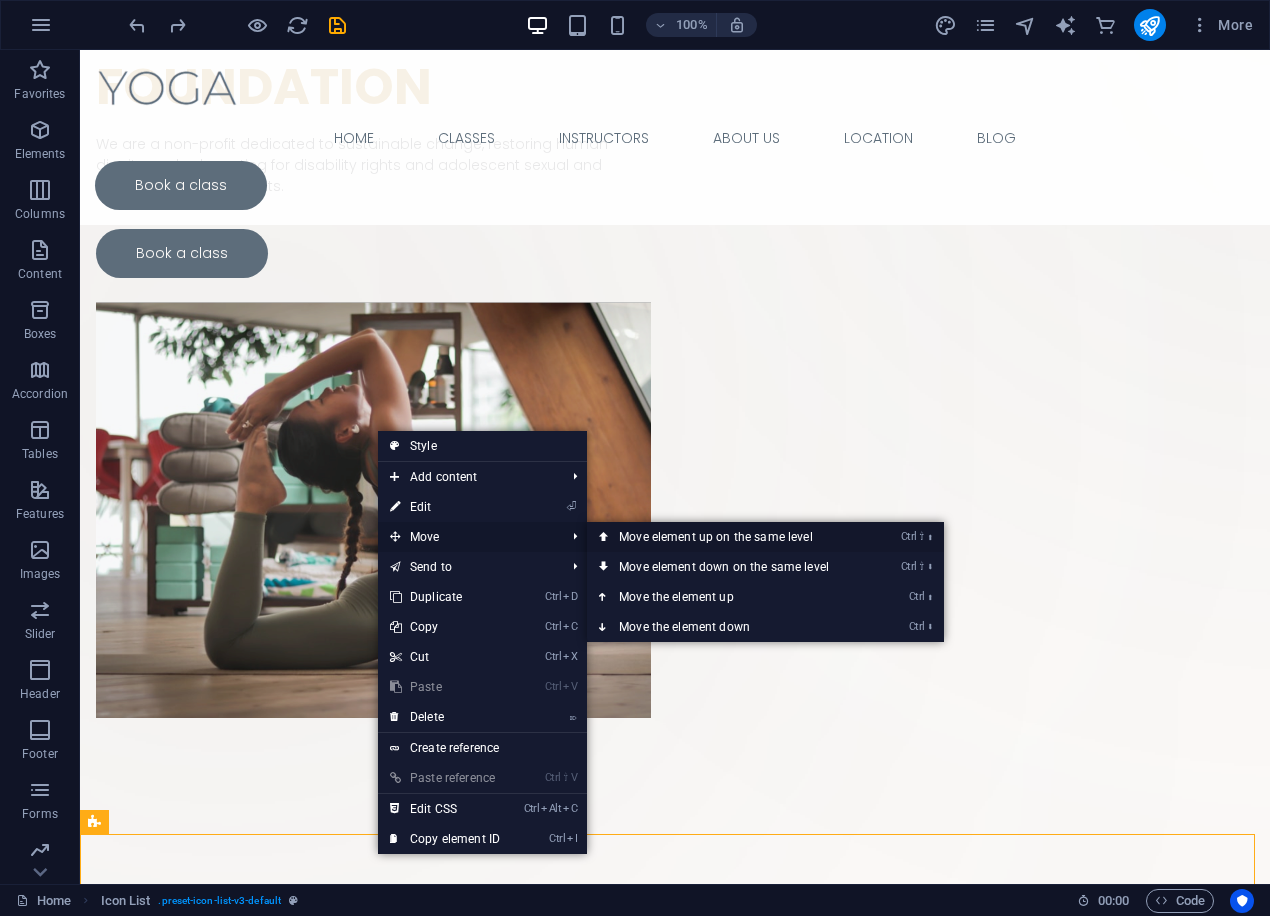 click on "Ctrl ⇧ ⬆  Move element up on the same level" at bounding box center (728, 537) 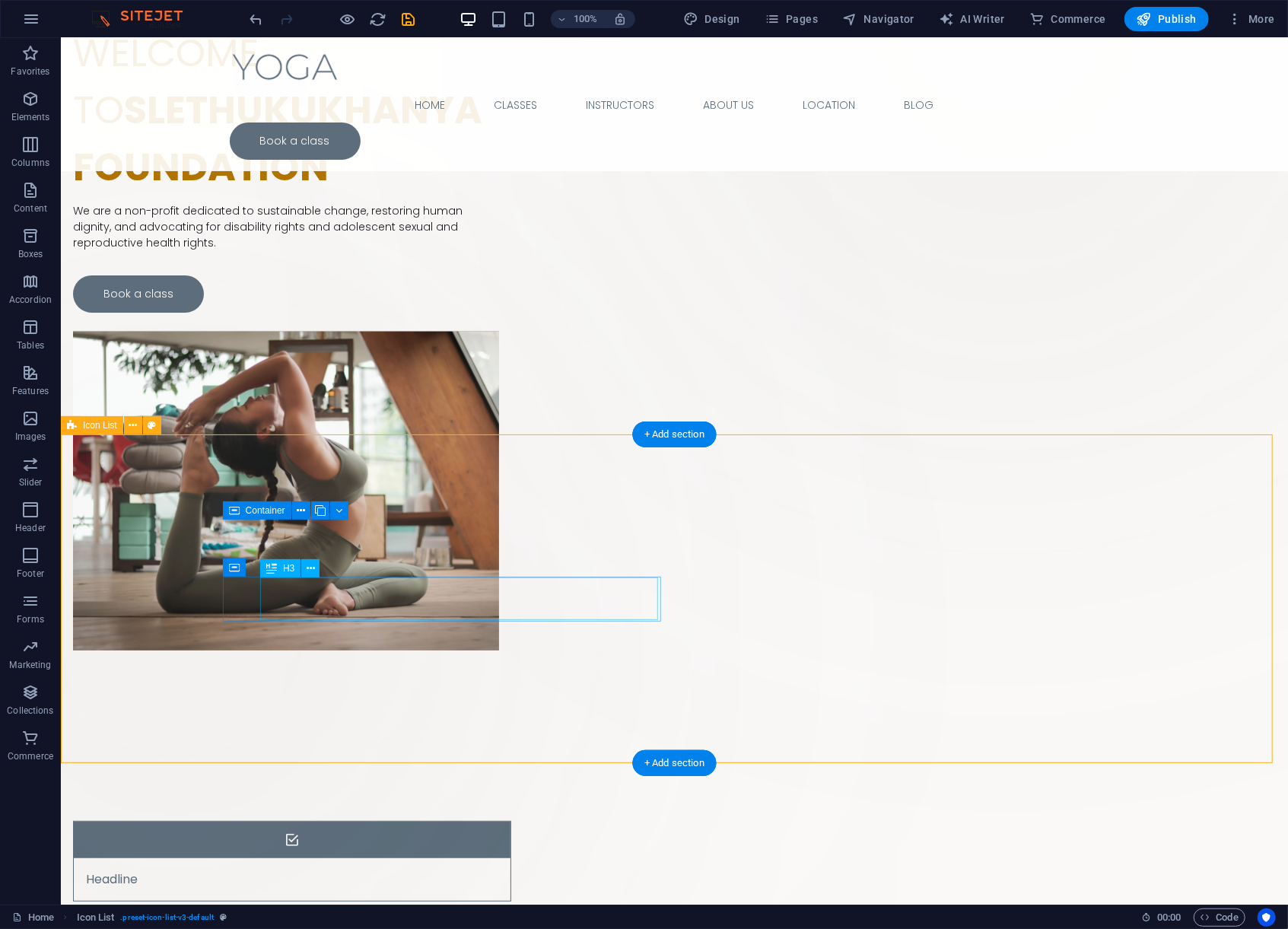 scroll, scrollTop: 0, scrollLeft: 0, axis: both 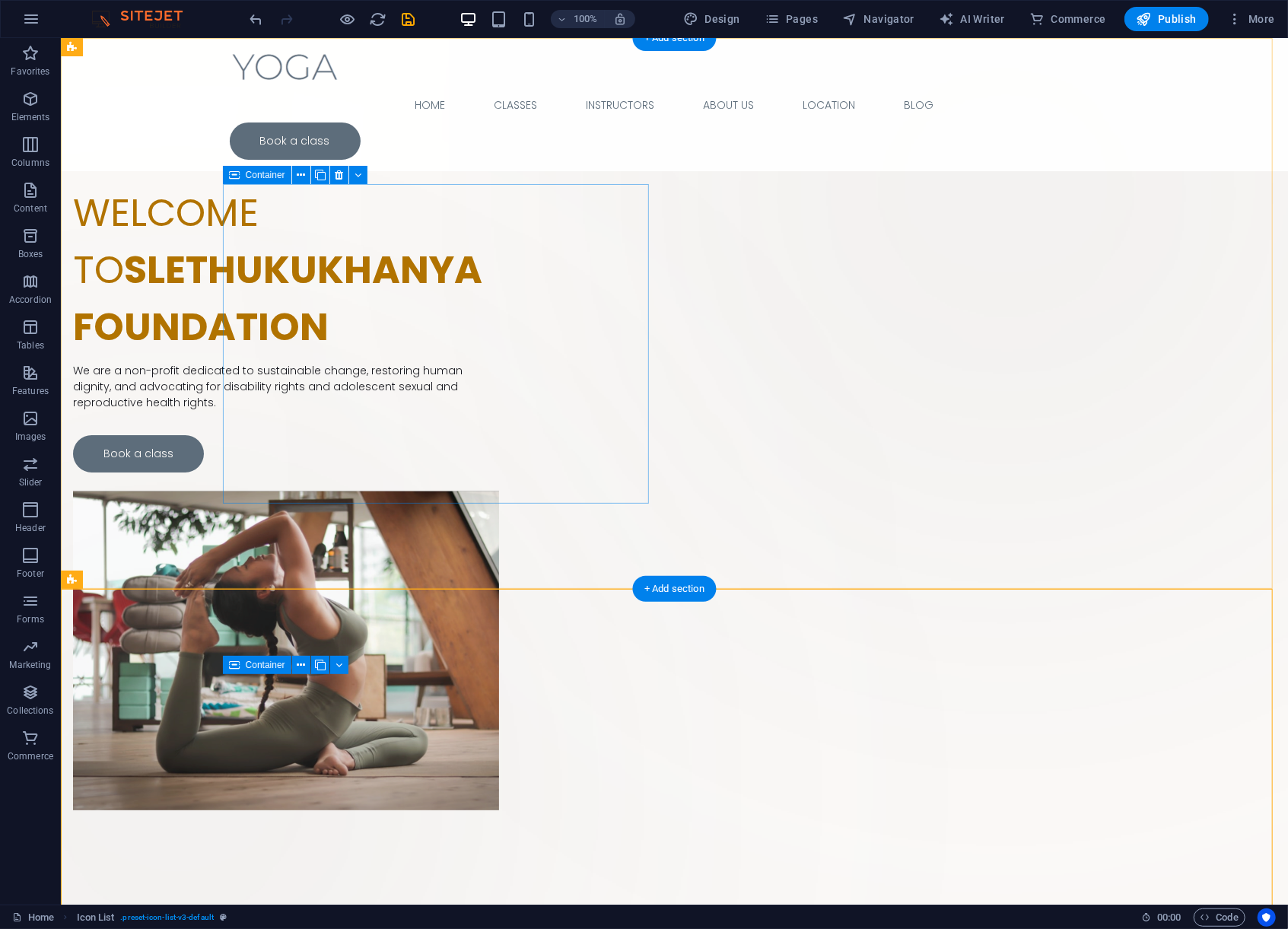 click on "WELCOME TO  SLETHUKUKHANYA FOUNDATION We are a non-profit dedicated to sustainable change, restoring human dignity, and advocating for disability rights and adolescent sexual and reproductive health rights. Book a class" at bounding box center (285, 327) 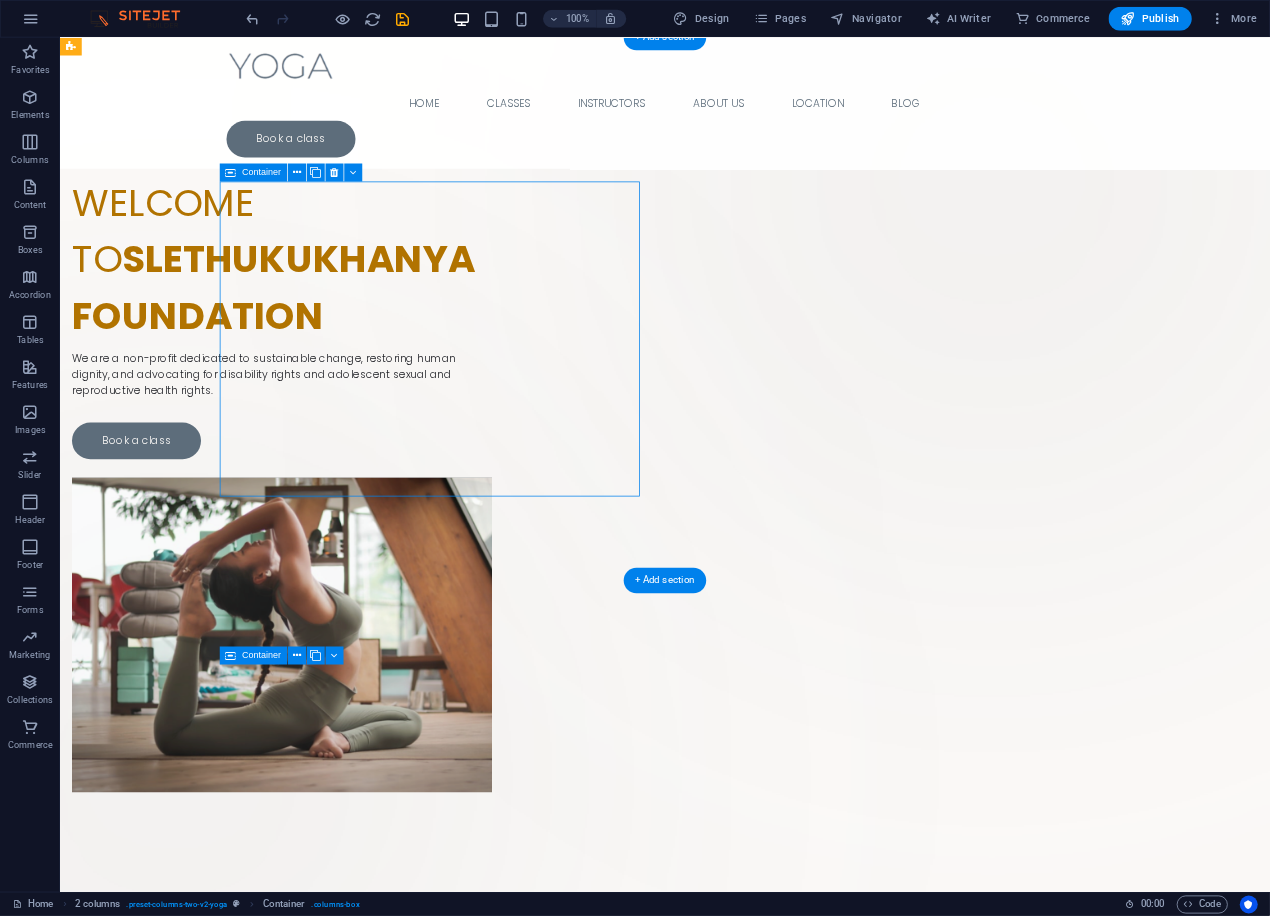 scroll, scrollTop: 266, scrollLeft: 0, axis: vertical 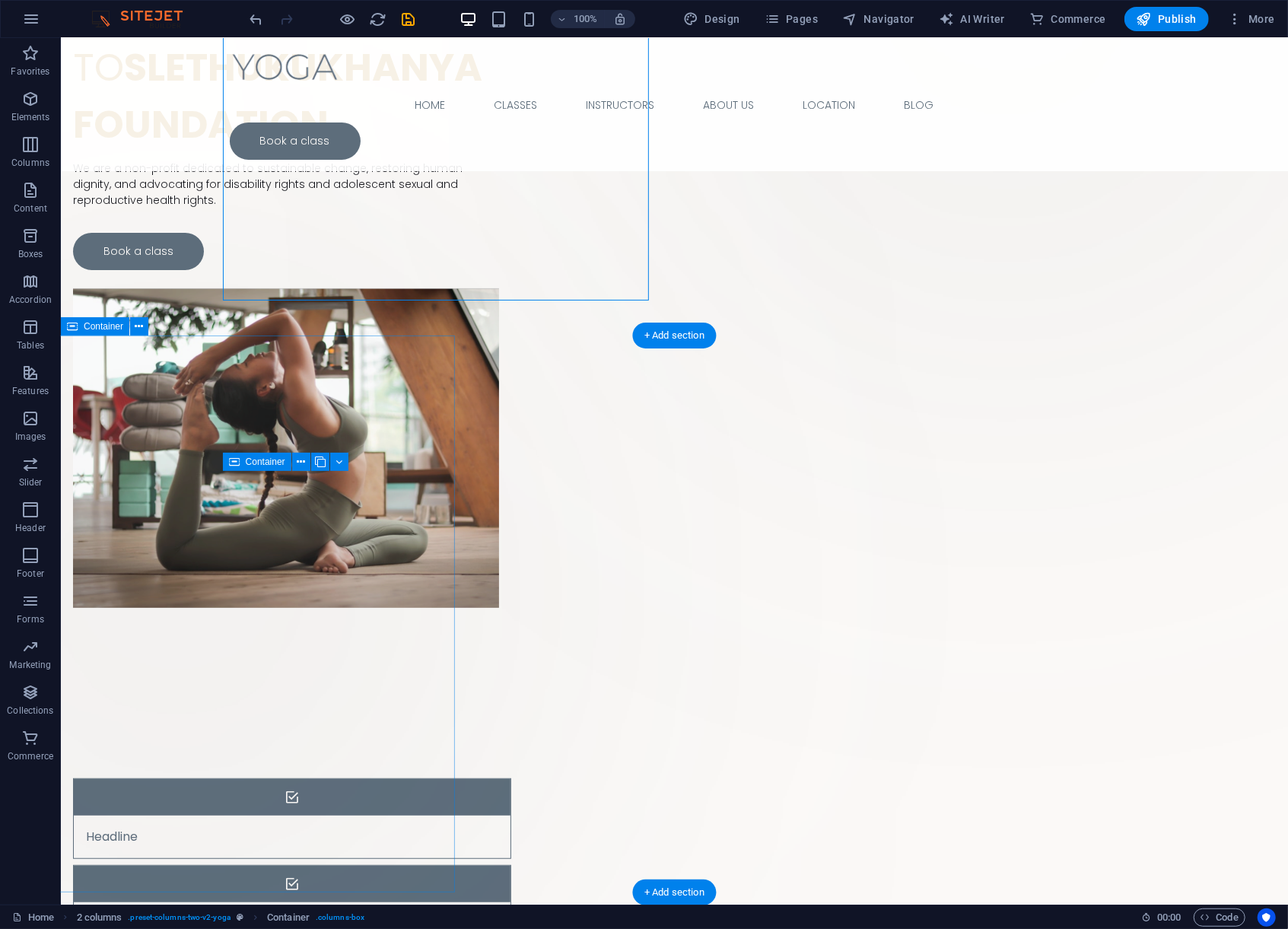 click on "Drop content here or  Add elements  Paste clipboard" at bounding box center [176, 613] 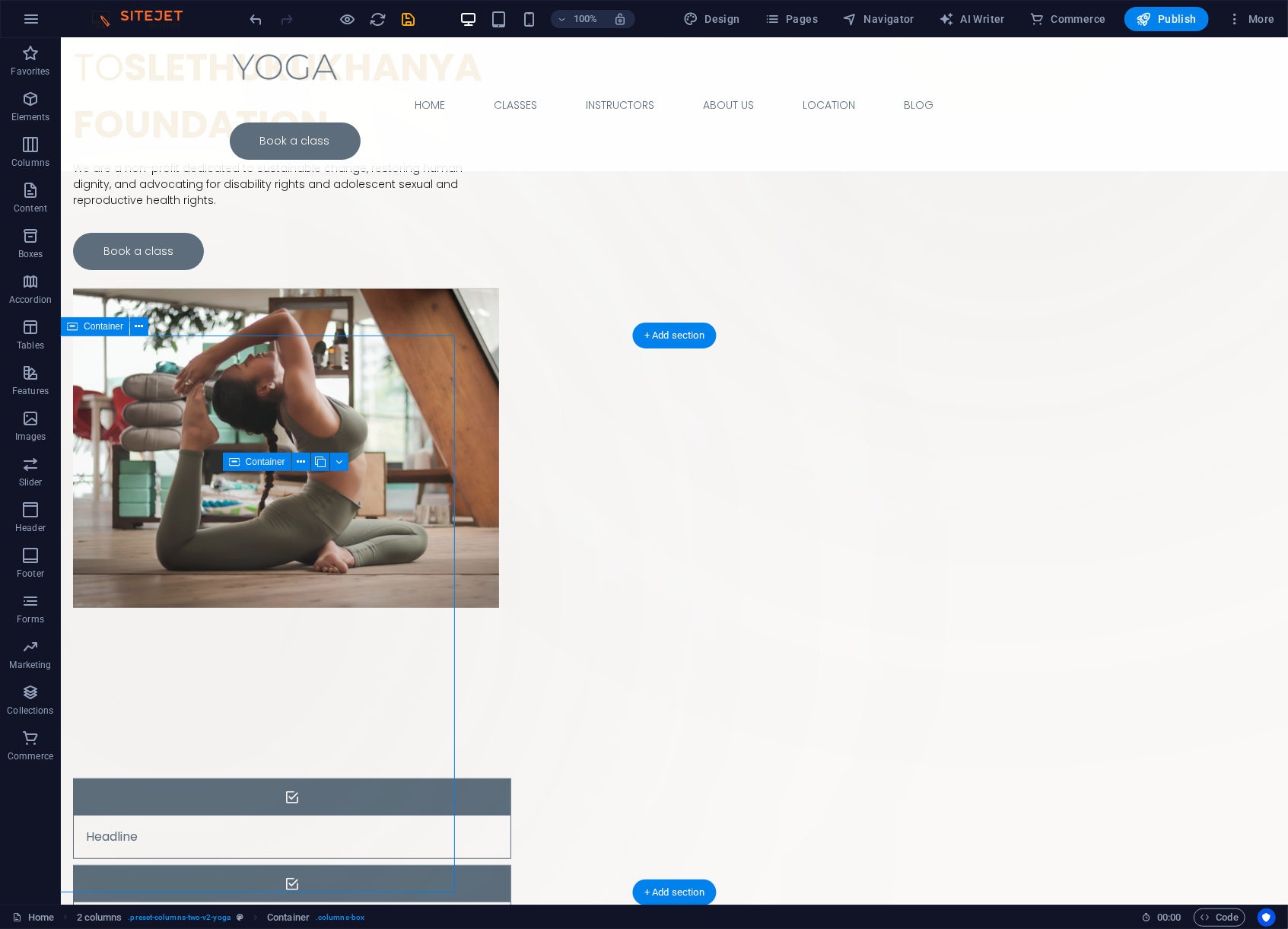 click on "Drop content here or  Add elements  Paste clipboard" at bounding box center (176, 613) 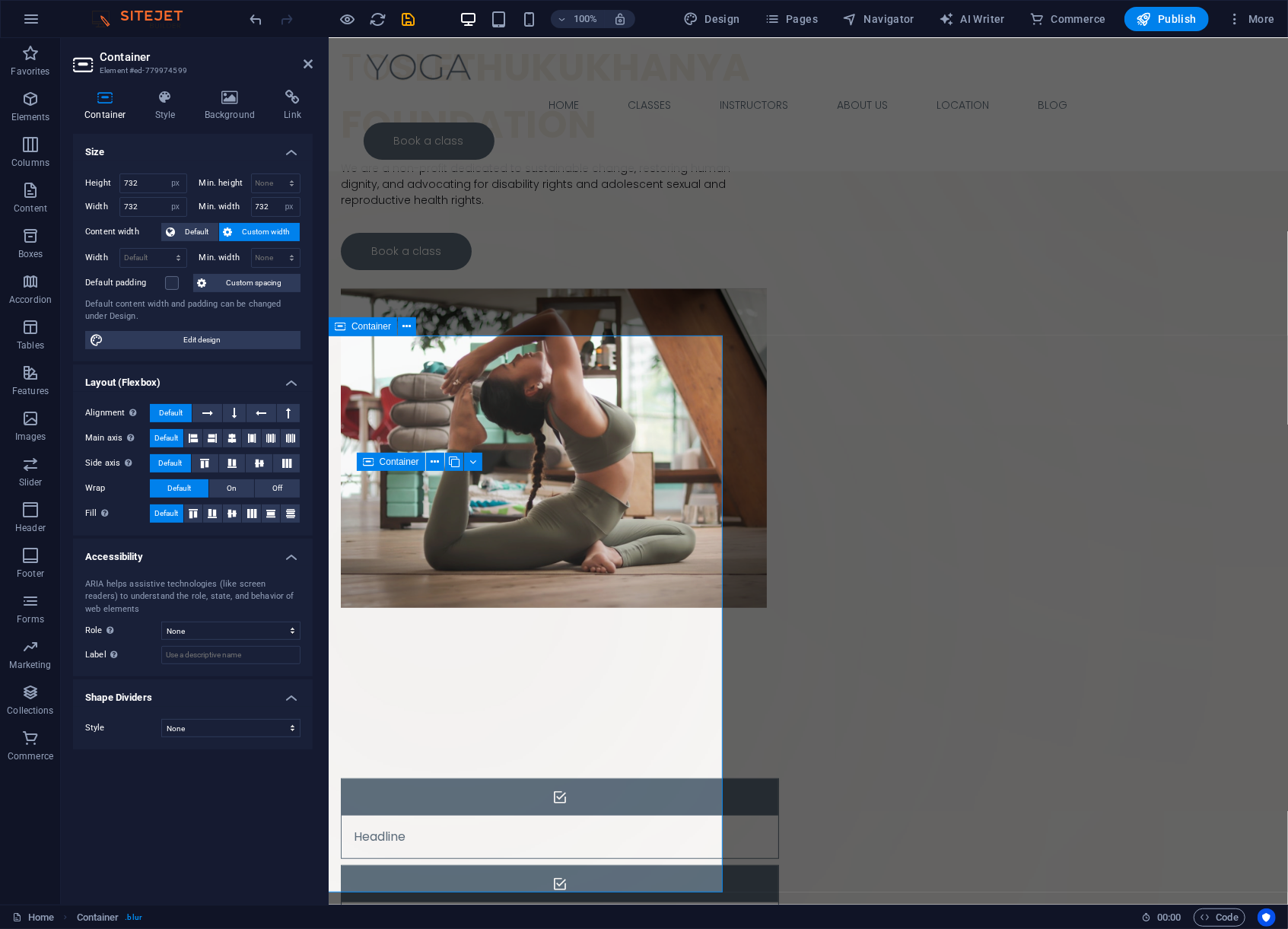 click on "Drop content here or  Add elements  Paste clipboard" at bounding box center [444, 613] 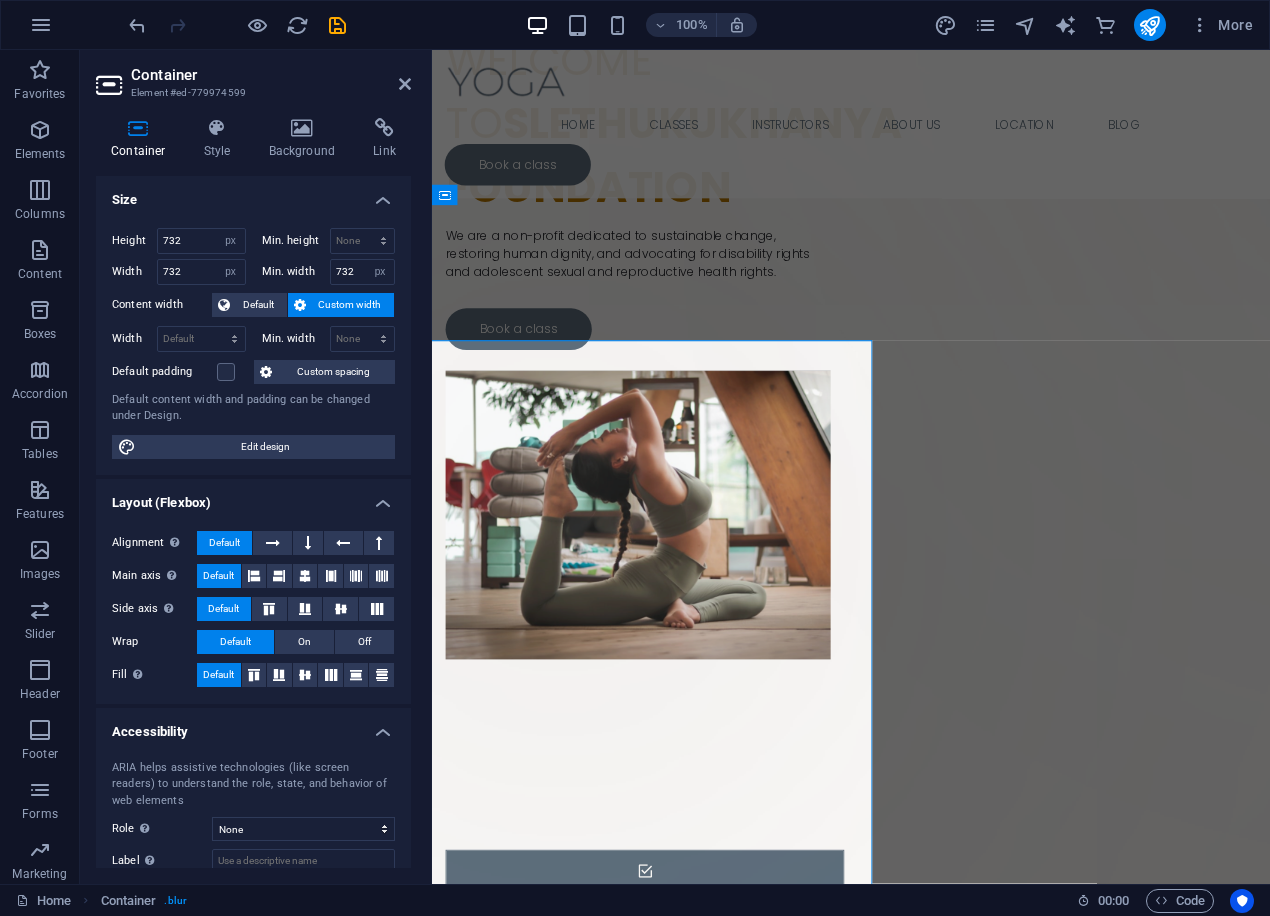 scroll, scrollTop: 316, scrollLeft: 0, axis: vertical 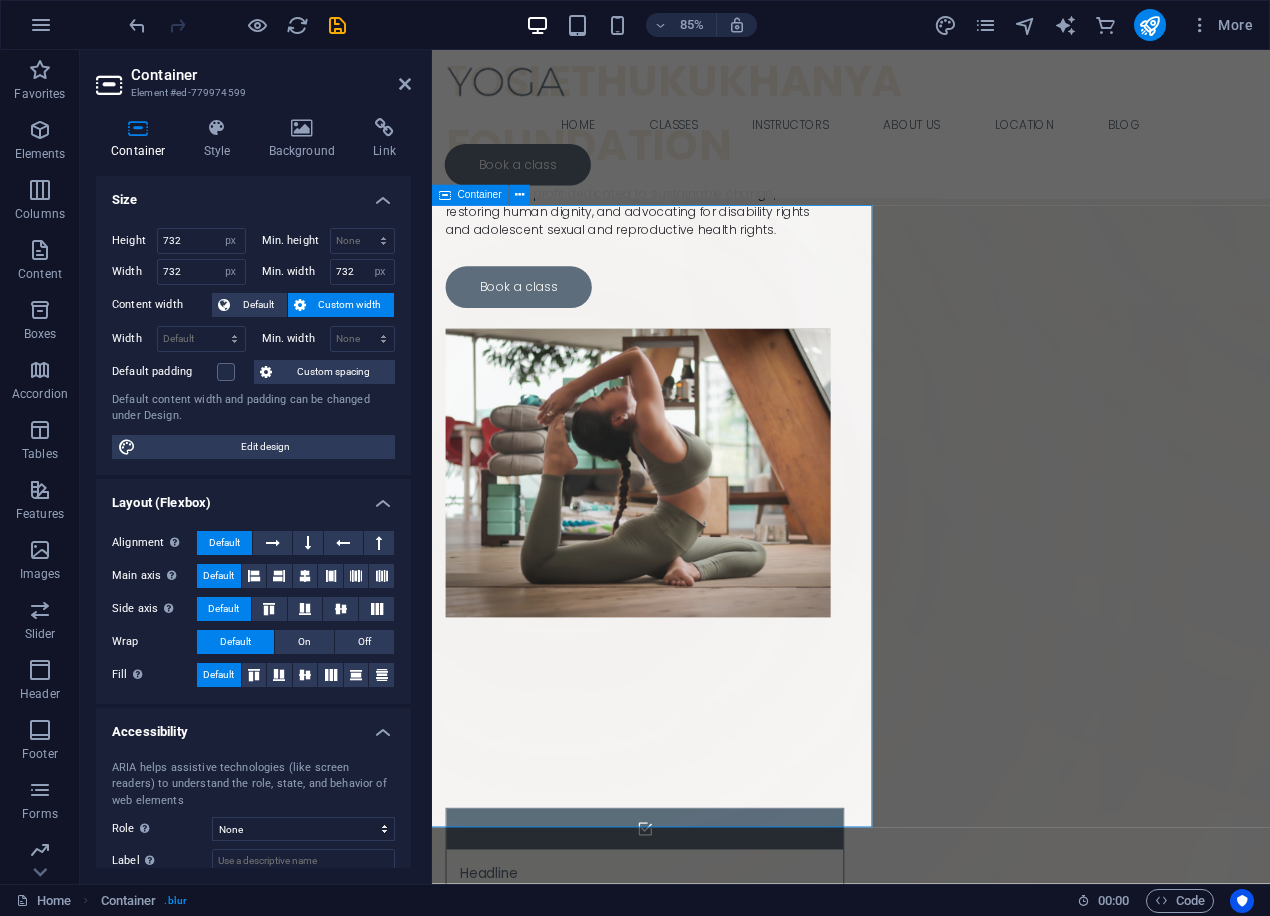 click on "Drop content here or  Add elements  Paste clipboard" at bounding box center [584, 599] 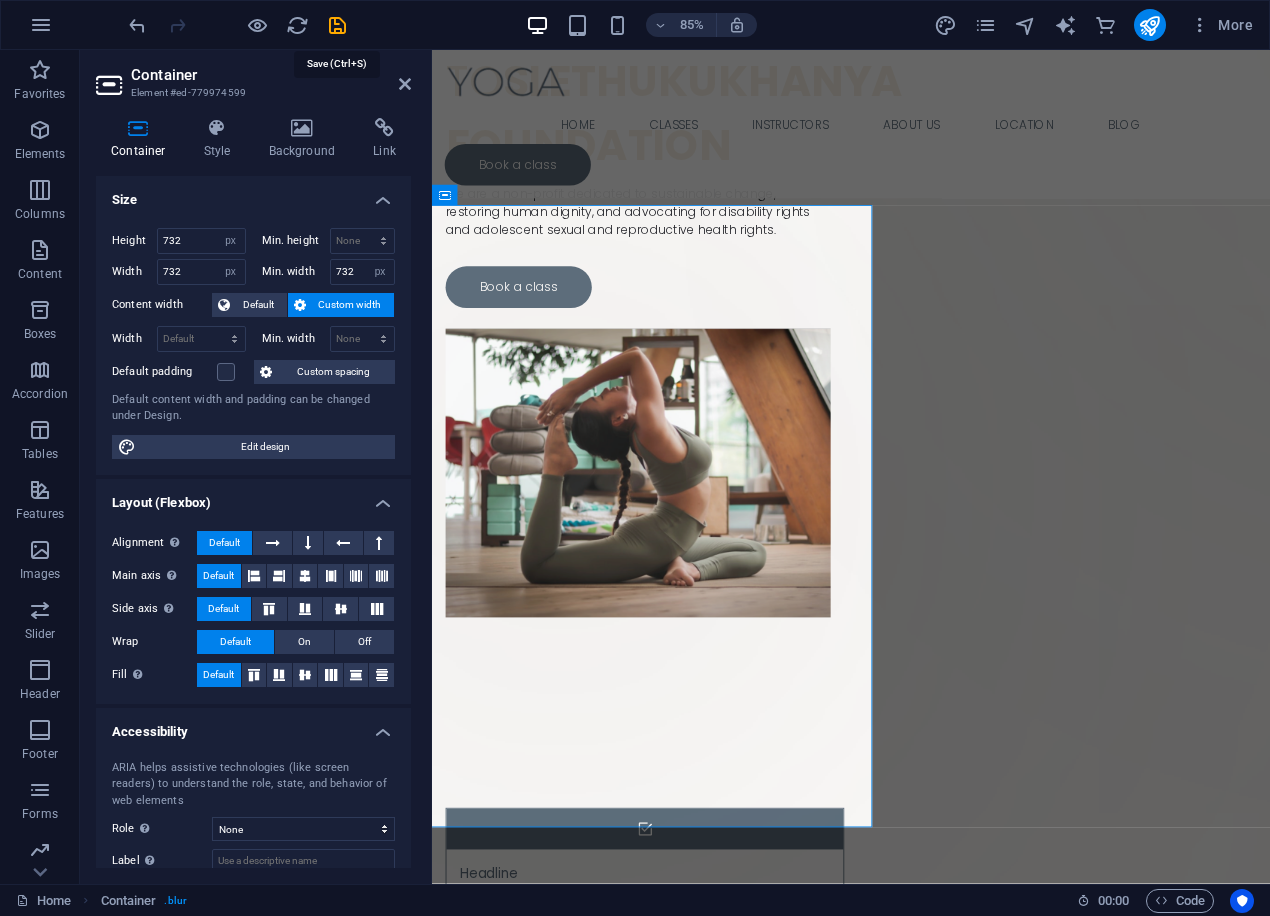 click at bounding box center [237, 25] 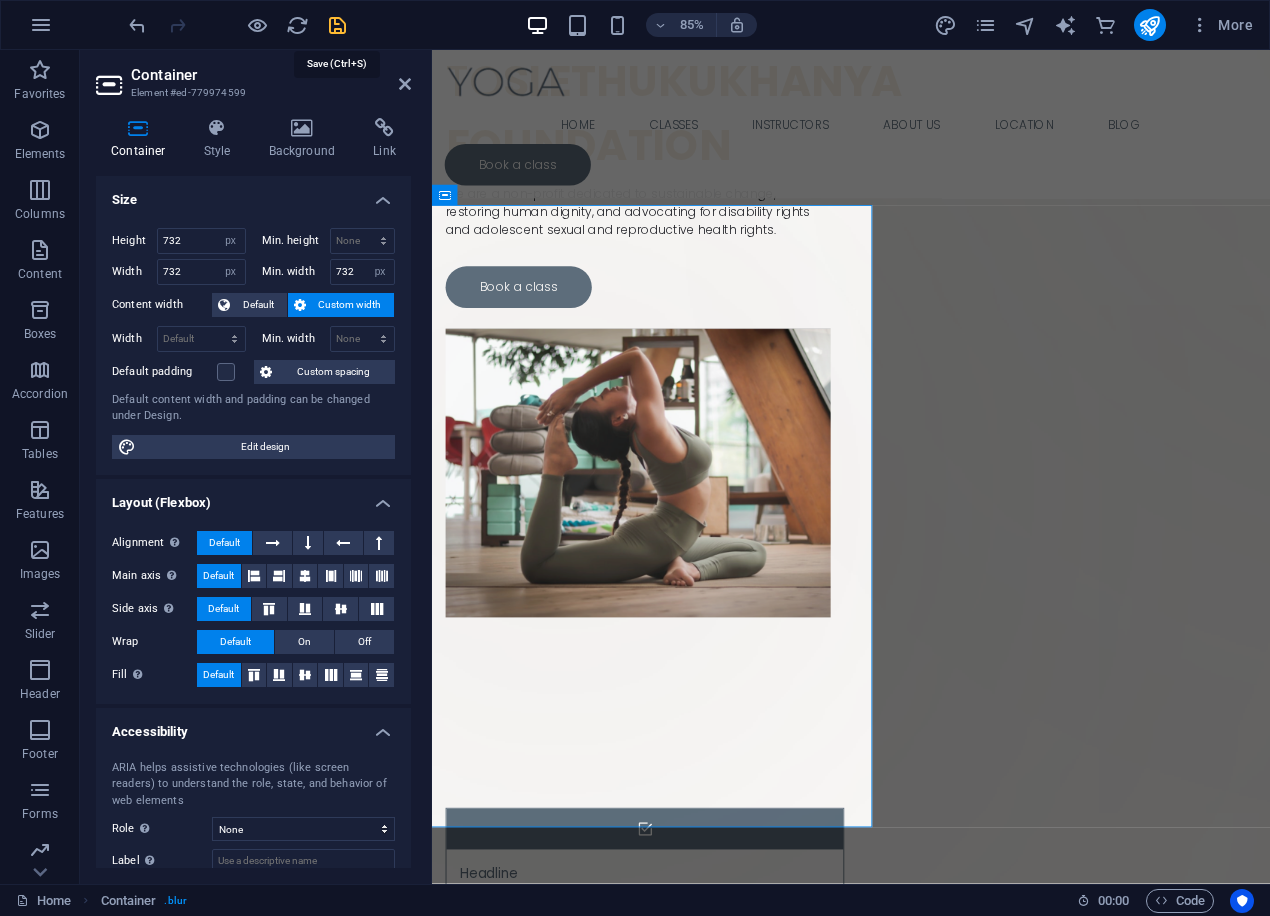 click at bounding box center [337, 25] 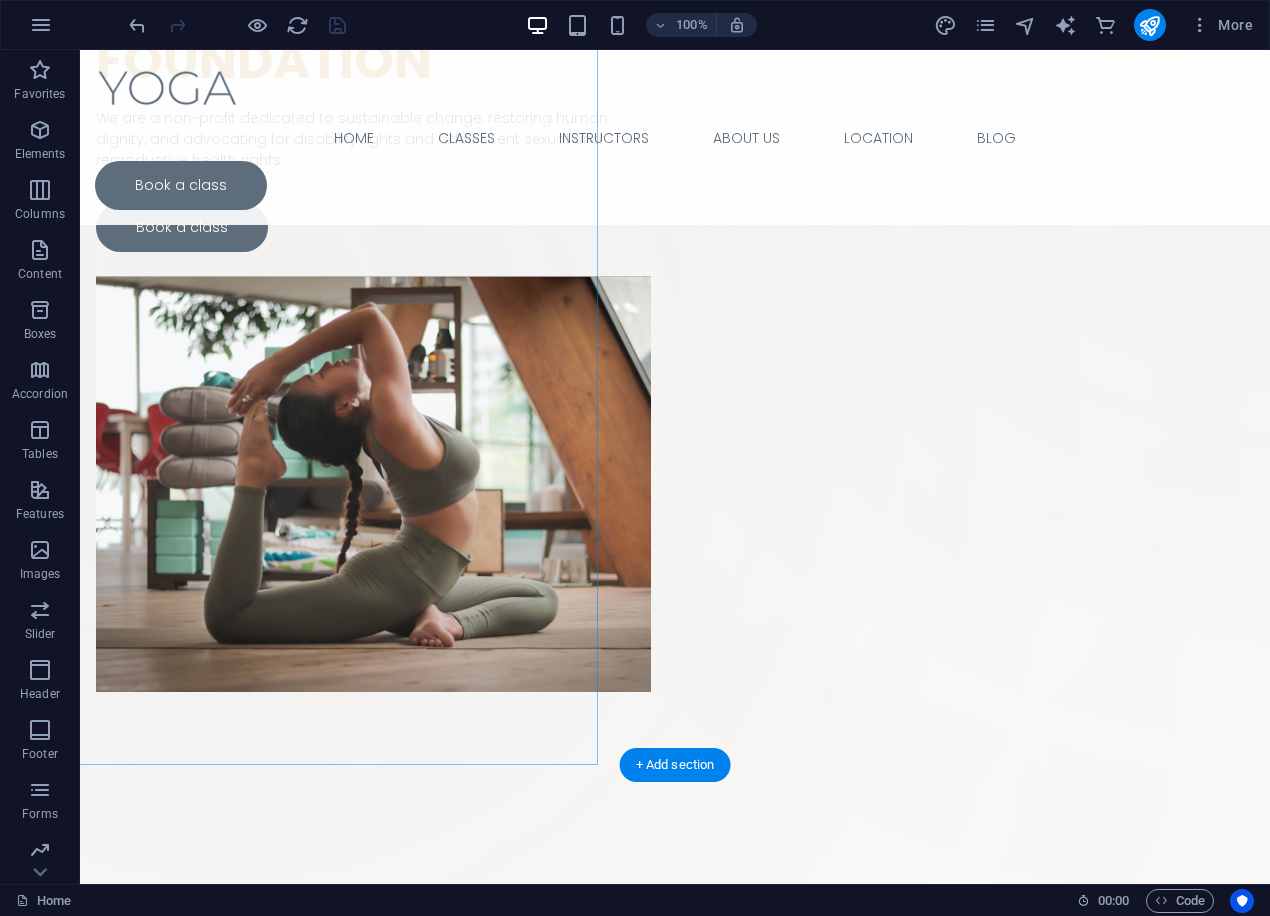 scroll, scrollTop: 467, scrollLeft: 0, axis: vertical 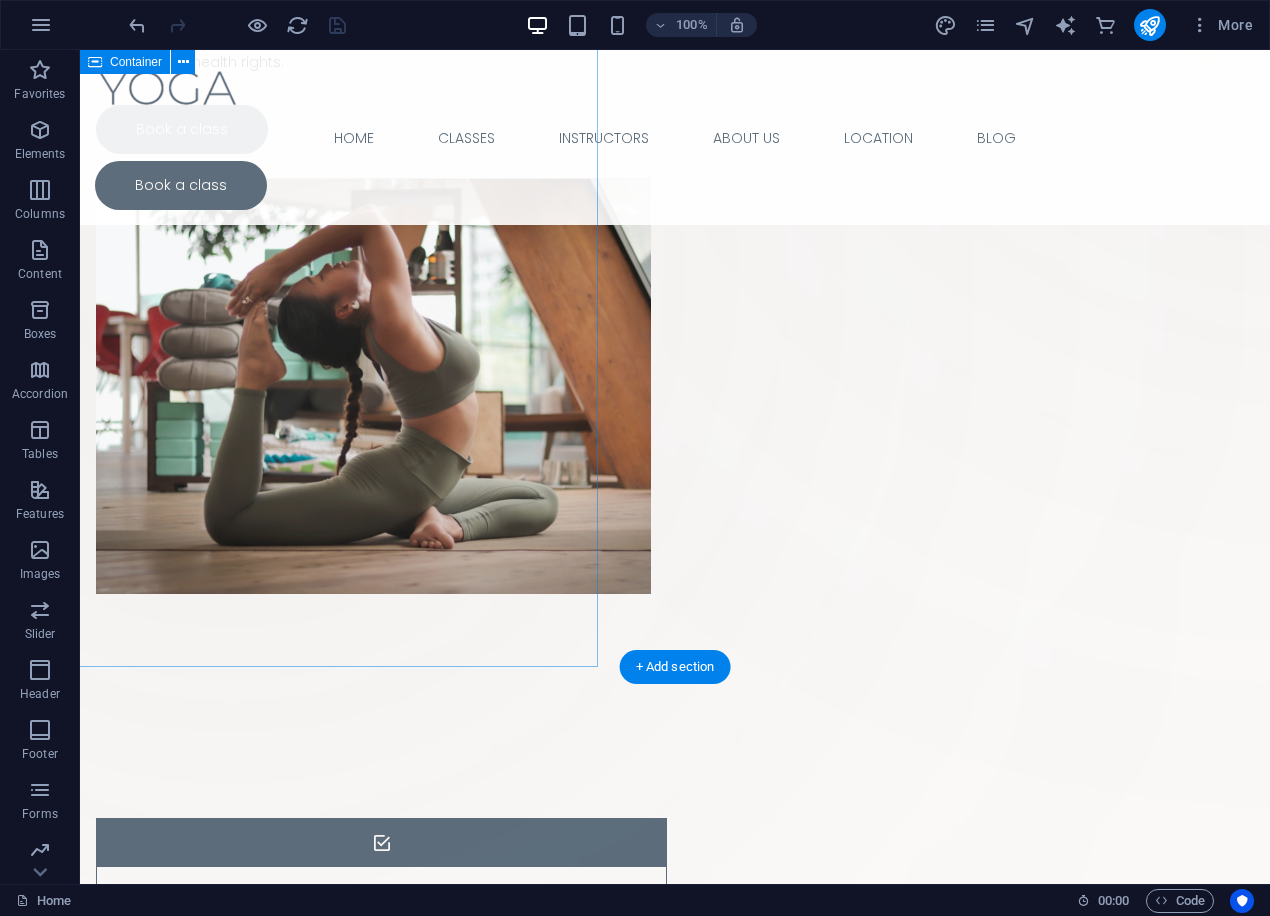 click on "Drop content here or  Add elements  Paste clipboard" at bounding box center [232, 301] 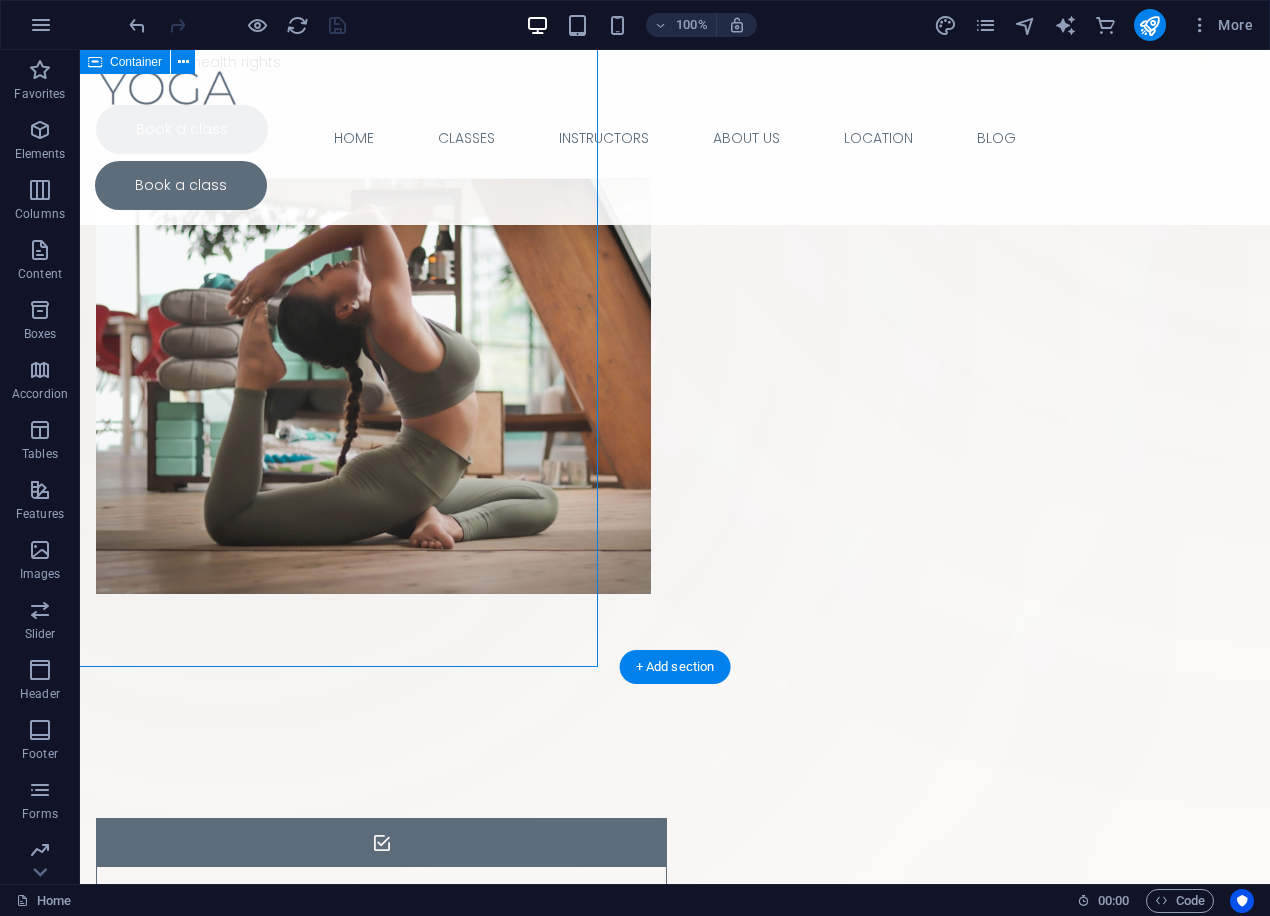 click on "Drop content here or  Add elements  Paste clipboard" at bounding box center [232, 301] 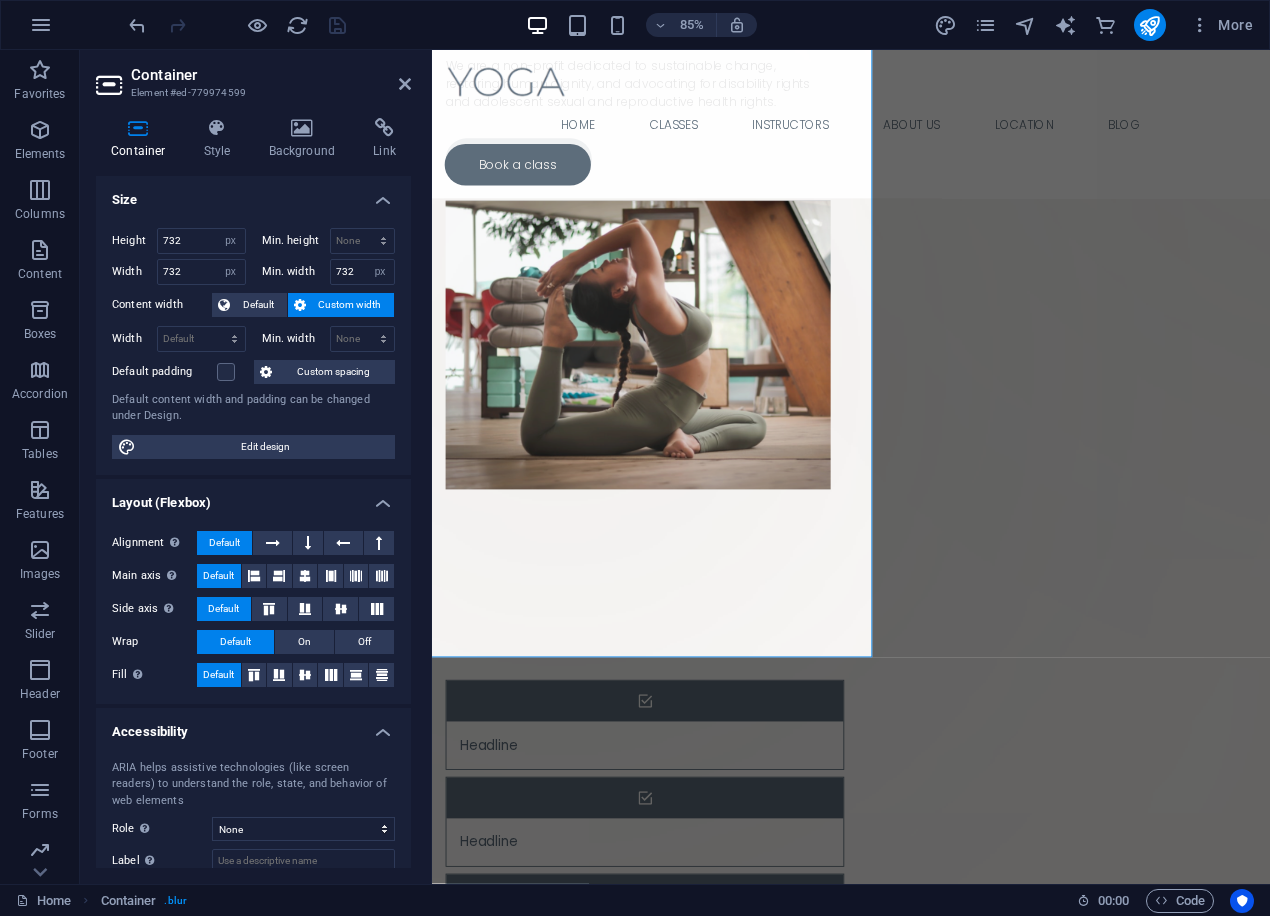 scroll, scrollTop: 516, scrollLeft: 0, axis: vertical 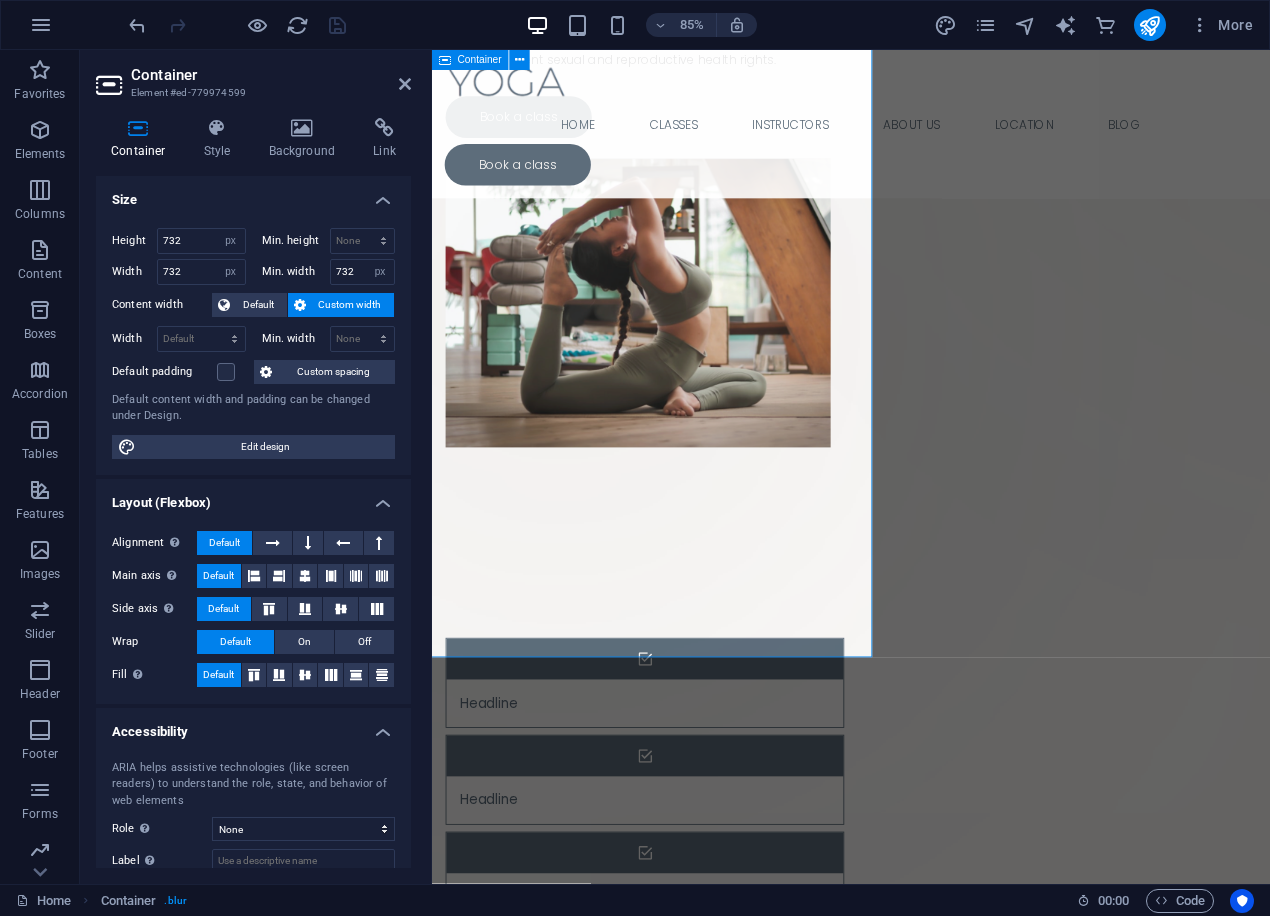 click on "Drop content here or  Add elements  Paste clipboard" at bounding box center [584, 399] 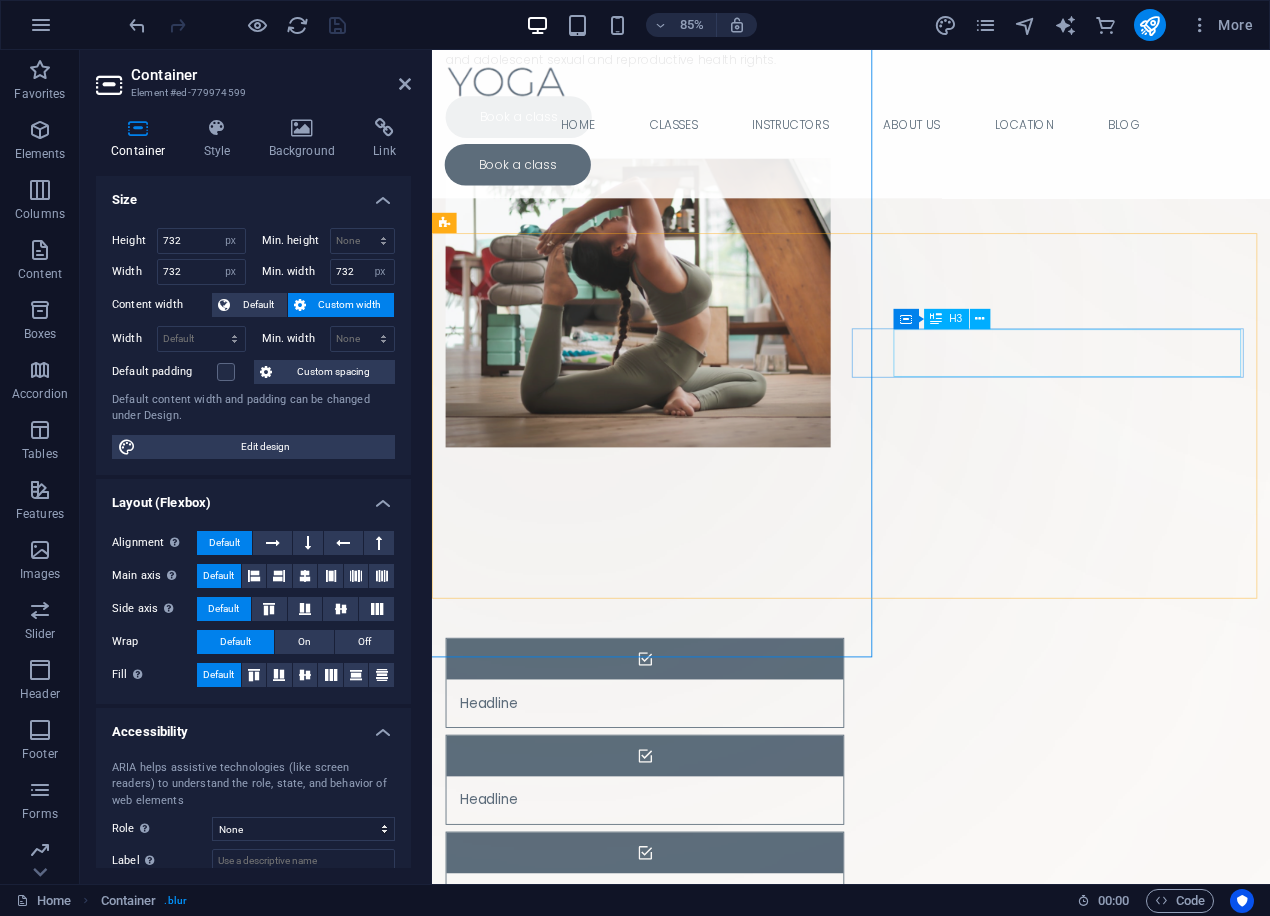 click on "Headline" at bounding box center [657, 933] 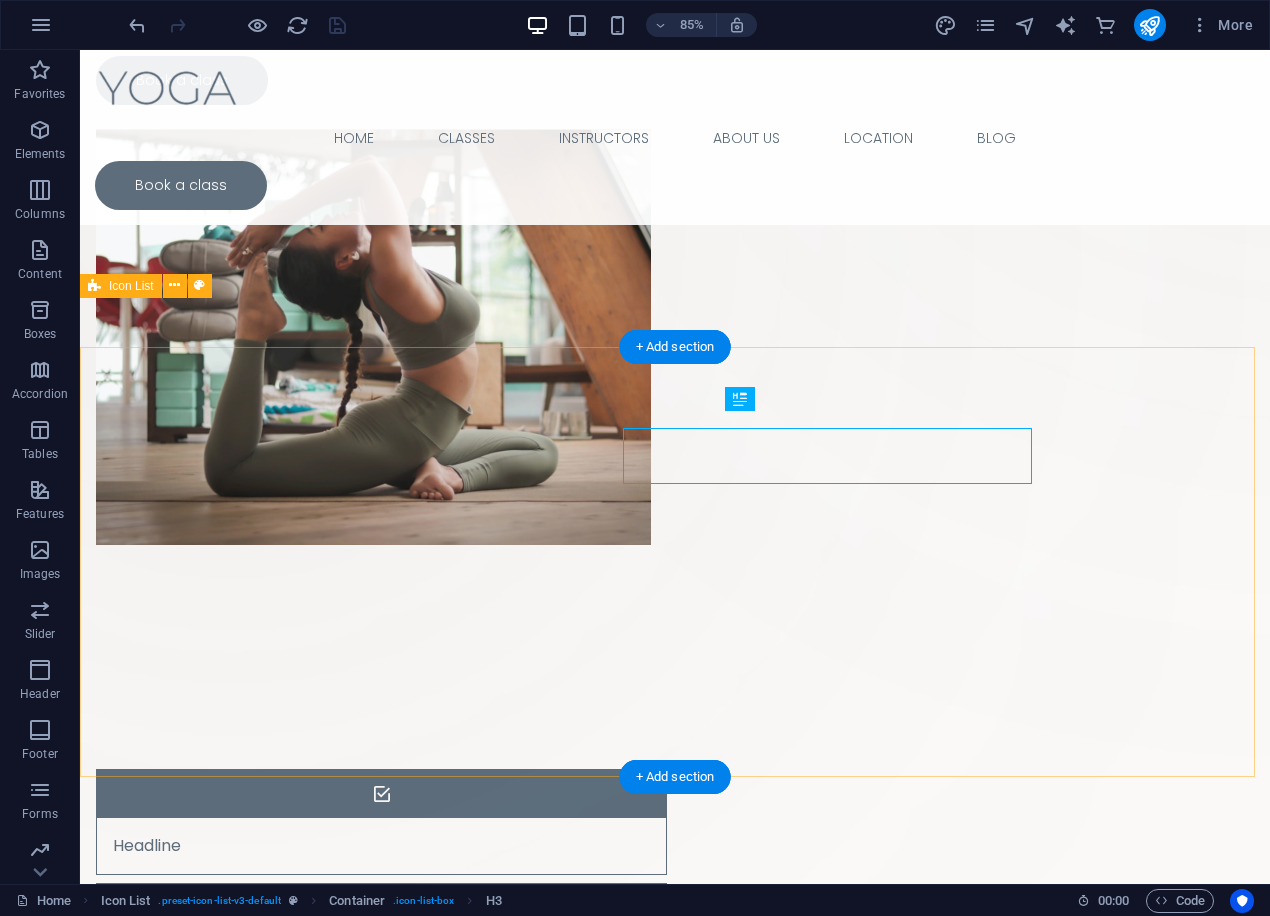 scroll, scrollTop: 467, scrollLeft: 0, axis: vertical 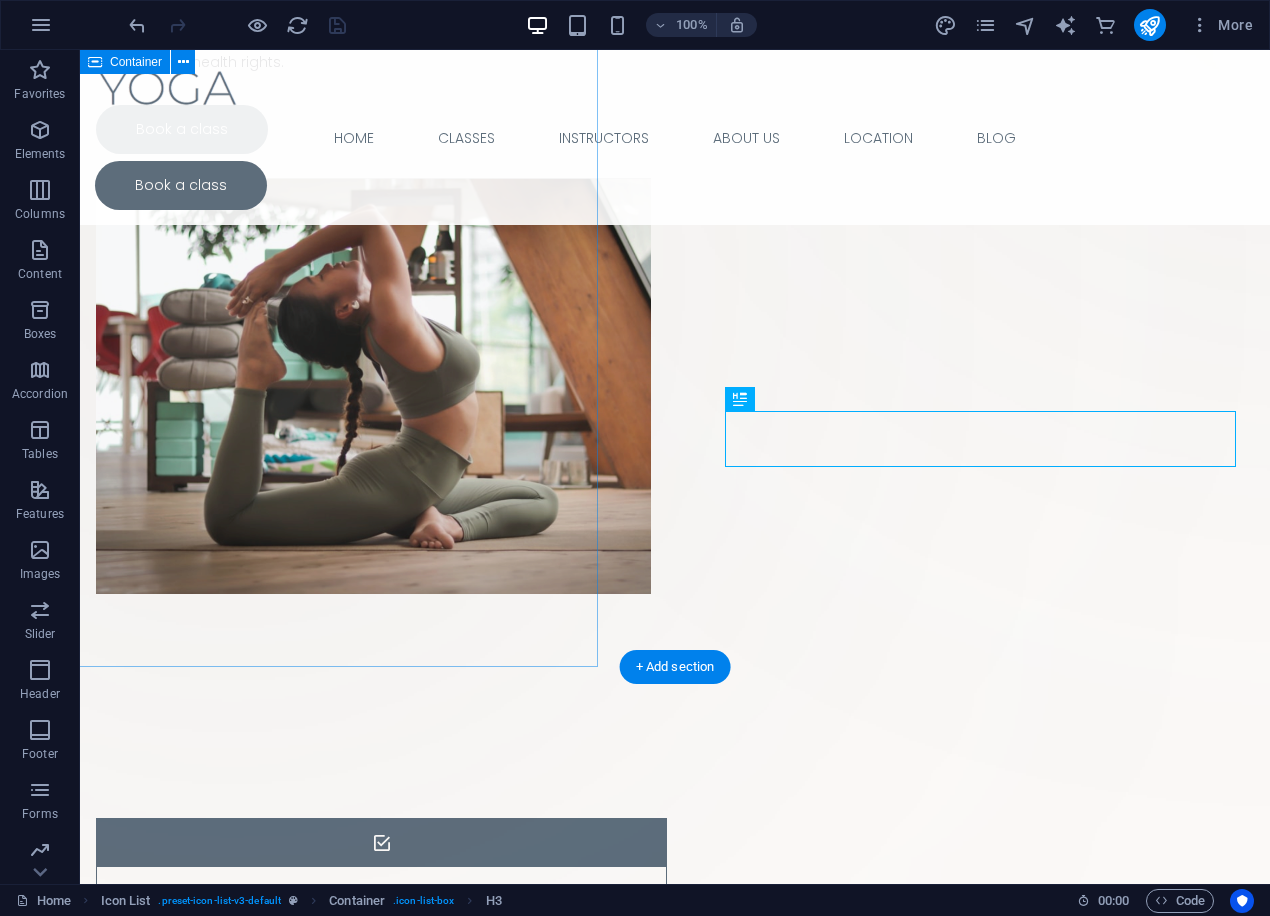 click on "Drop content here or  Add elements  Paste clipboard" at bounding box center [232, 301] 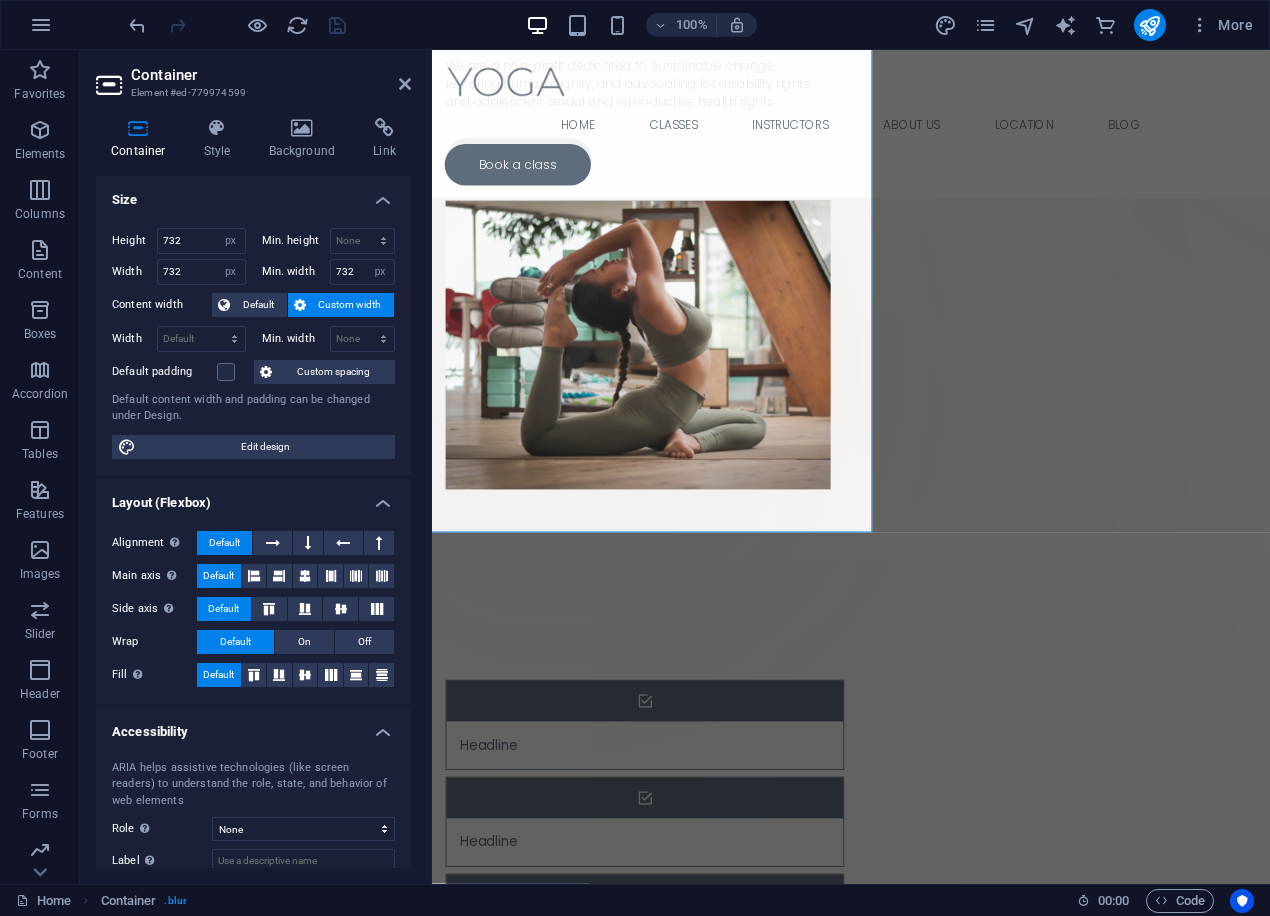 scroll, scrollTop: 516, scrollLeft: 0, axis: vertical 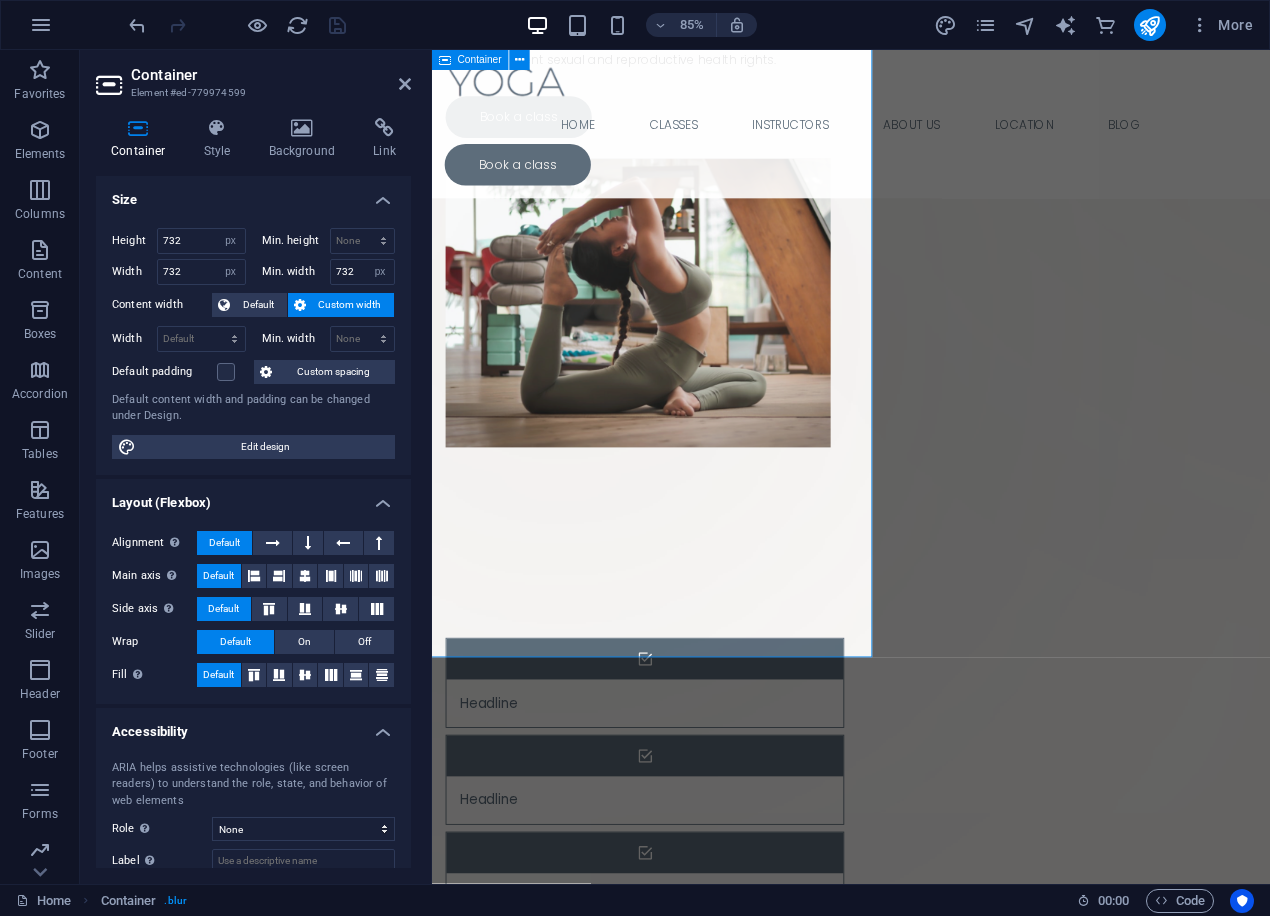 click on "Drop content here or  Add elements  Paste clipboard" at bounding box center [584, 399] 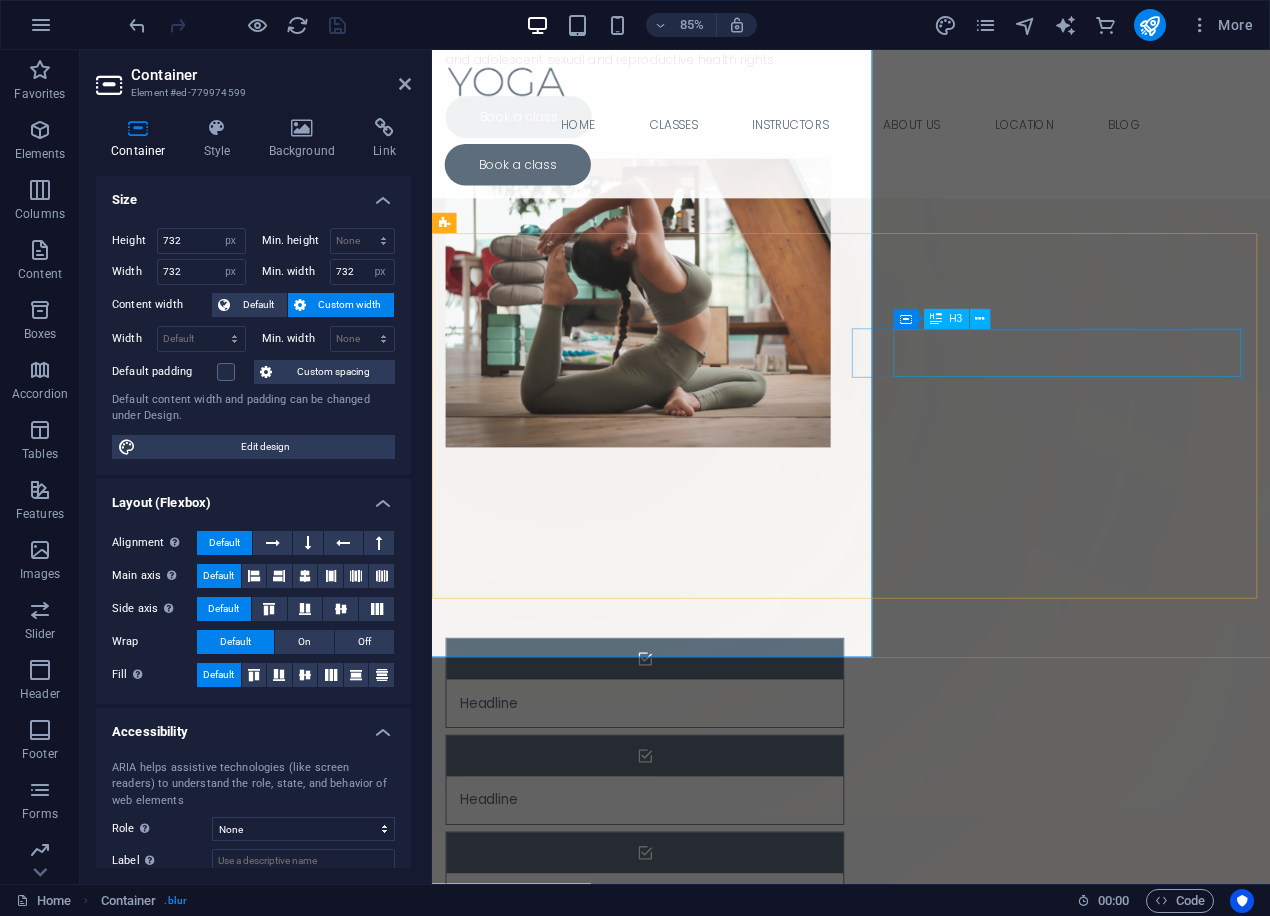 drag, startPoint x: 1040, startPoint y: 421, endPoint x: 1303, endPoint y: 366, distance: 268.68942 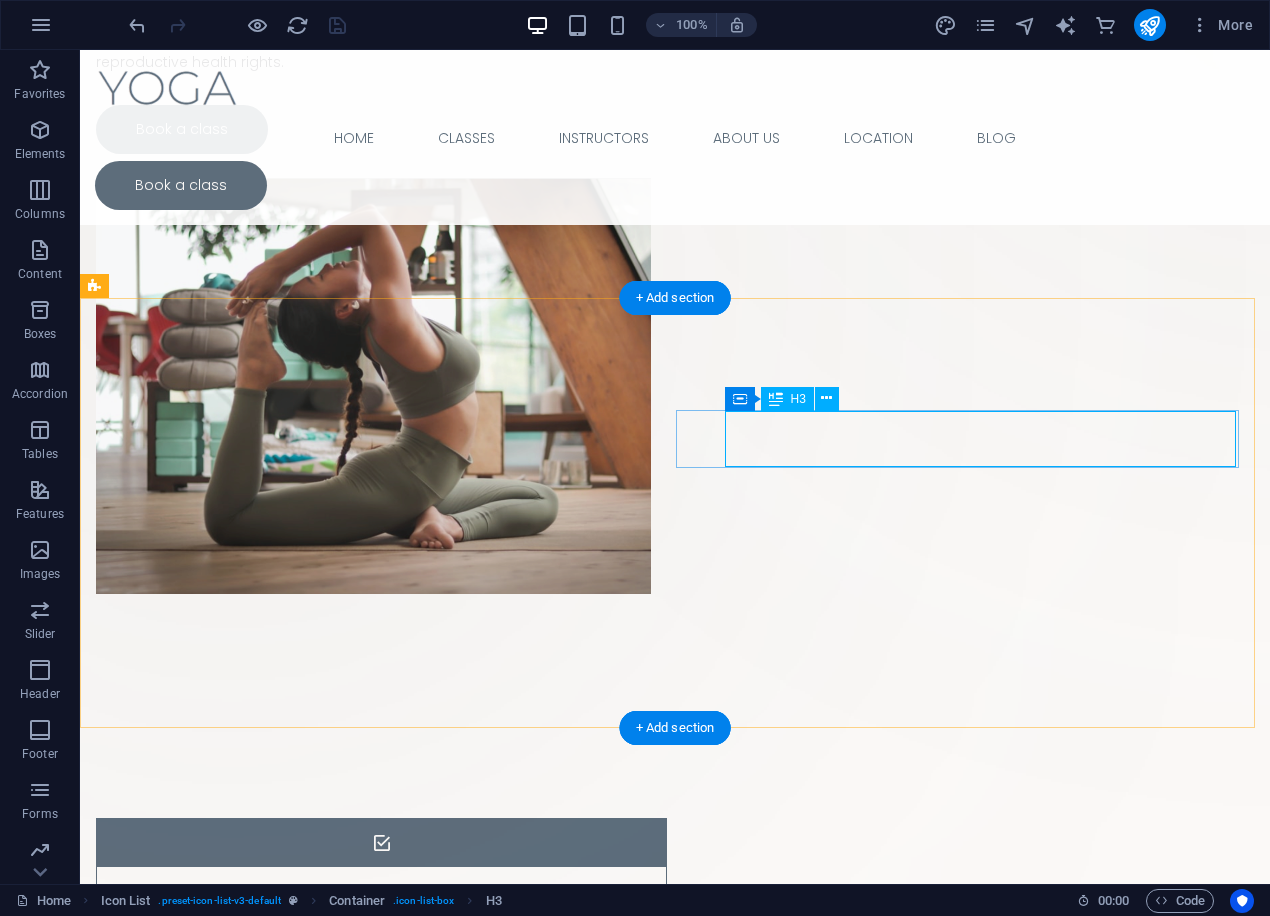 click on "Headline" at bounding box center (356, 1009) 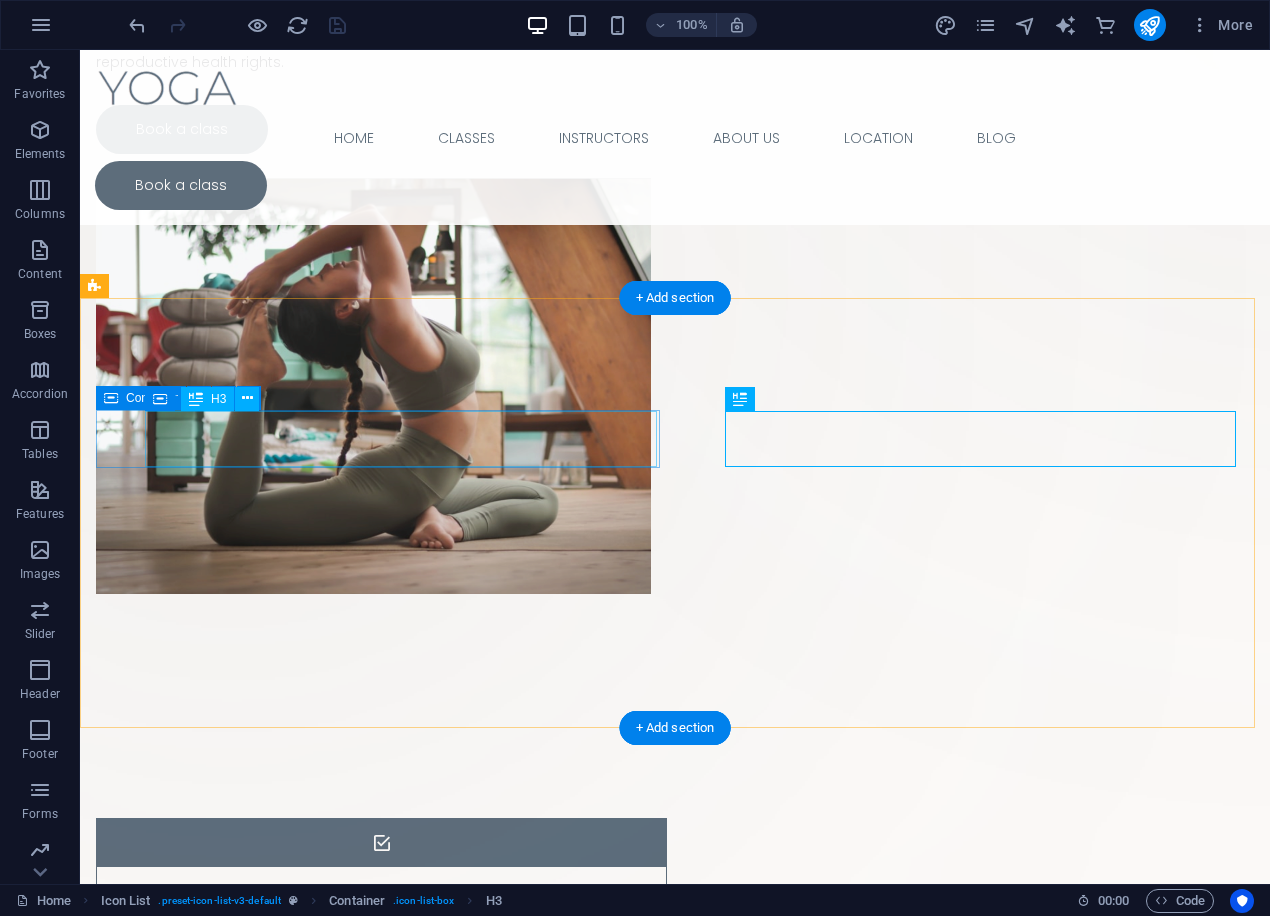 click on "Headline" at bounding box center [356, 895] 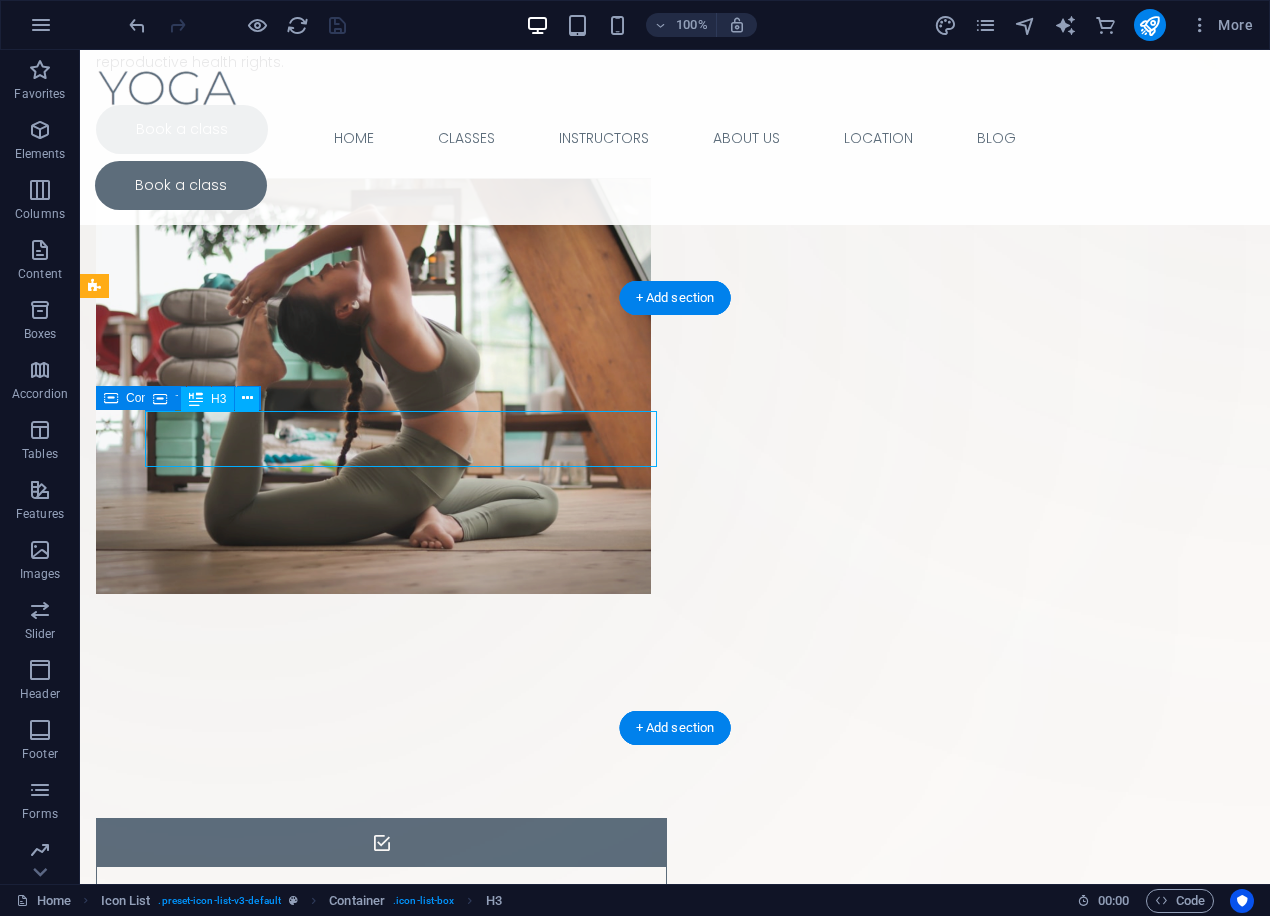 click on "Headline" at bounding box center [356, 895] 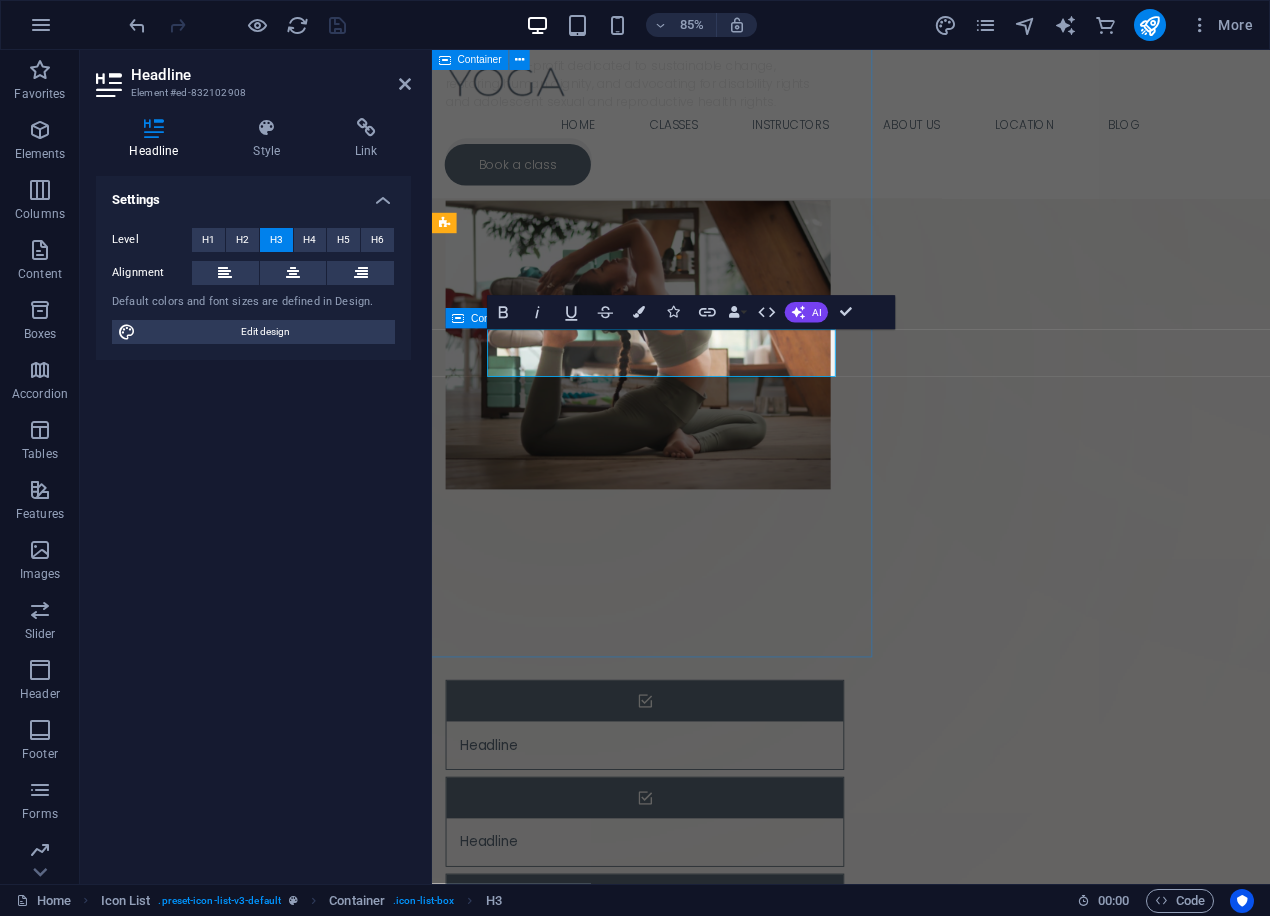 scroll, scrollTop: 516, scrollLeft: 0, axis: vertical 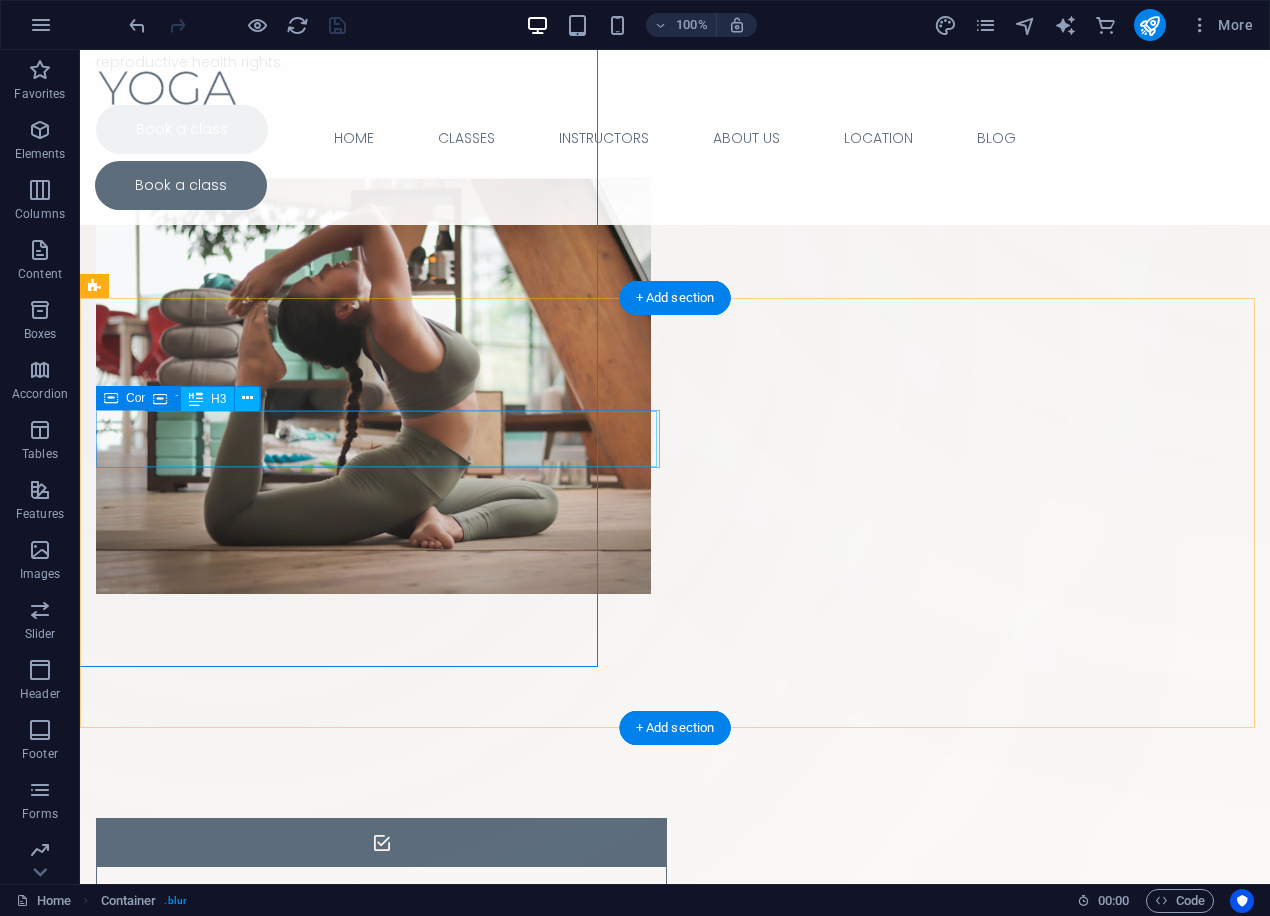 click on "Headline" at bounding box center [356, 895] 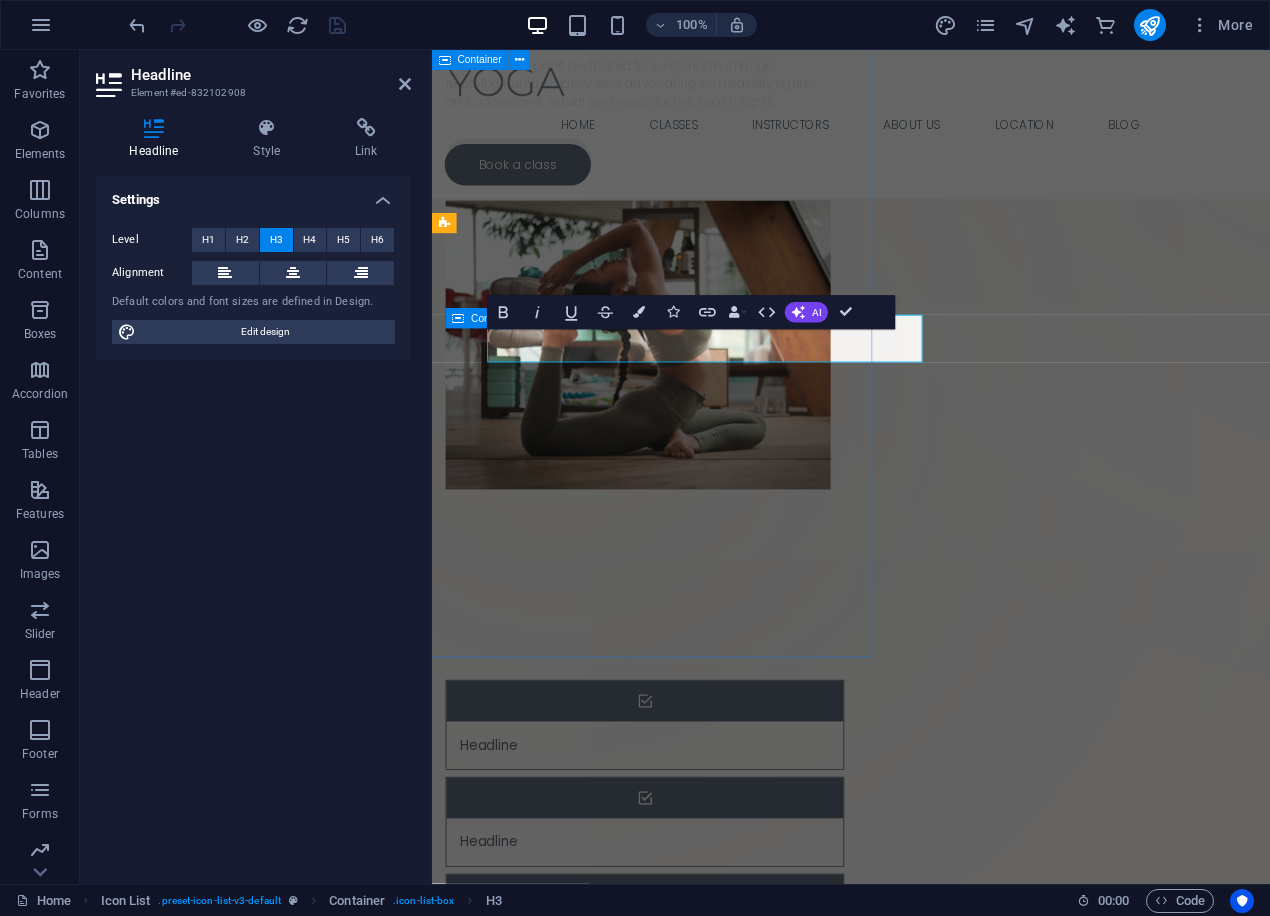 scroll, scrollTop: 516, scrollLeft: 0, axis: vertical 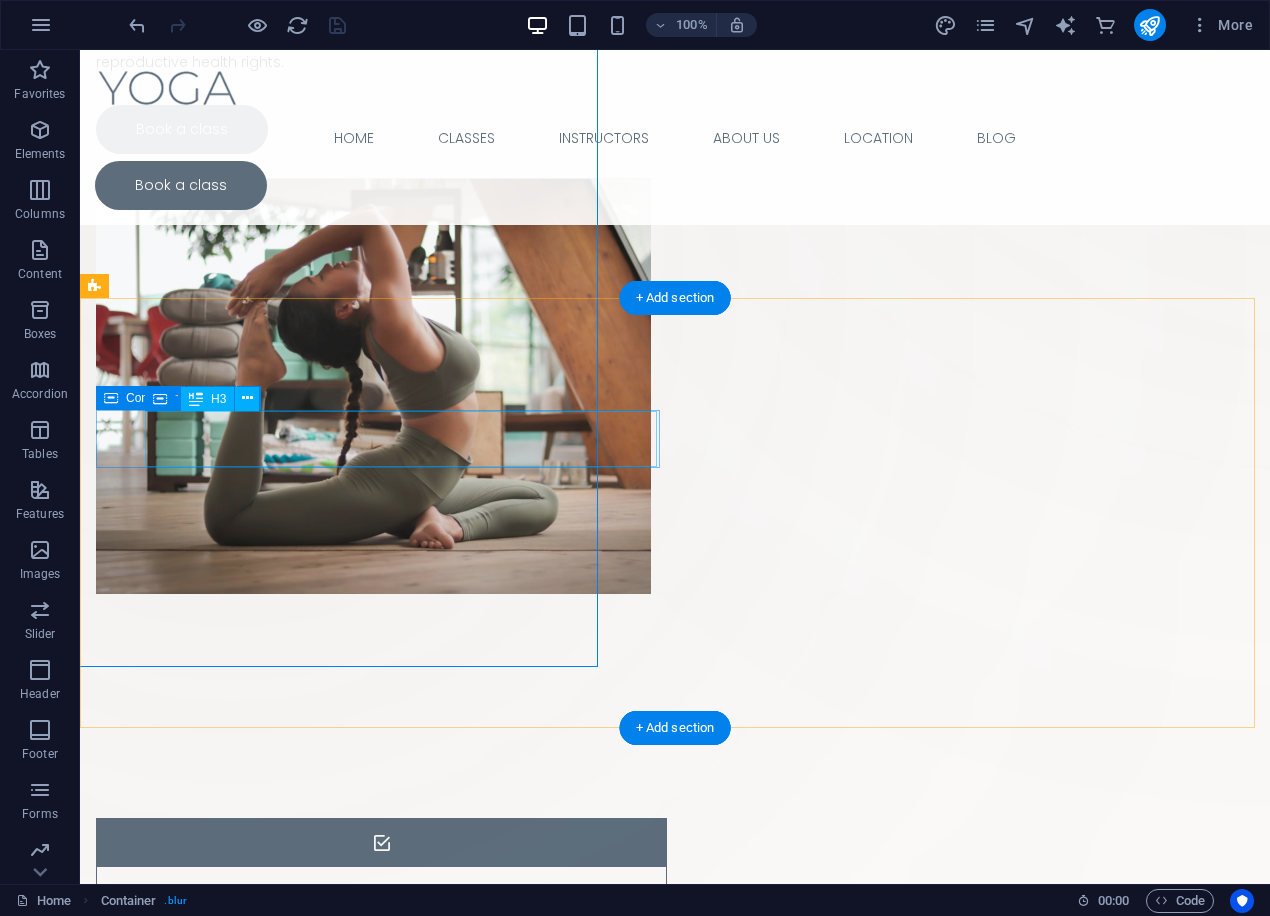 click on "Headline" at bounding box center (356, 895) 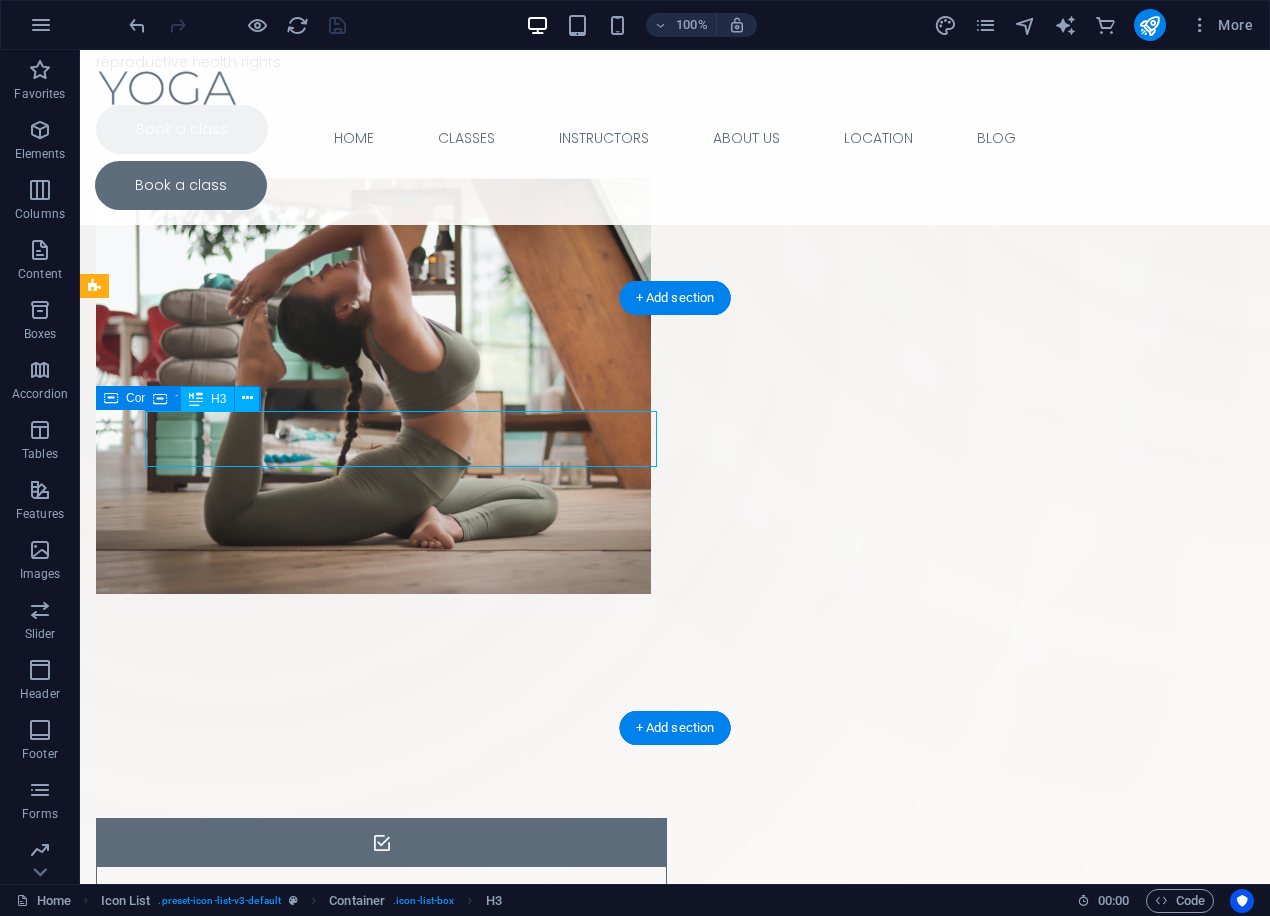 click on "Headline" at bounding box center [356, 895] 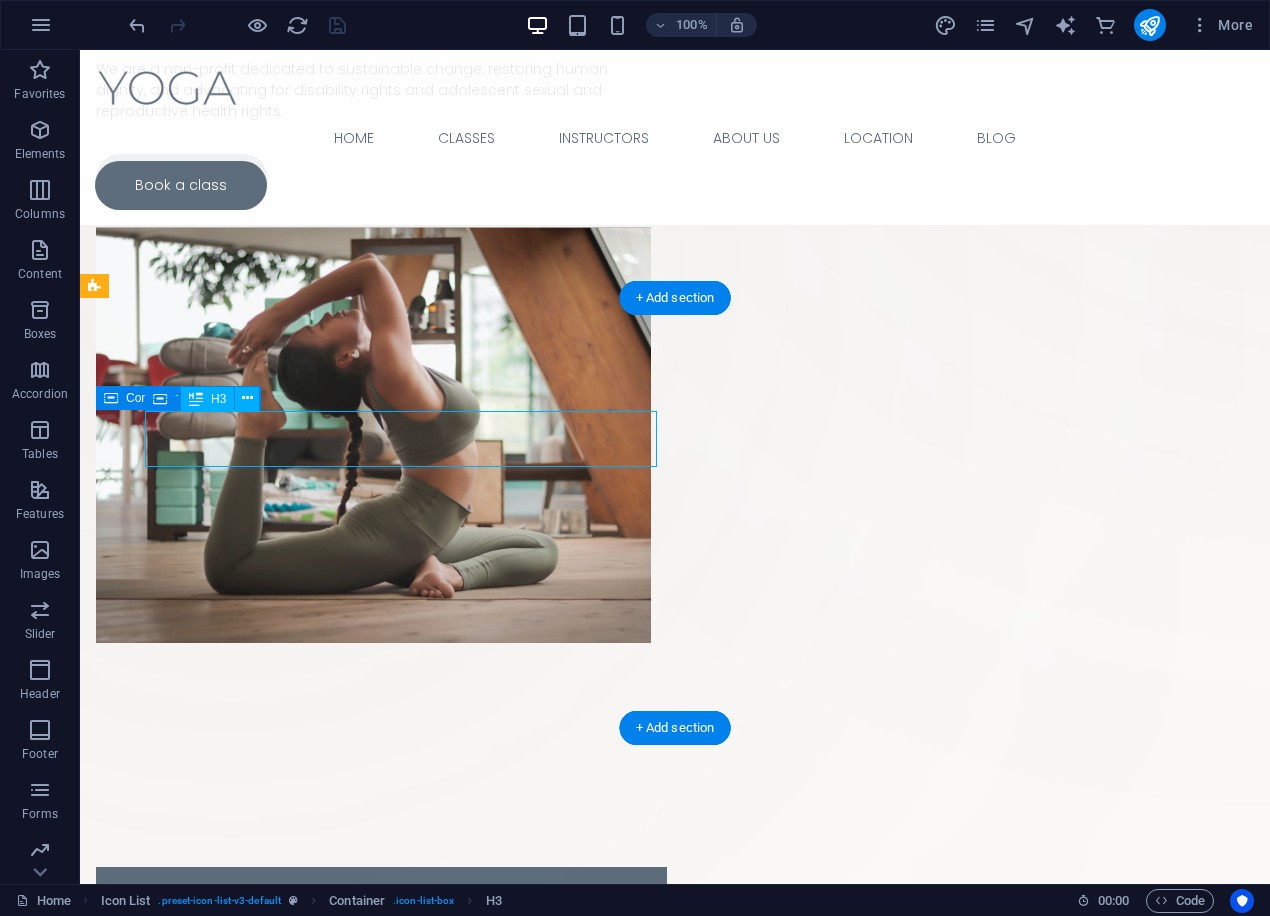 scroll, scrollTop: 516, scrollLeft: 0, axis: vertical 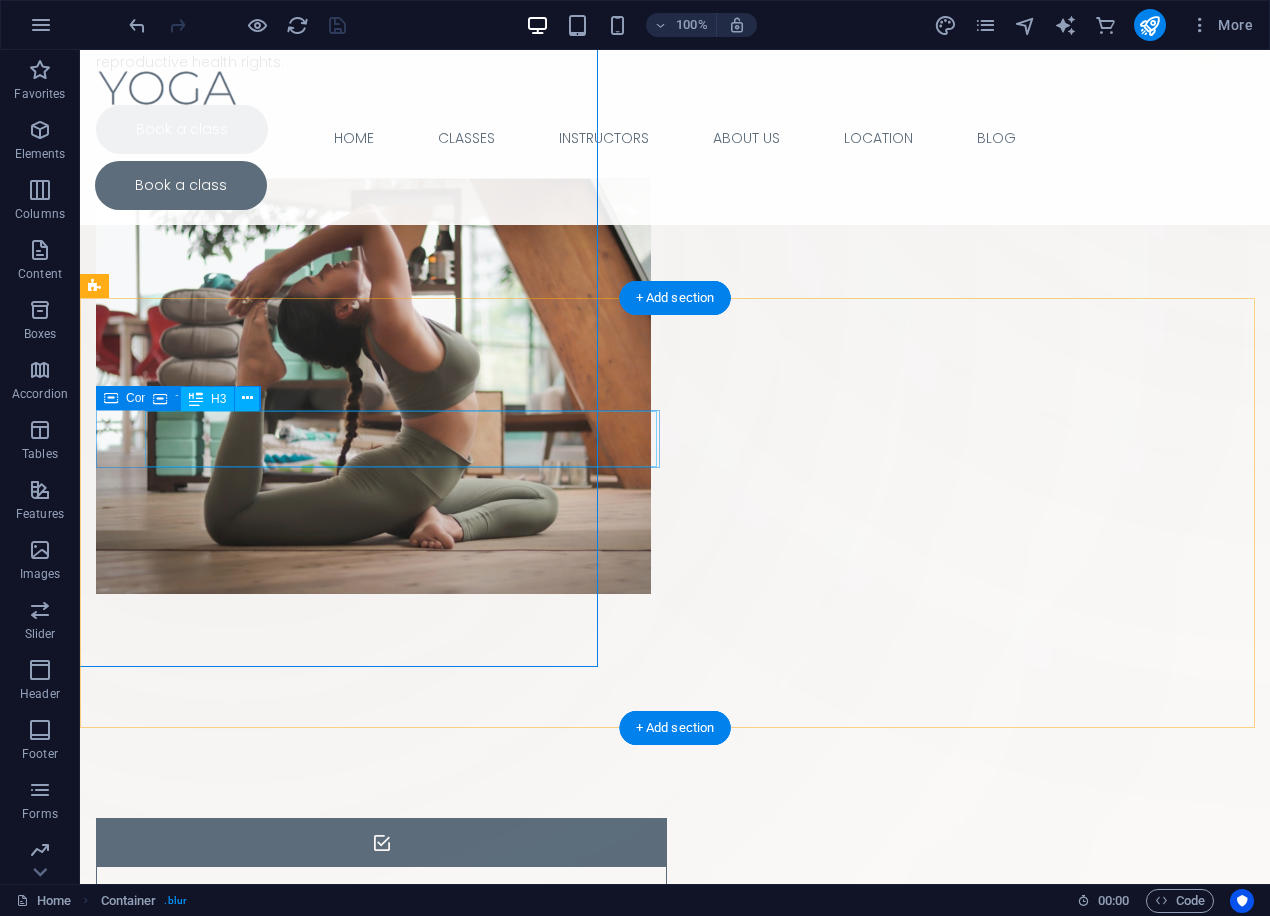 click on "Headline" at bounding box center (356, 895) 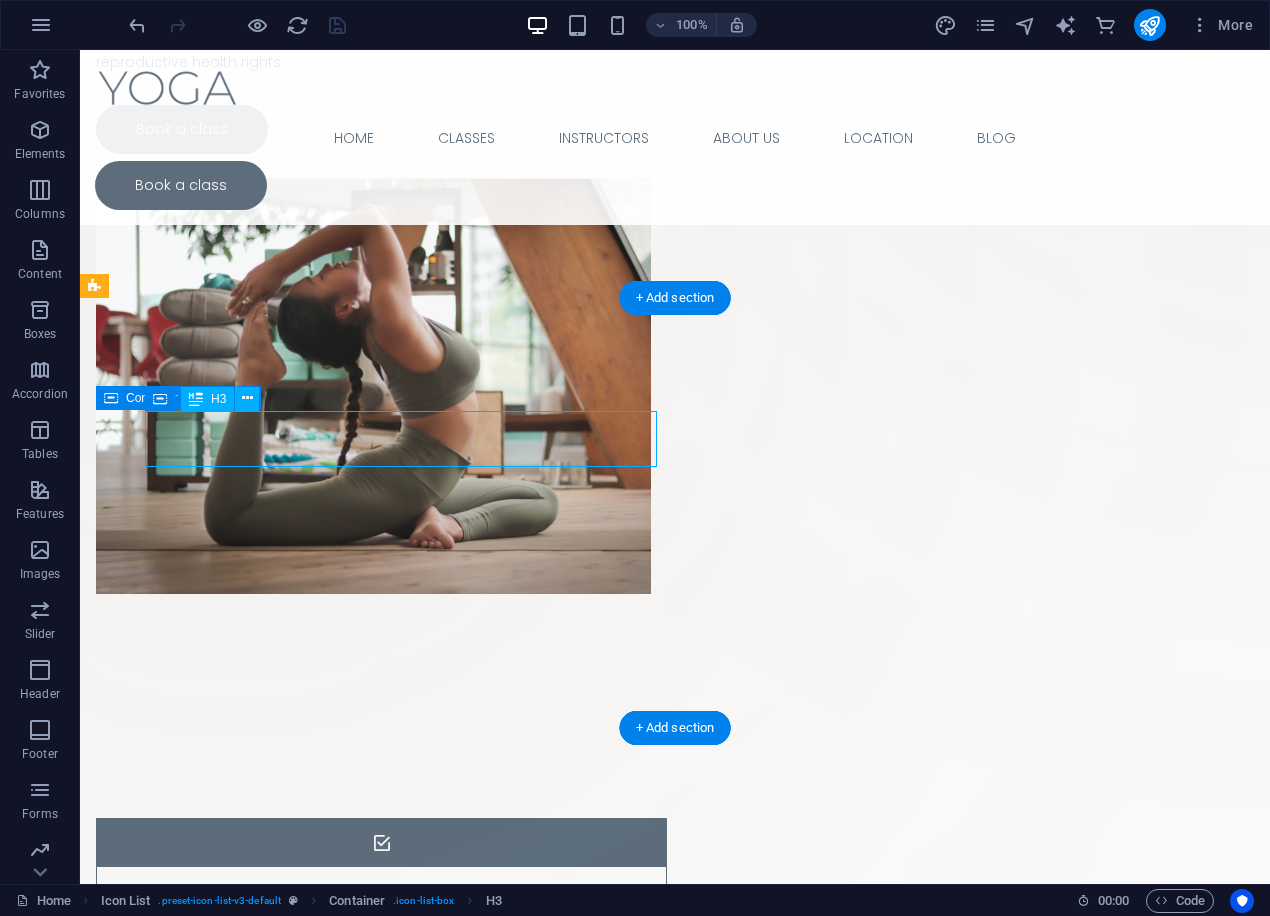 click on "Headline" at bounding box center (356, 895) 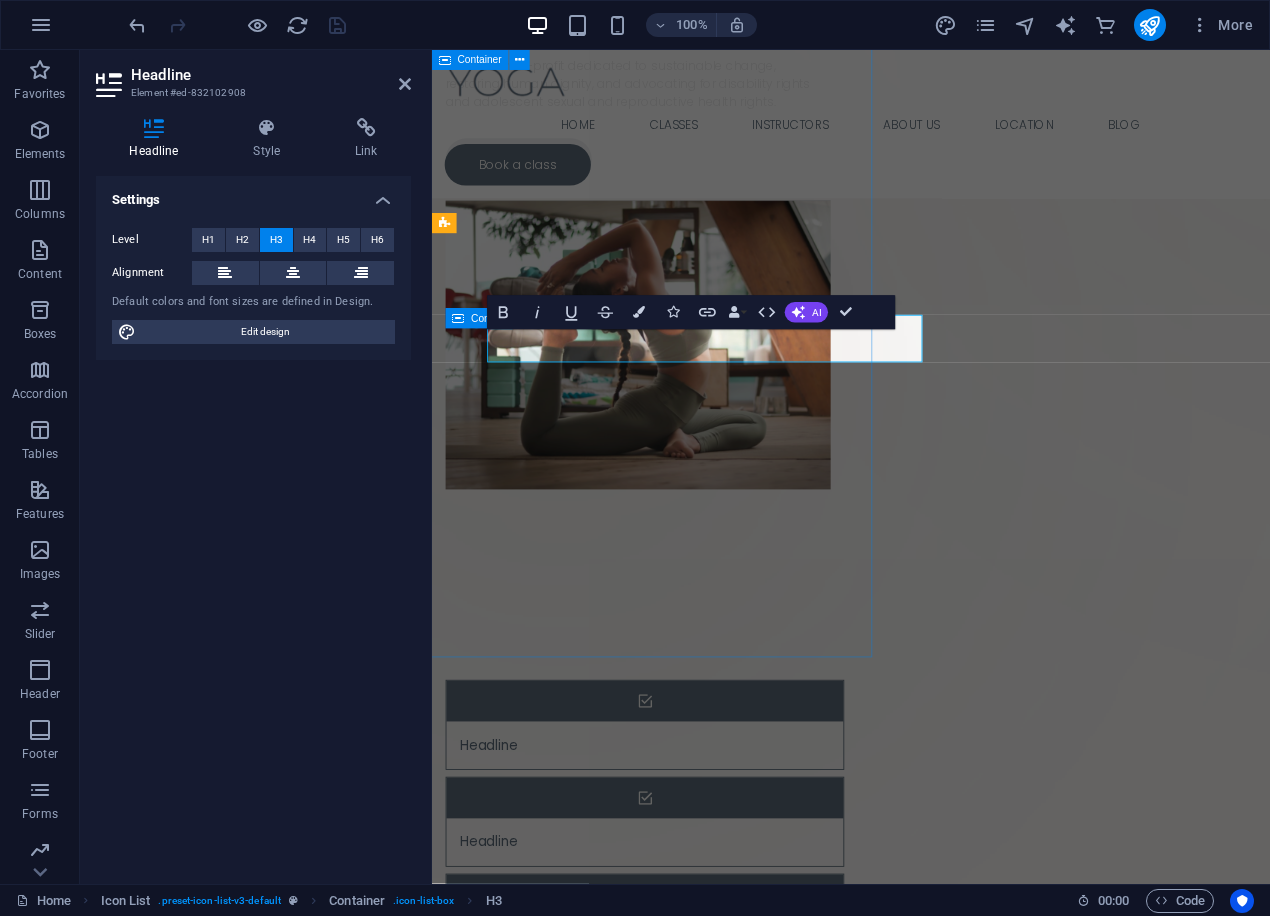 click on "Drop content here or  Add elements  Paste clipboard" at bounding box center [584, 448] 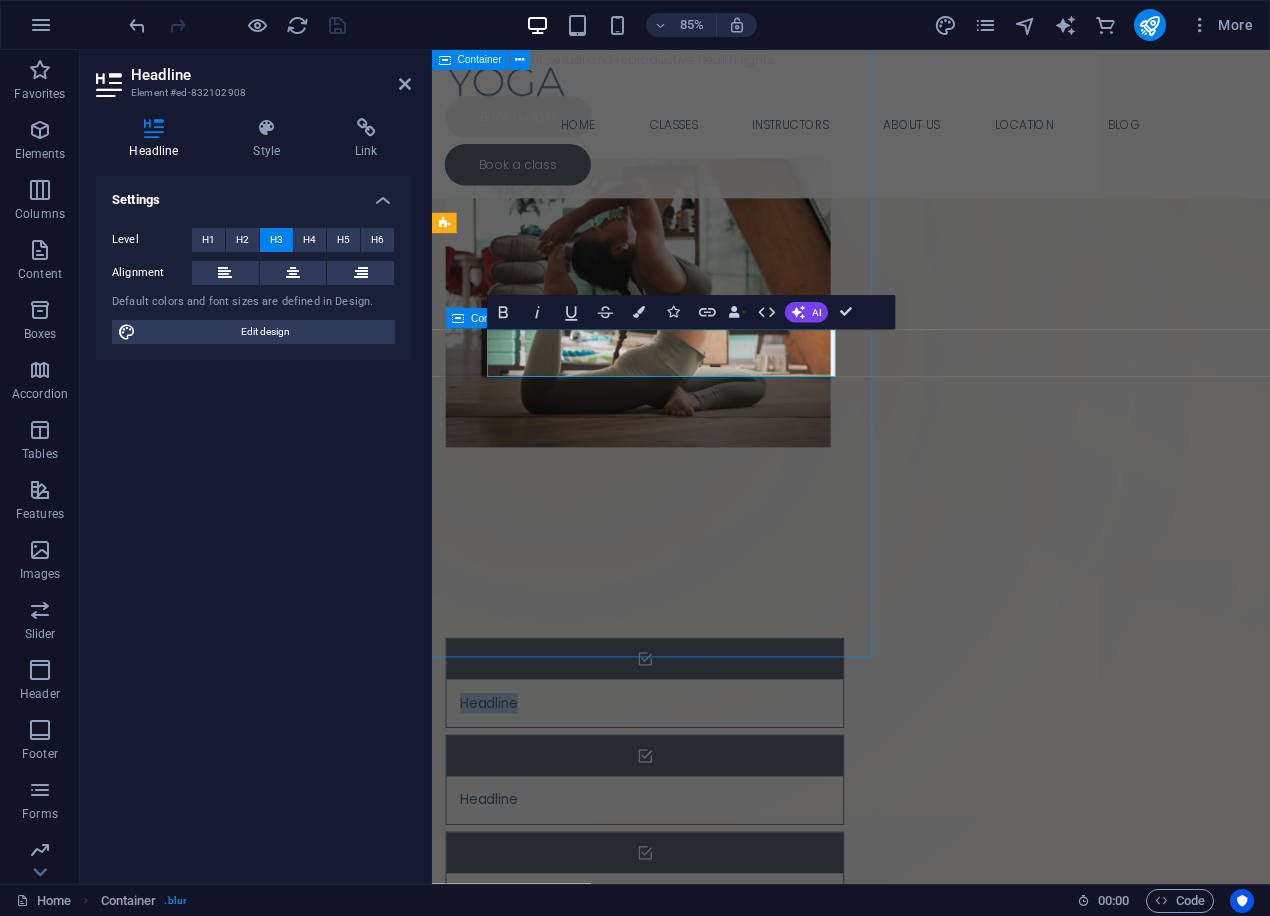 click on "Drop content here or  Add elements  Paste clipboard" at bounding box center [584, 399] 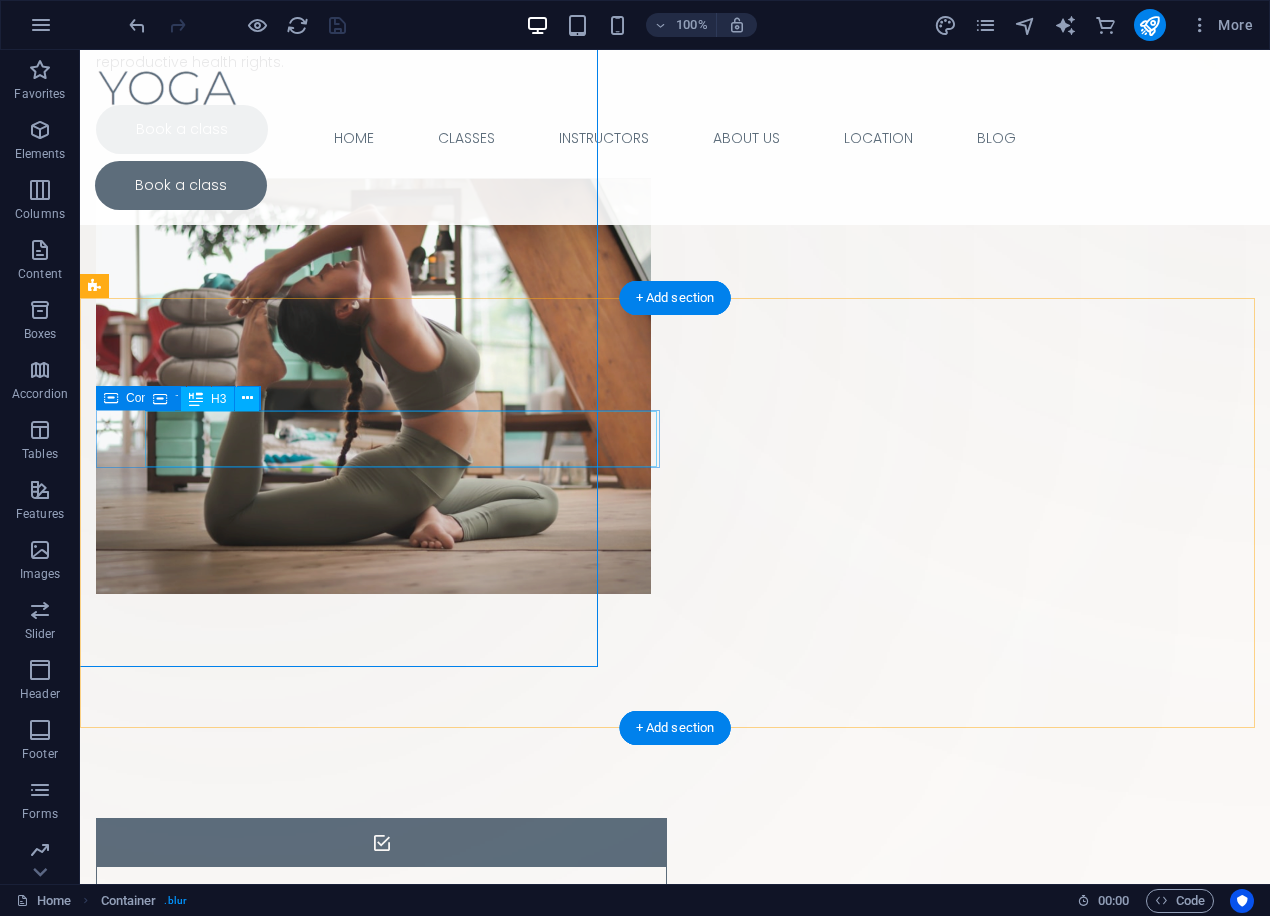 click on "Headline" at bounding box center [356, 895] 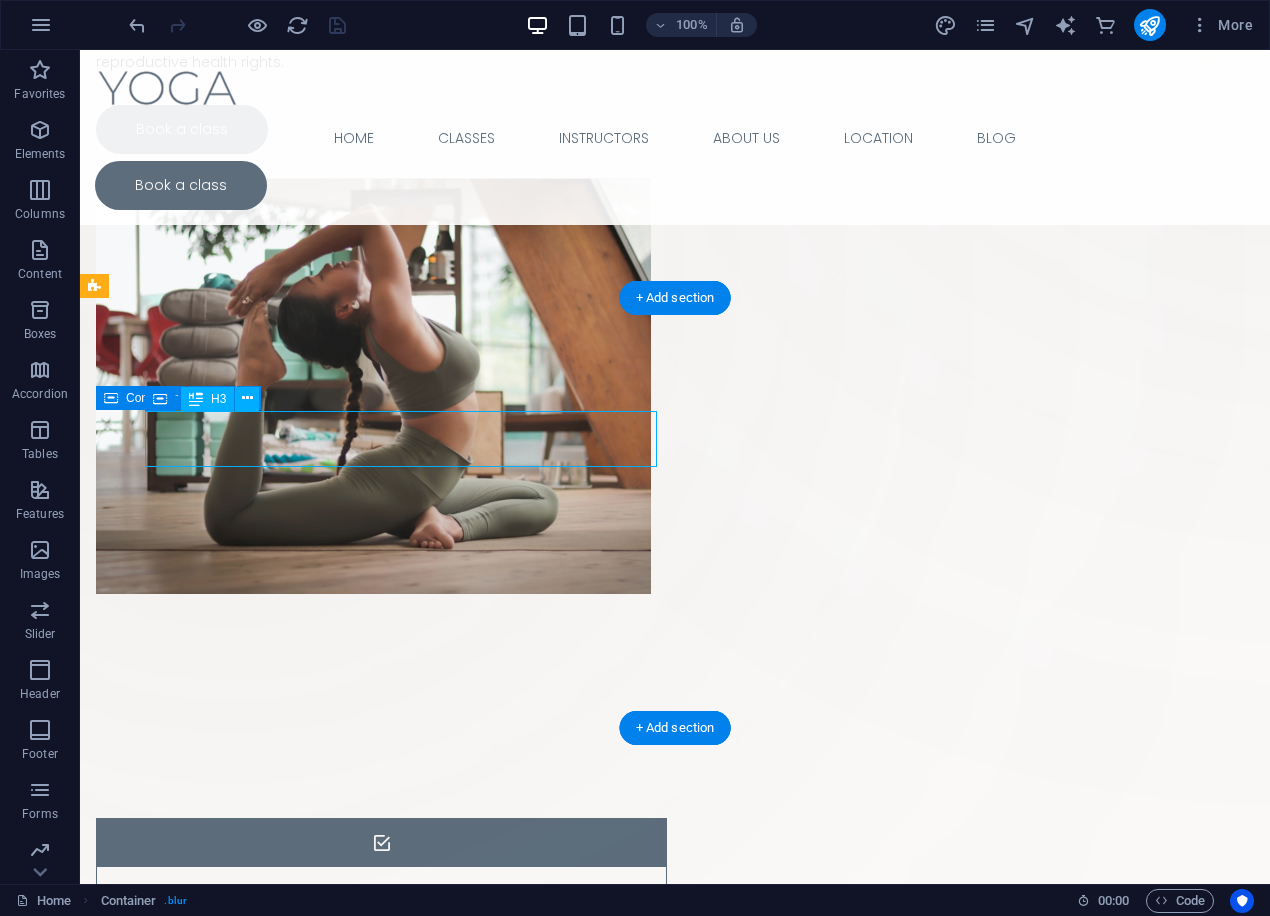 click on "Headline" at bounding box center (356, 895) 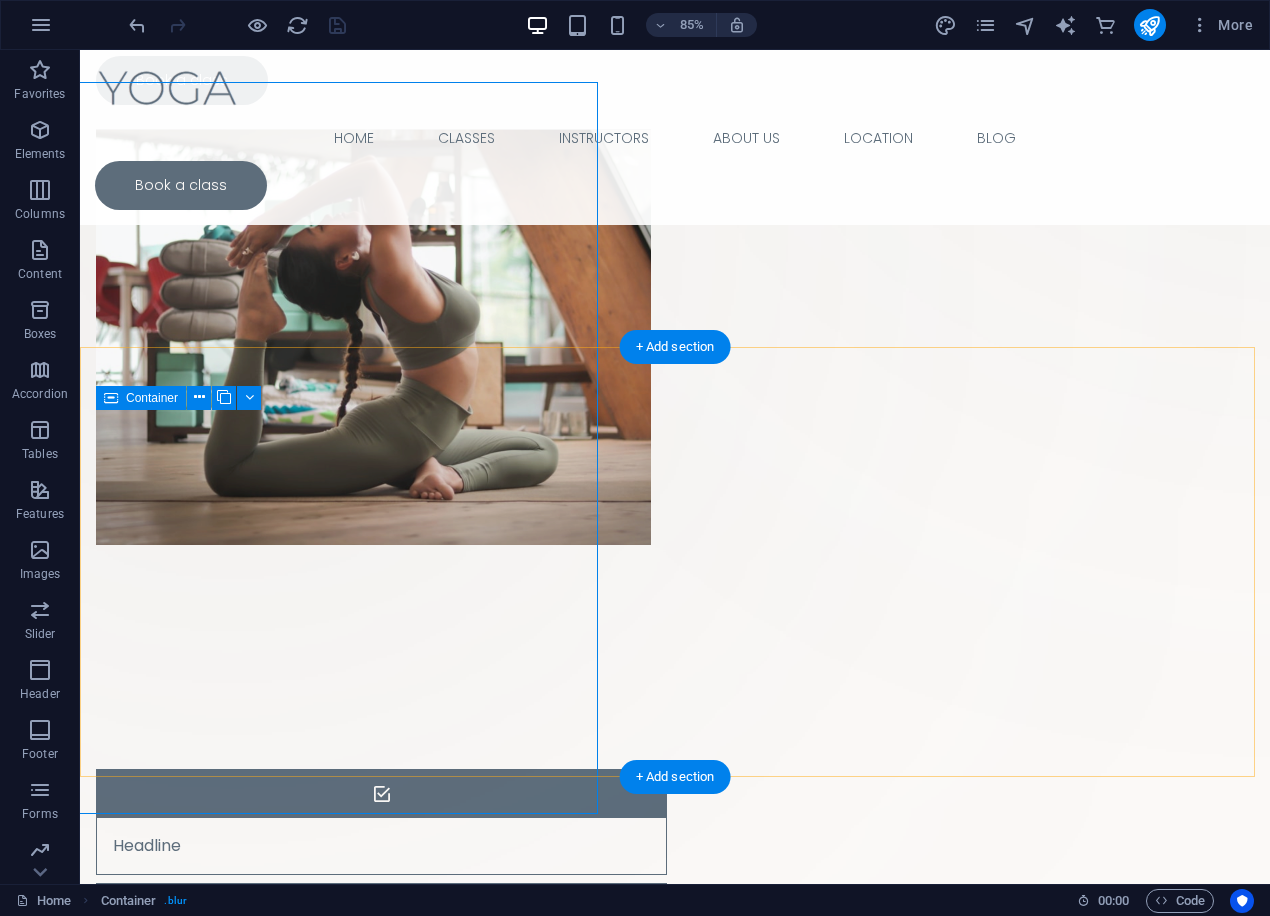 scroll, scrollTop: 467, scrollLeft: 0, axis: vertical 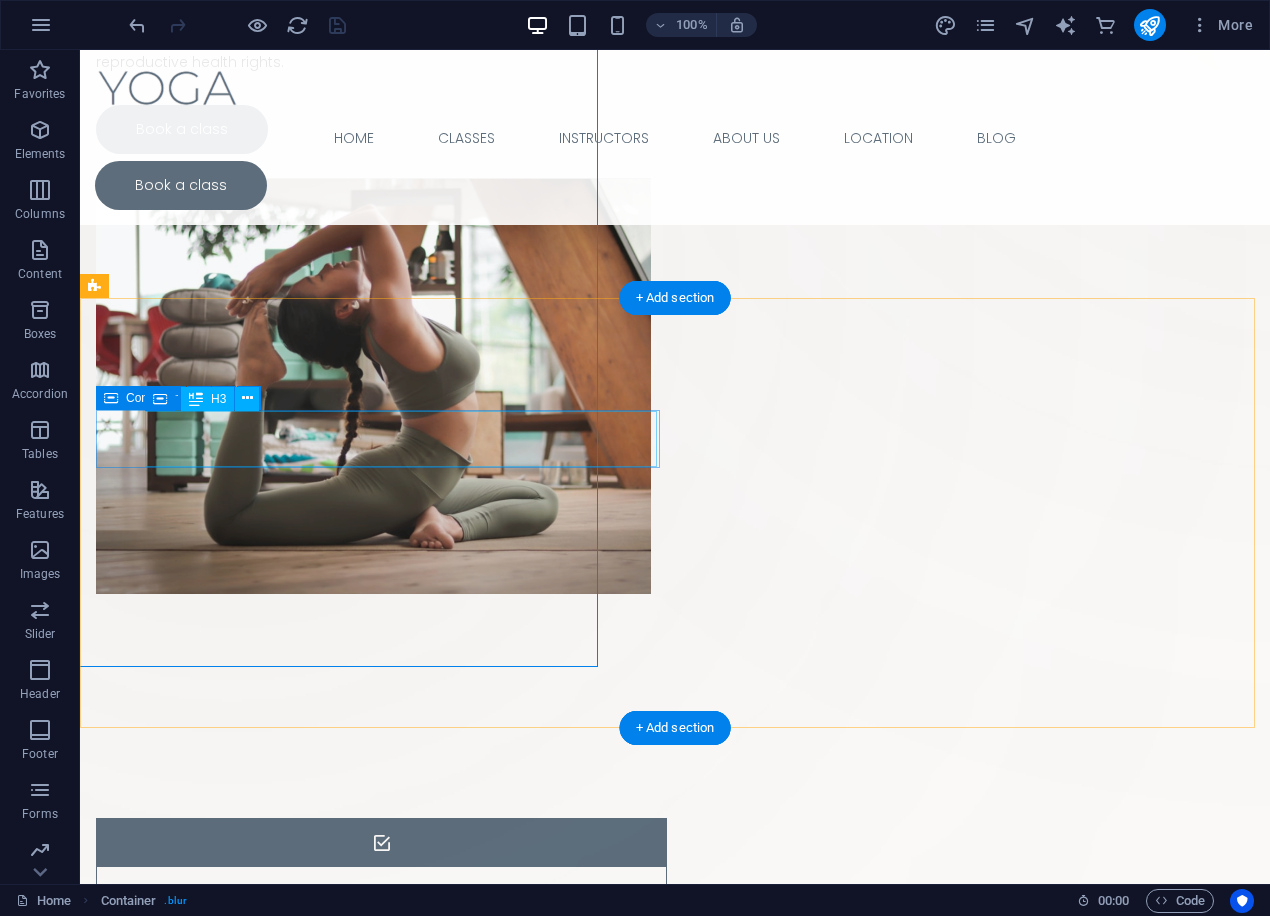 click on "Headline" at bounding box center (356, 895) 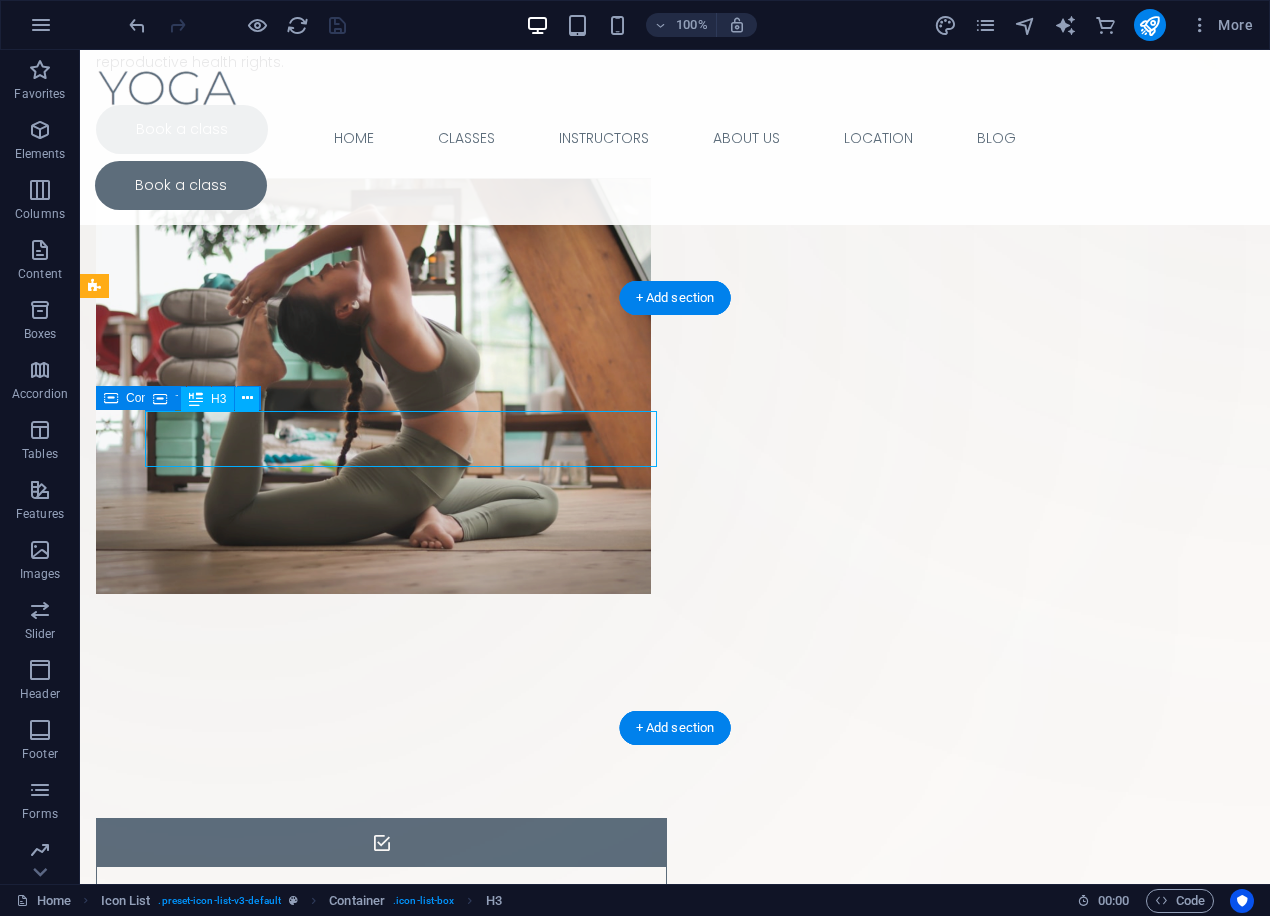 click on "Headline" at bounding box center (356, 895) 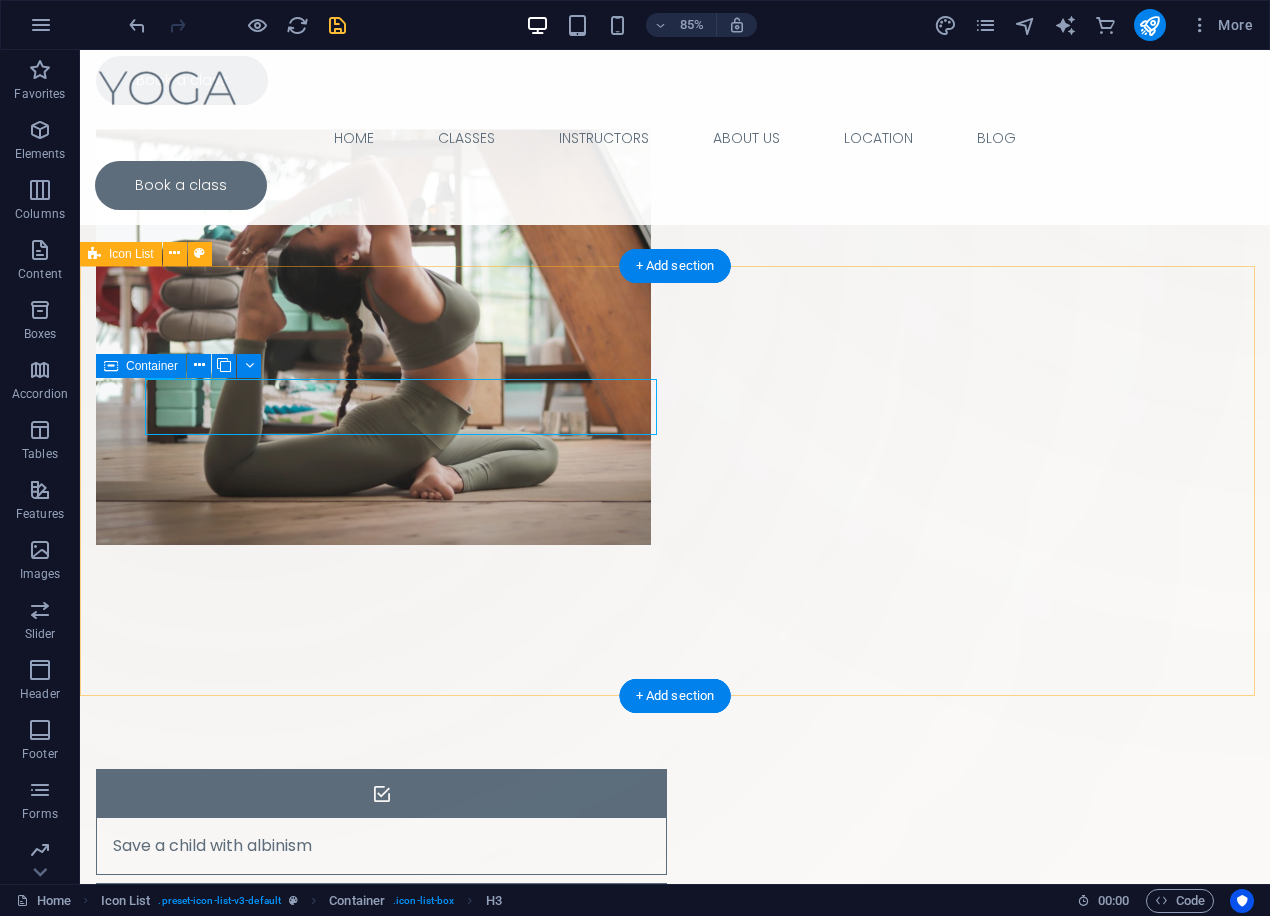 scroll, scrollTop: 499, scrollLeft: 0, axis: vertical 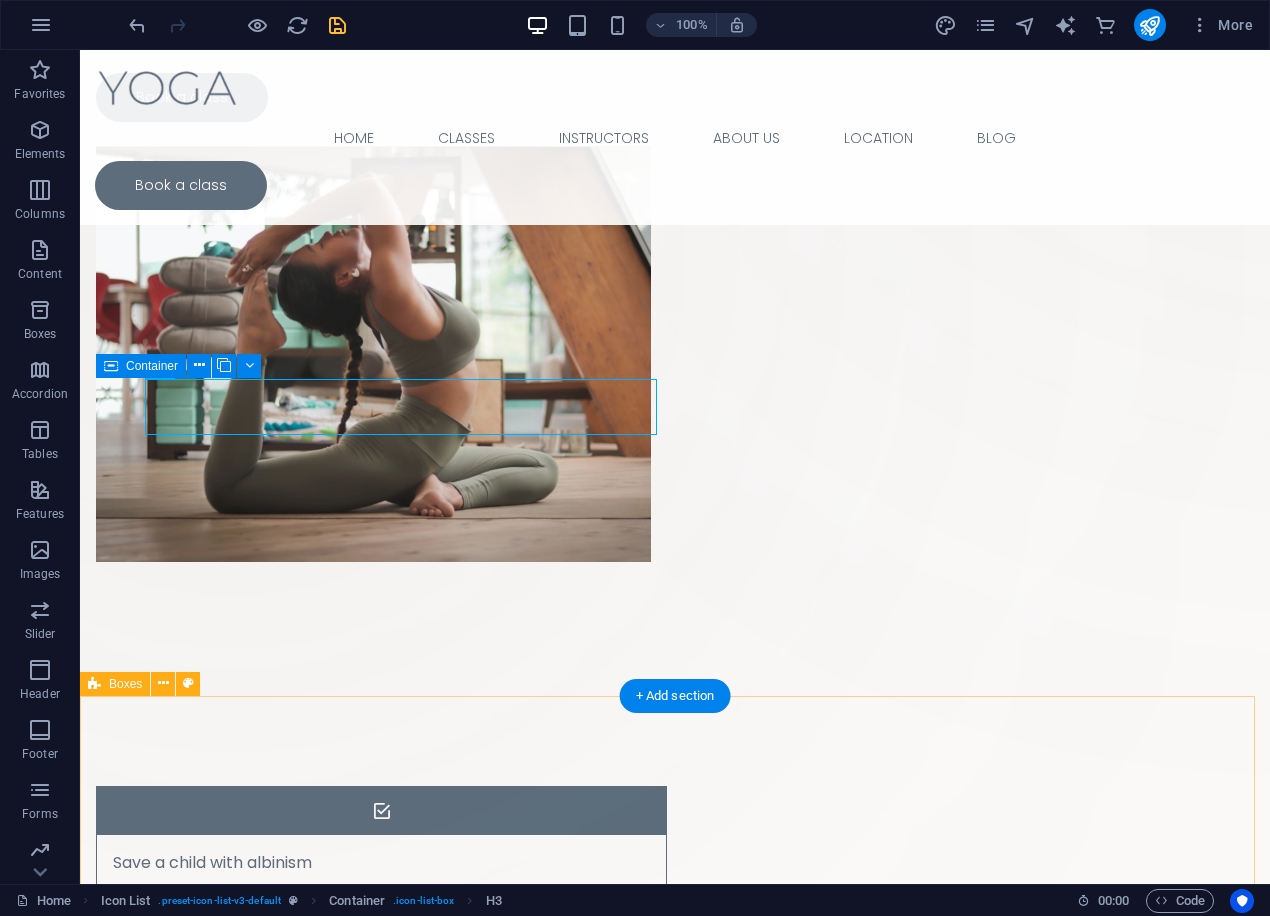 click on "Mind Lorem ipsum dolor sit amet, consectetur adipiscing el.
Balance Lorem ipsum dolor sit amet, consectetur adipiscing el.
Strength Lorem ipsum dolor sit amet, consectetur adipiscing el.
Flexibility Lorem ipsum dolor sit amet, consectetur adipiscing el." at bounding box center (675, 2086) 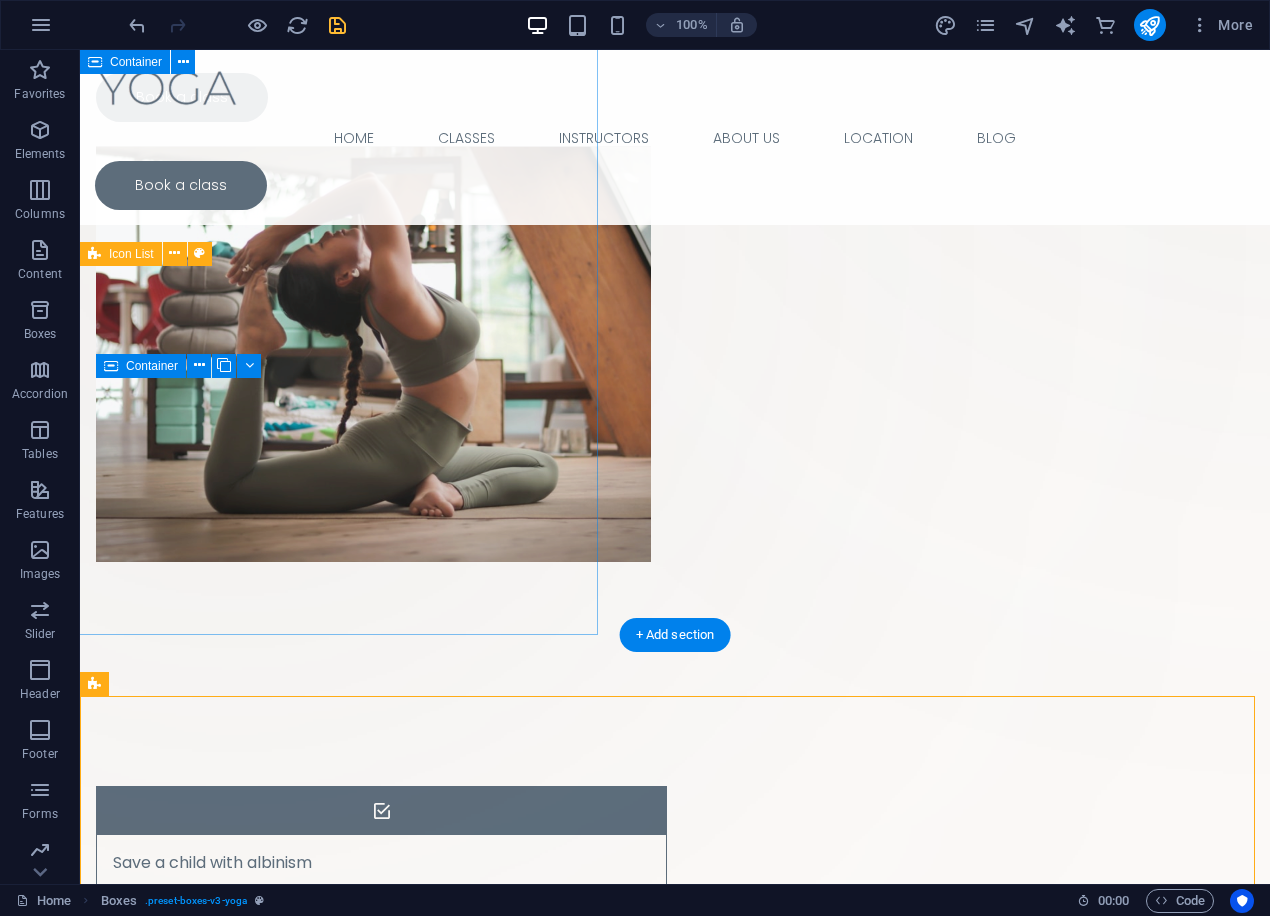 click on "Drop content here or  Add elements  Paste clipboard" at bounding box center [232, 269] 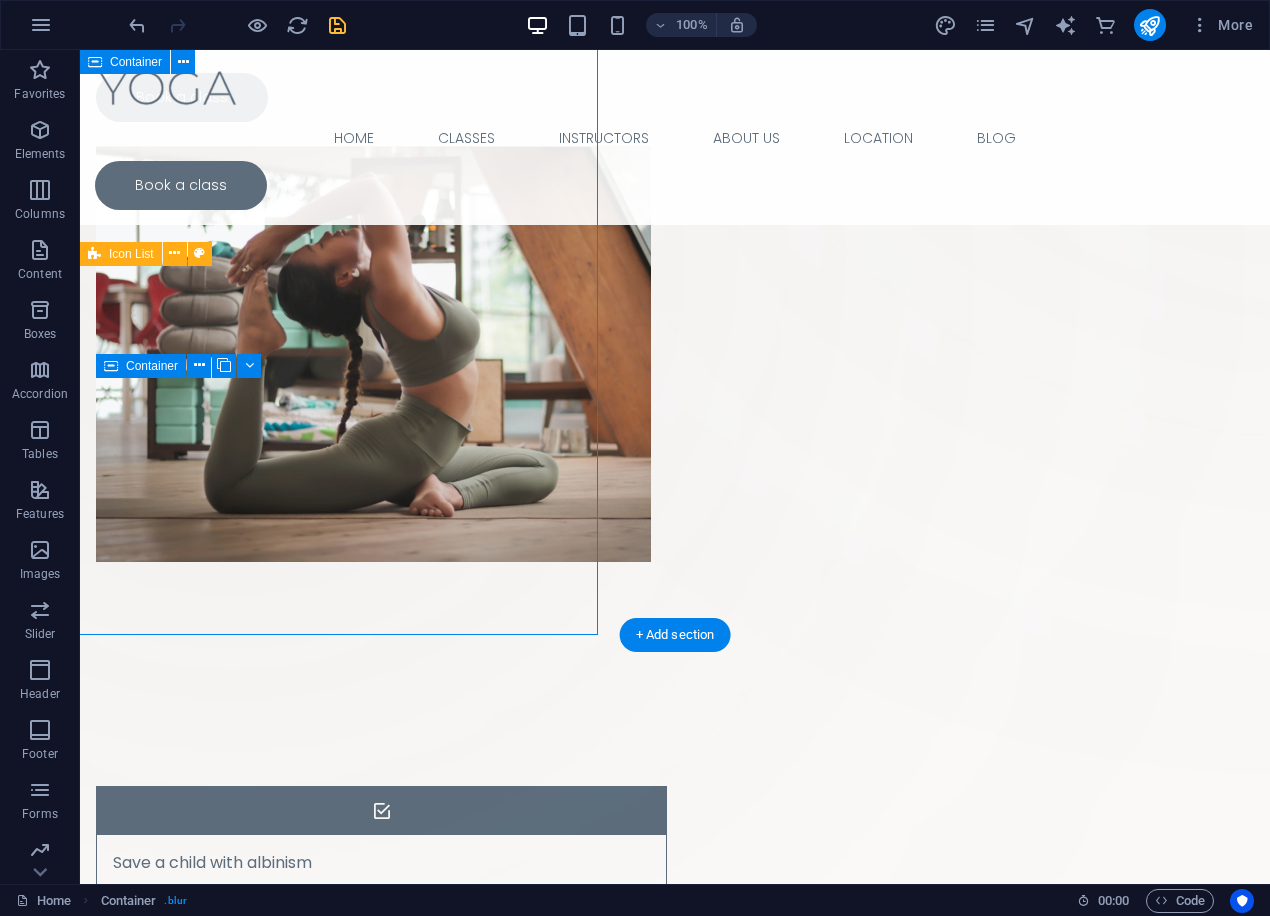 click on "Drop content here or  Add elements  Paste clipboard" at bounding box center [232, 269] 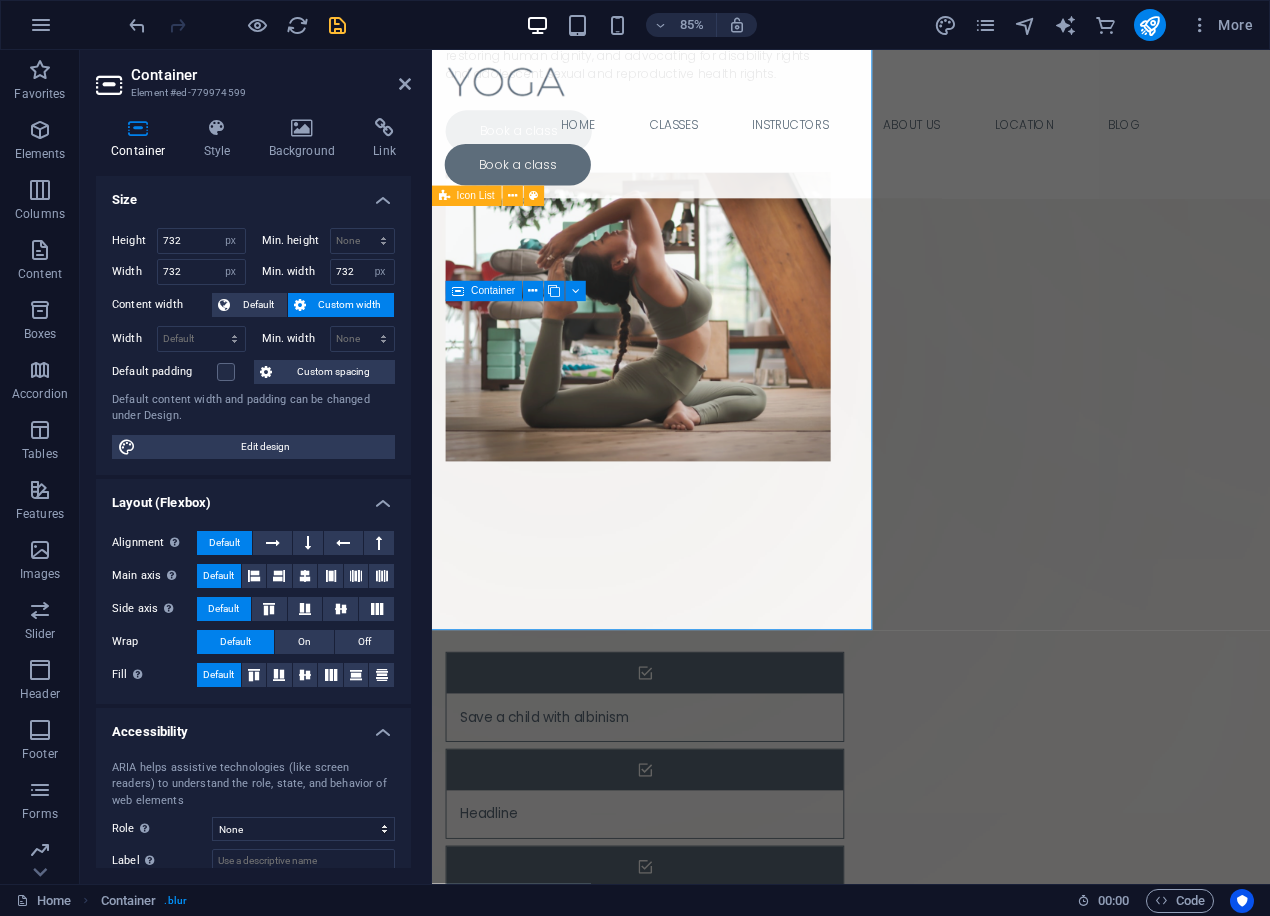 scroll, scrollTop: 548, scrollLeft: 0, axis: vertical 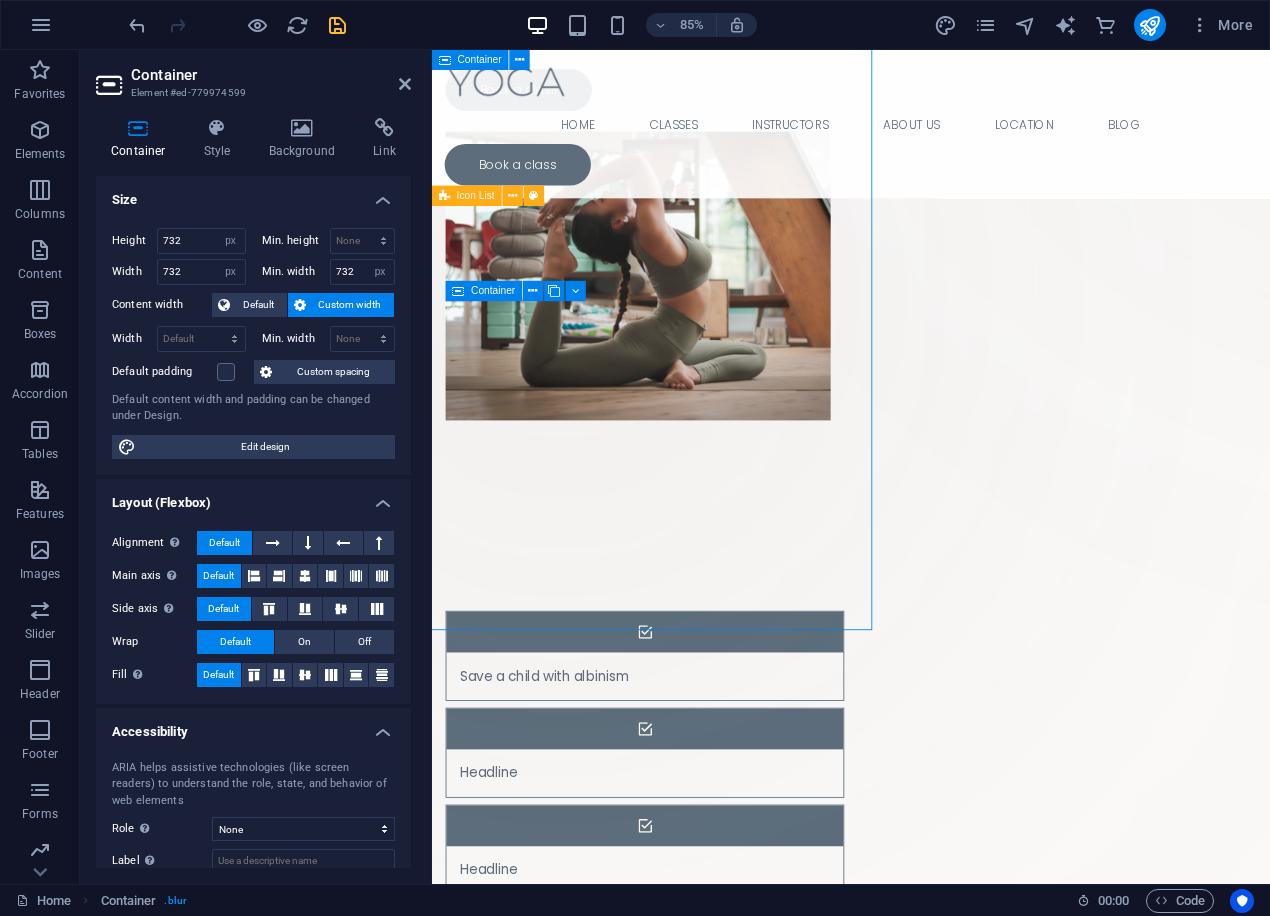 click on "Drop content here or  Add elements  Paste clipboard" at bounding box center [584, 367] 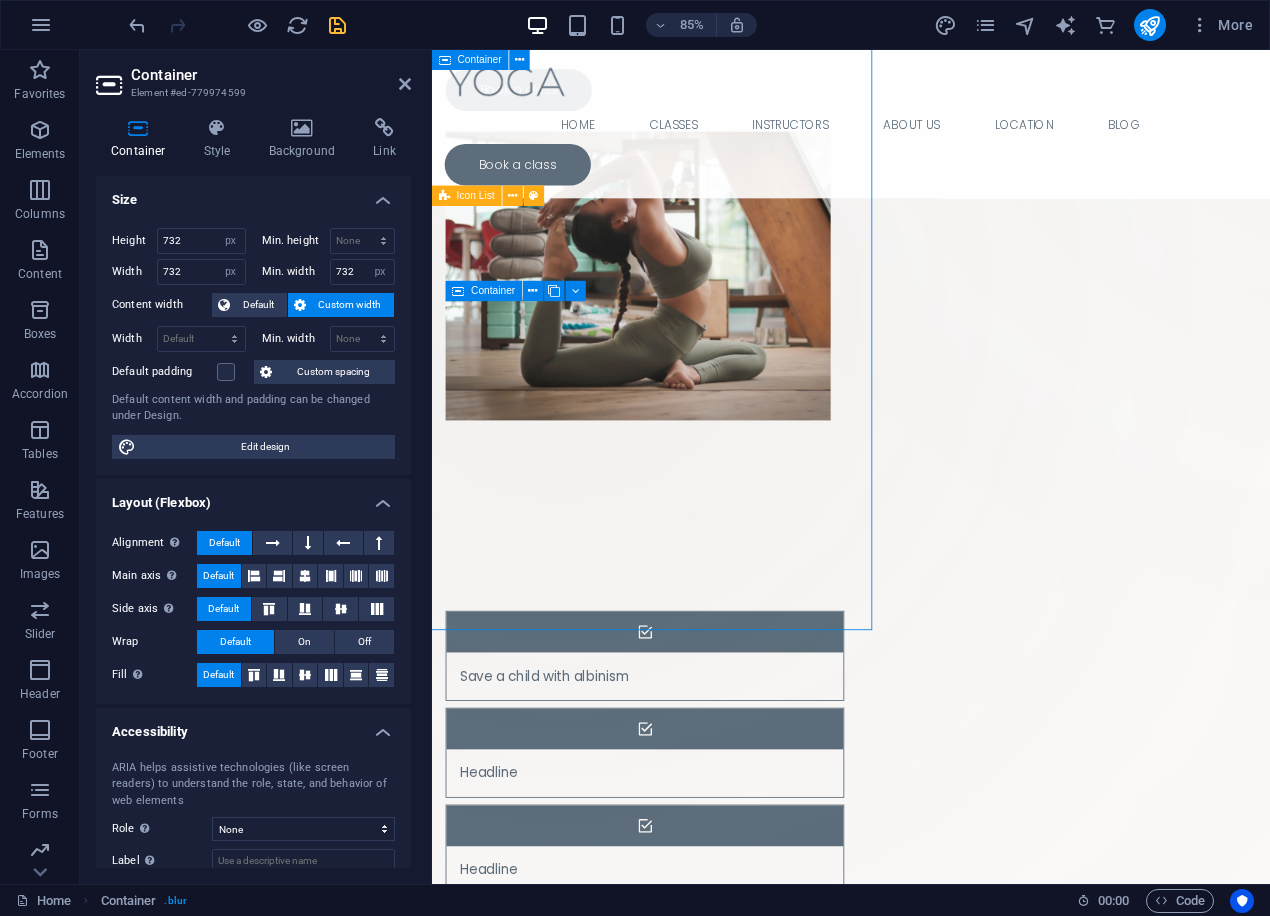 click on "Drop content here or  Add elements  Paste clipboard" at bounding box center [584, 367] 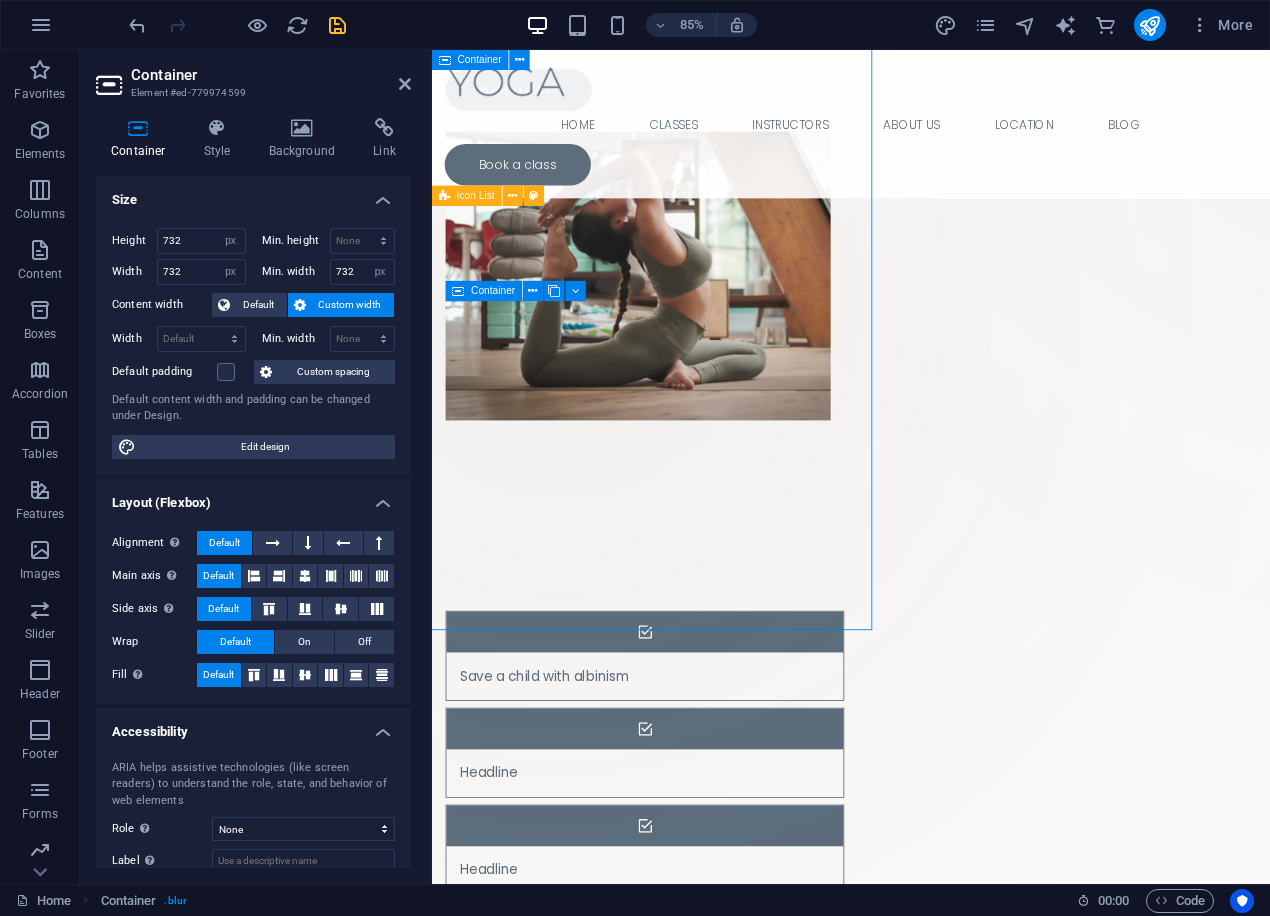 click on "Drop content here or  Add elements  Paste clipboard" at bounding box center [584, 367] 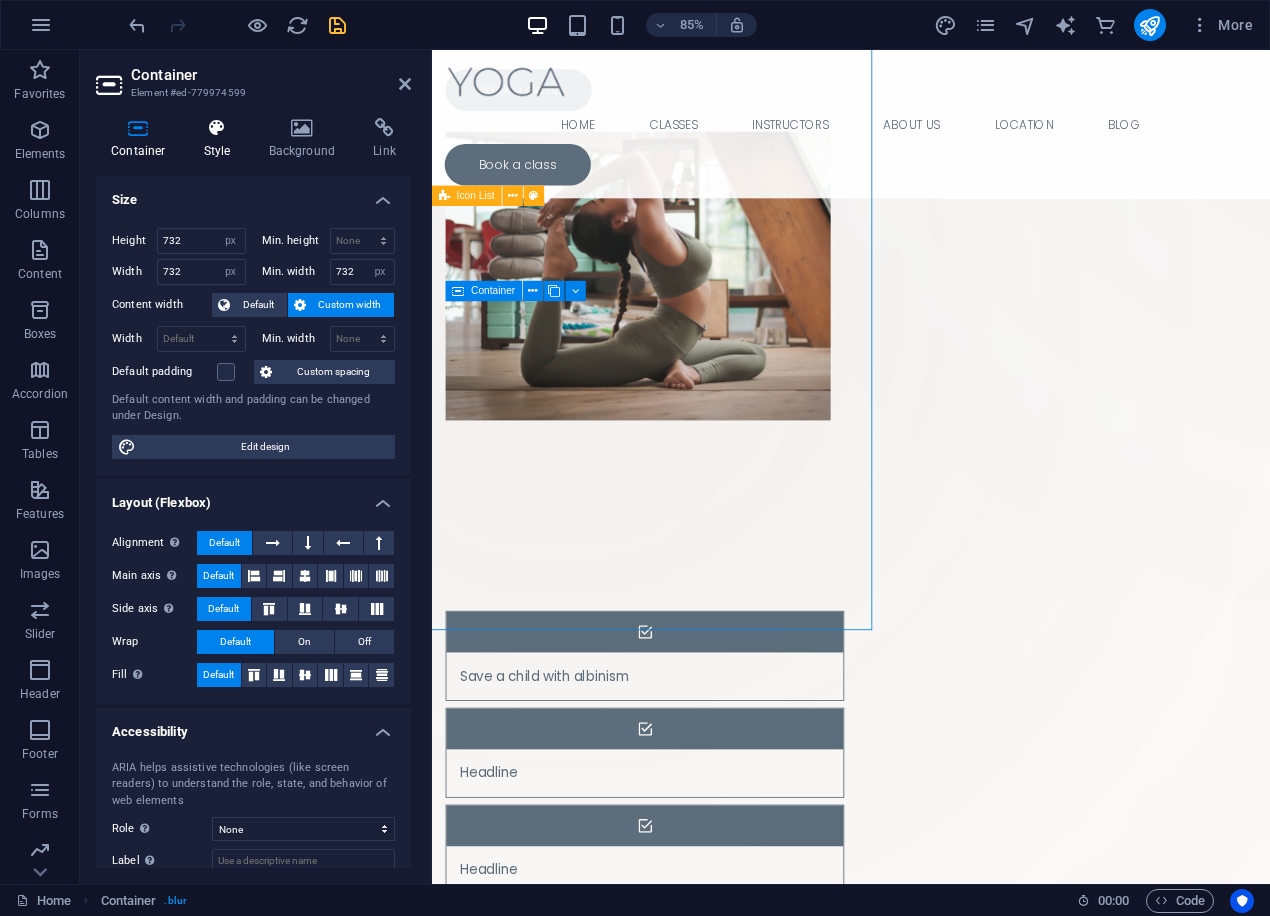 click on "Style" at bounding box center [221, 139] 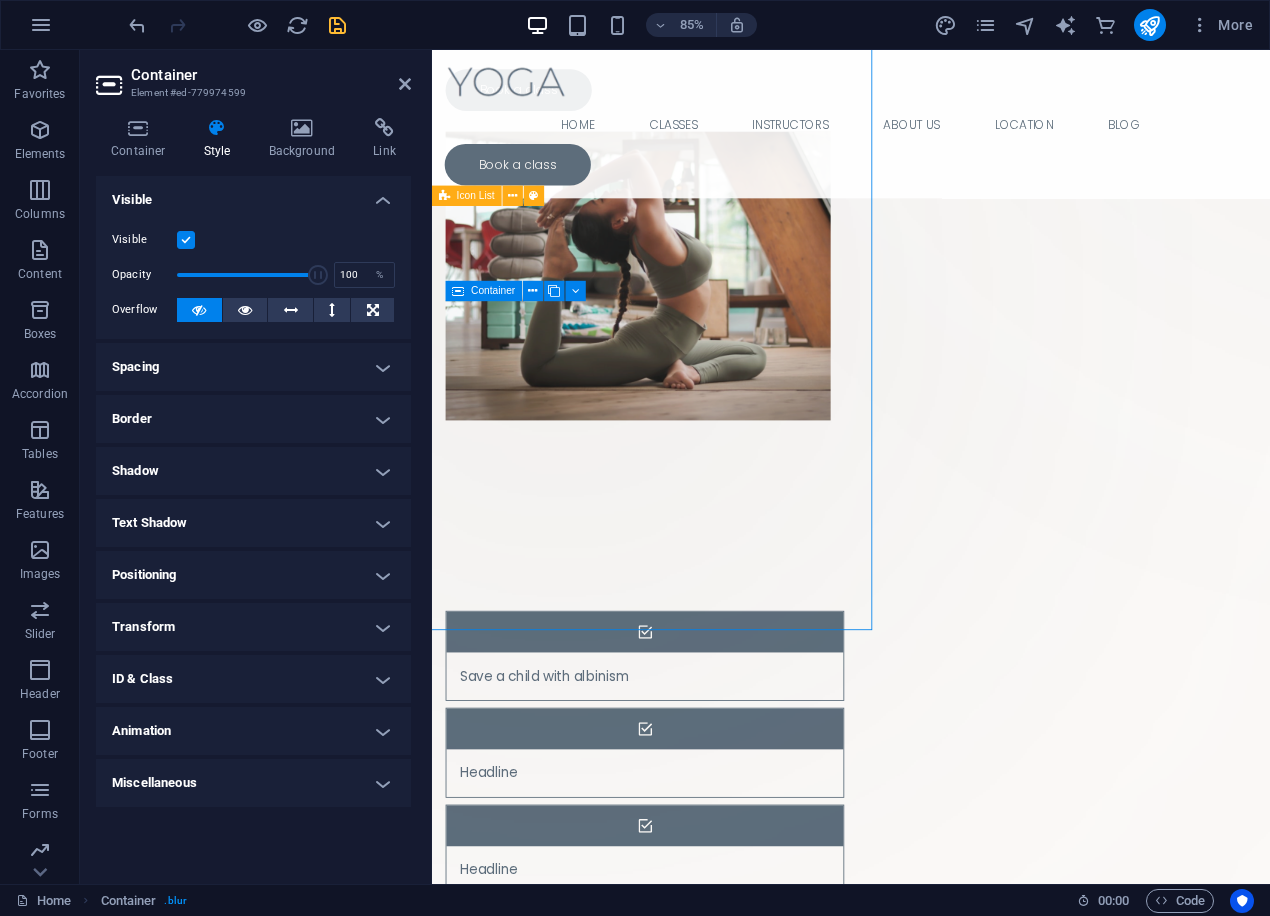 click on "Spacing" at bounding box center [253, 367] 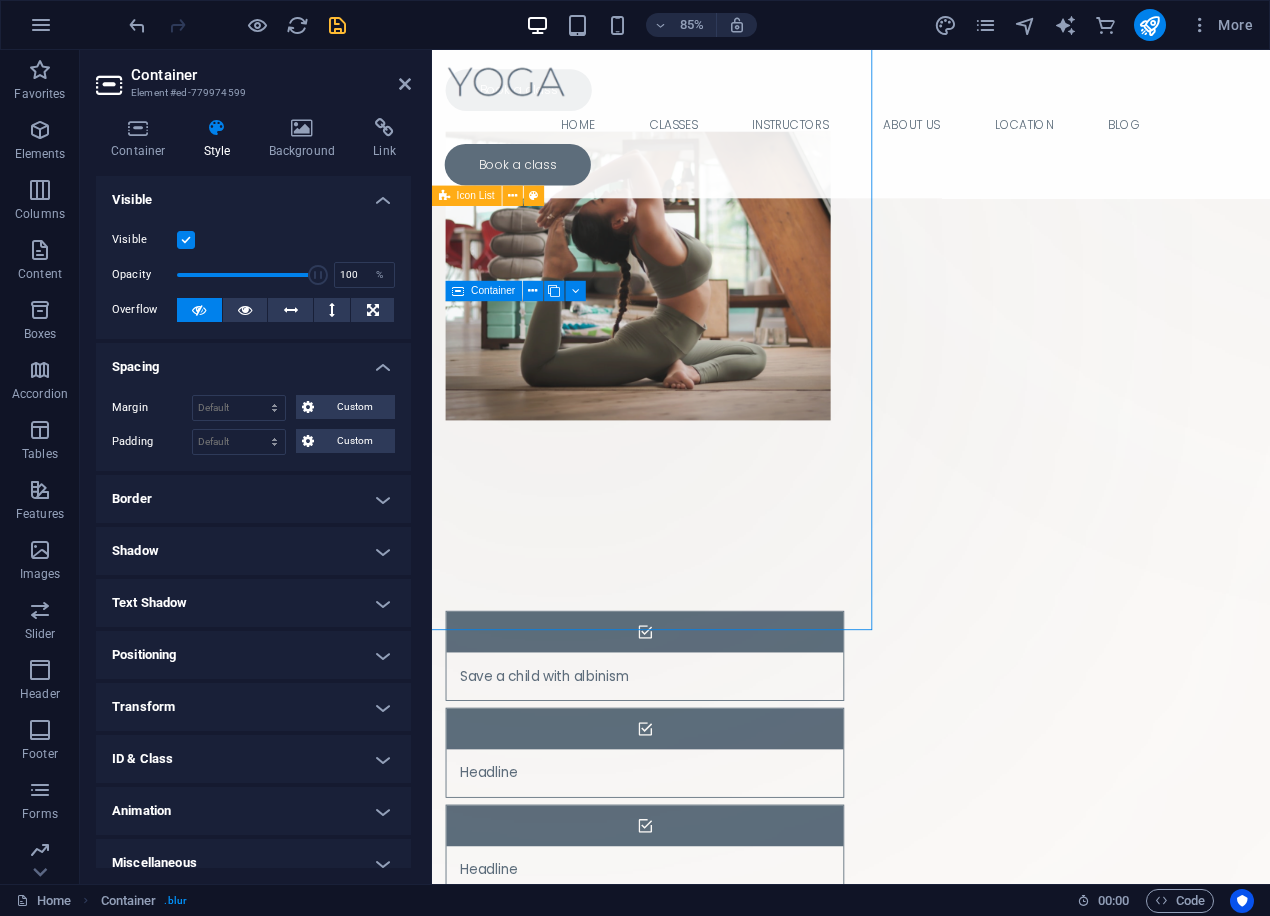 click on "Spacing" at bounding box center [253, 361] 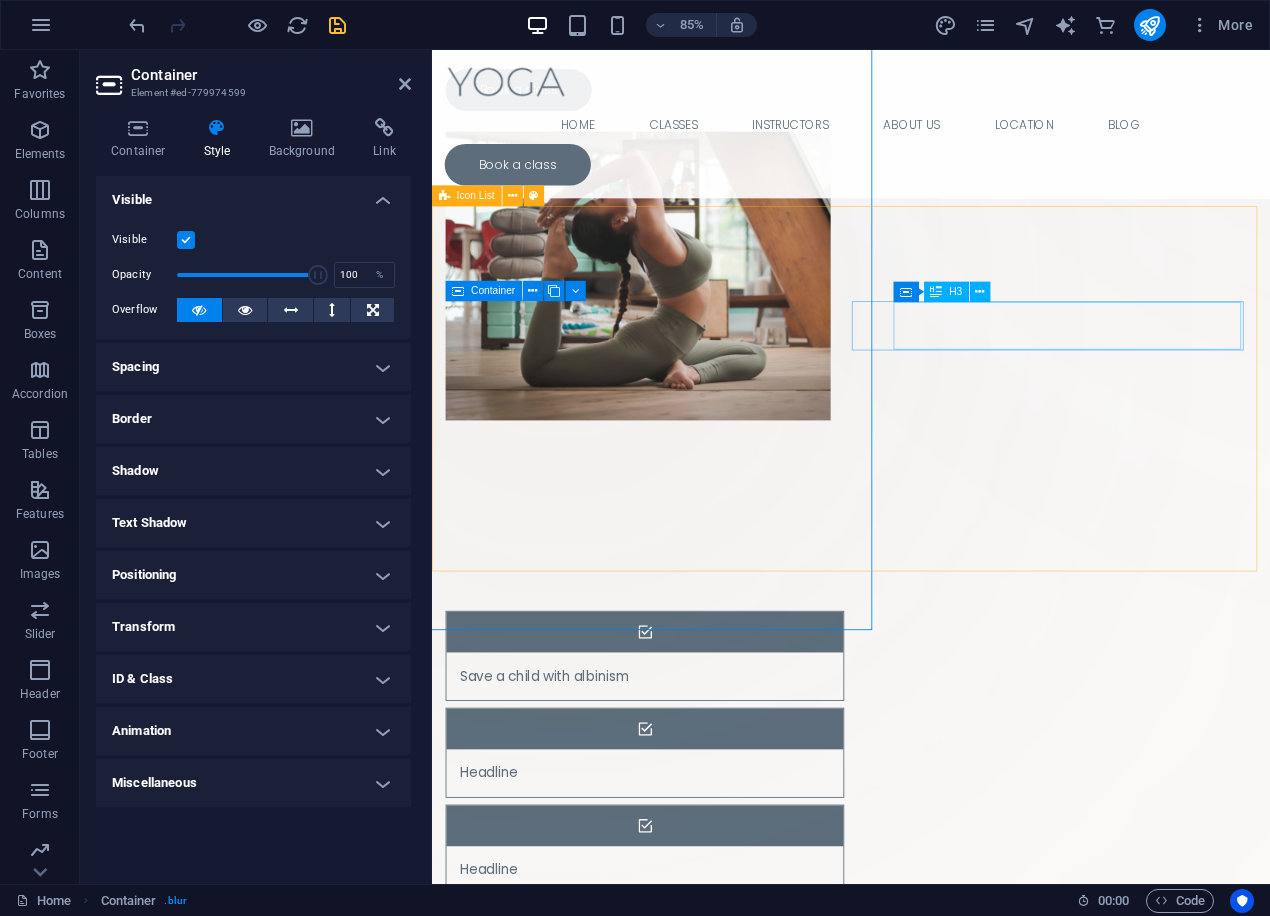 click on "Headline" at bounding box center (657, 901) 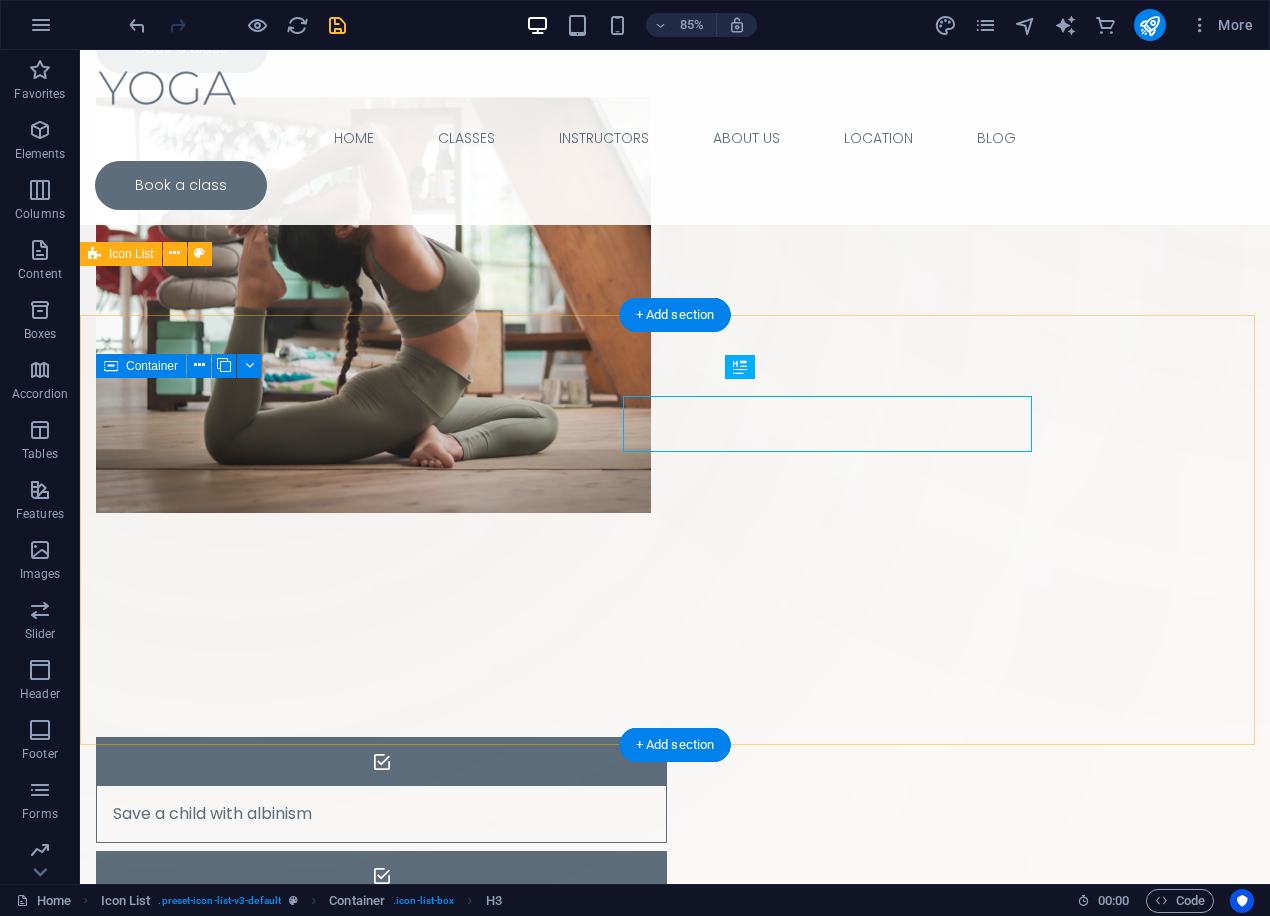 scroll, scrollTop: 499, scrollLeft: 0, axis: vertical 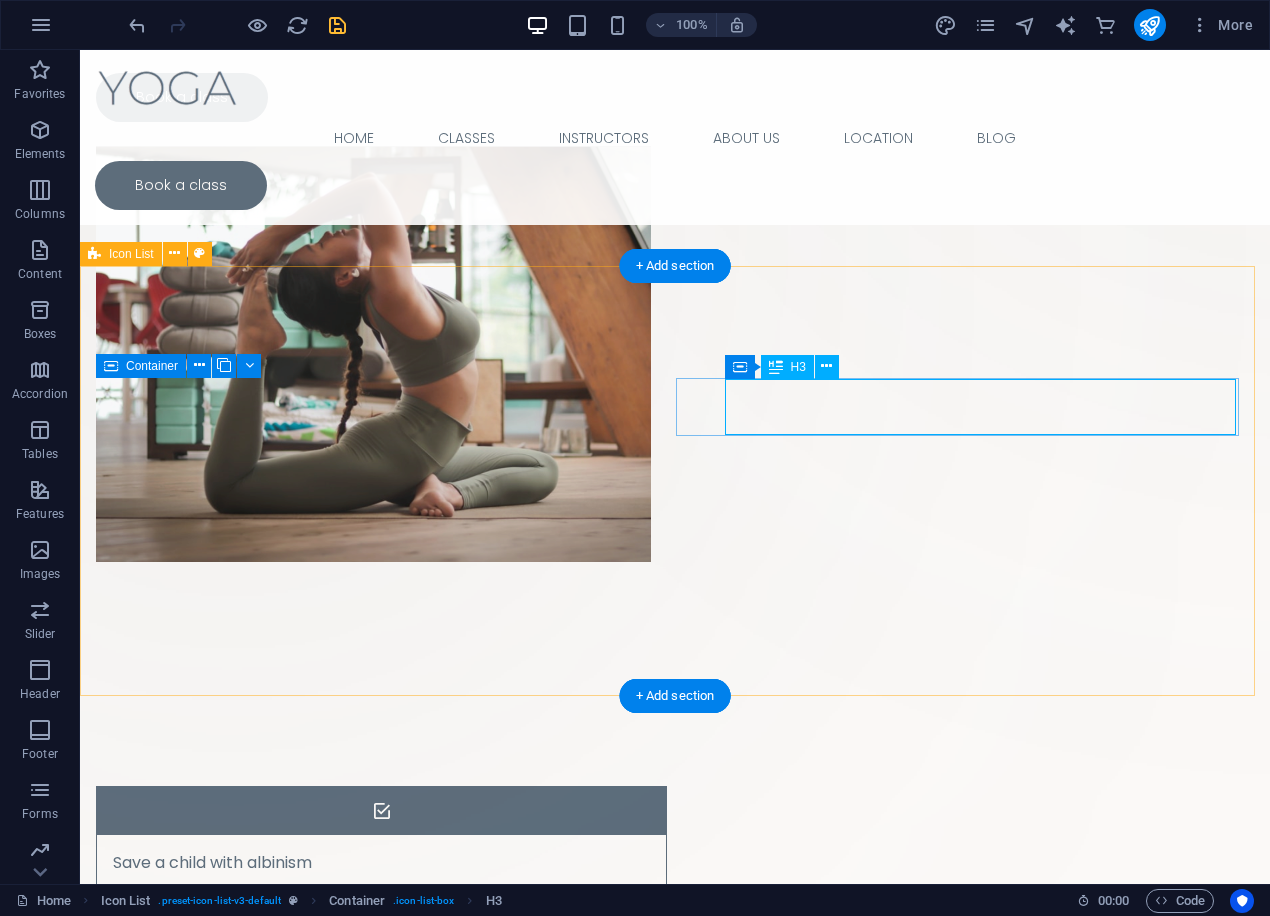 click on "Headline" at bounding box center (356, 977) 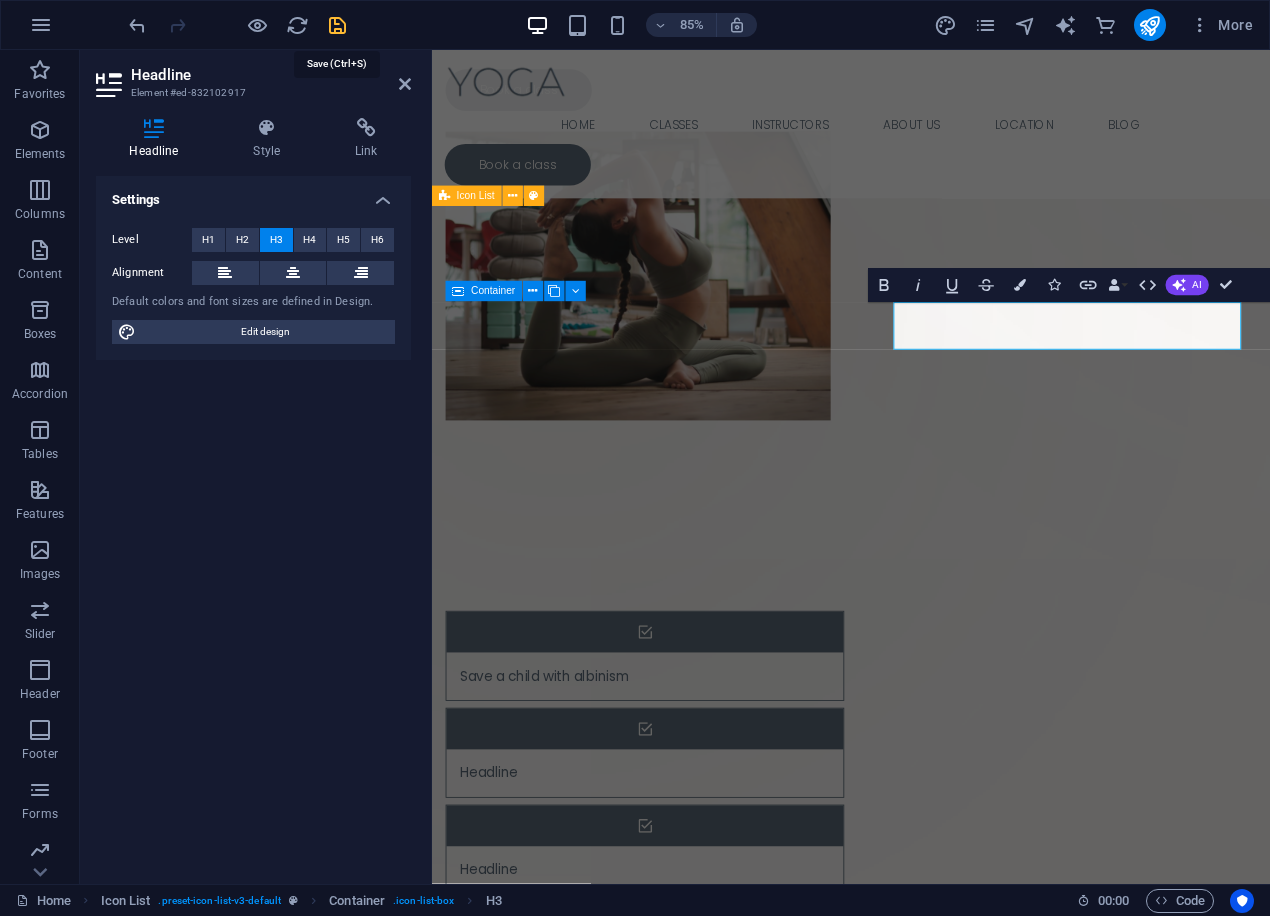 click at bounding box center (337, 25) 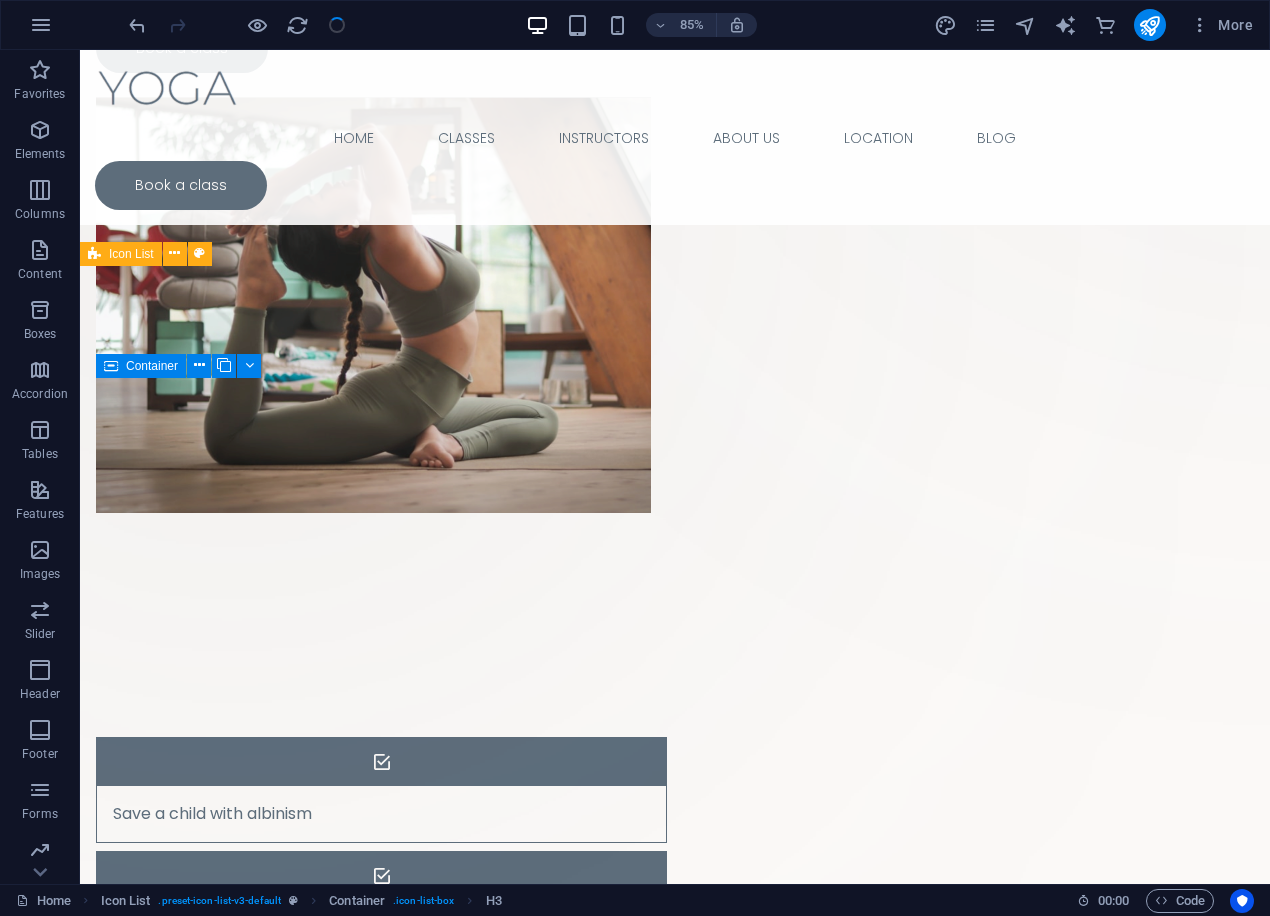 scroll, scrollTop: 499, scrollLeft: 0, axis: vertical 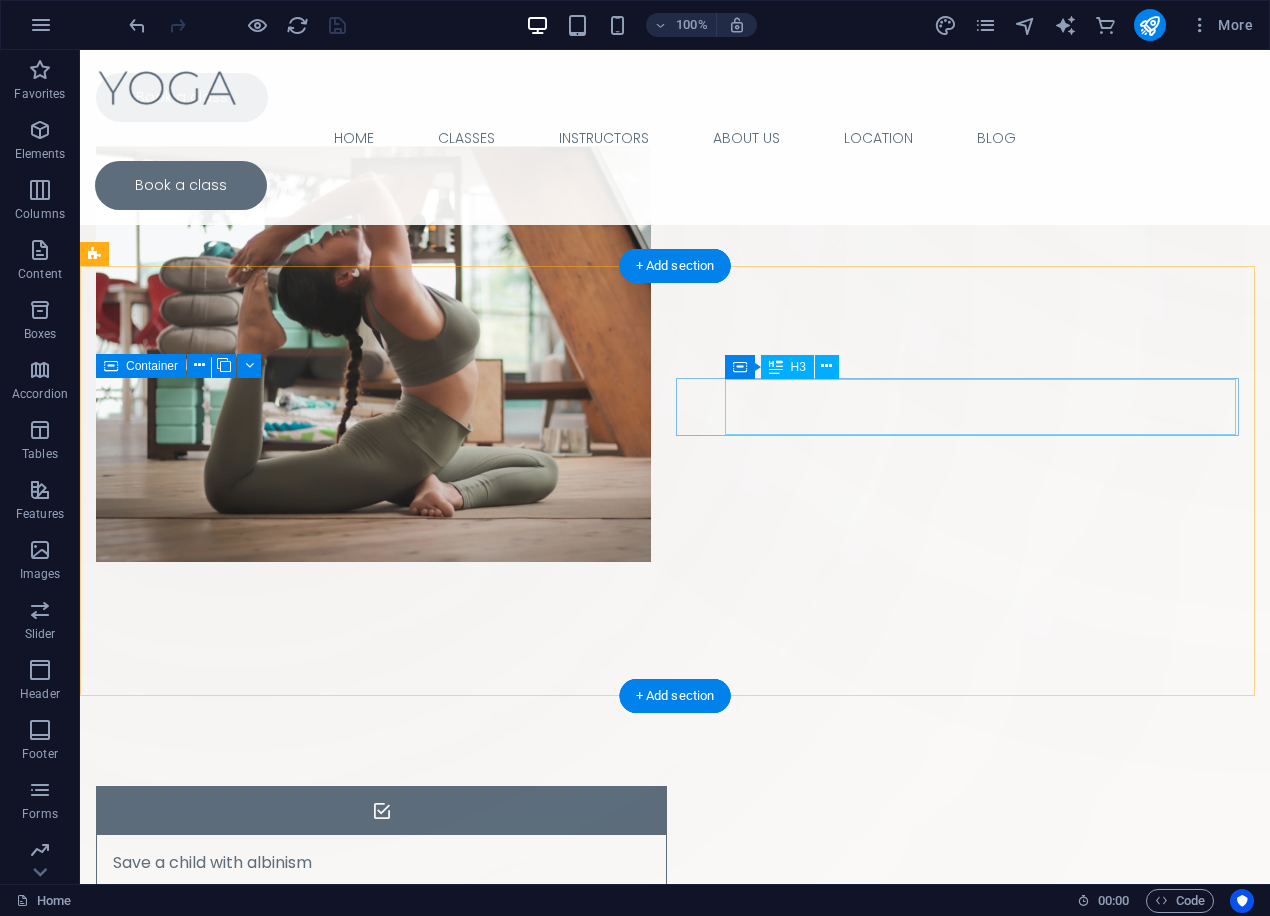 click on "Headline" at bounding box center (356, 977) 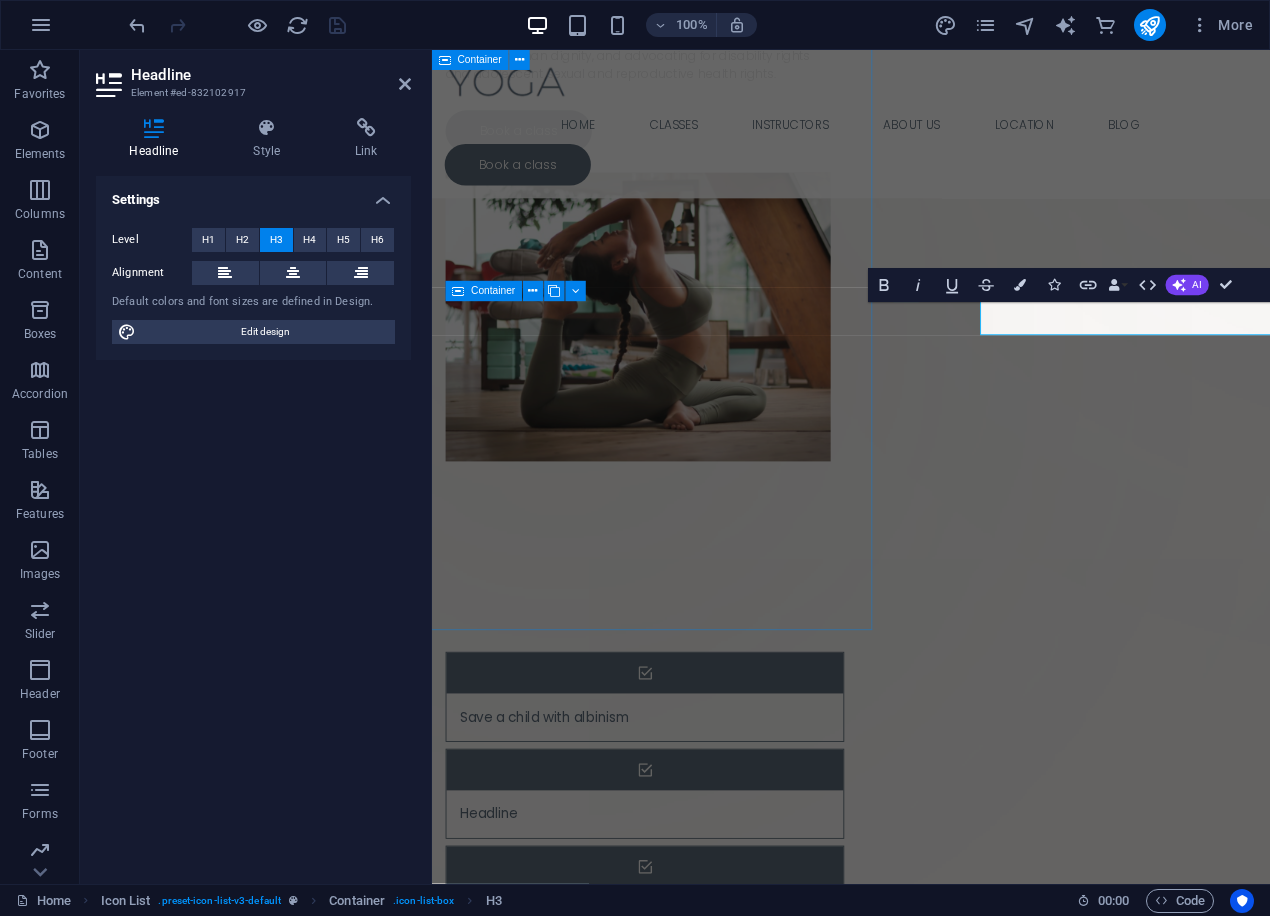 scroll, scrollTop: 548, scrollLeft: 0, axis: vertical 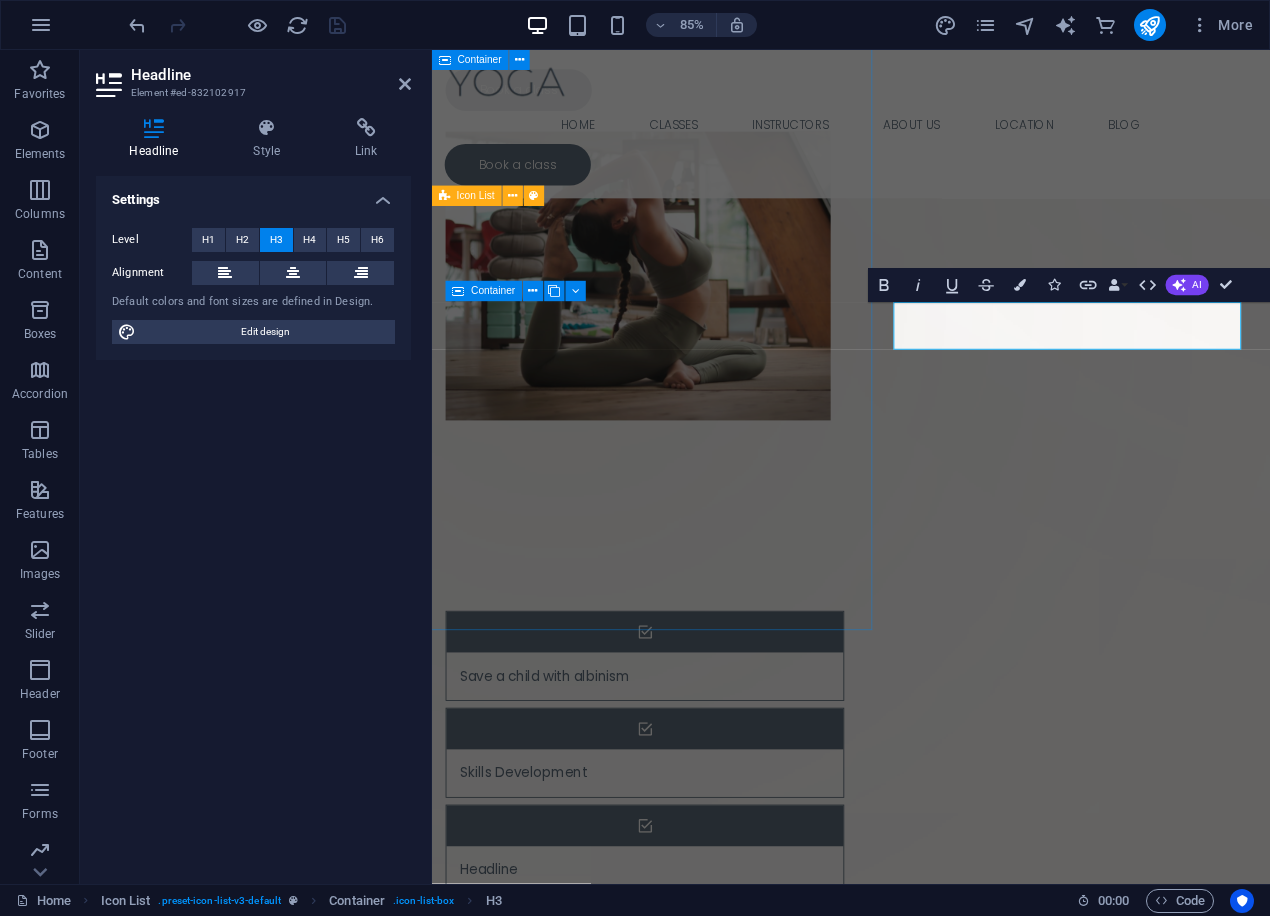 click on "Drop content here or  Add elements  Paste clipboard" at bounding box center [584, 367] 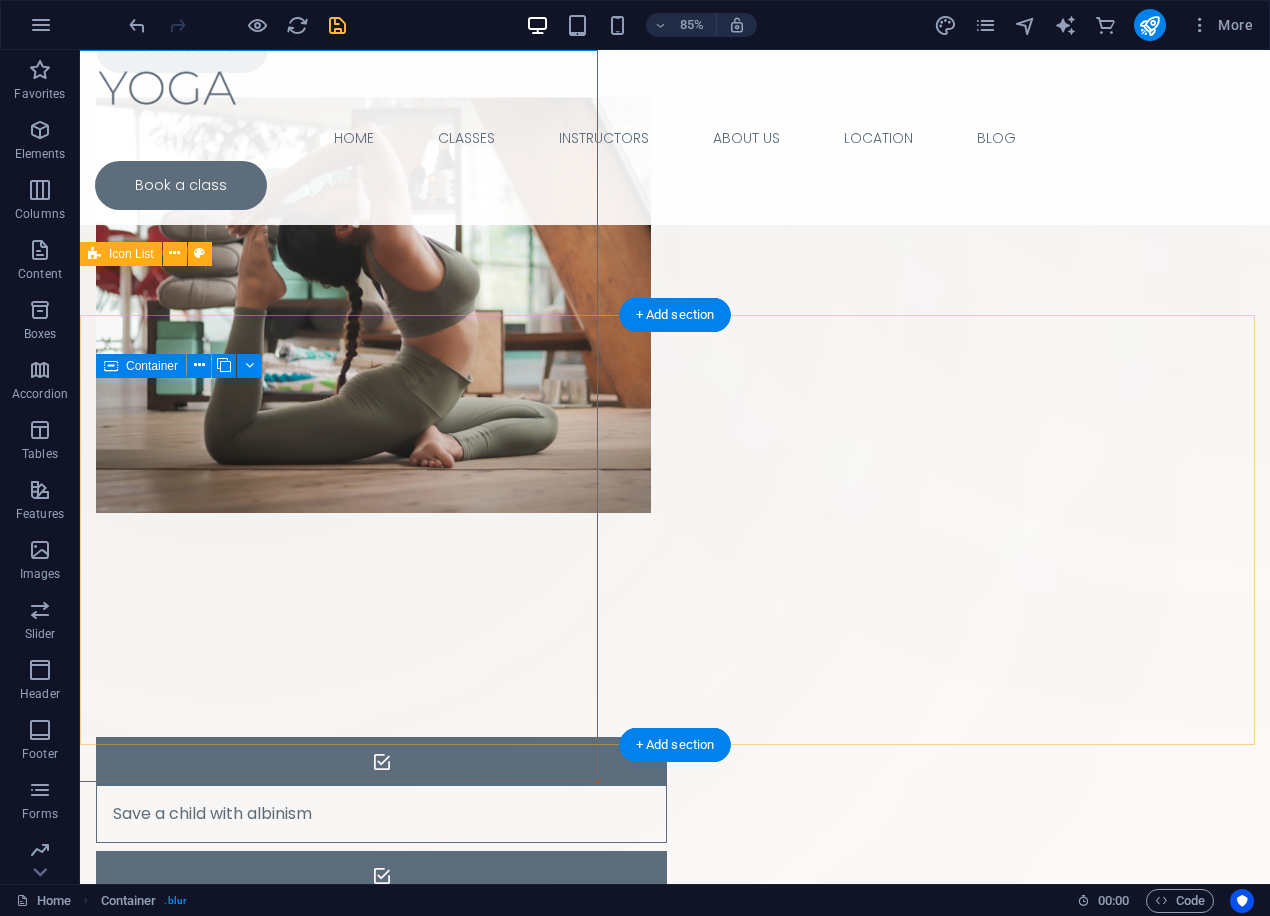 scroll, scrollTop: 499, scrollLeft: 0, axis: vertical 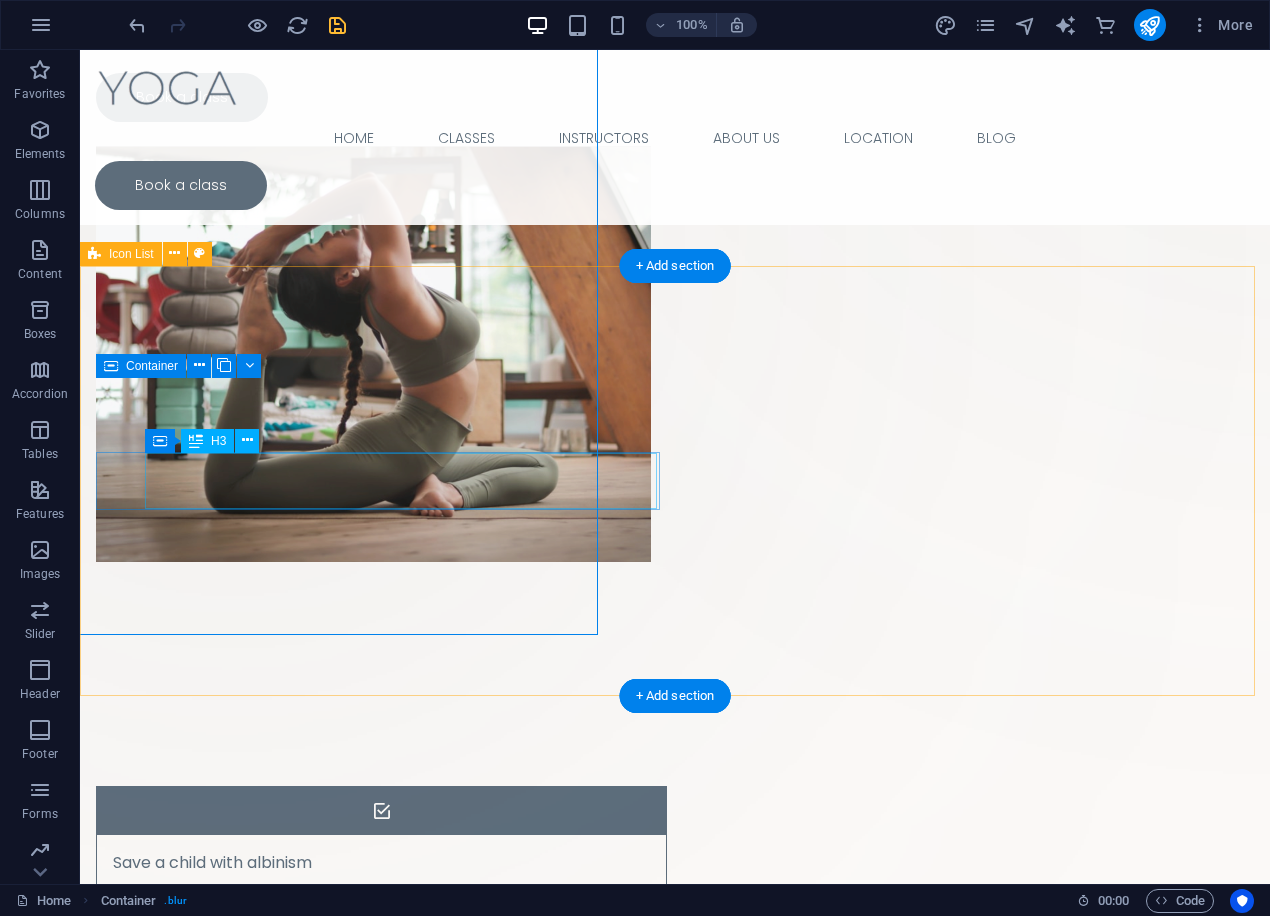 click on "Headline" at bounding box center [356, 1091] 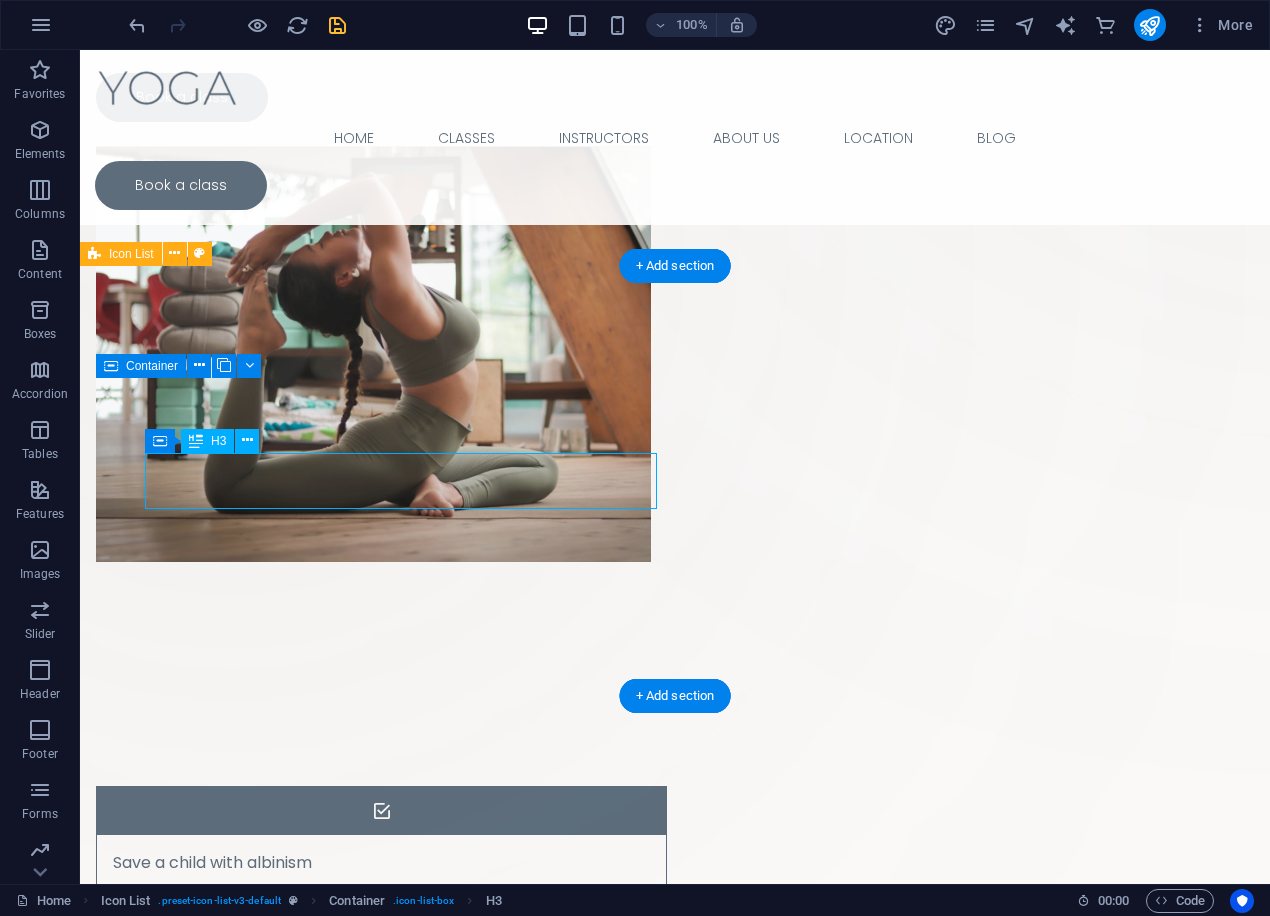 click on "Headline" at bounding box center [356, 1091] 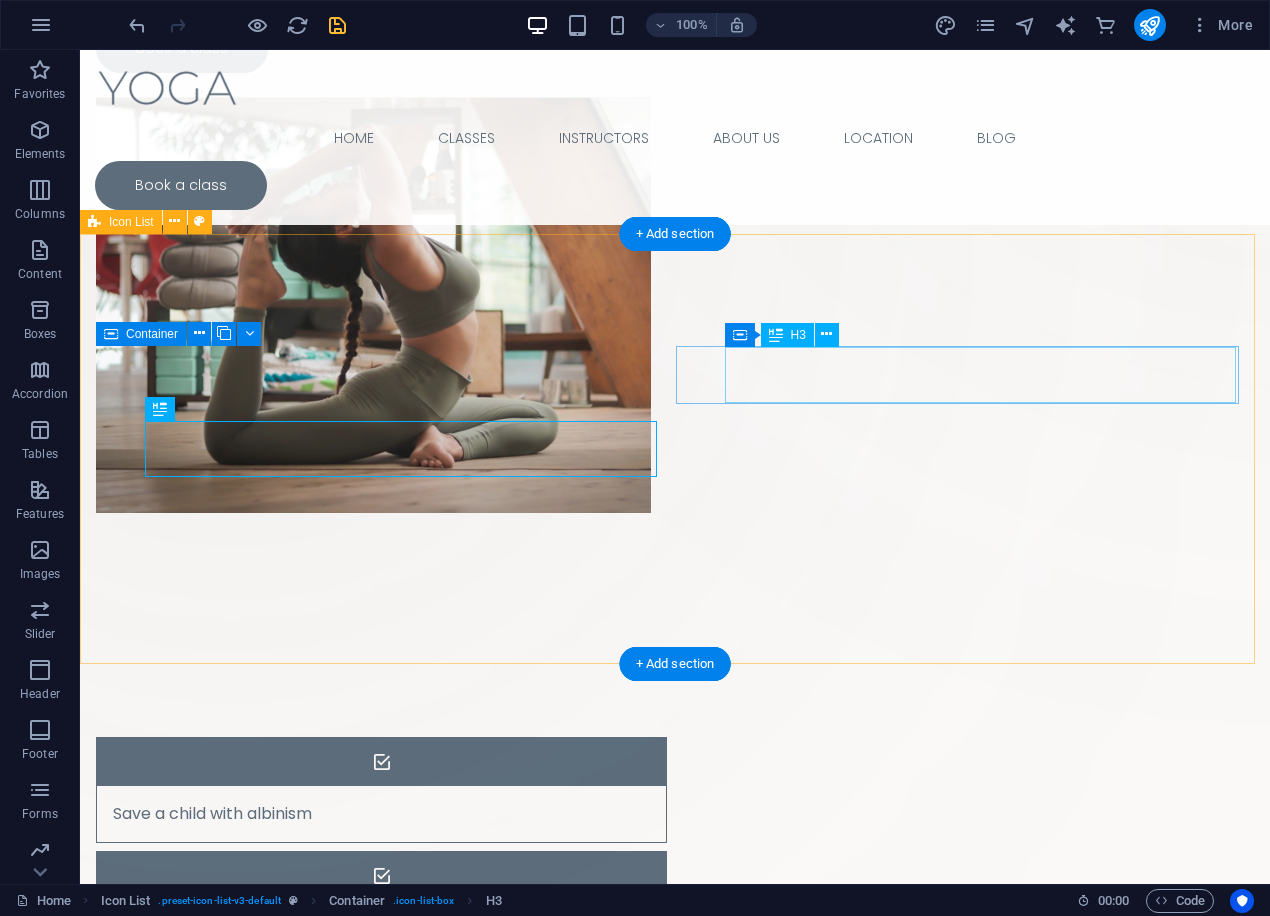 scroll, scrollTop: 531, scrollLeft: 0, axis: vertical 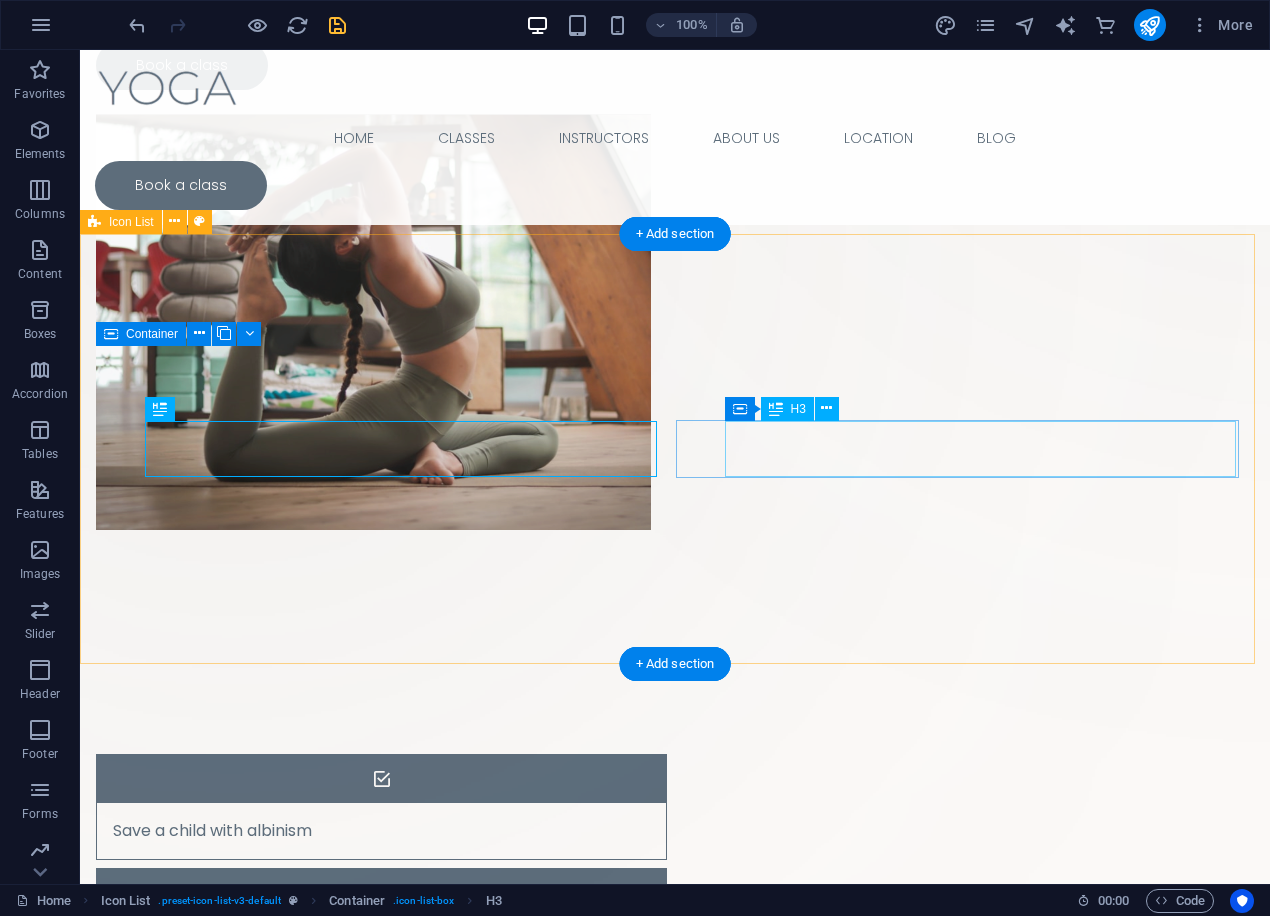click on "Headline" at bounding box center [356, 1173] 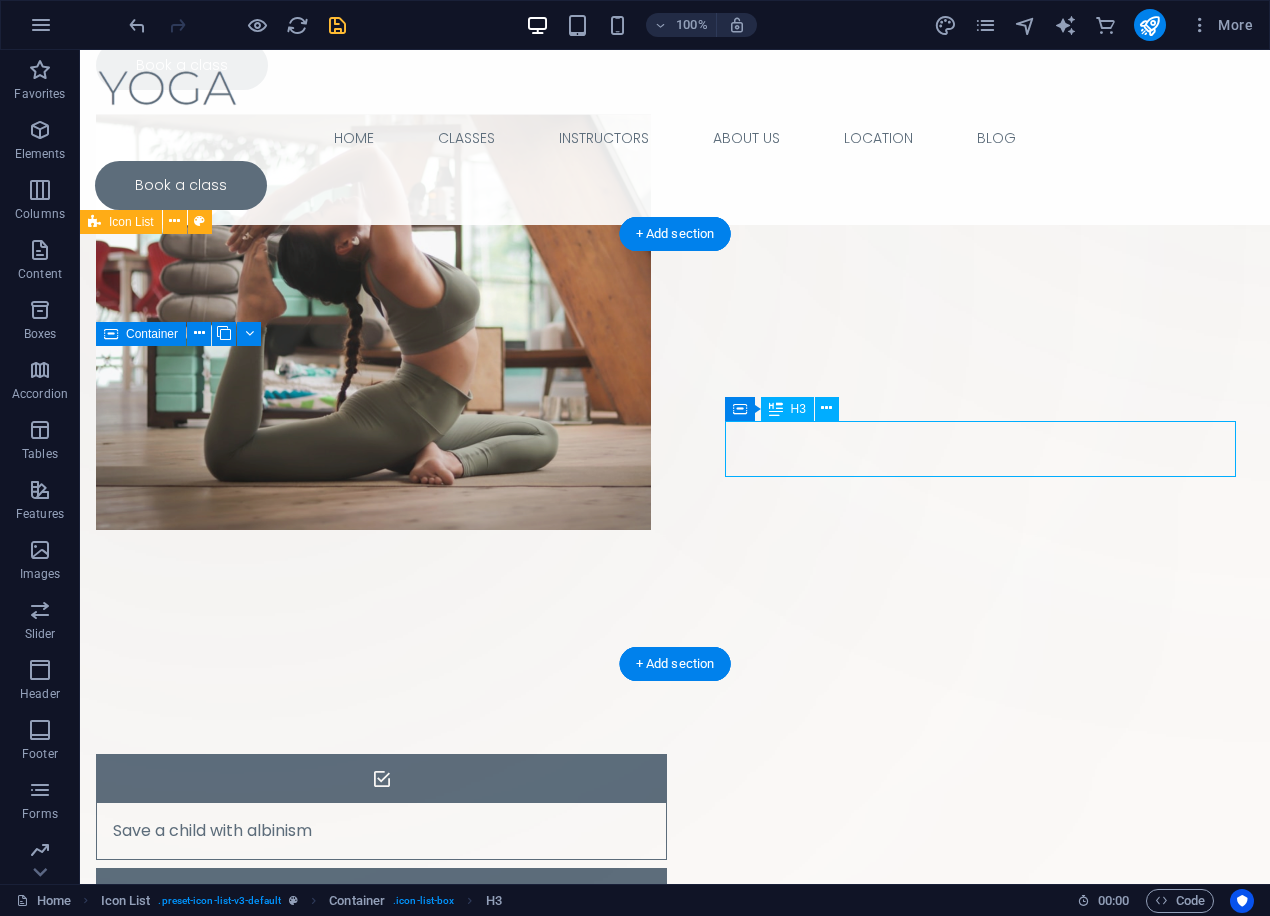 click on "Headline" at bounding box center [356, 1173] 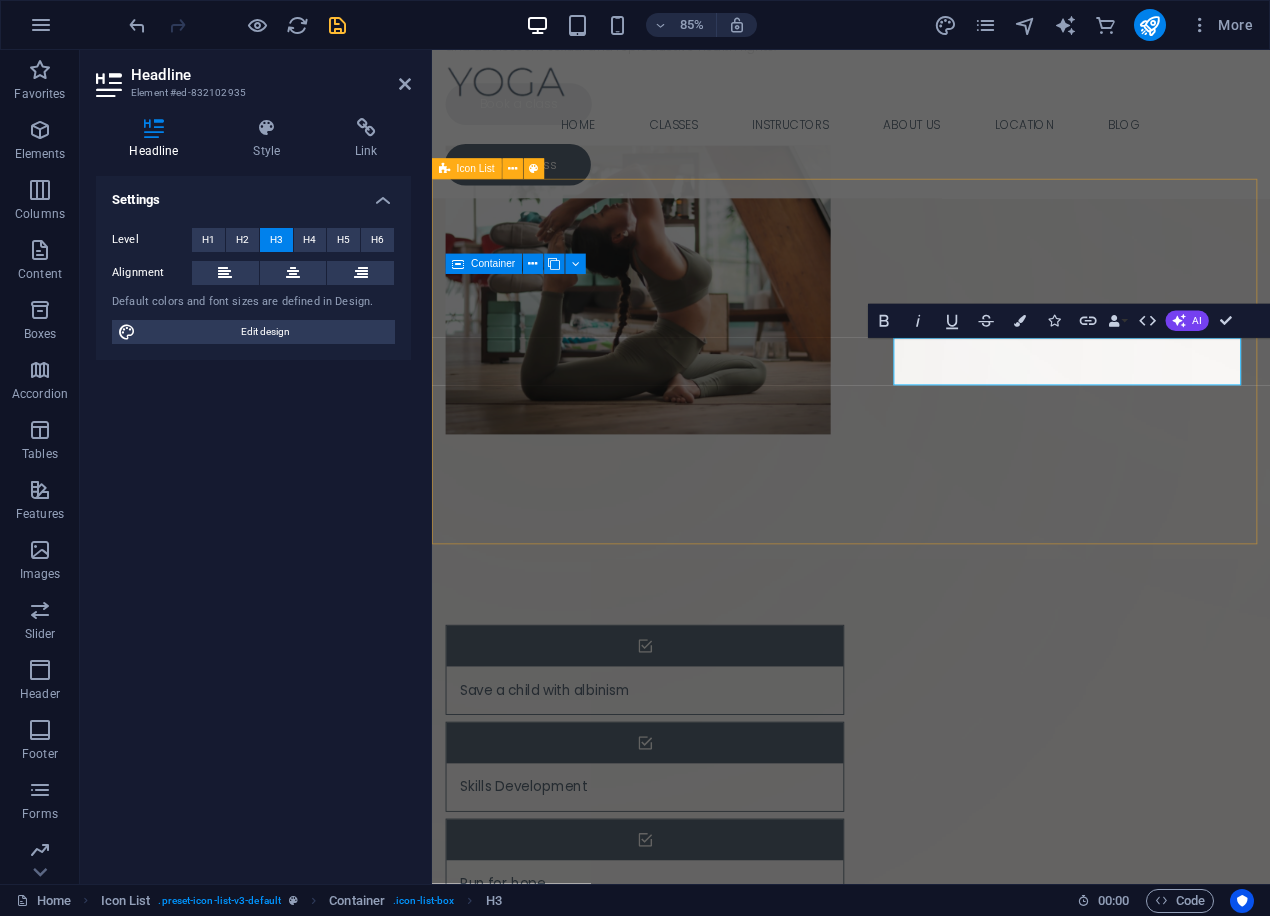 scroll, scrollTop: 580, scrollLeft: 0, axis: vertical 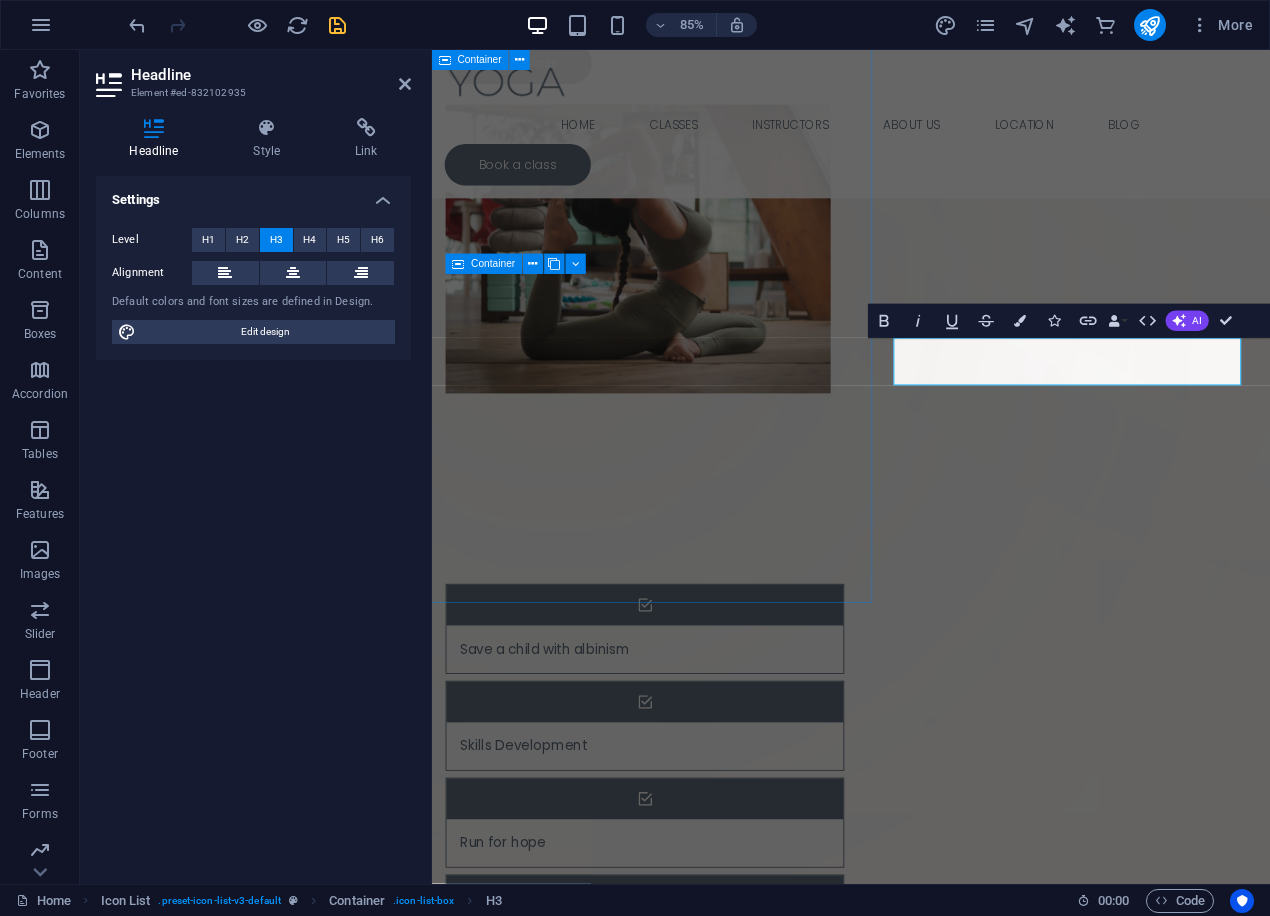 click on "Drop content here or  Add elements  Paste clipboard" at bounding box center (584, 335) 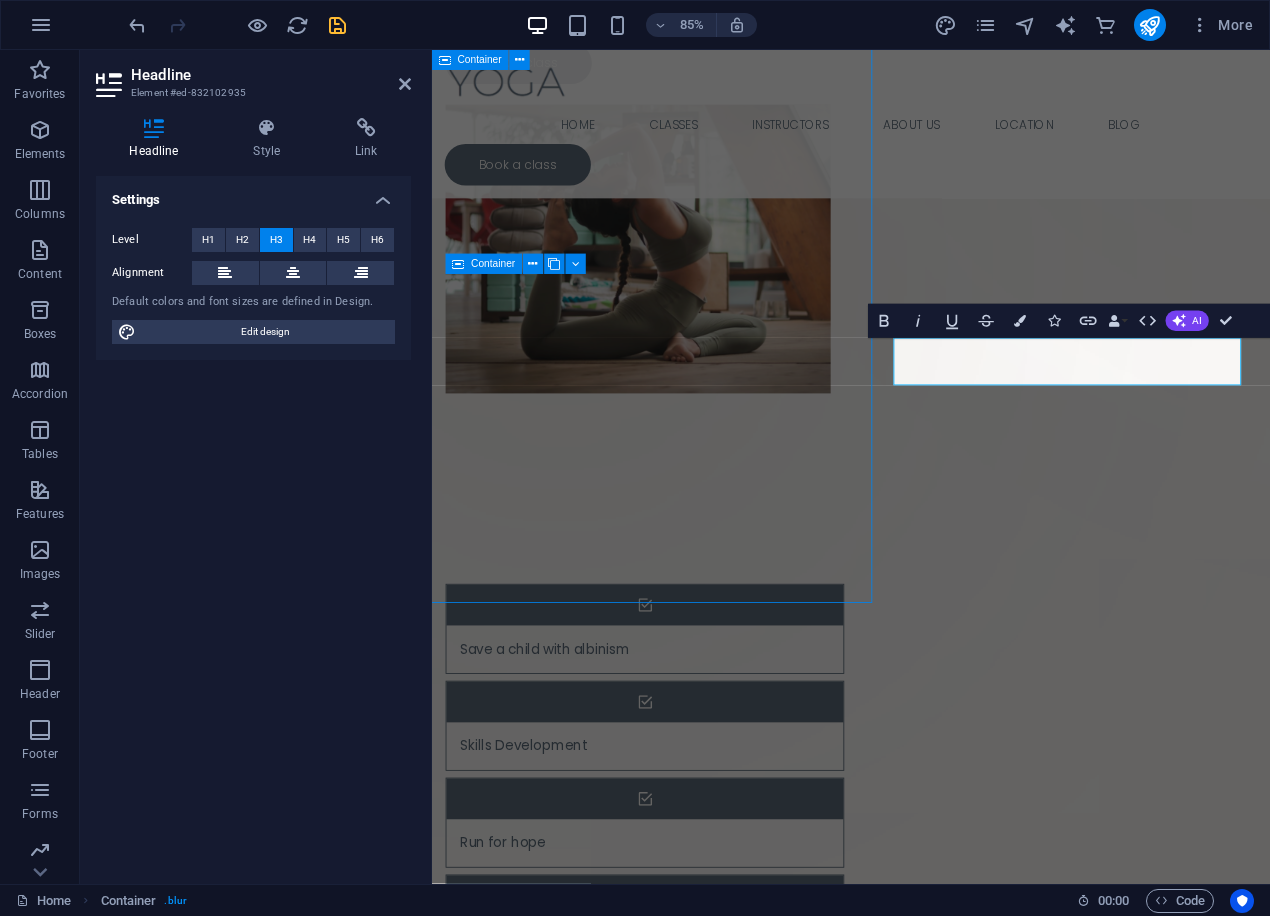 click on "Drop content here or  Add elements  Paste clipboard" at bounding box center [584, 335] 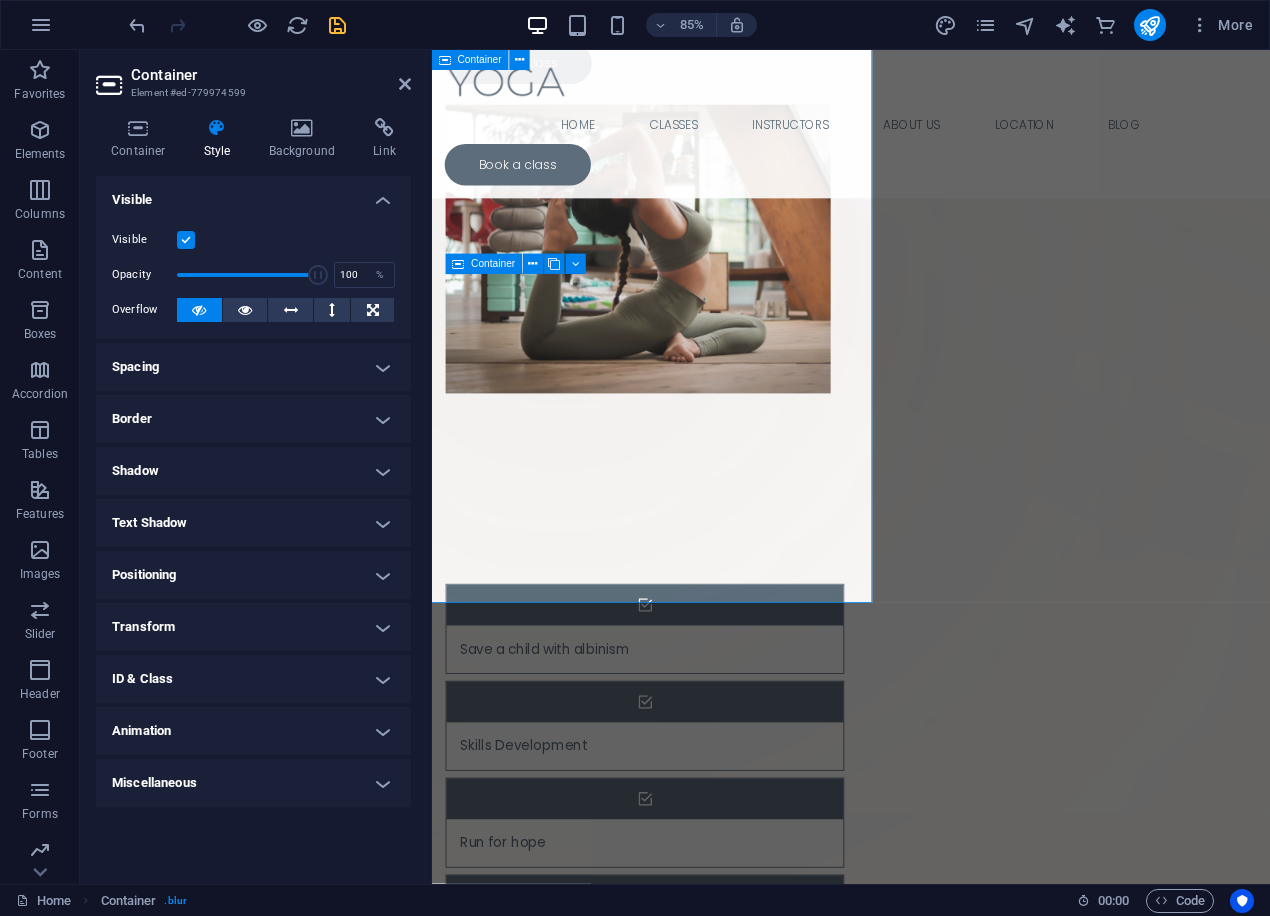 click on "Drop content here or  Add elements  Paste clipboard" at bounding box center [584, 335] 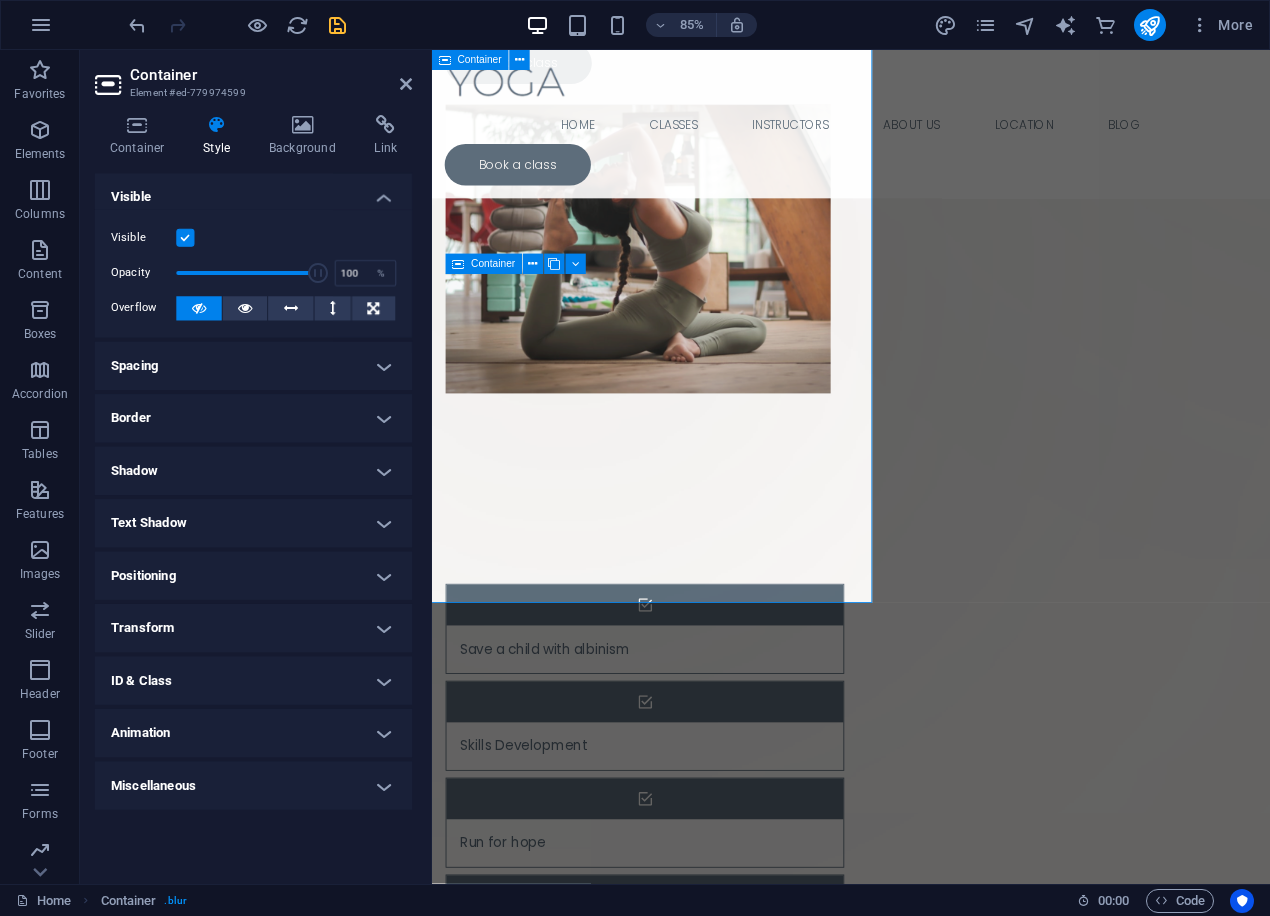 click on "Drop content here or  Add elements  Paste clipboard" at bounding box center [584, 335] 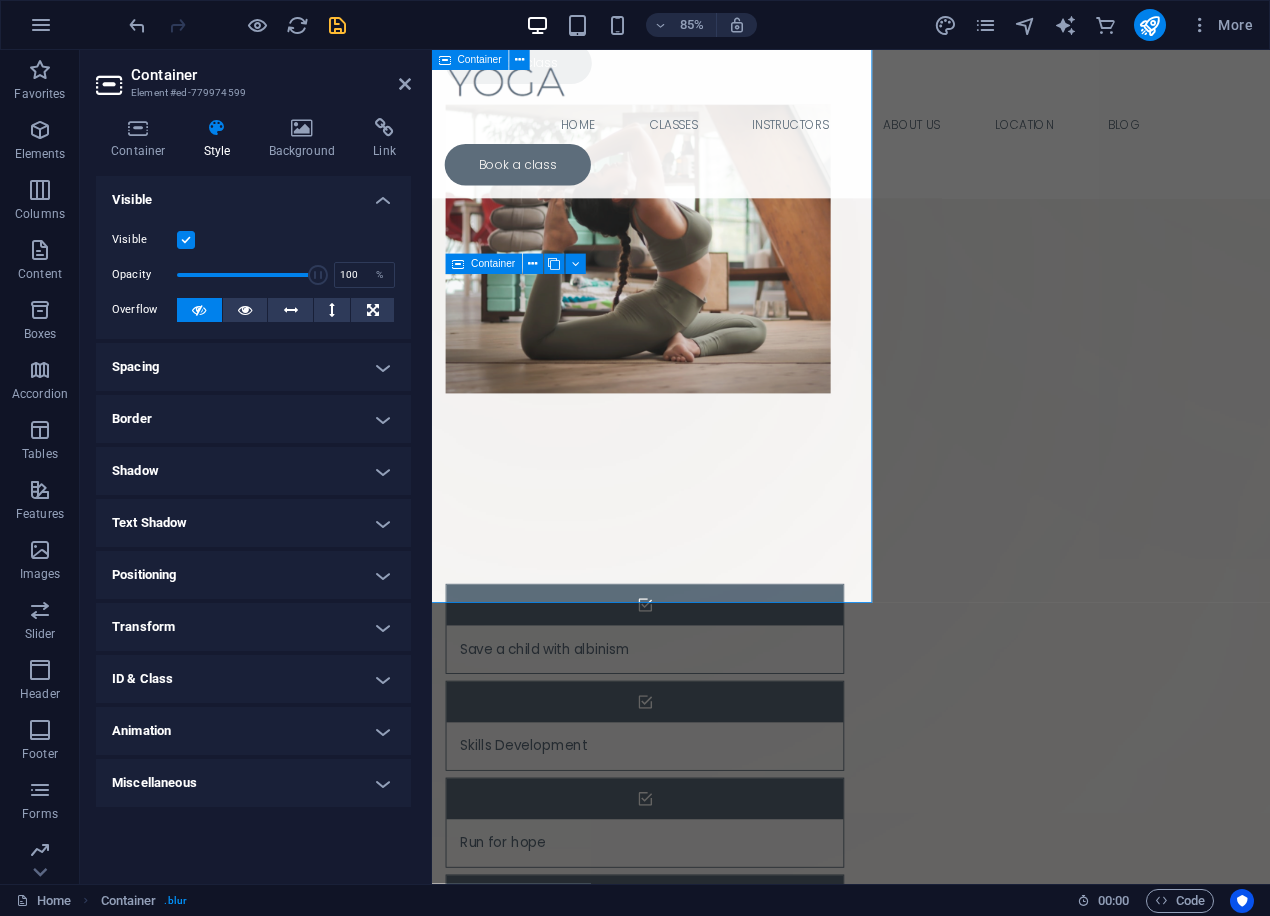 click on "Drop content here or  Add elements  Paste clipboard" at bounding box center [584, 335] 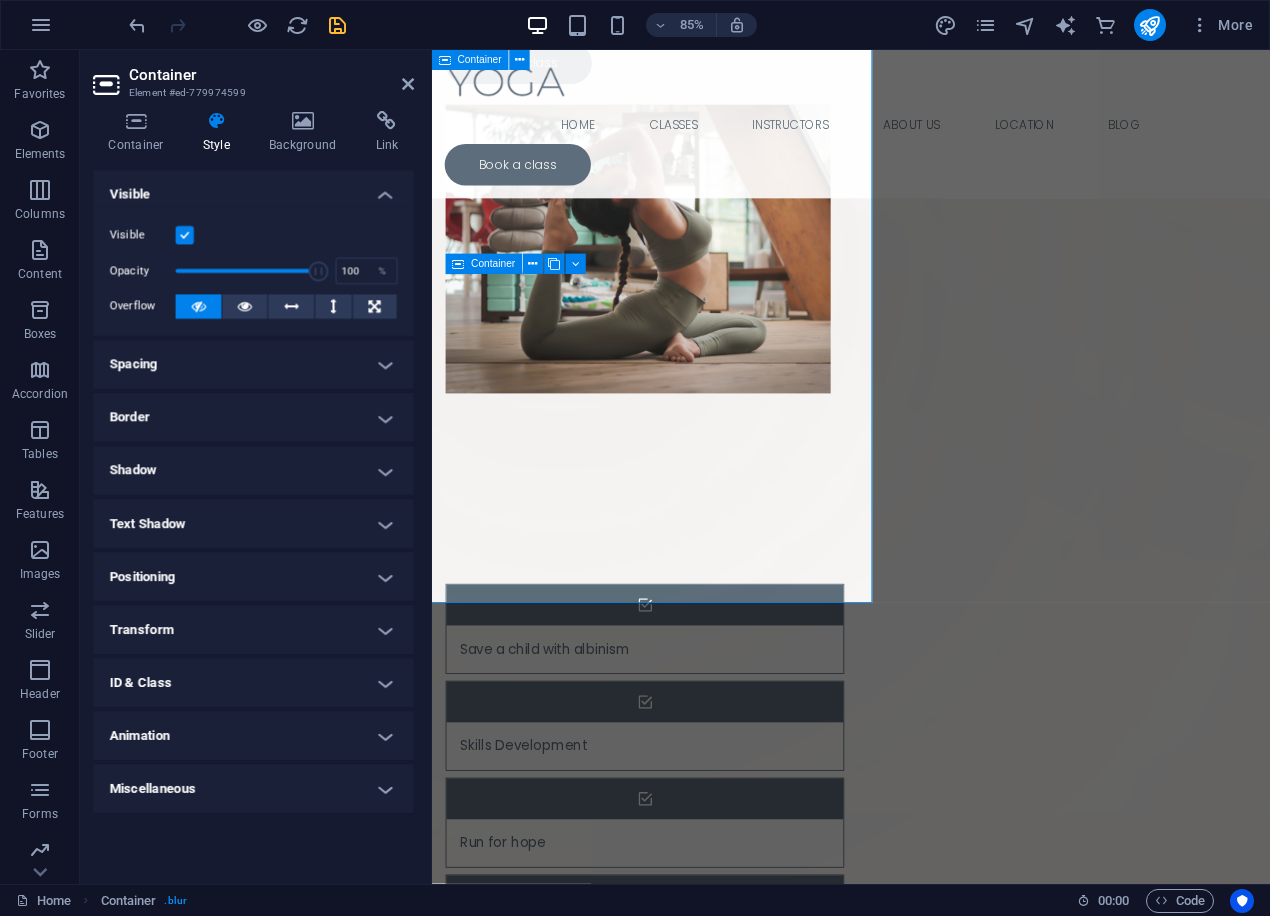 click on "Drop content here or  Add elements  Paste clipboard" at bounding box center (584, 335) 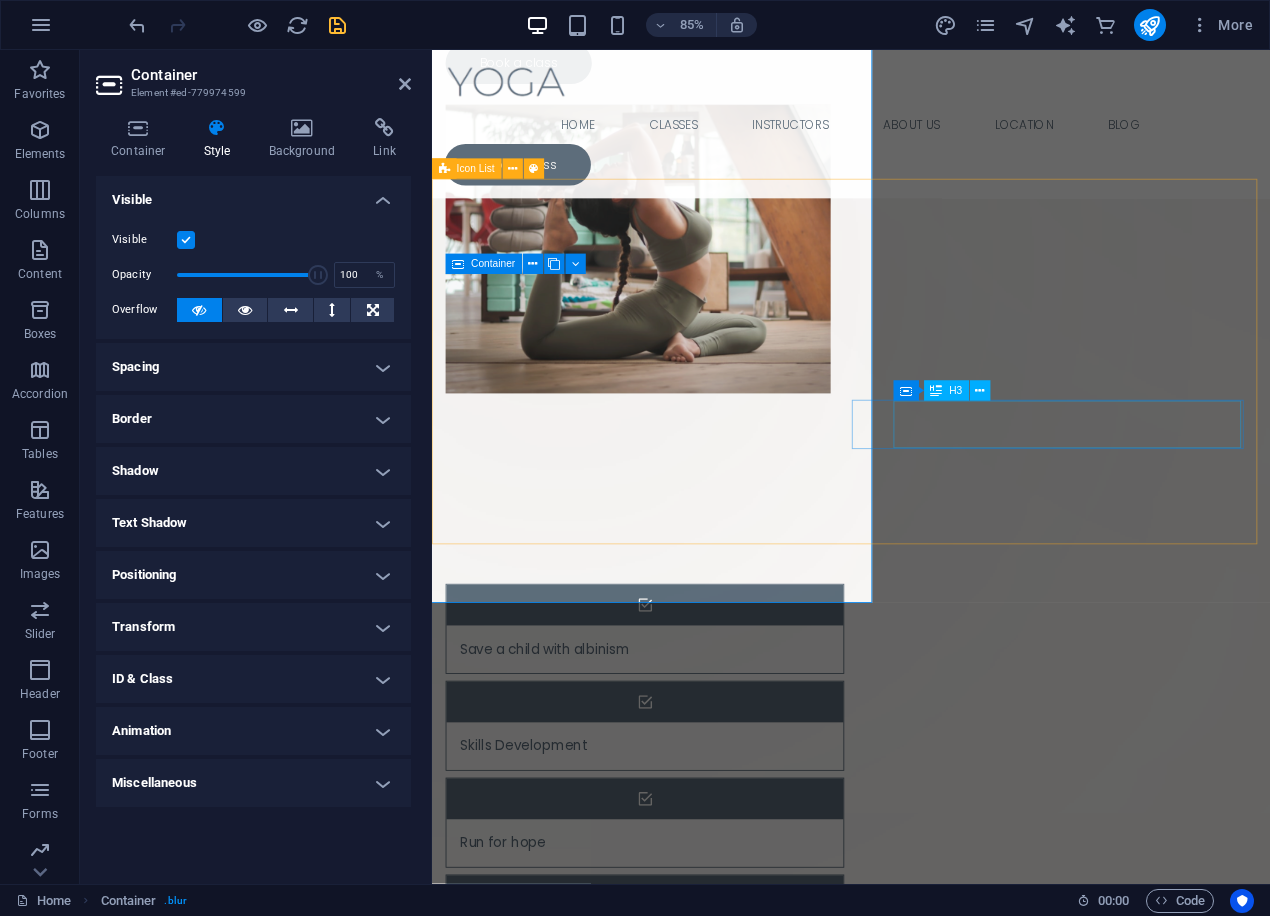 click on "Save a child with albinism Skills Development Run for hope HIV ATuberculosis Headline Headline" at bounding box center [925, 1016] 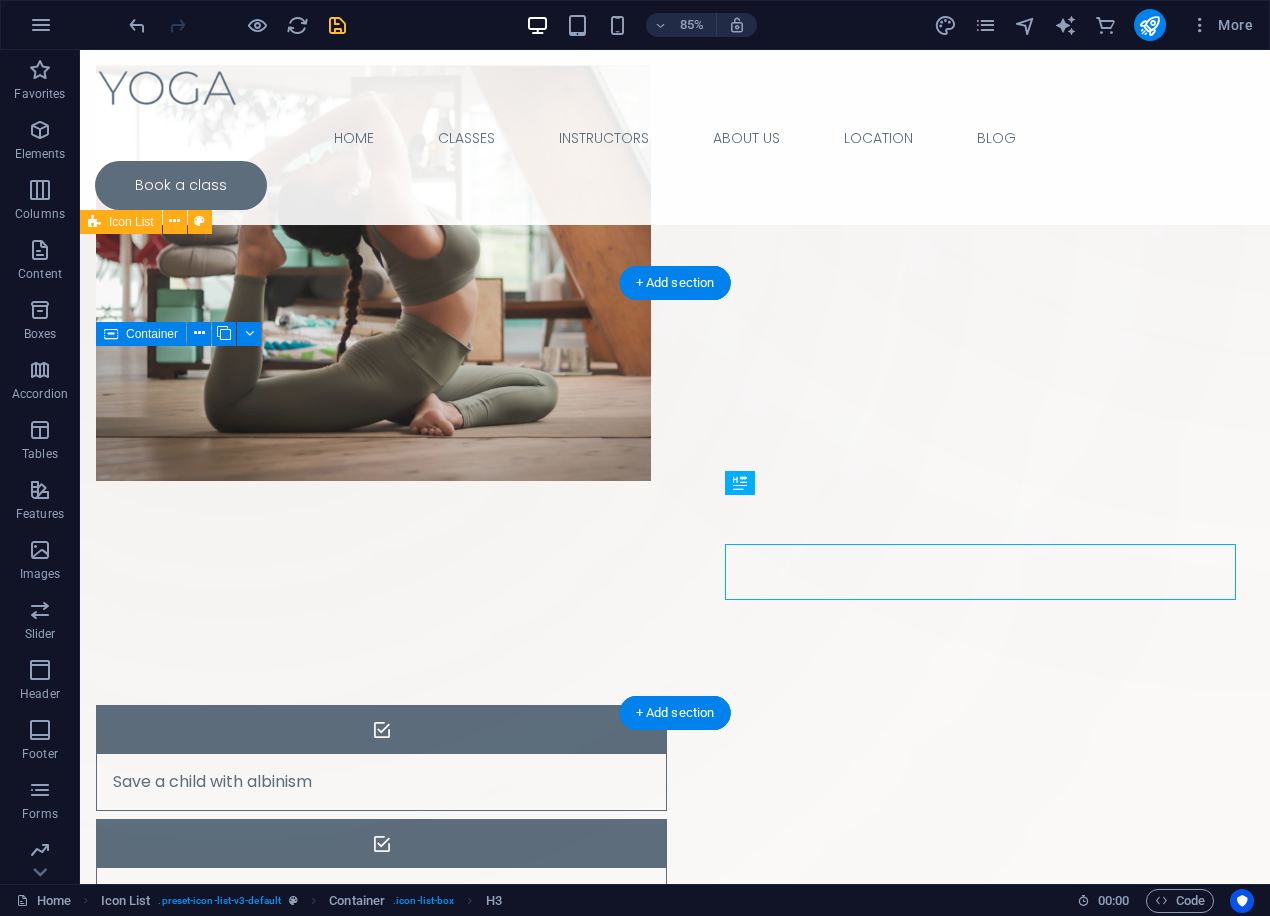scroll, scrollTop: 531, scrollLeft: 0, axis: vertical 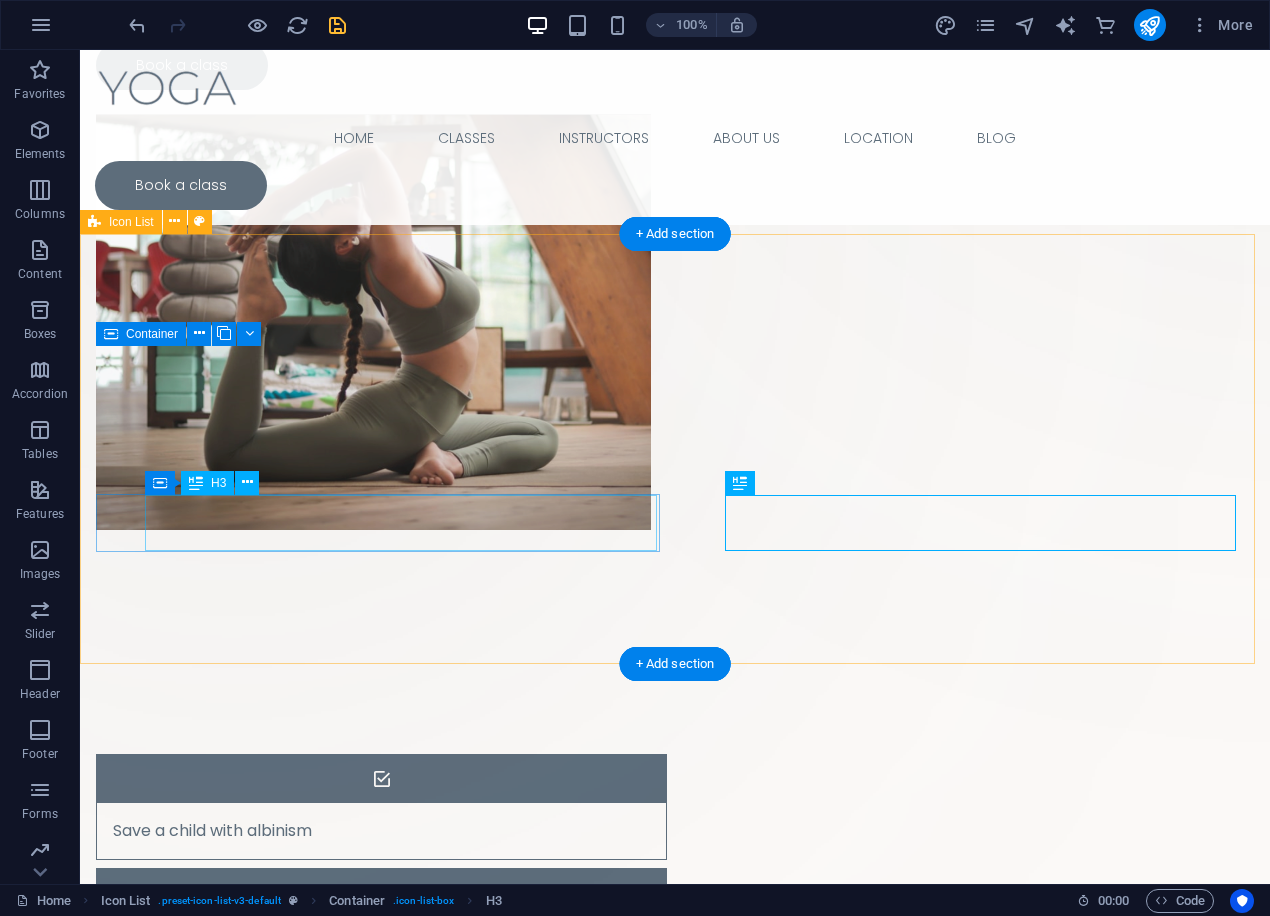 click on "Headline" at bounding box center [356, 1287] 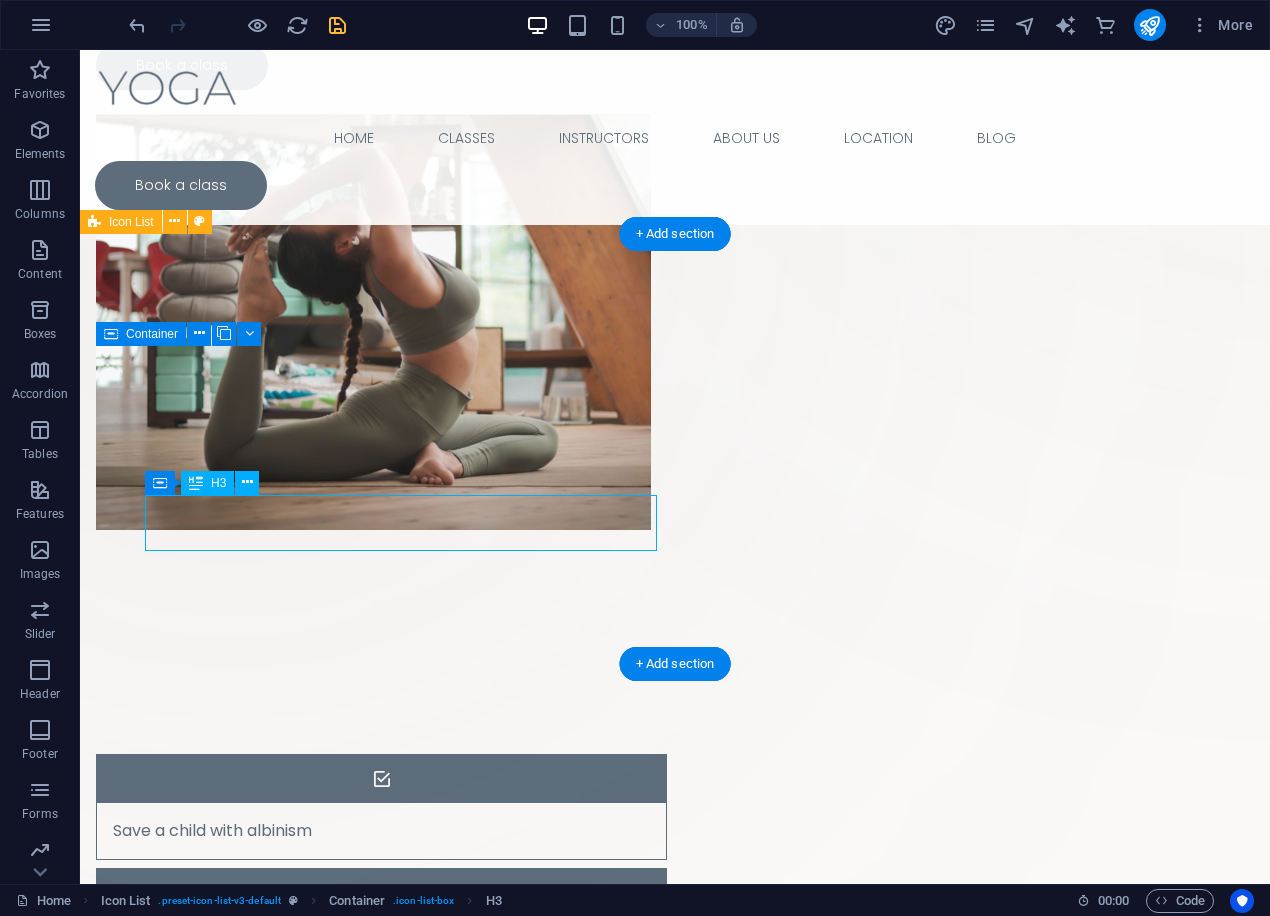 click on "Headline" at bounding box center (356, 1287) 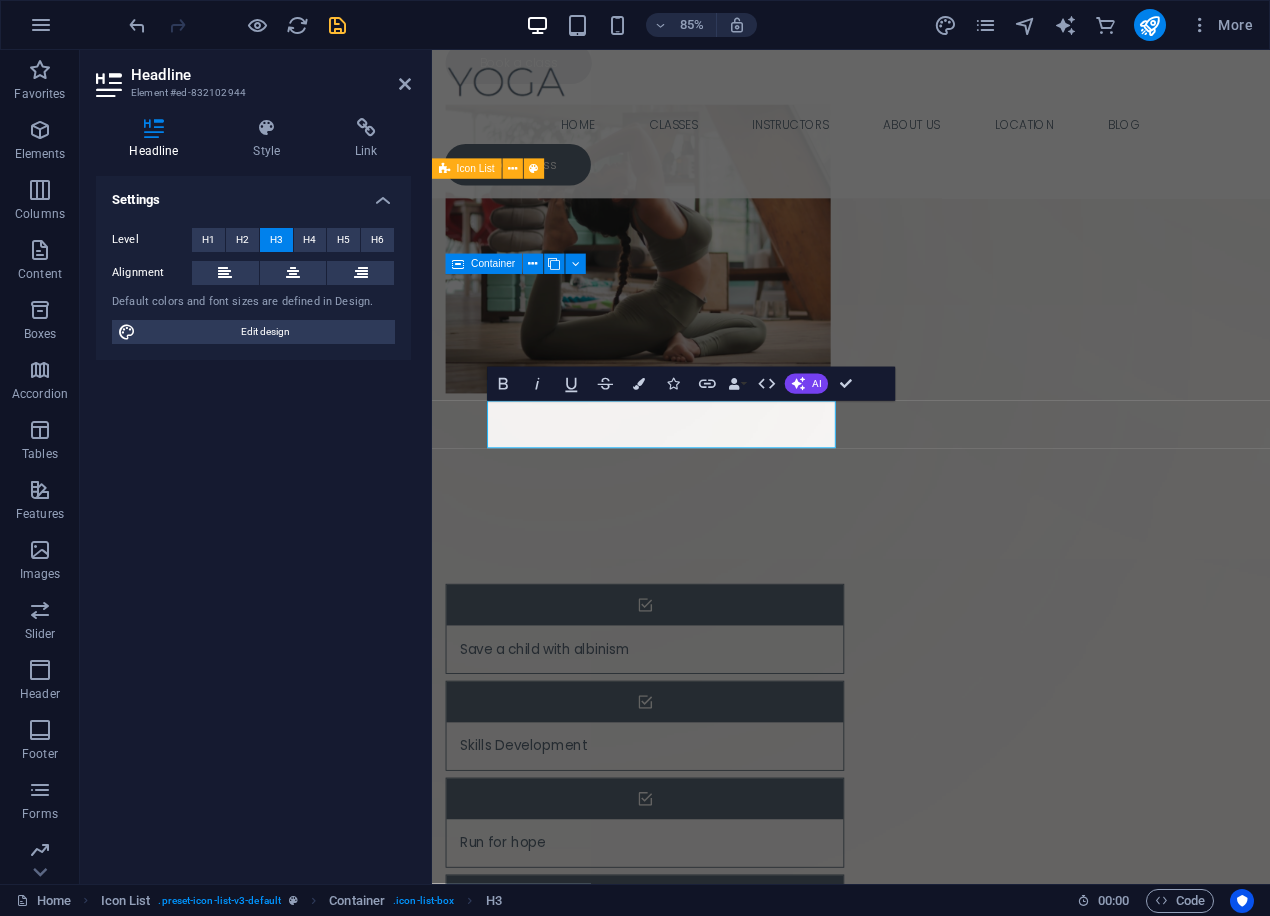 scroll, scrollTop: 563, scrollLeft: 0, axis: vertical 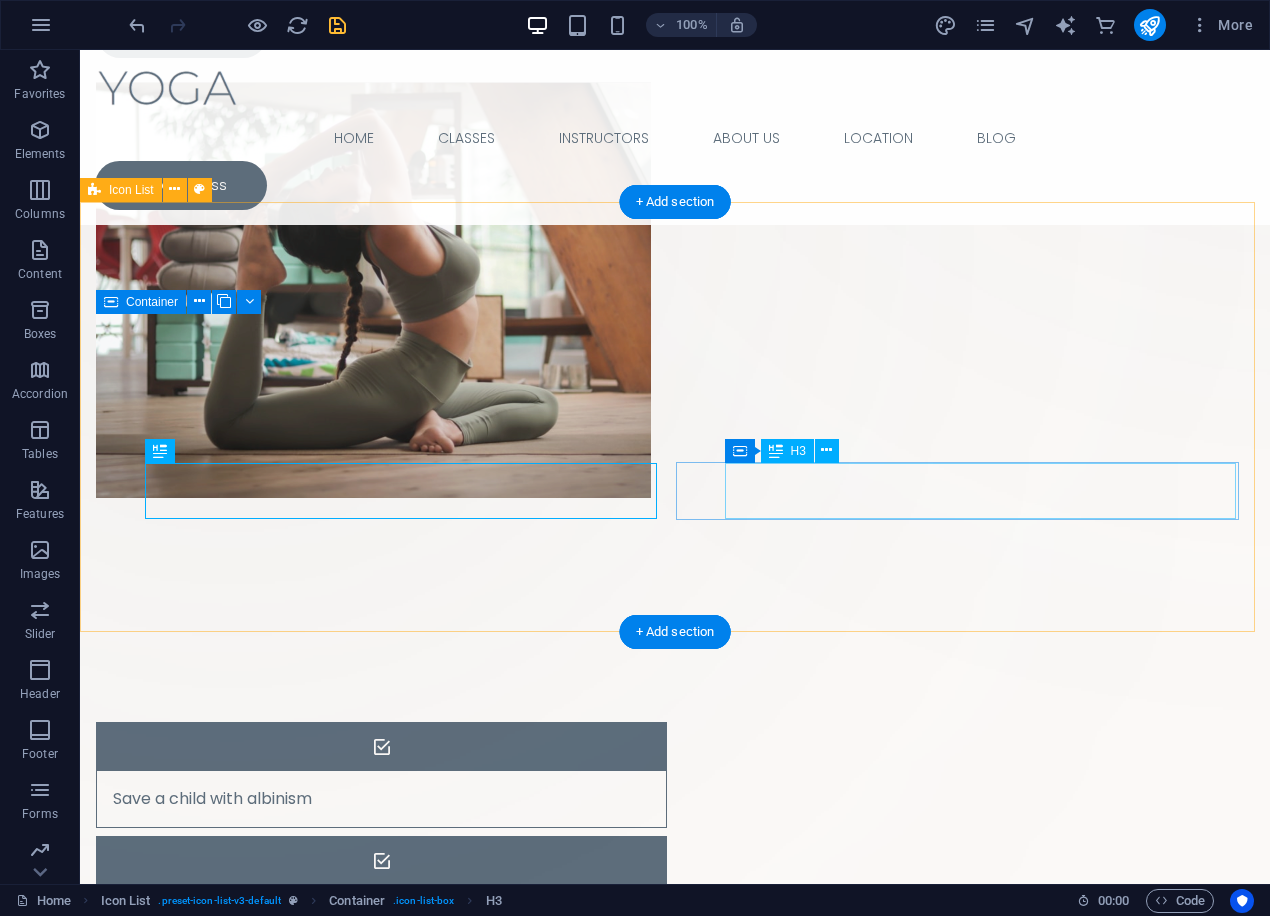 click on "Headline" at bounding box center (356, 1369) 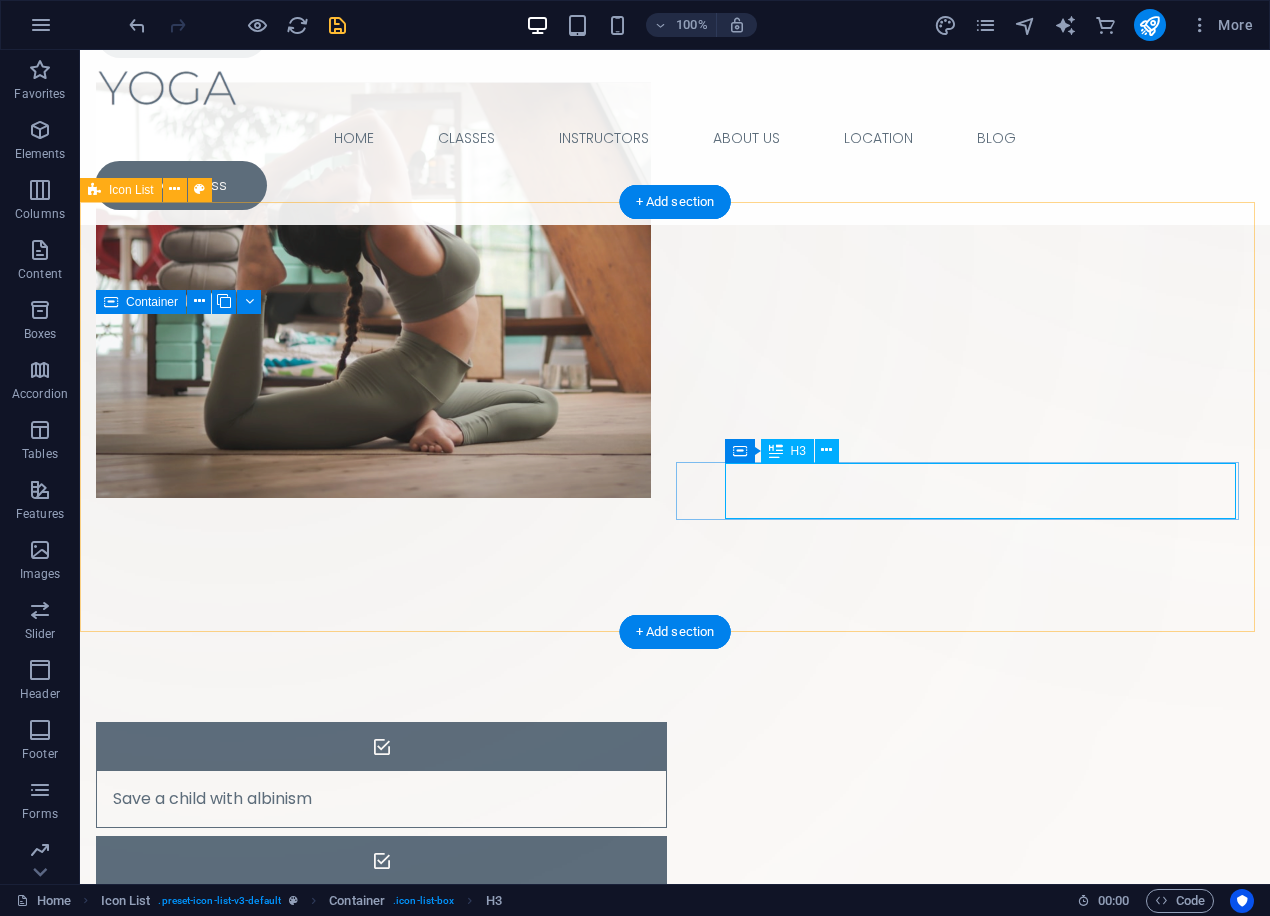 click on "Headline" at bounding box center [356, 1369] 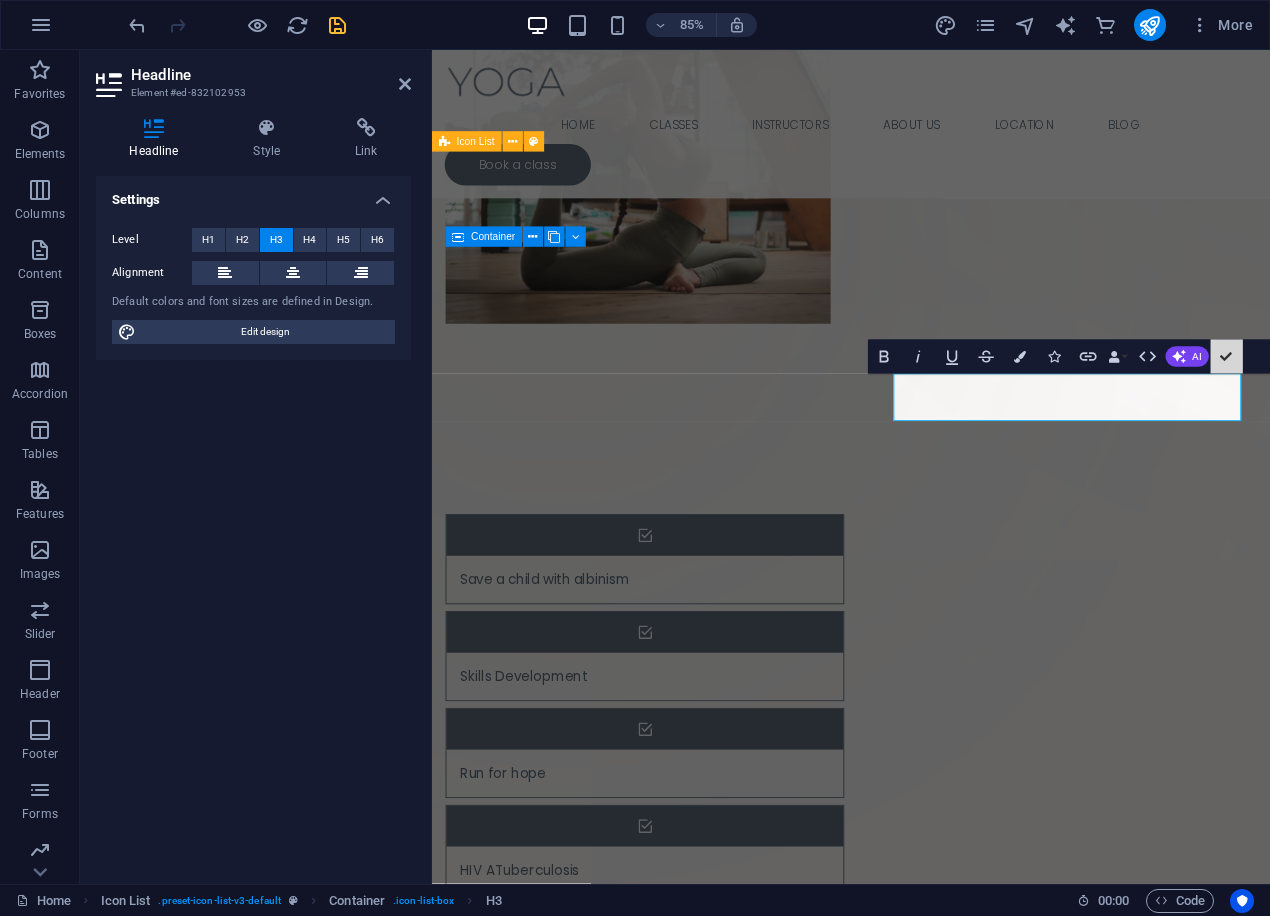 scroll, scrollTop: 595, scrollLeft: 0, axis: vertical 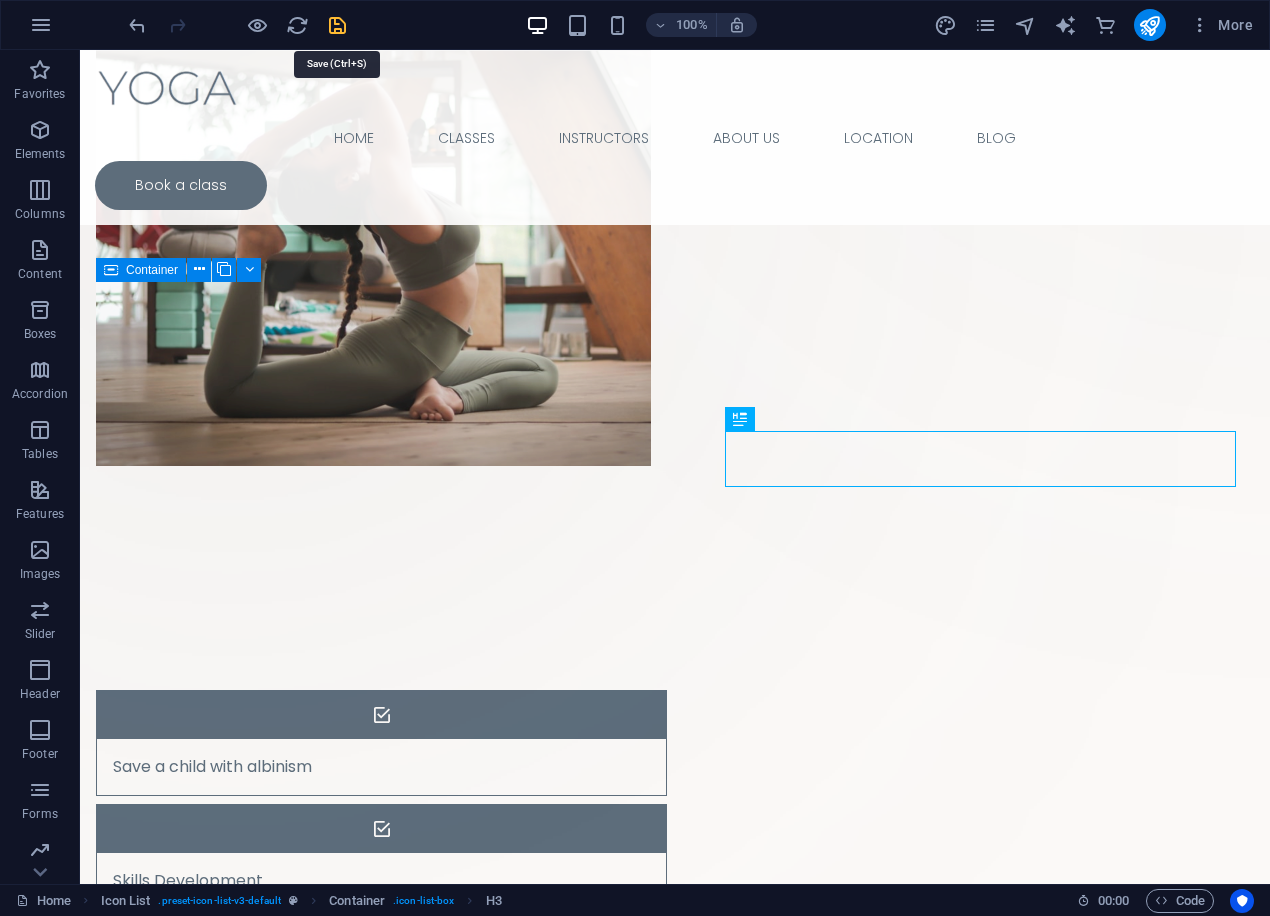 click at bounding box center (337, 25) 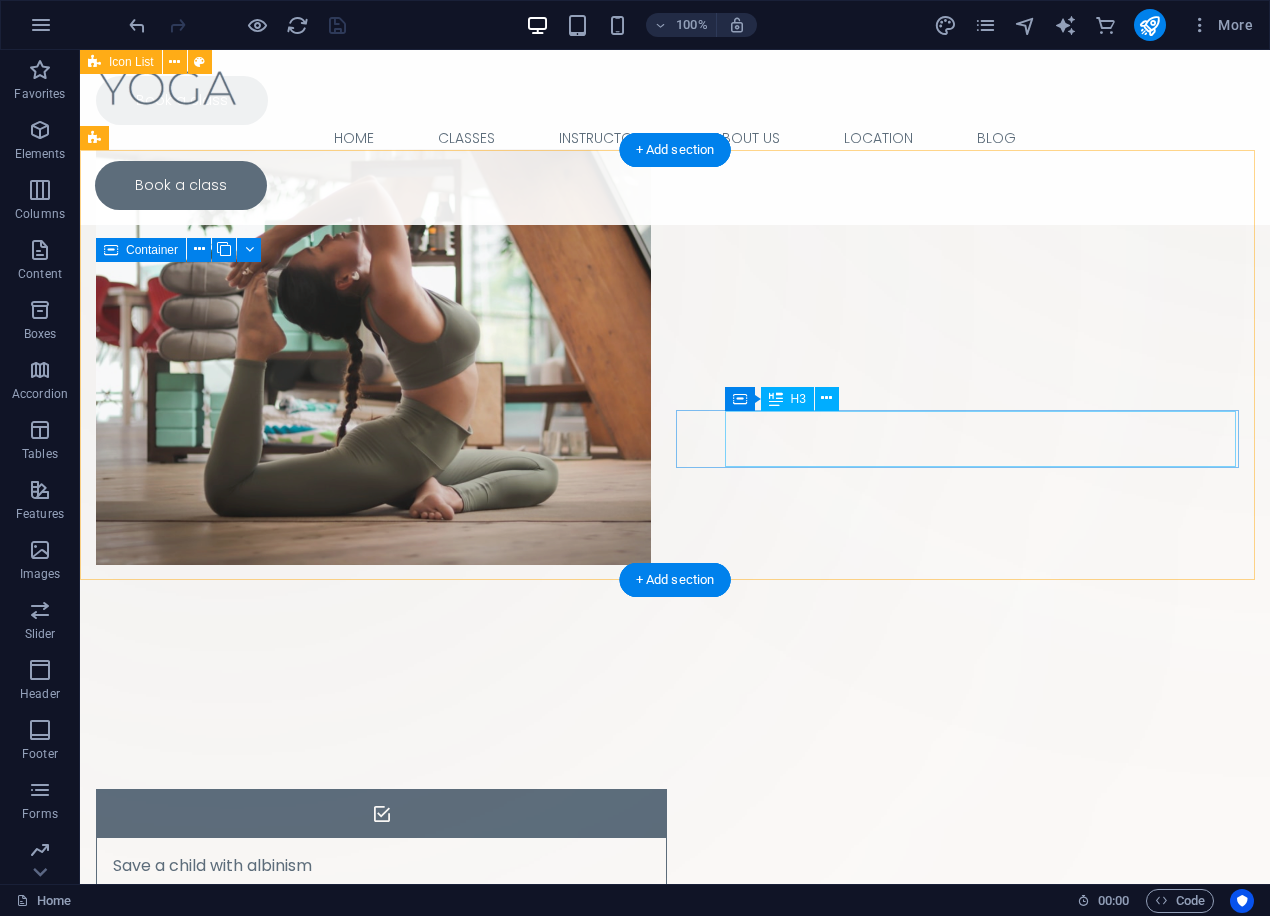 scroll, scrollTop: 495, scrollLeft: 0, axis: vertical 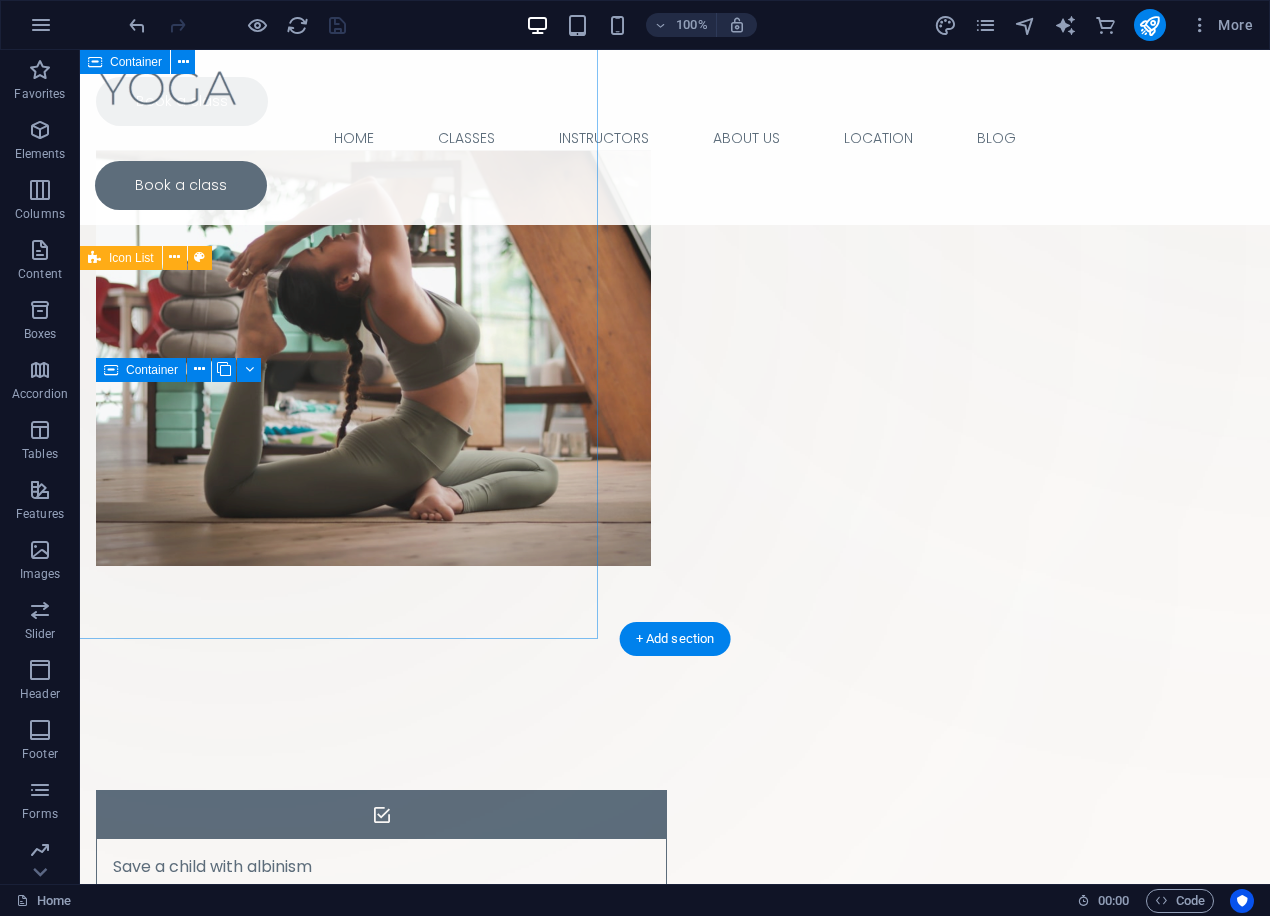 click on "Drop content here or  Add elements  Paste clipboard" at bounding box center (232, 273) 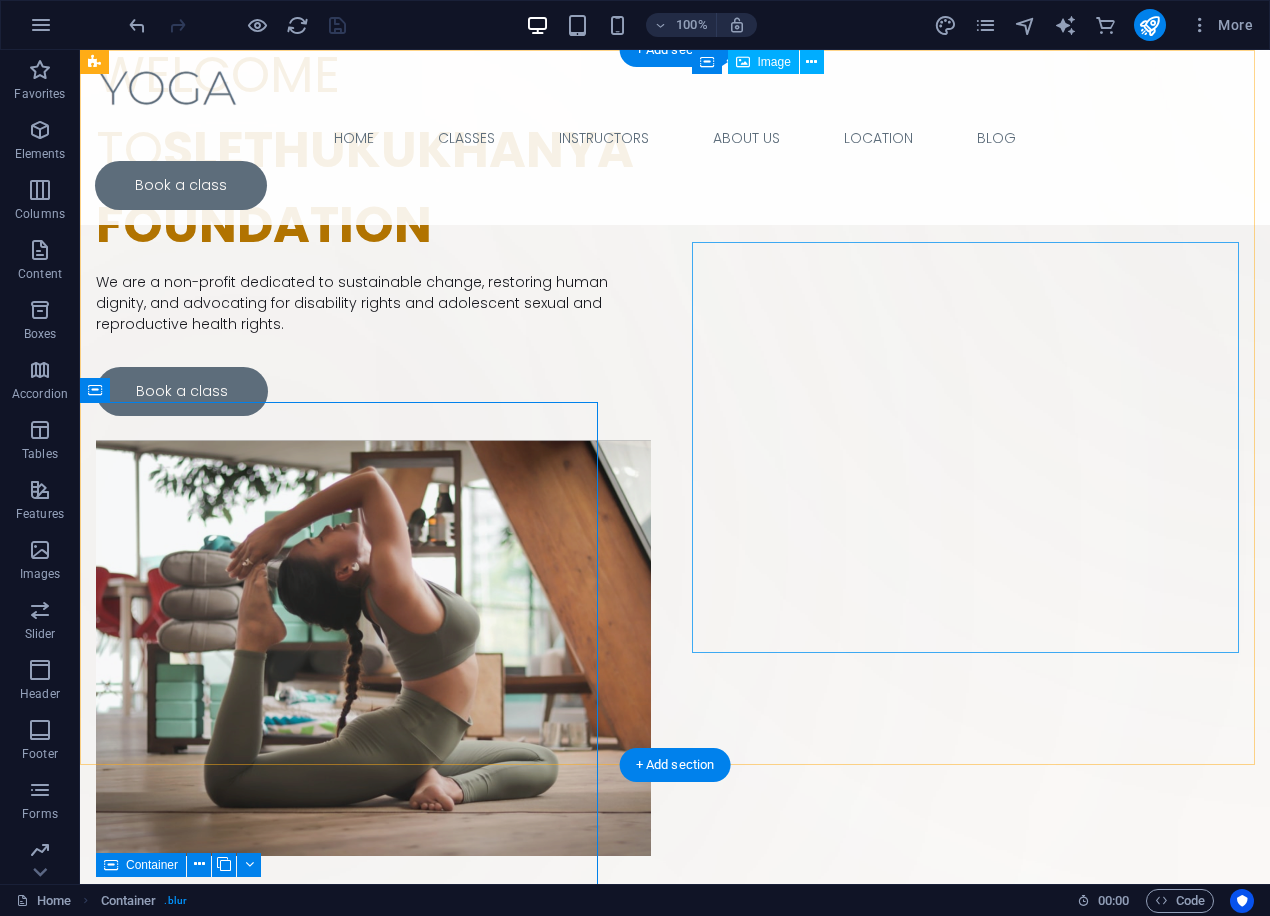 scroll, scrollTop: 0, scrollLeft: 0, axis: both 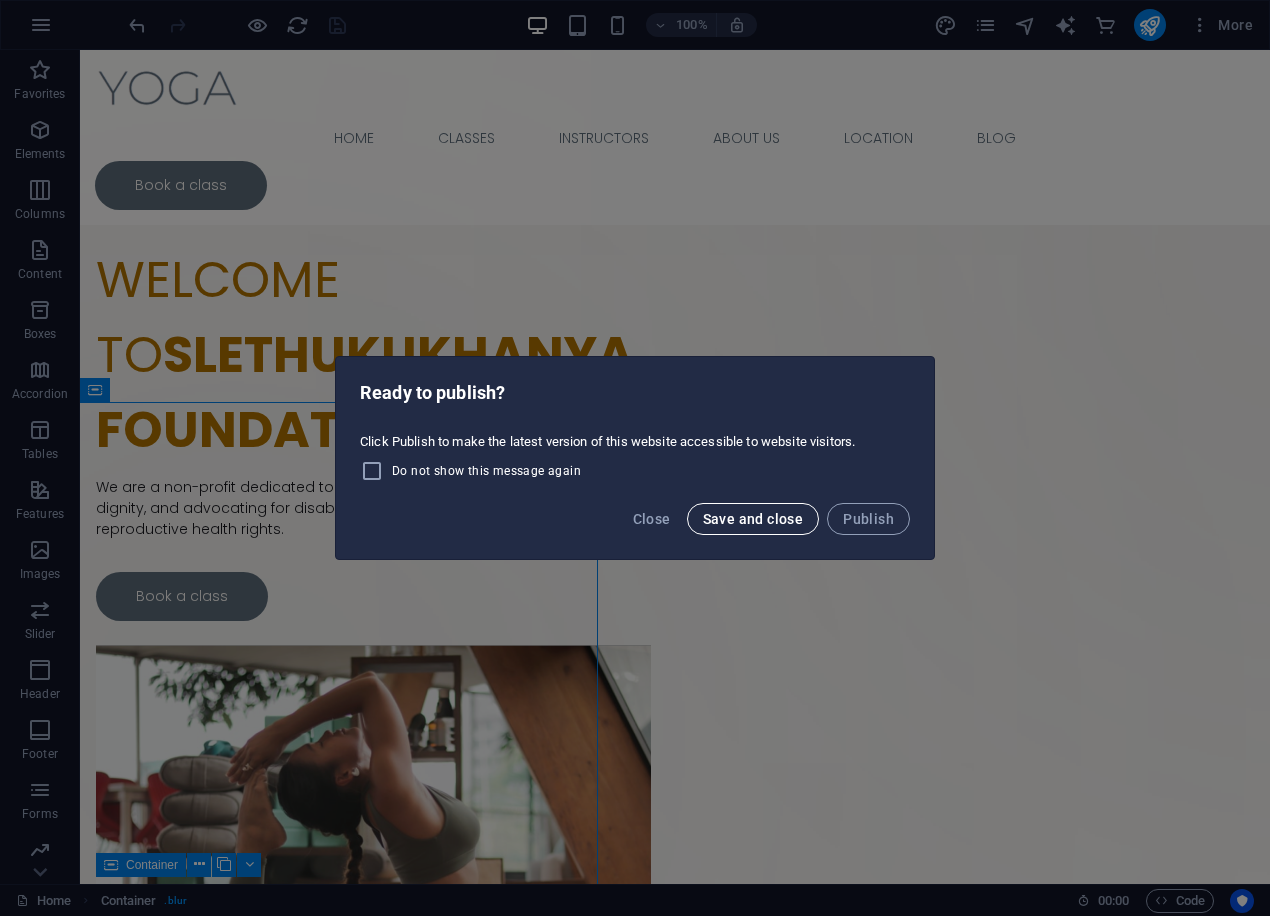 click on "Save and close" at bounding box center (753, 519) 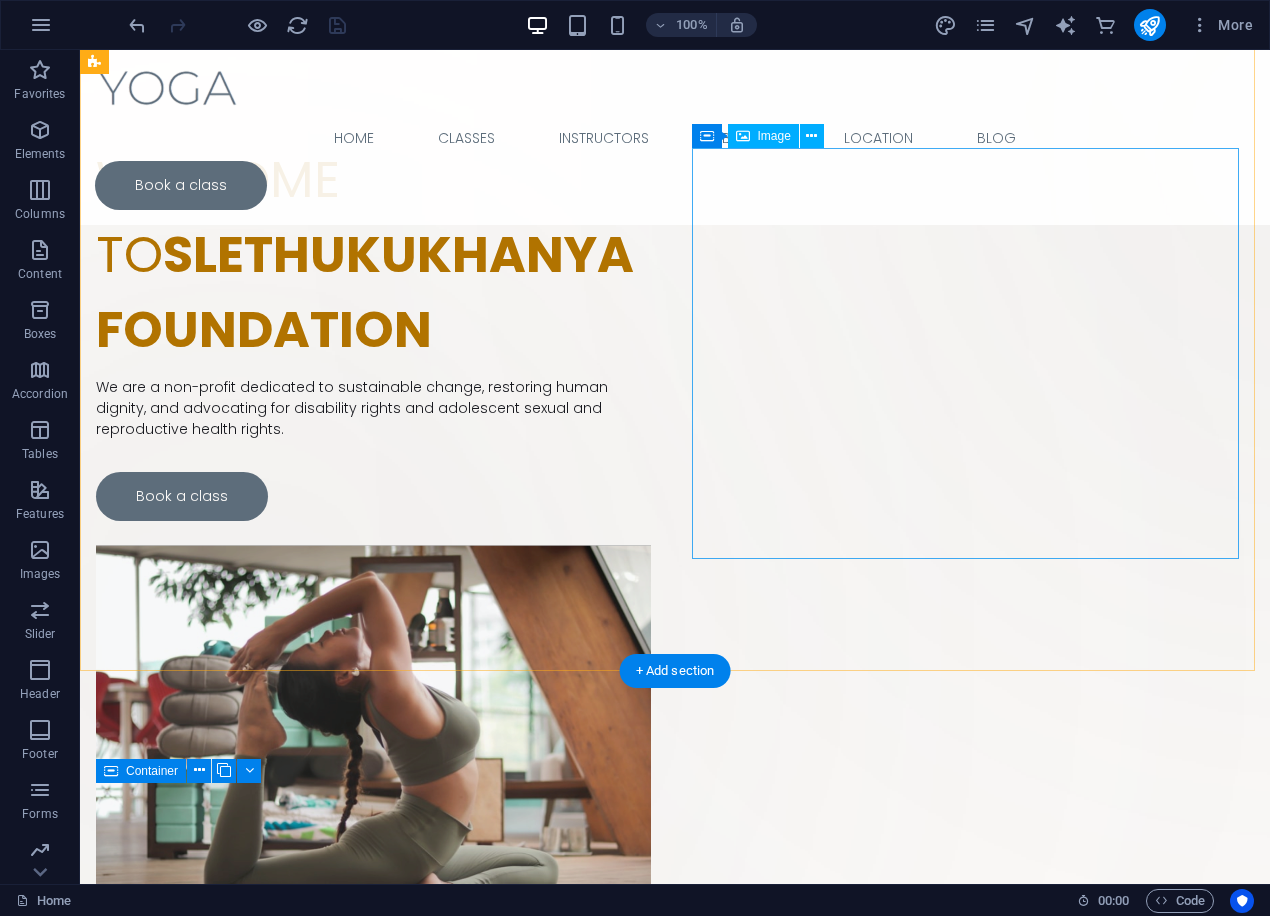 scroll, scrollTop: 0, scrollLeft: 0, axis: both 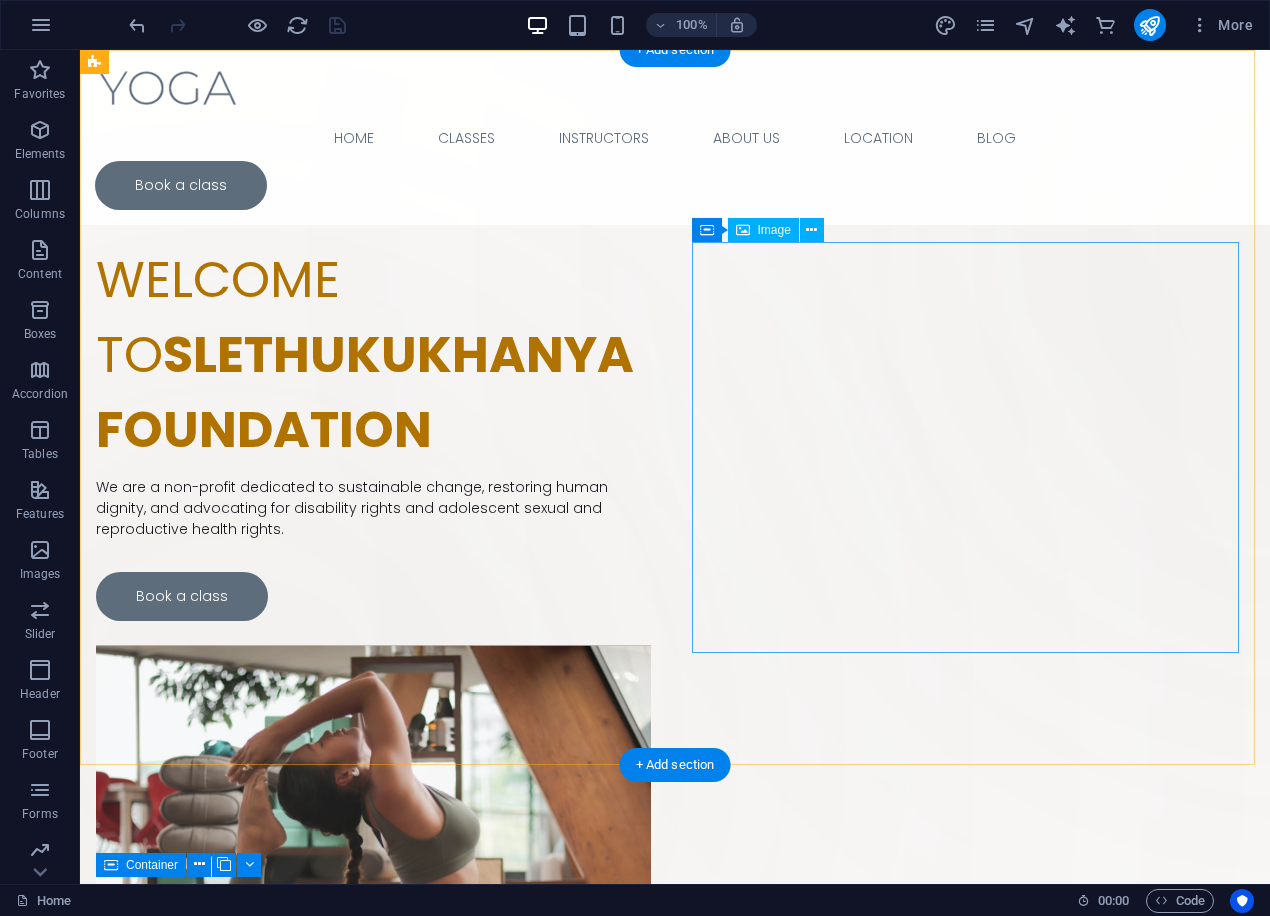 click at bounding box center [373, 853] 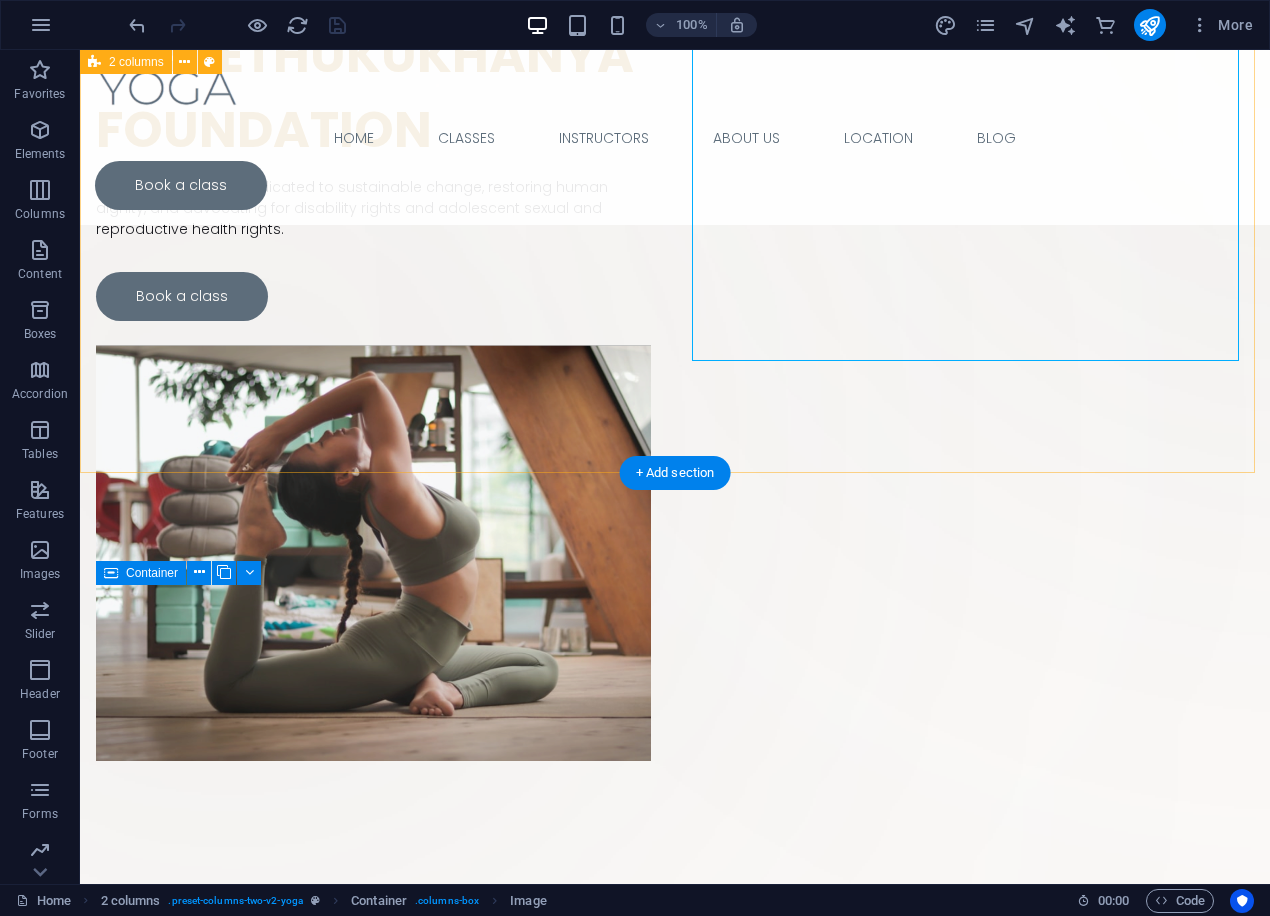 scroll, scrollTop: 0, scrollLeft: 0, axis: both 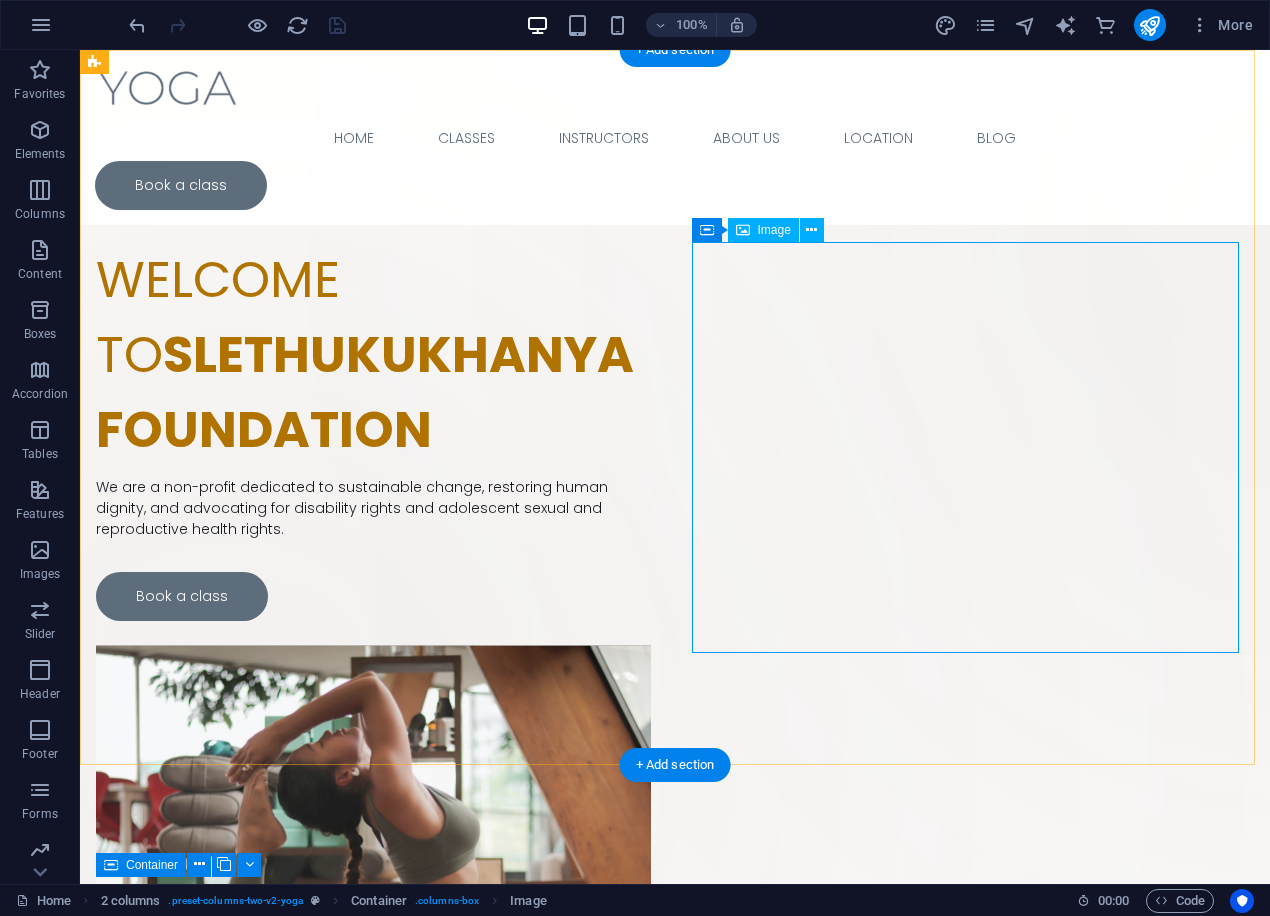 click at bounding box center [373, 853] 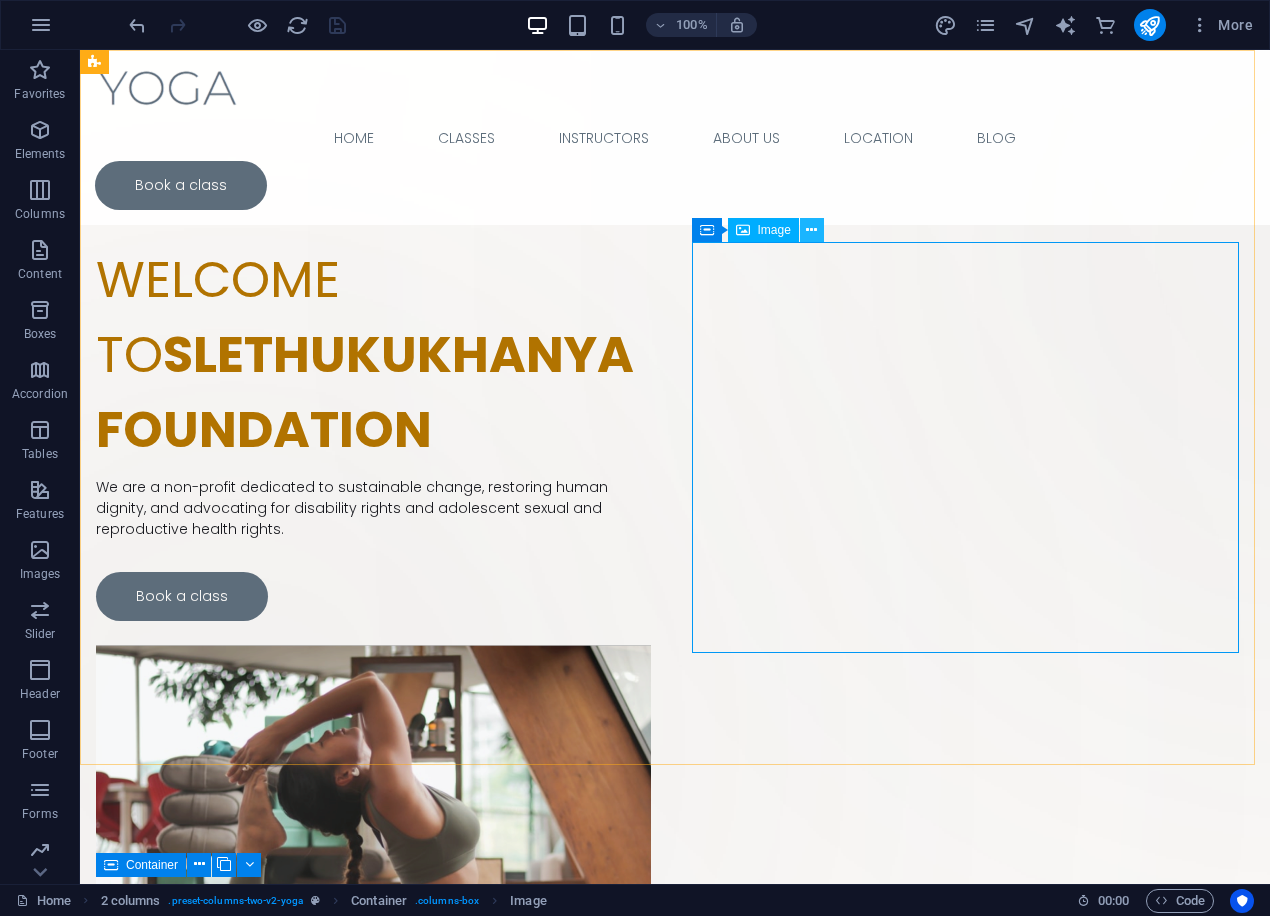 click at bounding box center [812, 230] 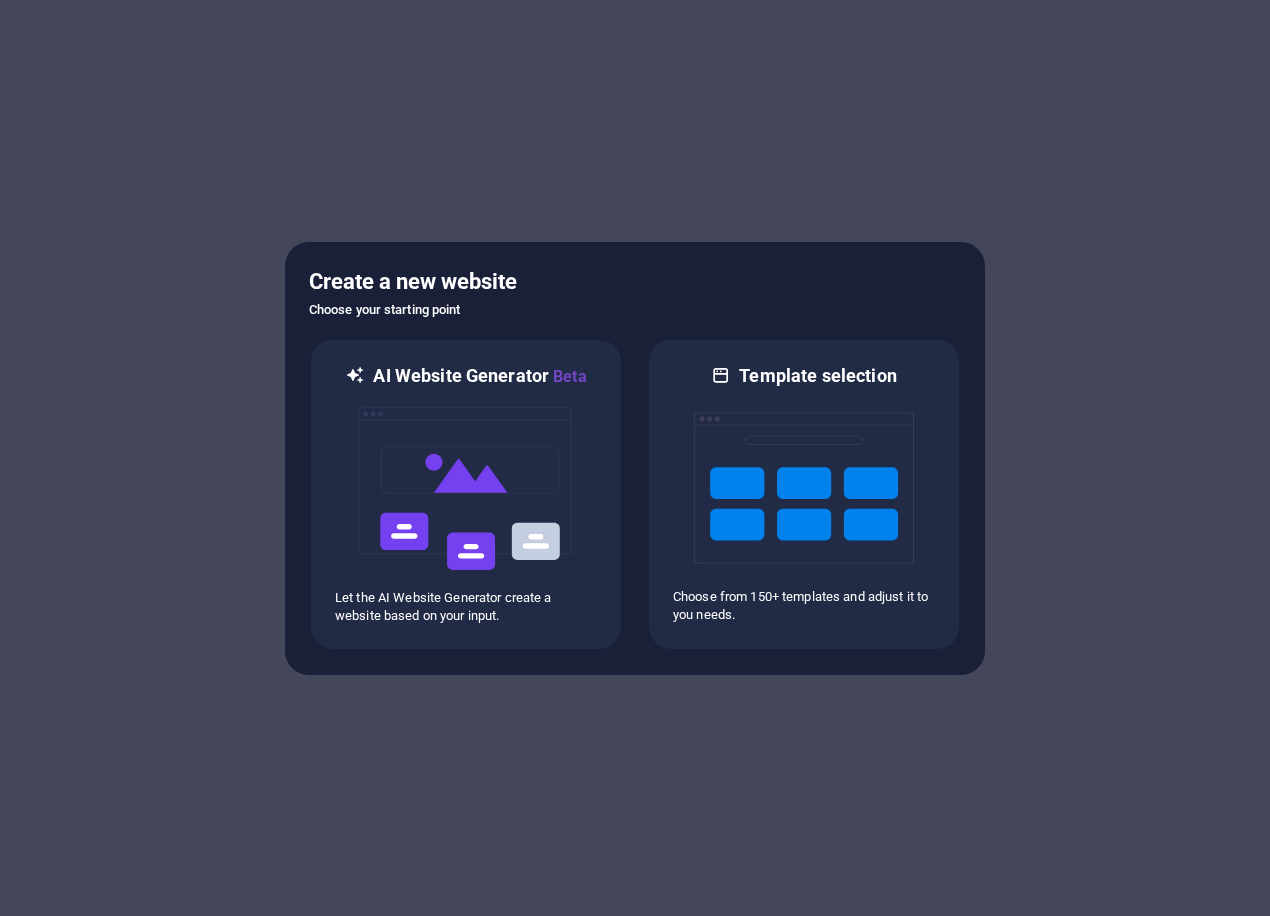 scroll, scrollTop: 0, scrollLeft: 0, axis: both 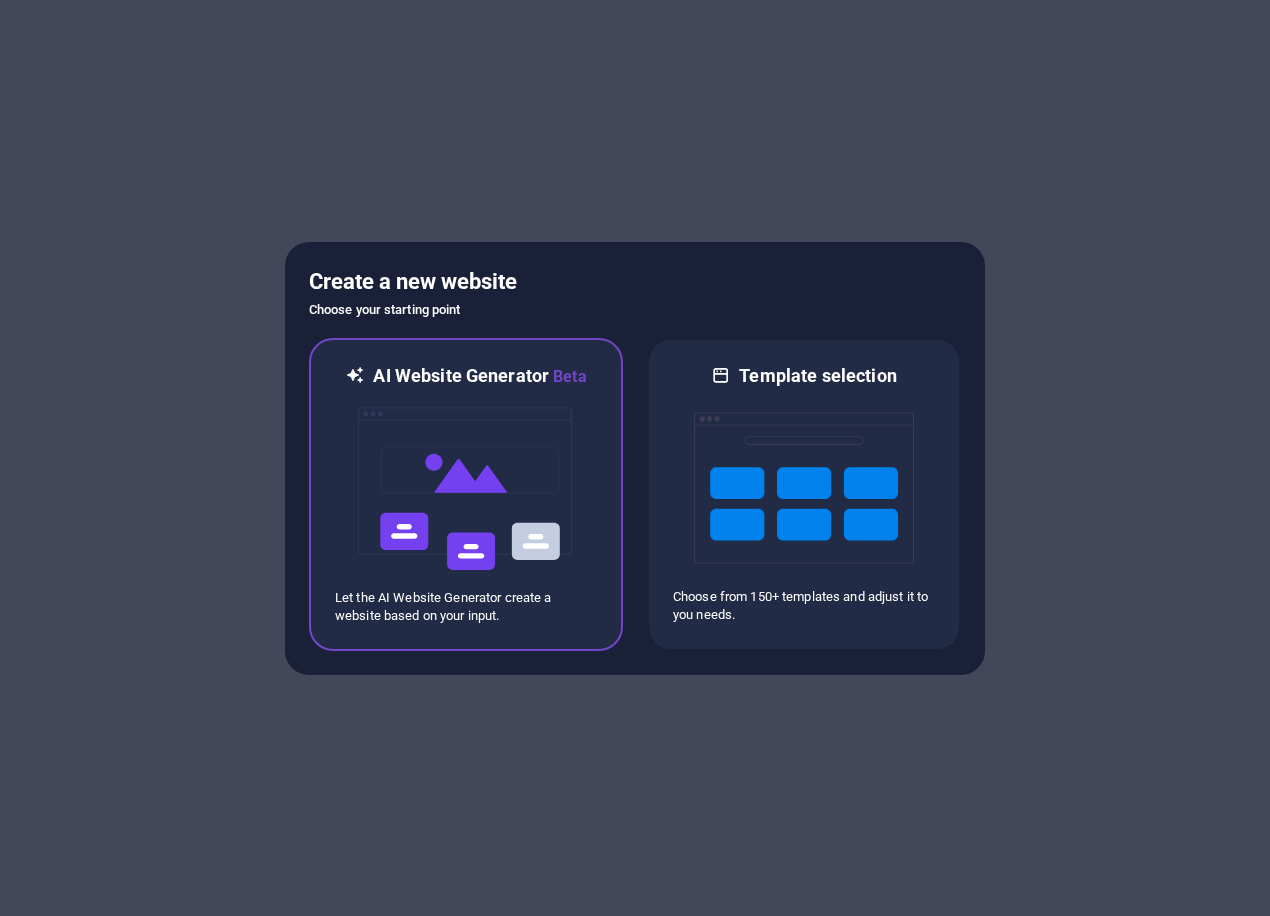 click on "AI Website Generator  Beta Let the AI Website Generator create a website based on your input." at bounding box center (466, 494) 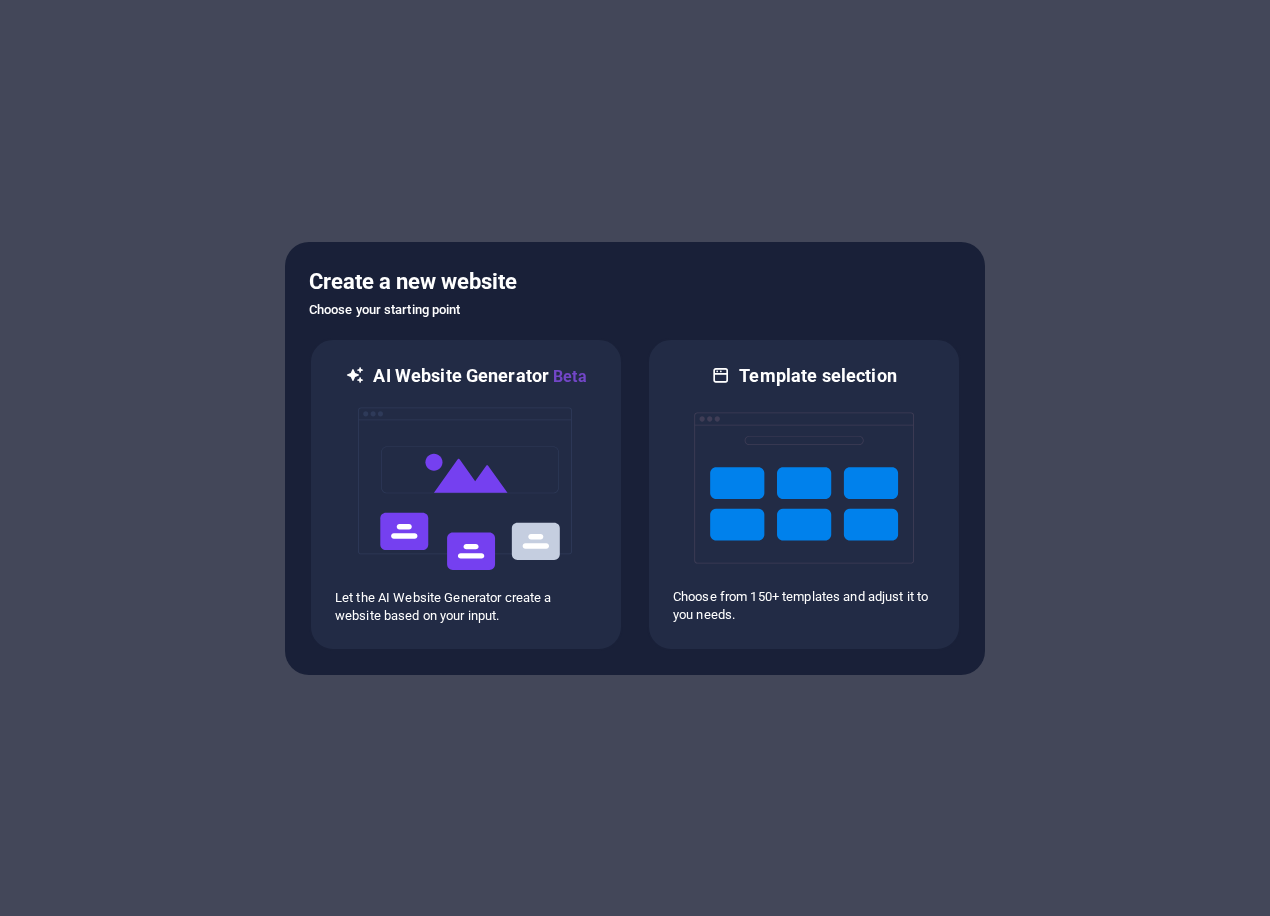 scroll, scrollTop: 0, scrollLeft: 0, axis: both 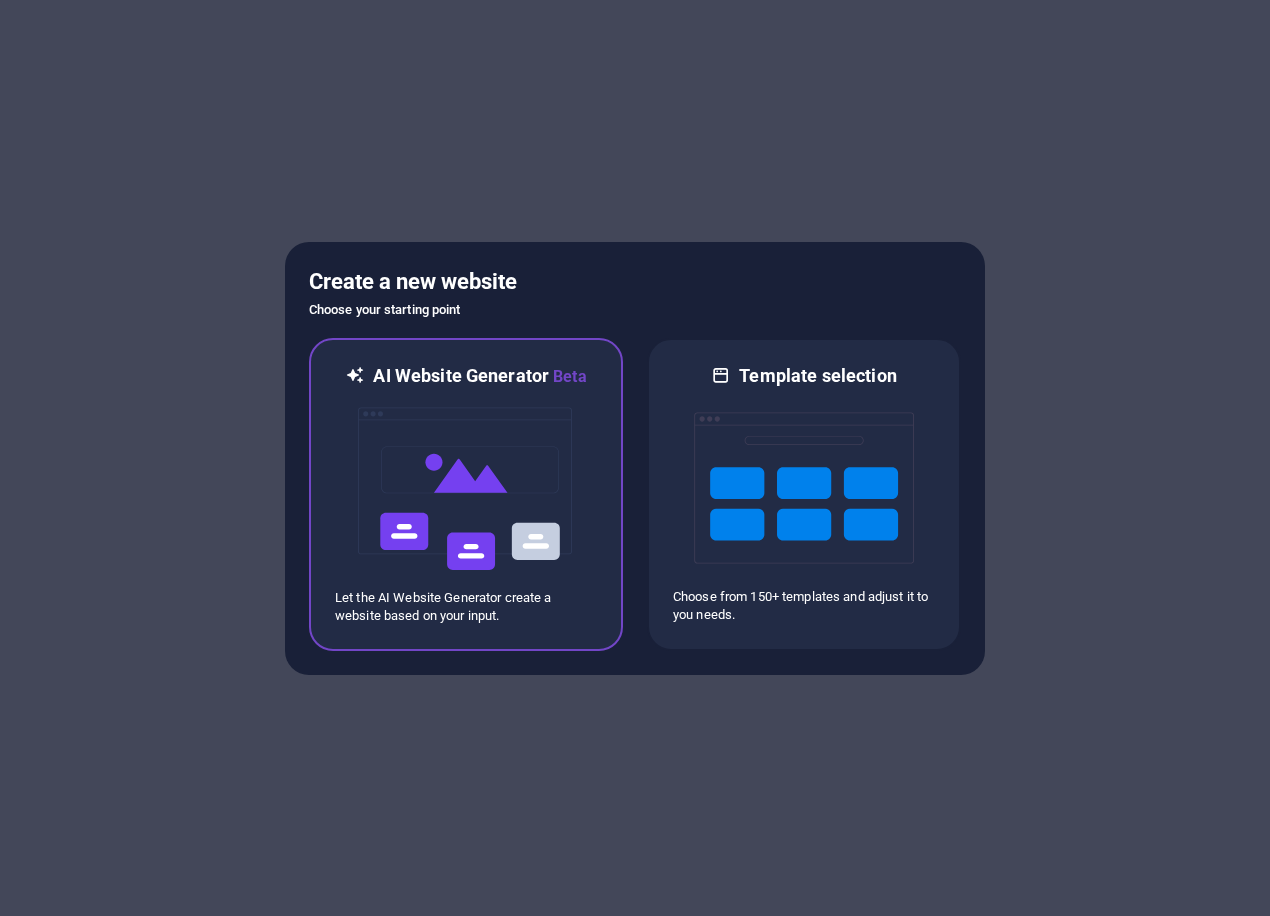 click at bounding box center (466, 489) 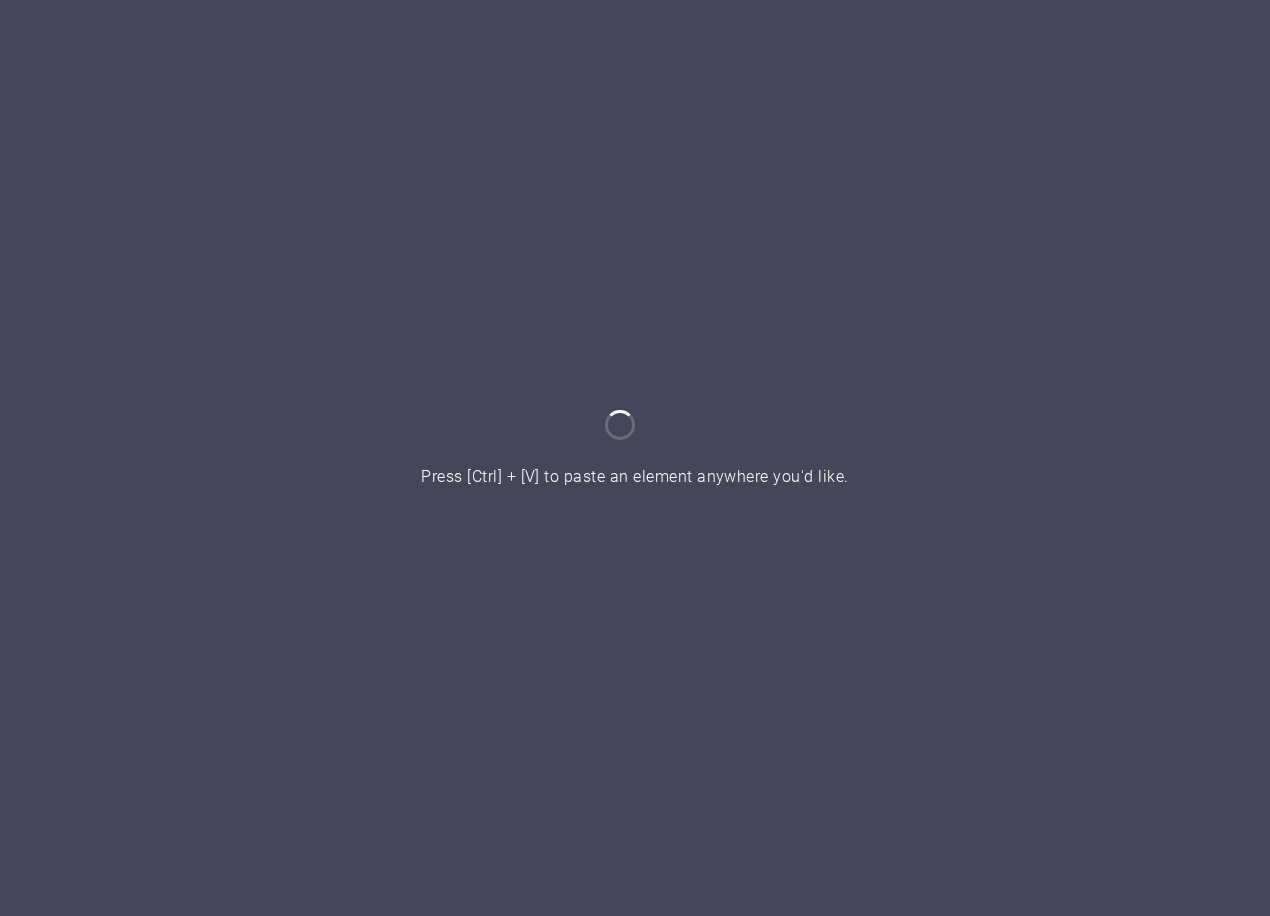 scroll, scrollTop: 0, scrollLeft: 0, axis: both 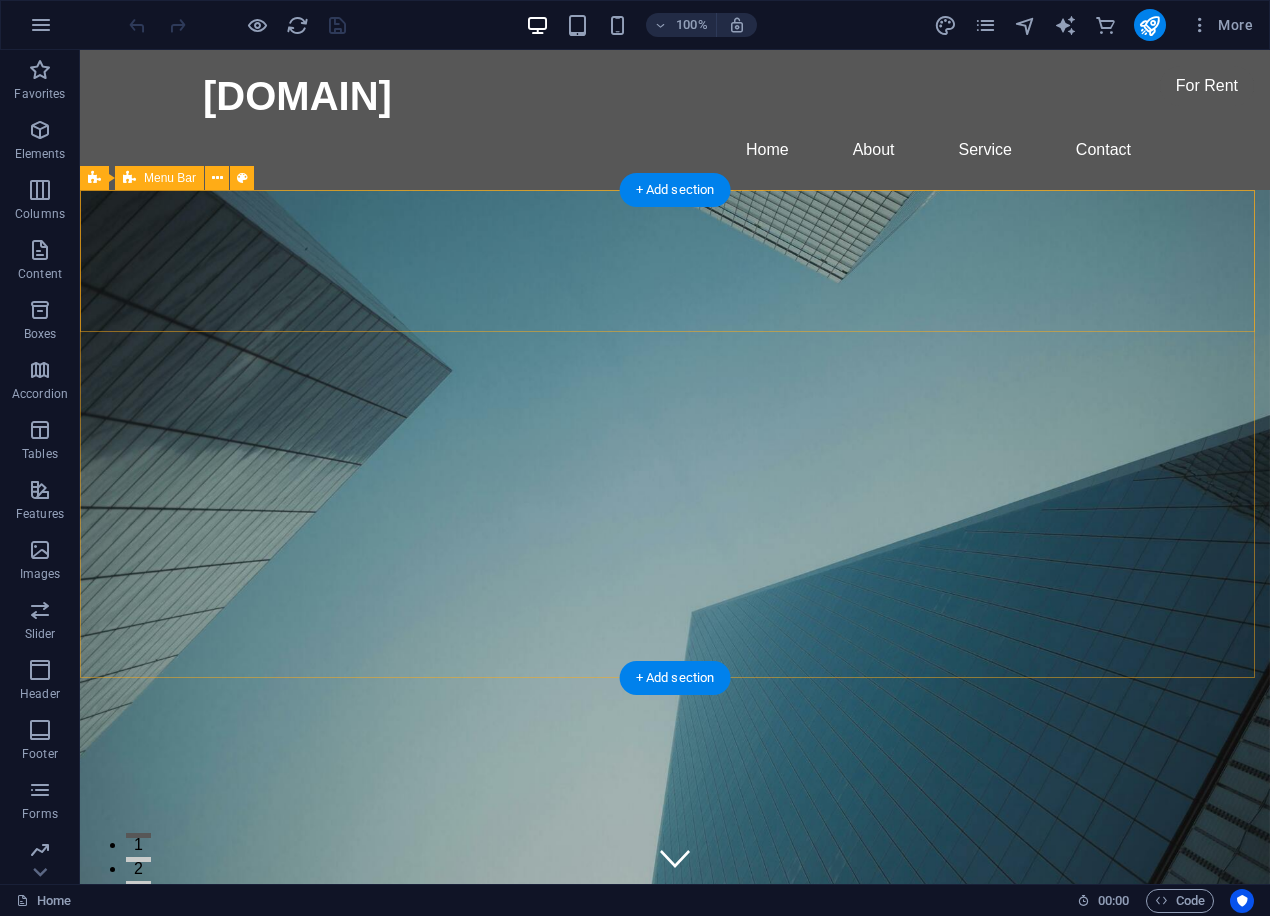 drag, startPoint x: 1345, startPoint y: 498, endPoint x: 824, endPoint y: 226, distance: 587.7287 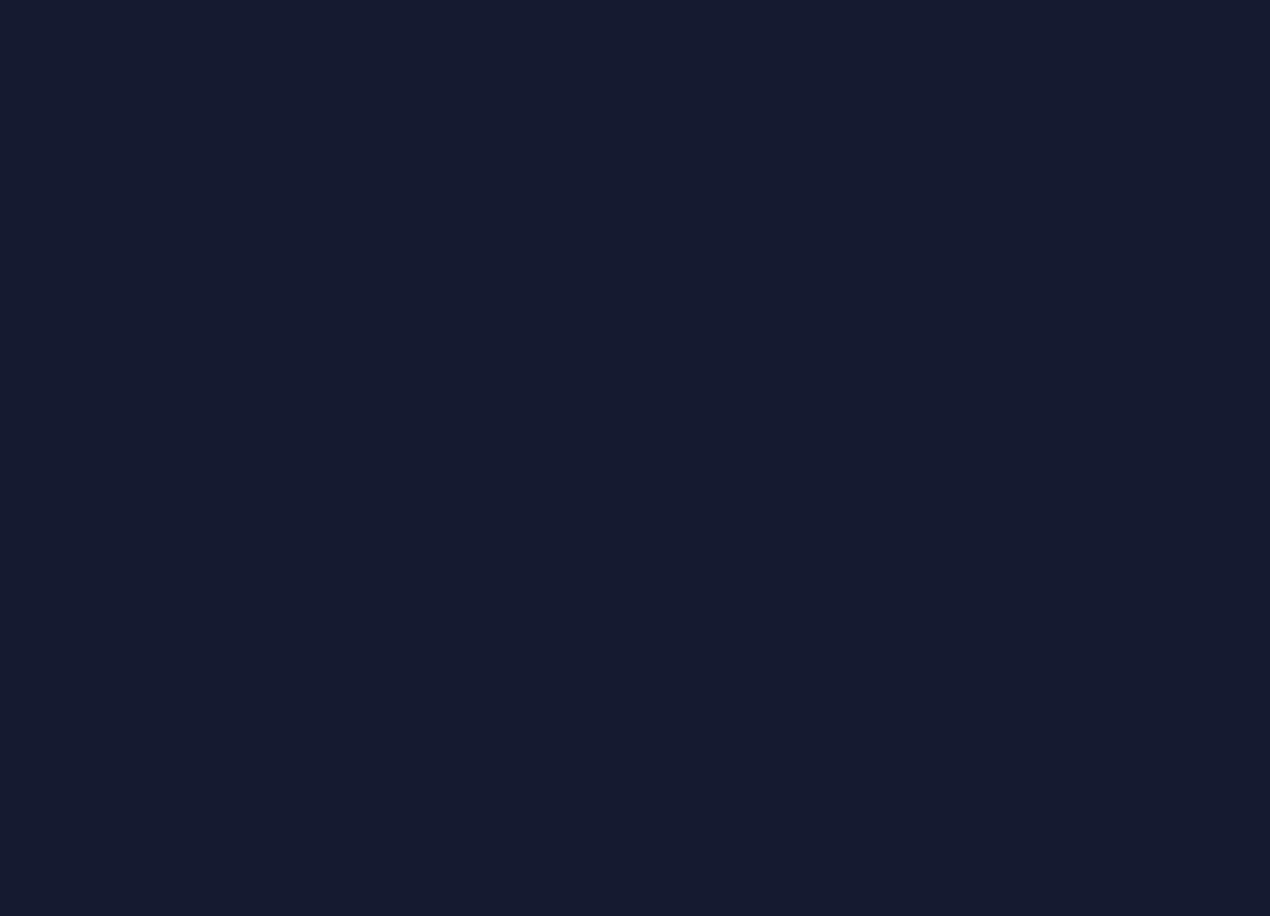 scroll, scrollTop: 0, scrollLeft: 0, axis: both 